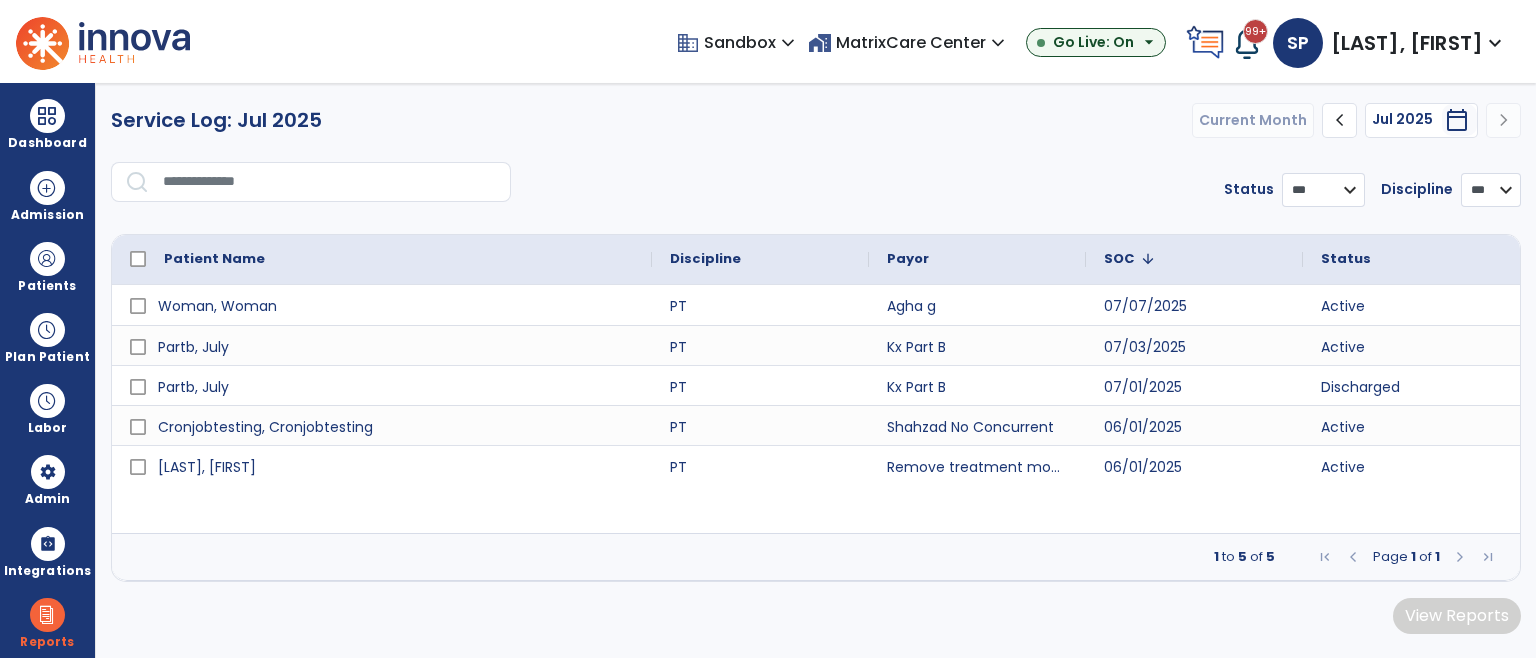 scroll, scrollTop: 0, scrollLeft: 0, axis: both 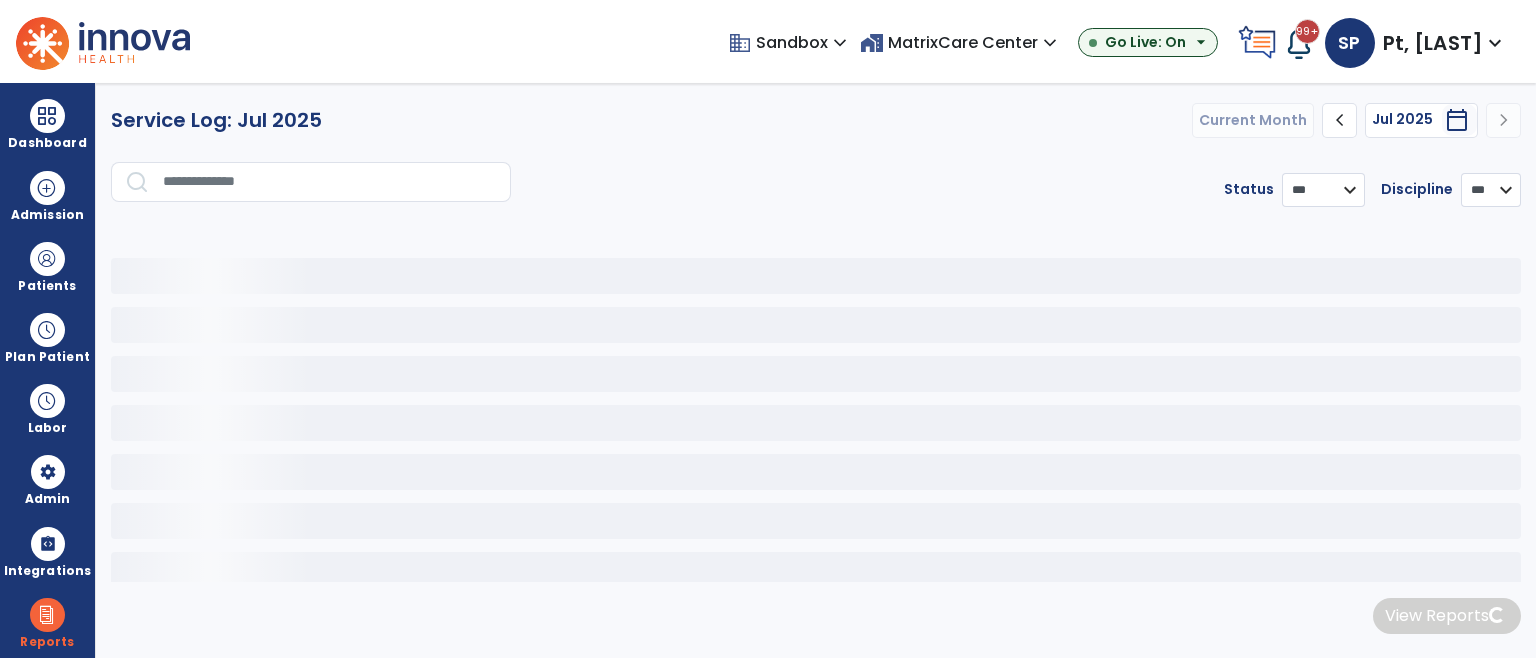 click on "domain   Sandbox   expand_more" at bounding box center [794, 42] 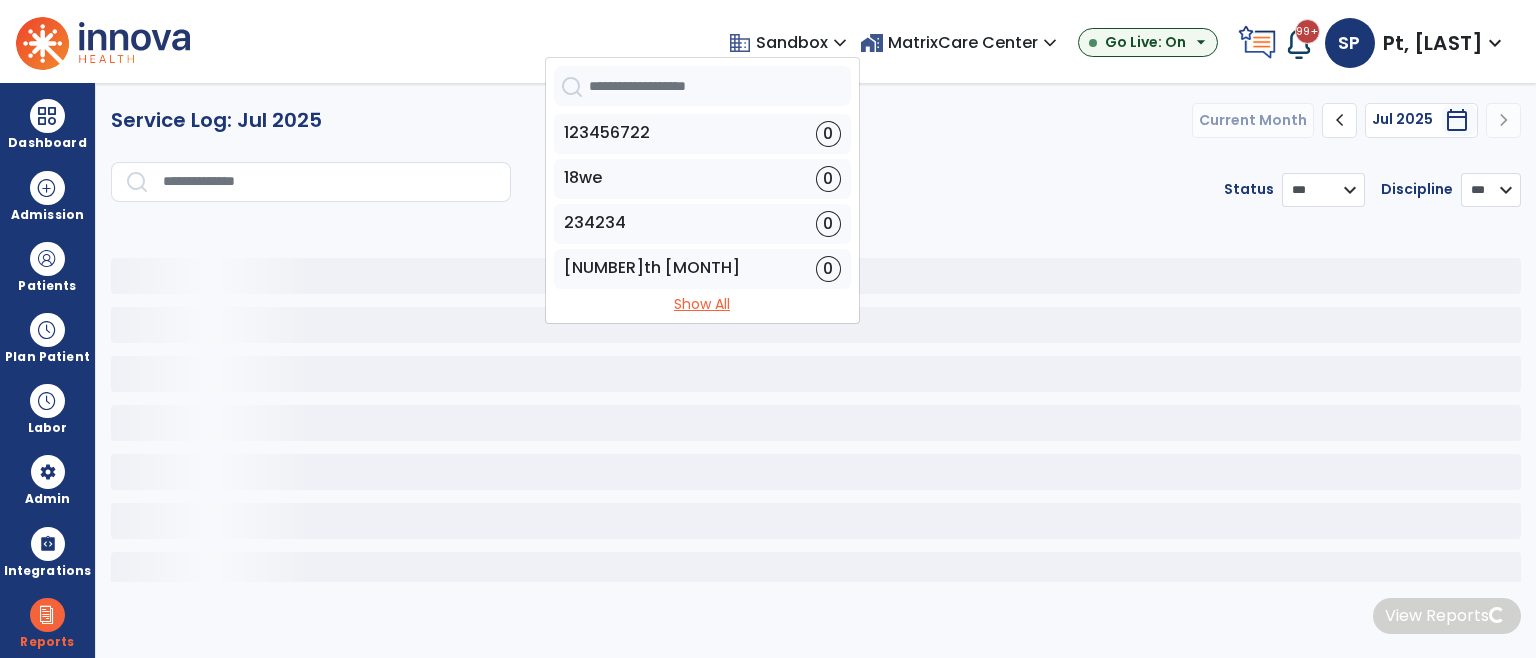 click on "Show All" at bounding box center (702, 304) 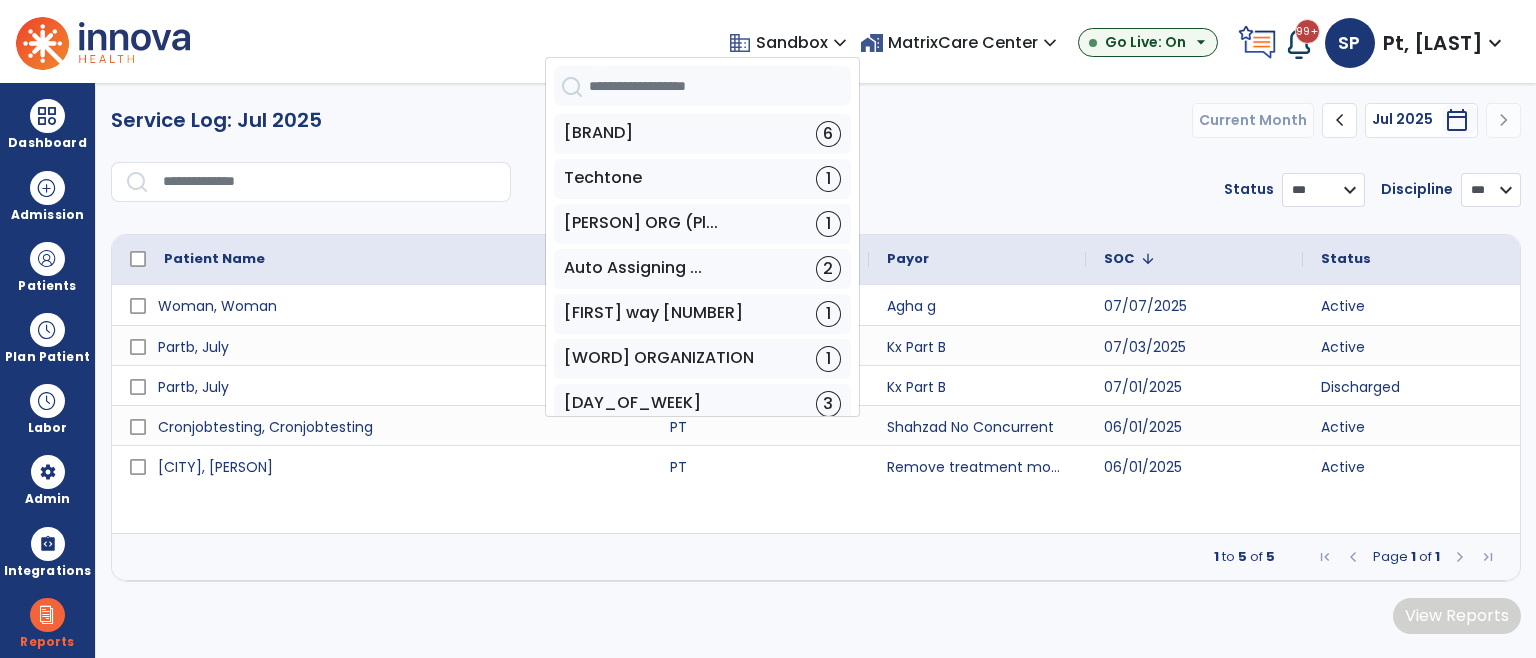 scroll, scrollTop: 18616, scrollLeft: 0, axis: vertical 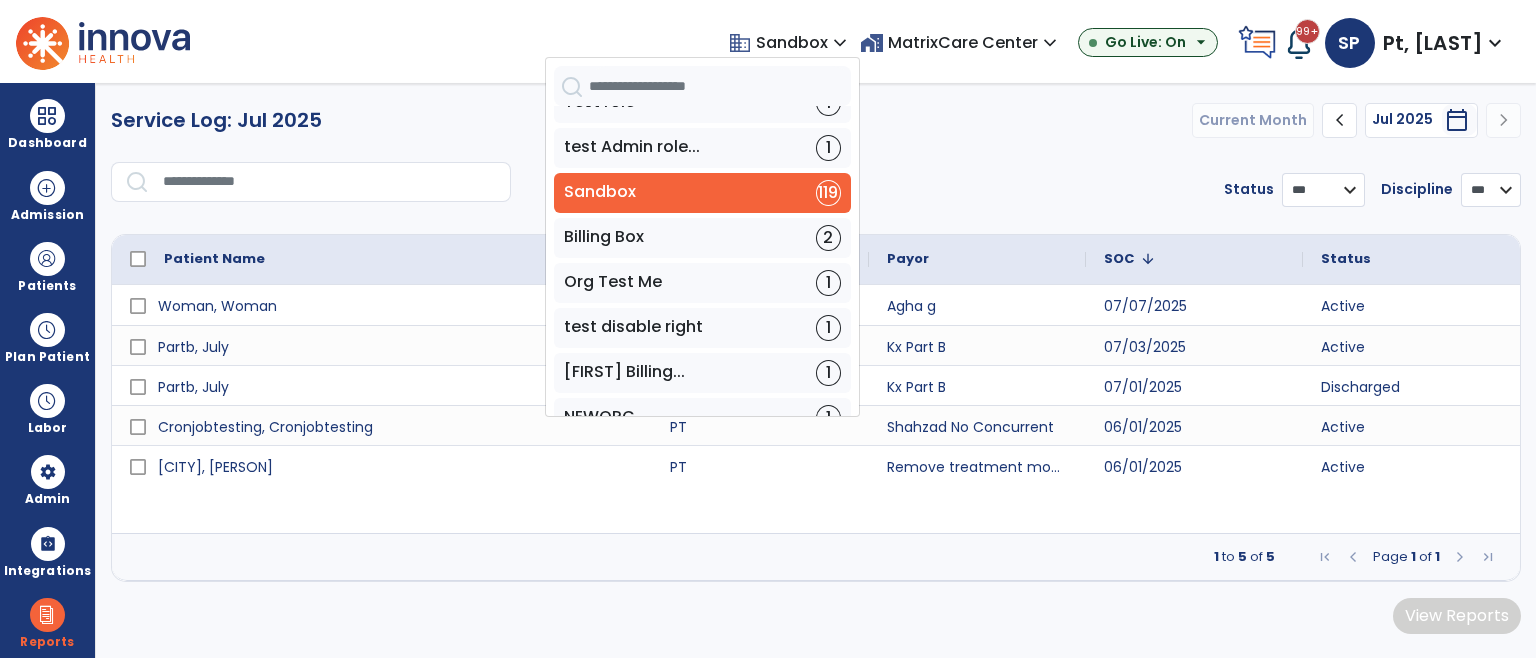 click on "Time Card [NUMBER]" at bounding box center [702, 553] 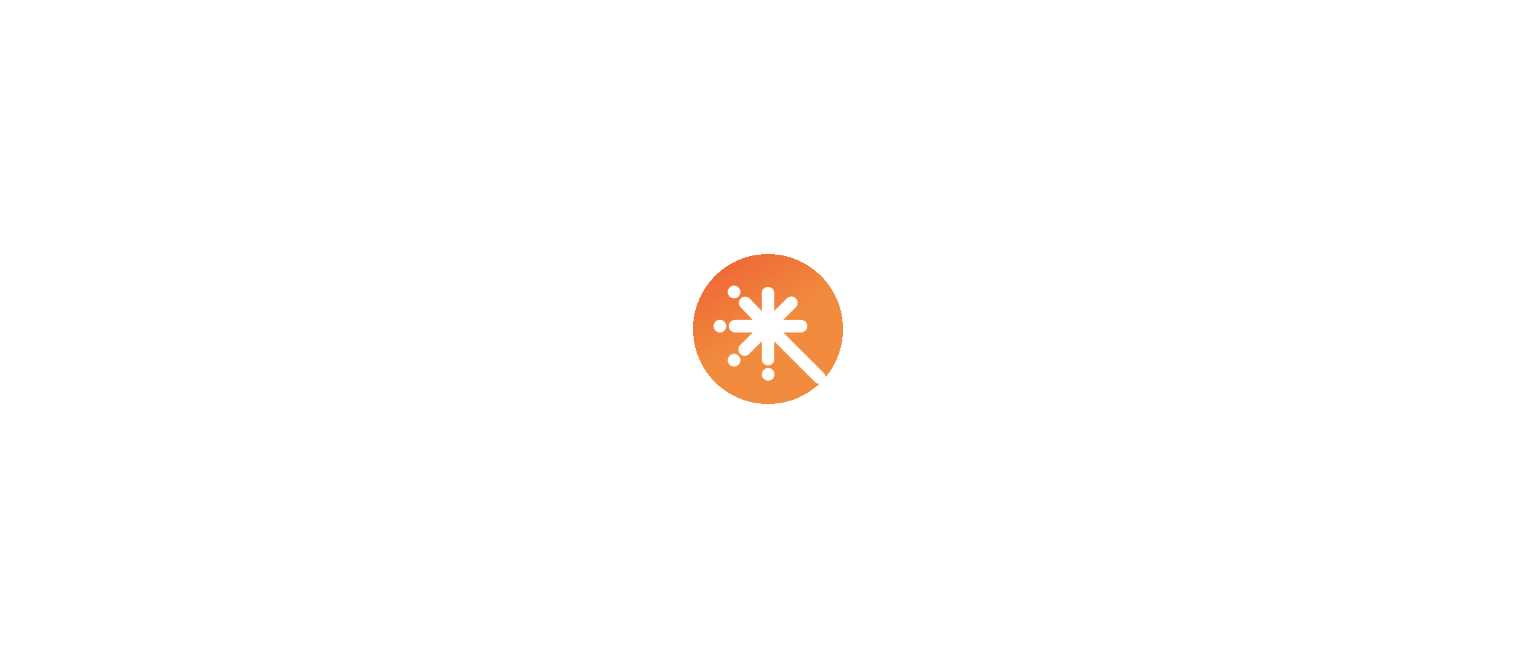 scroll, scrollTop: 0, scrollLeft: 0, axis: both 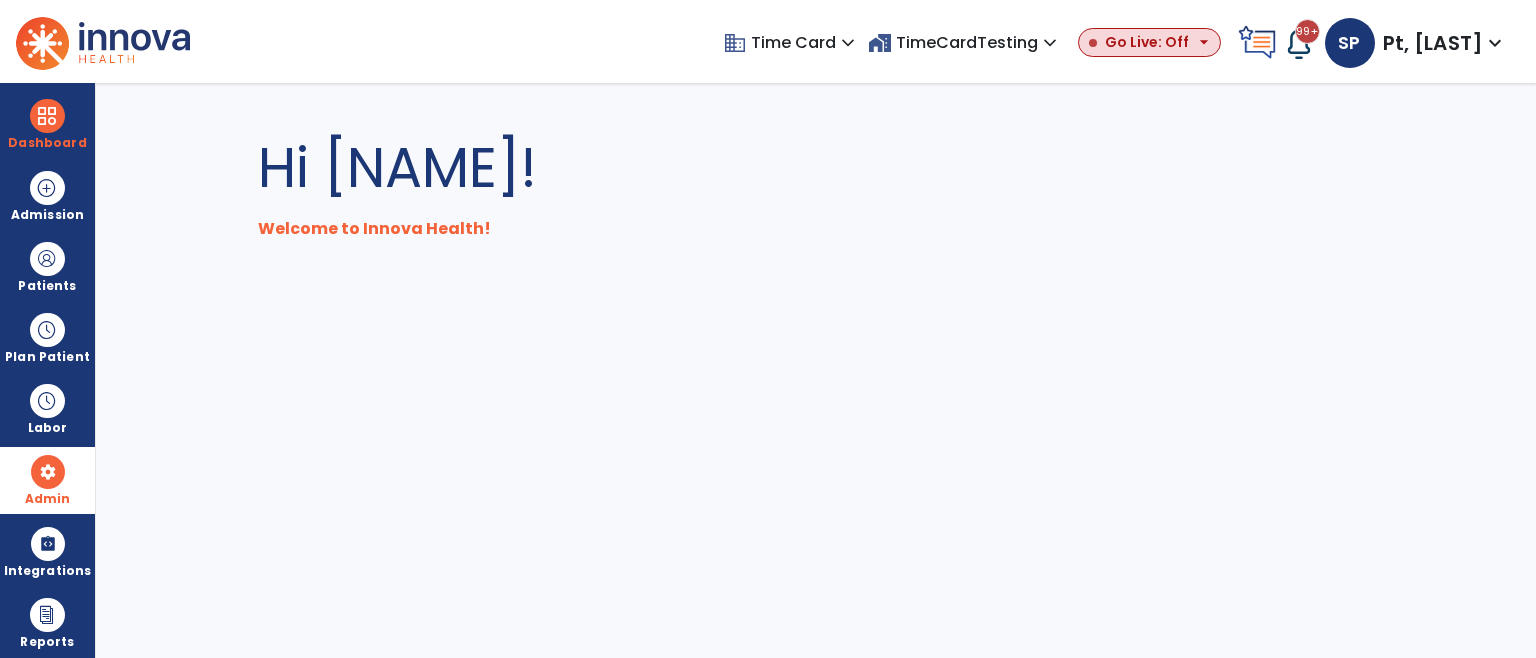 click on "Admin" at bounding box center (47, 266) 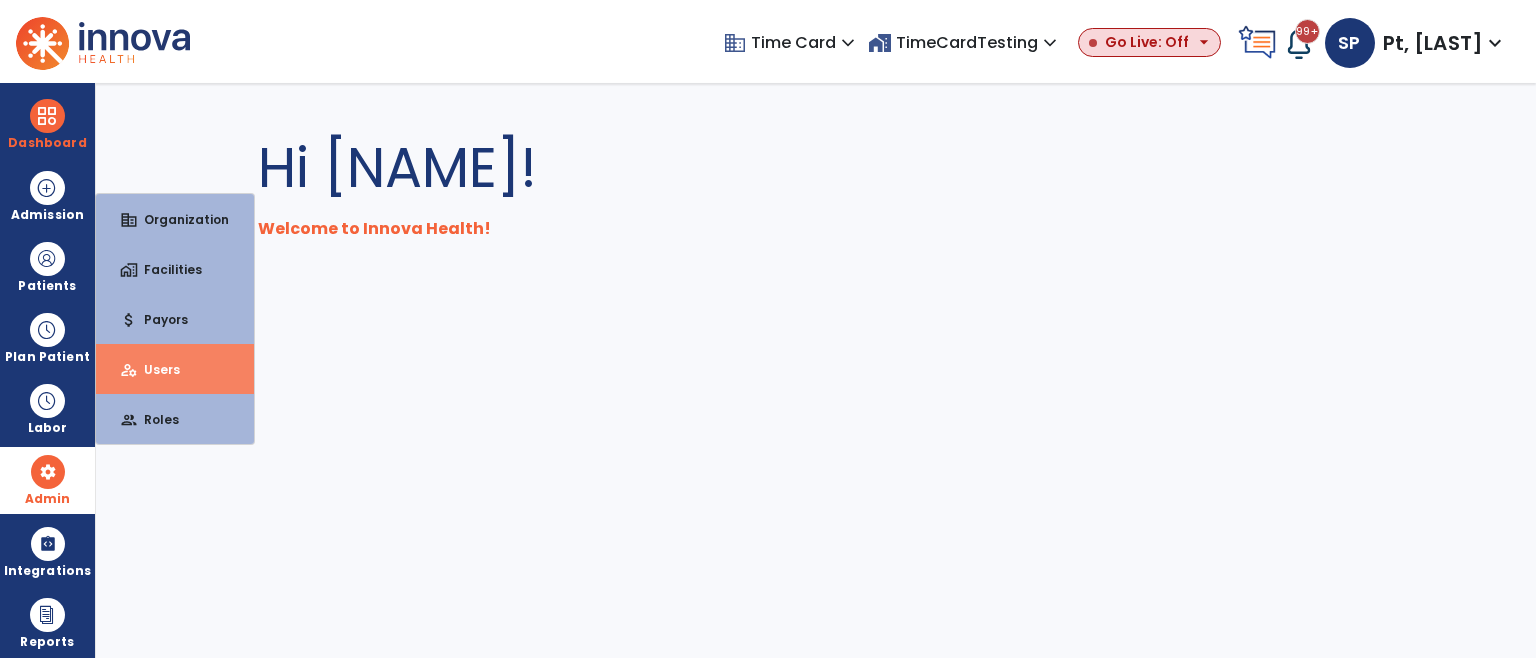 click on "Users" at bounding box center (154, 369) 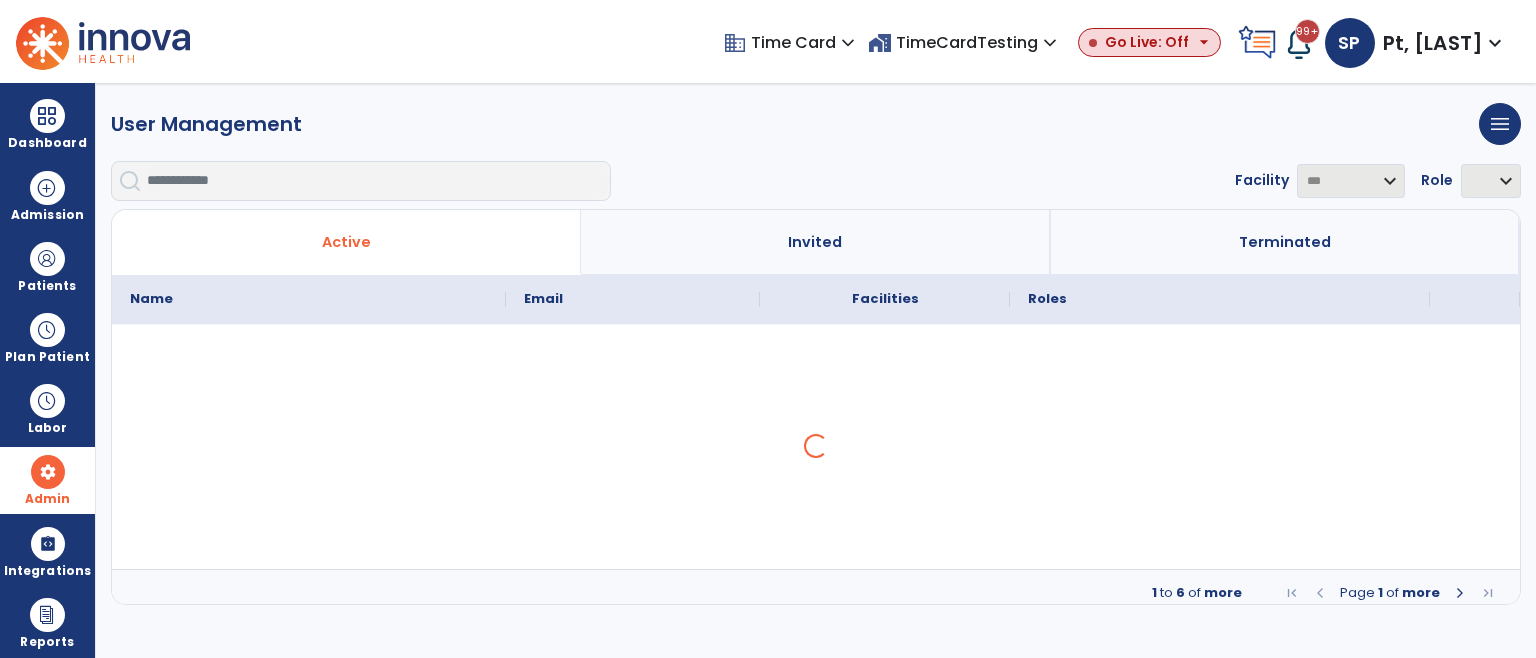 select on "***" 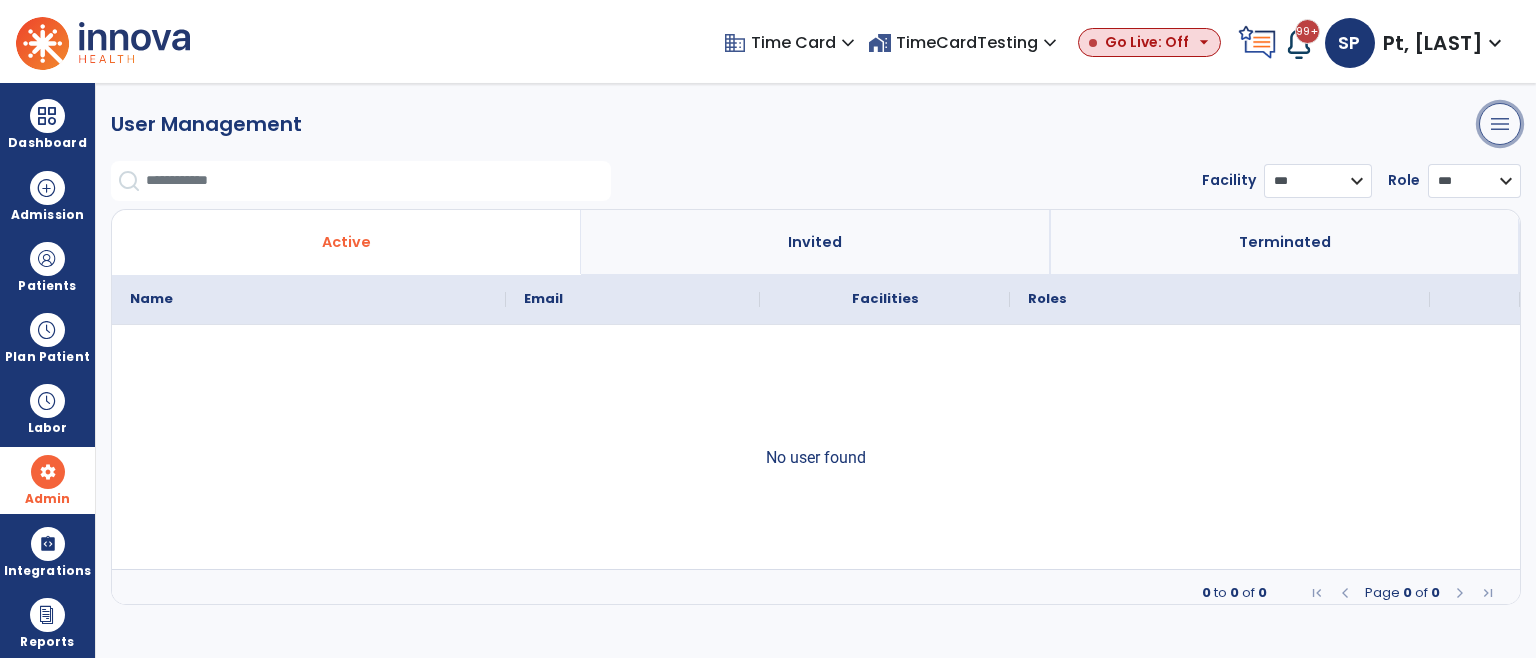 click on "menu" at bounding box center (1500, 124) 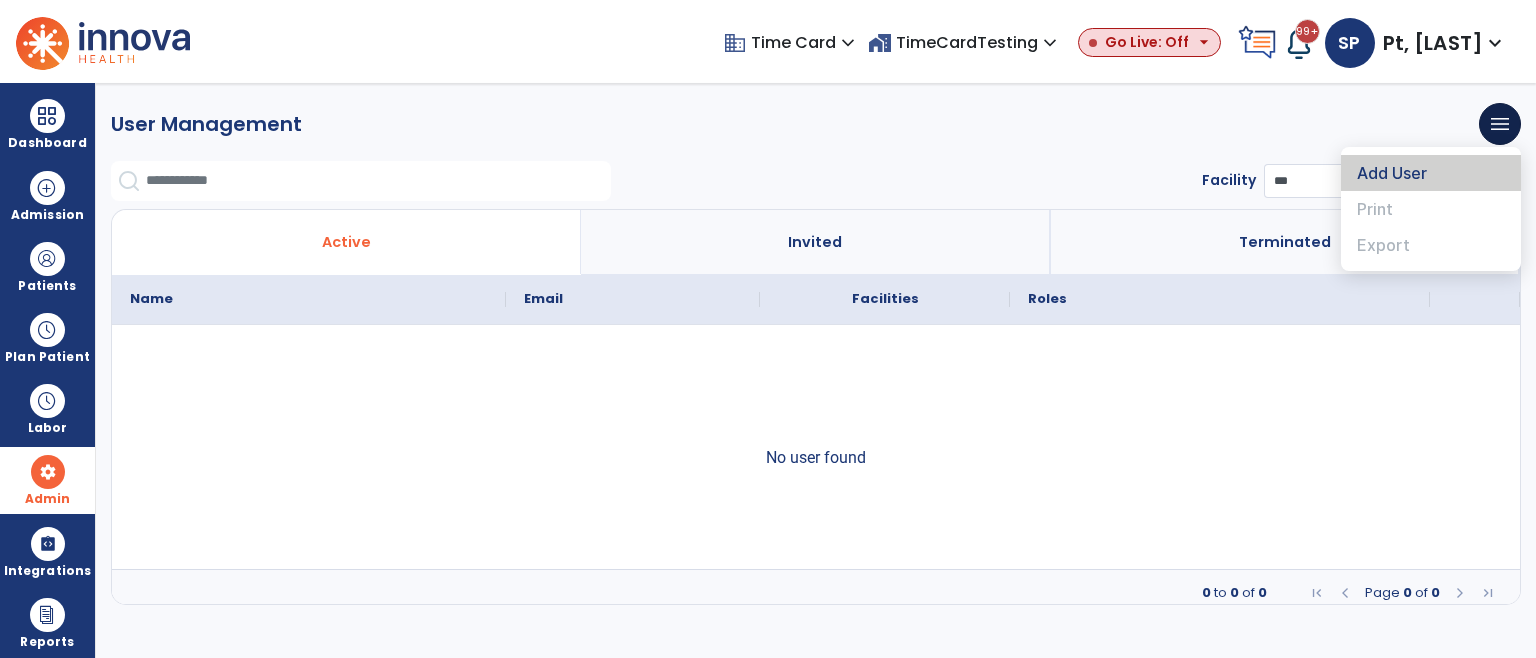 click on "Add User" 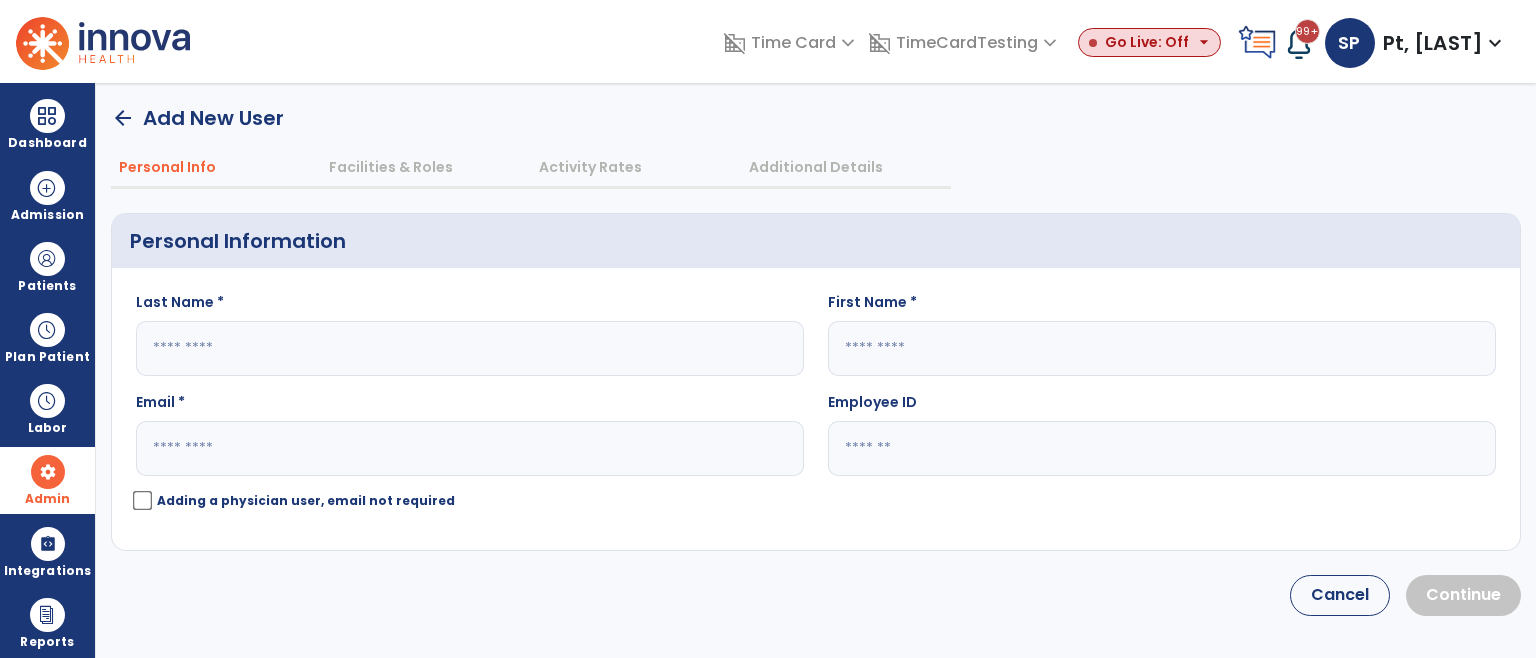 click 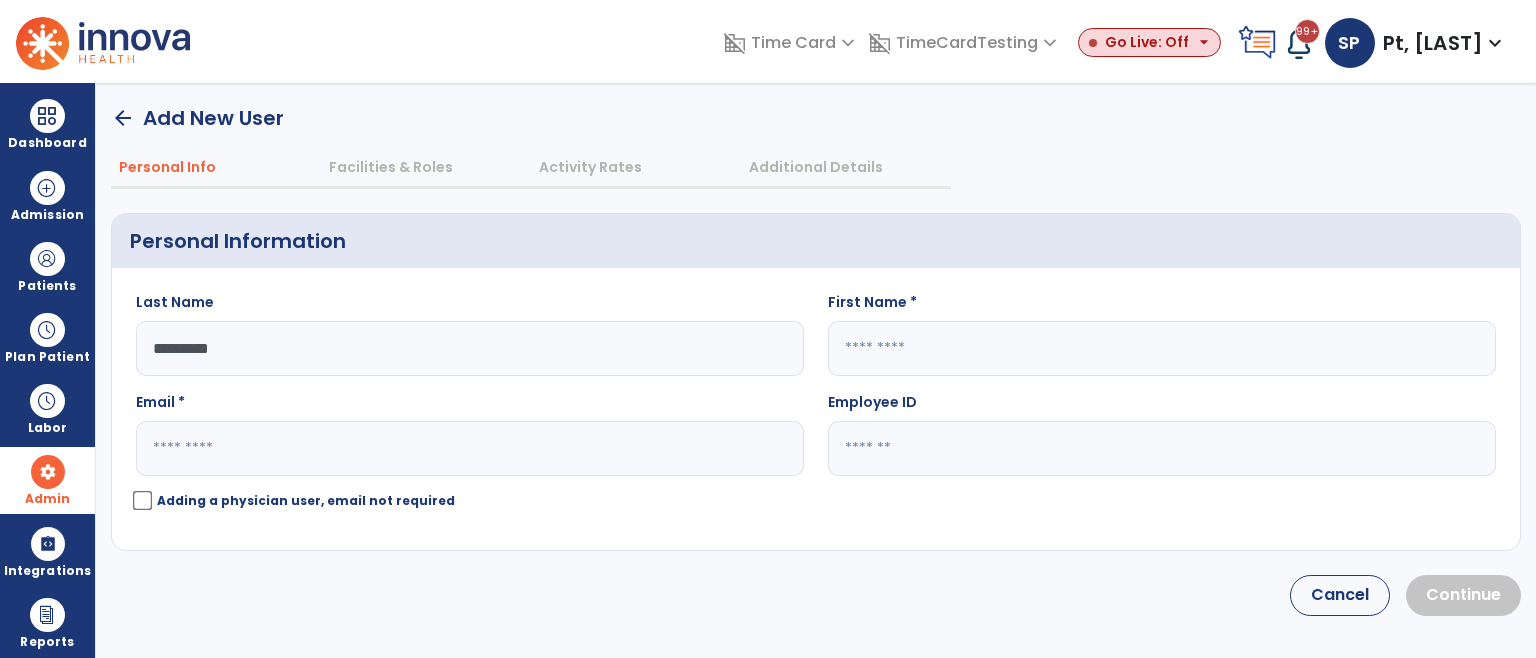 type on "*********" 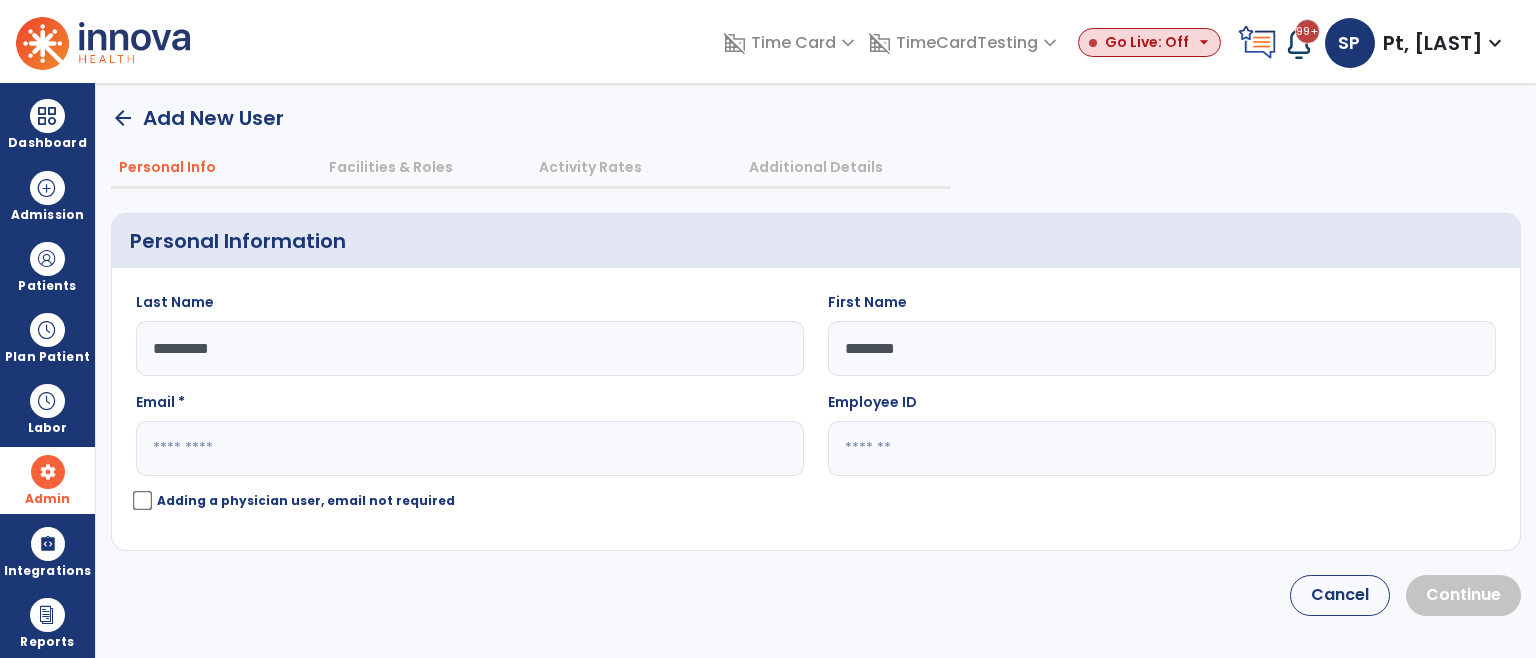 type on "********" 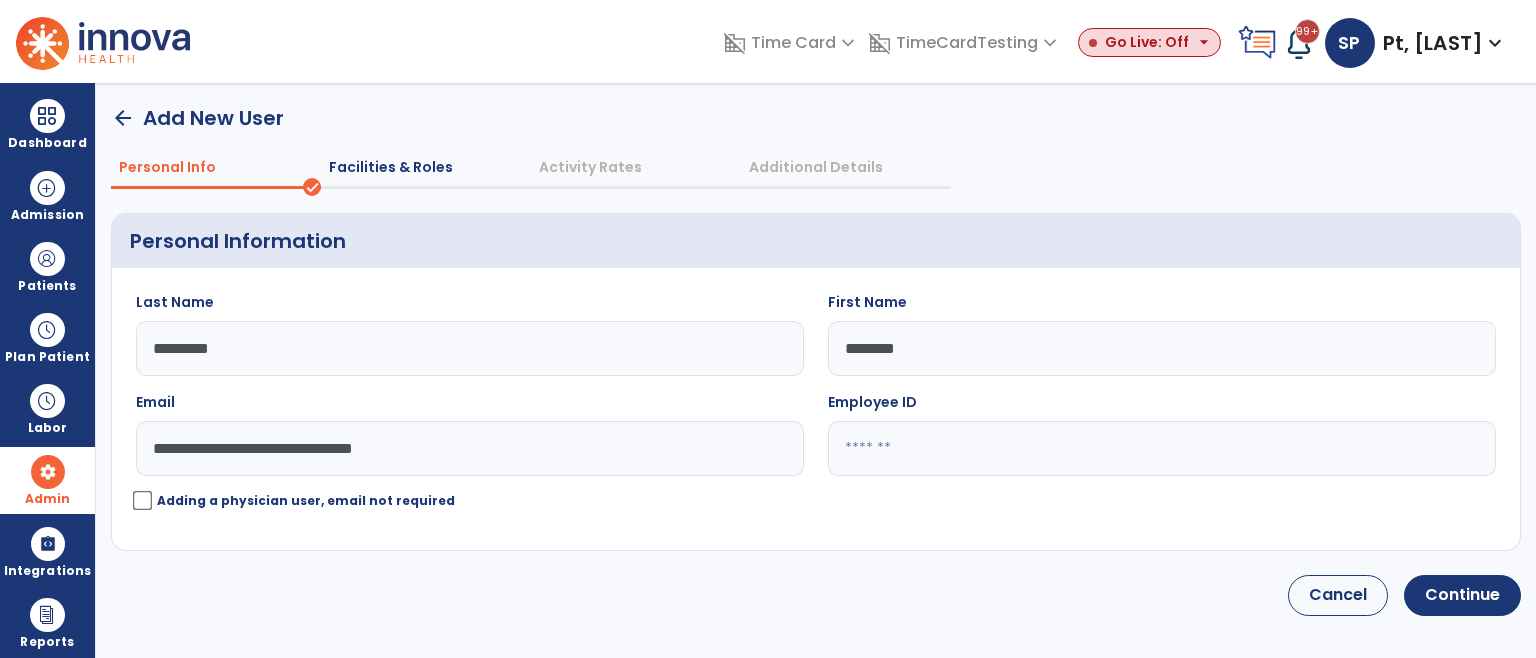 type on "**********" 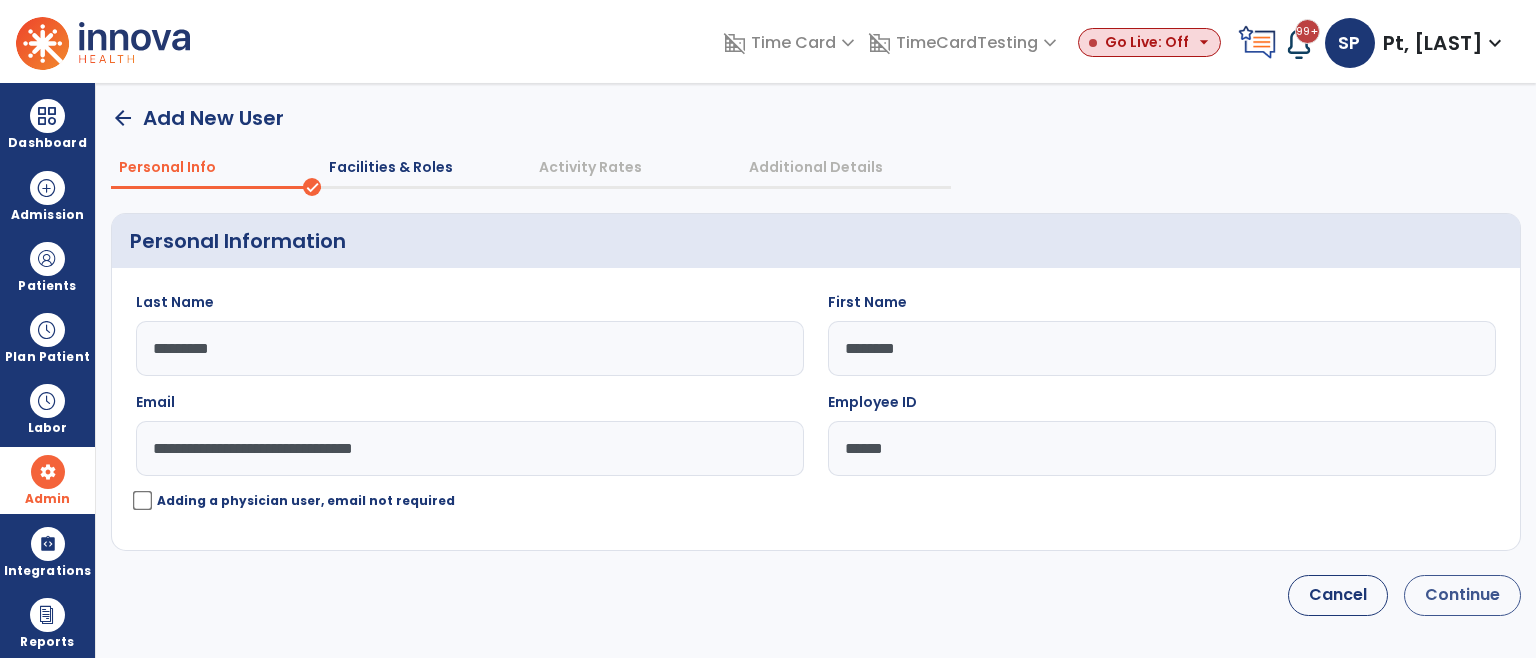 type on "******" 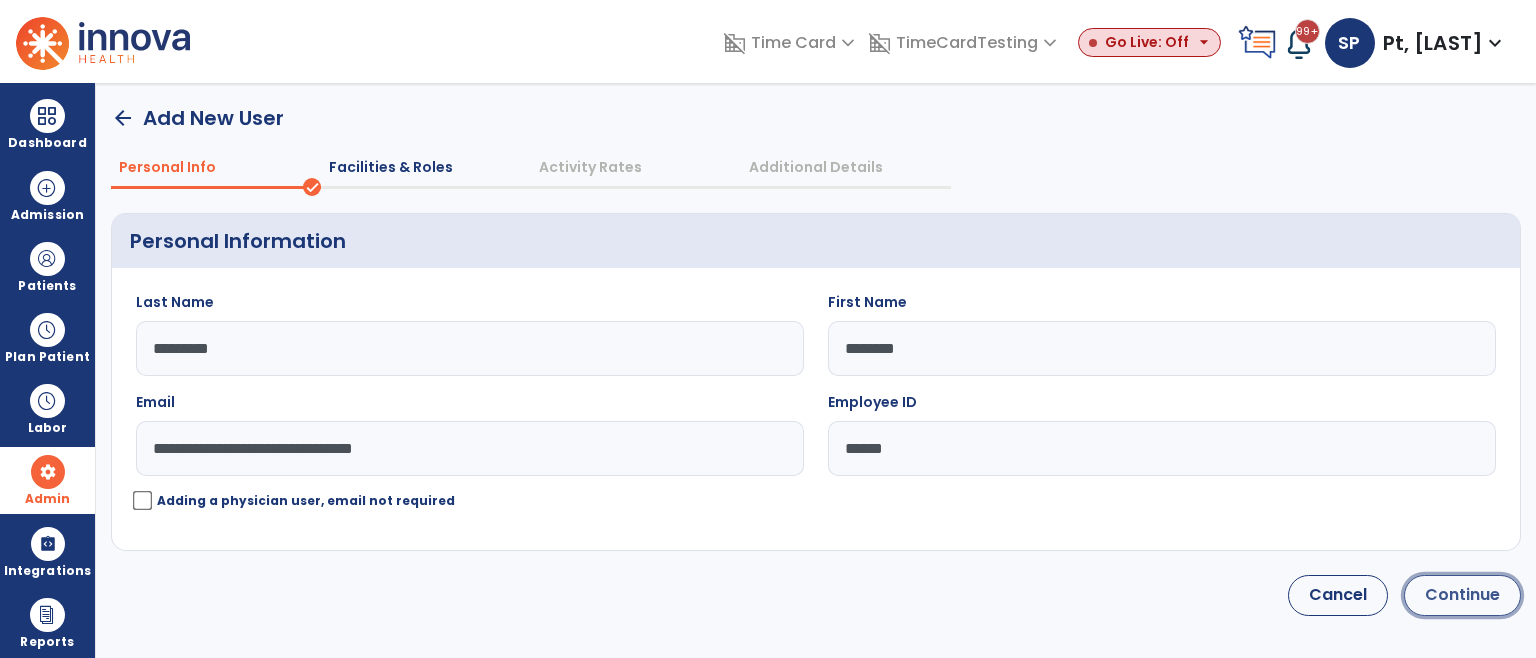 click on "Continue" 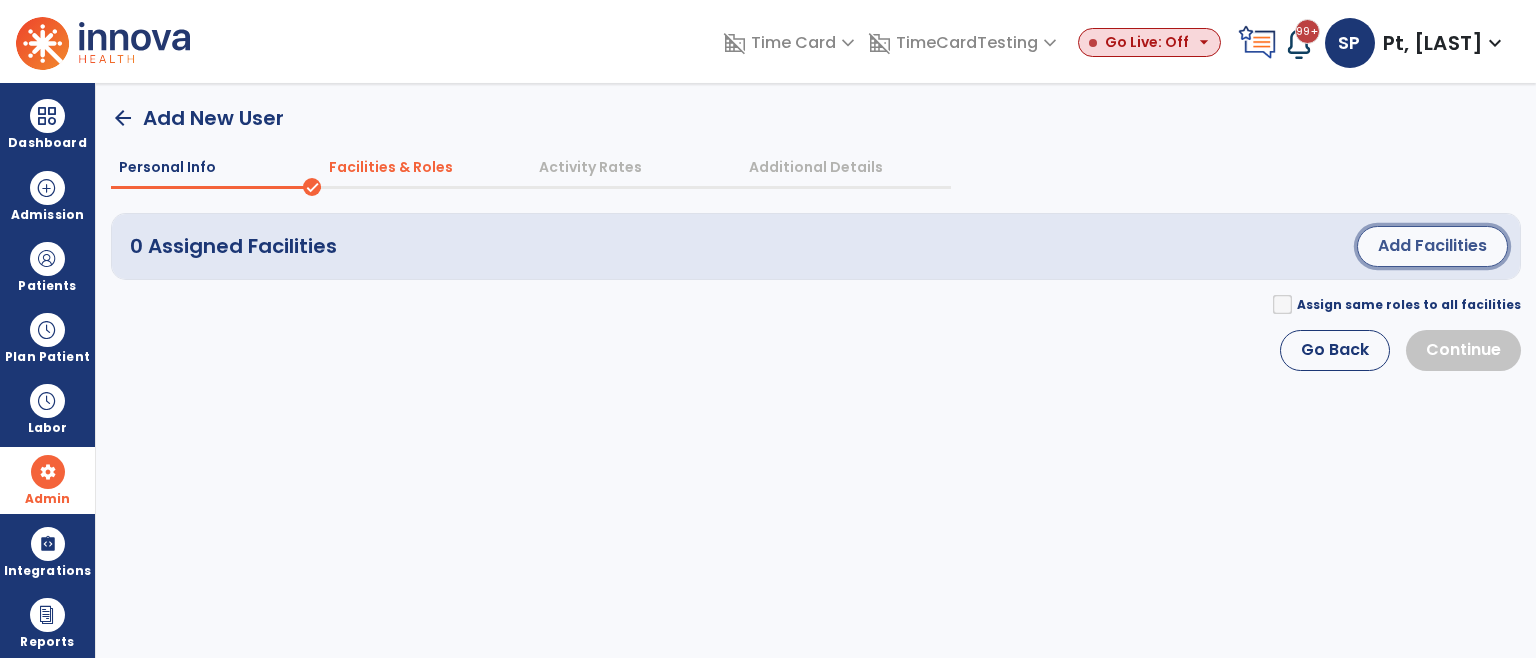 click on "Add Facilities" 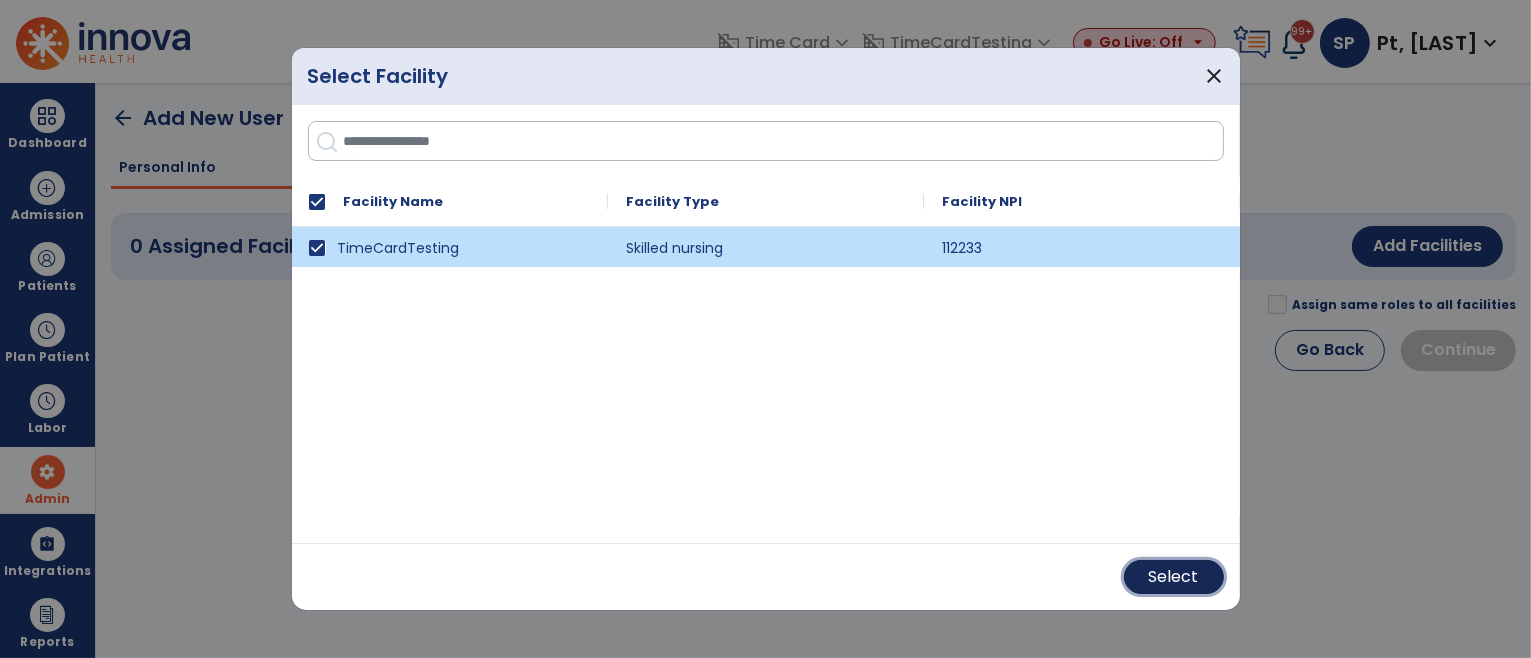 click on "Select" at bounding box center [1174, 577] 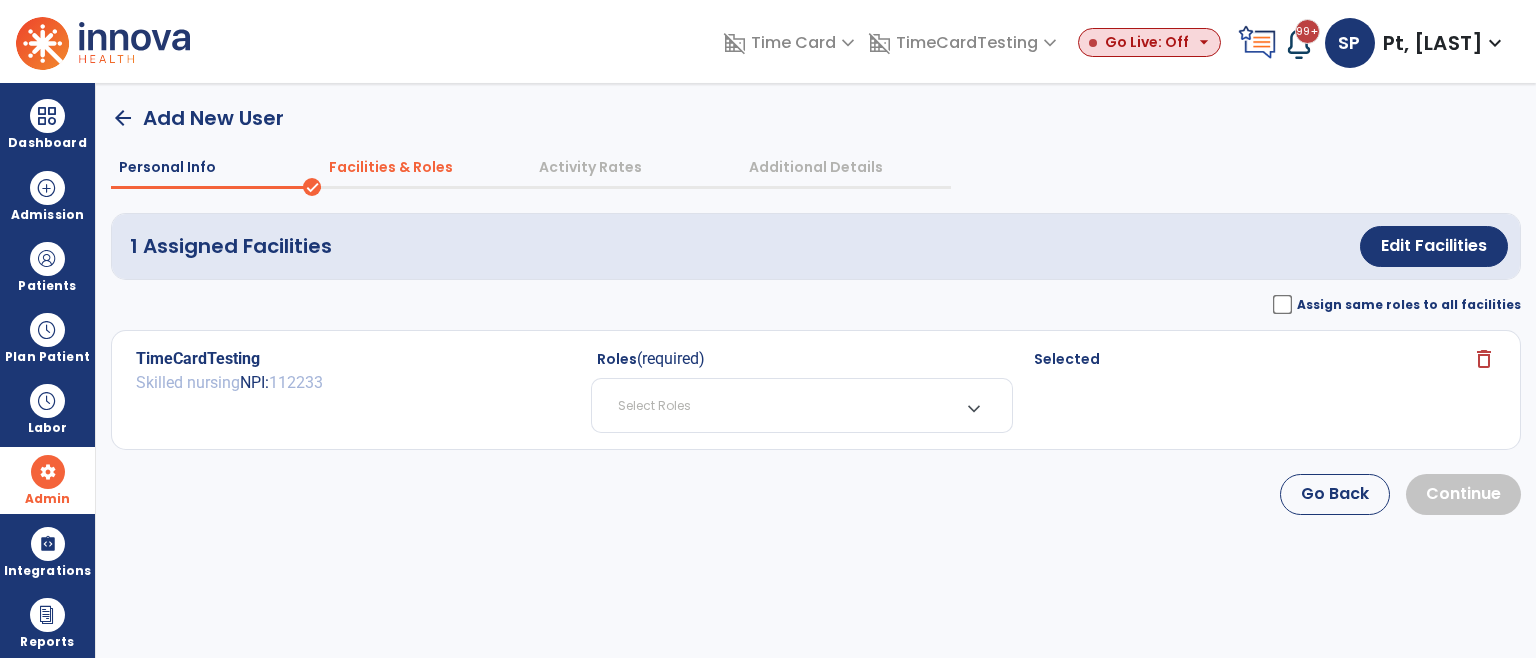 click on "Select Roles" at bounding box center (654, 405) 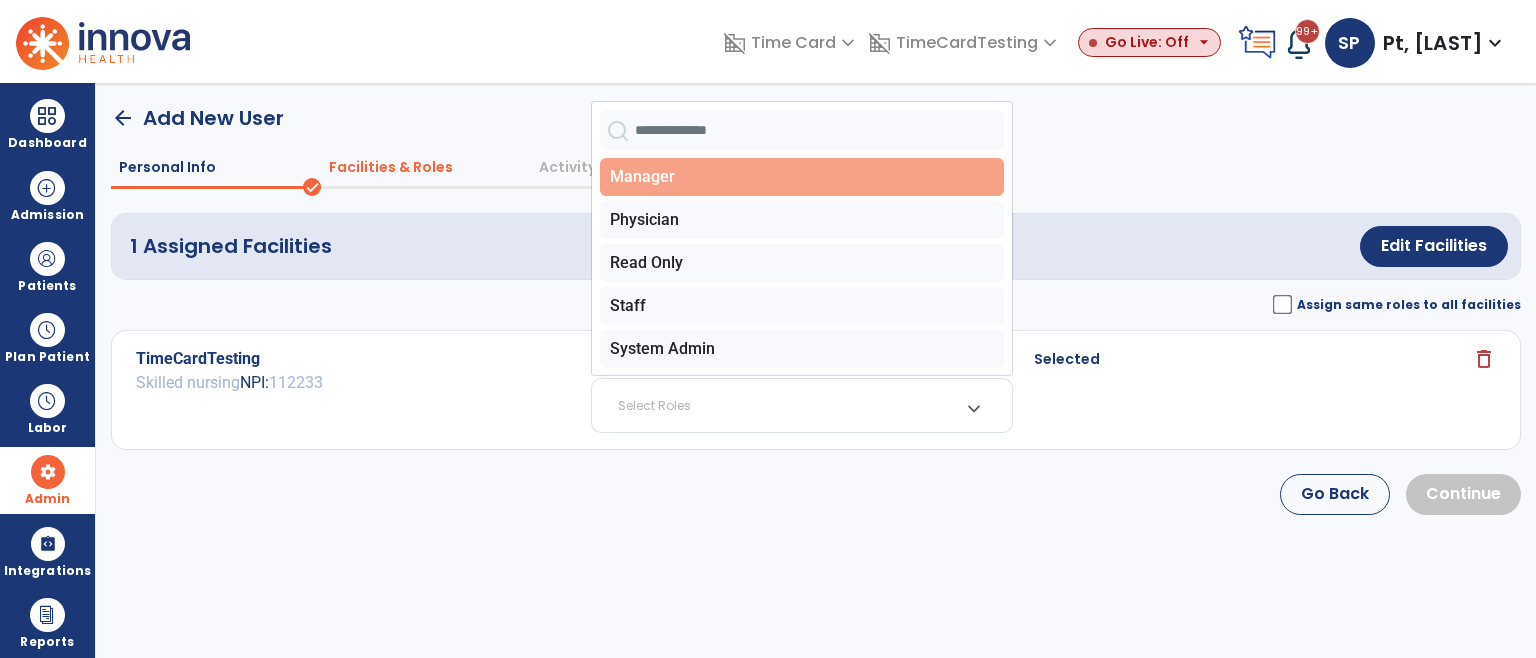 click on "Manager" 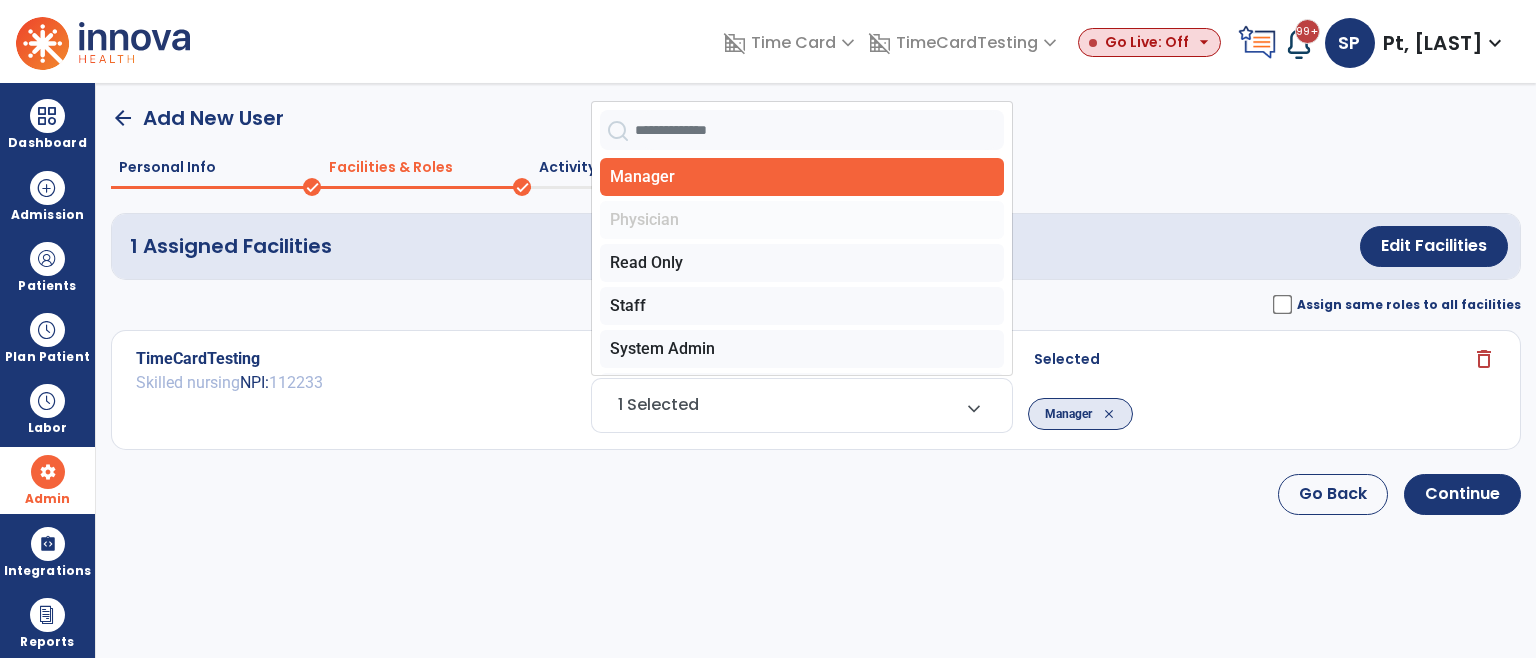 click on "Manager   Physician   Read Only   Staff   System Admin   Therapist" 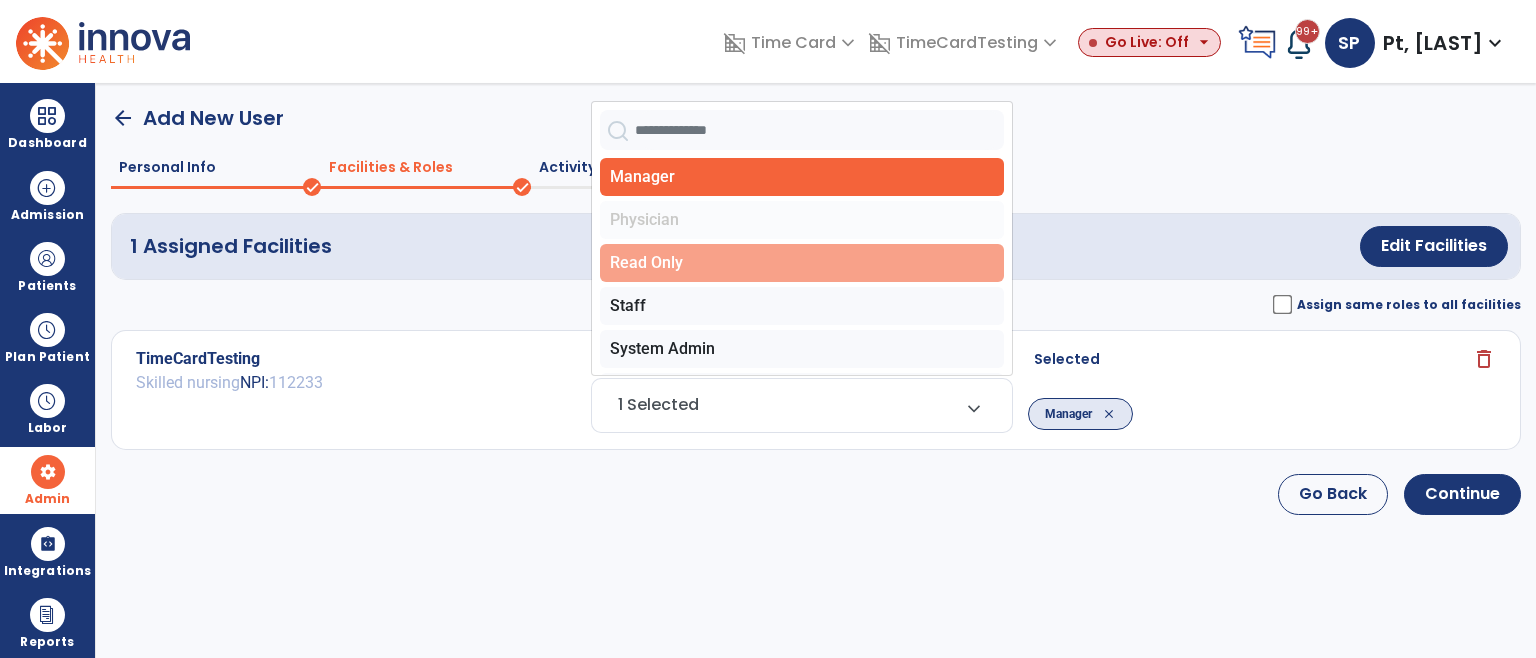 click on "Read Only" 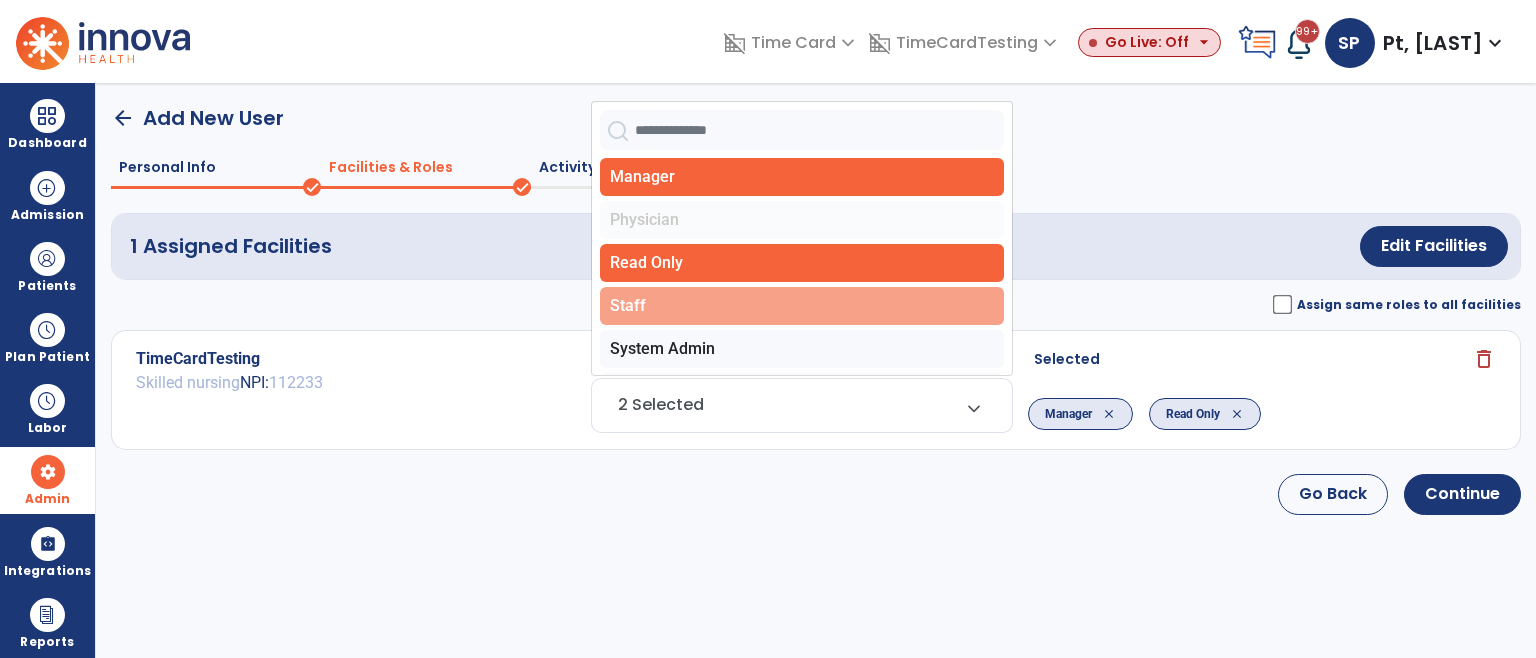 click on "Staff" 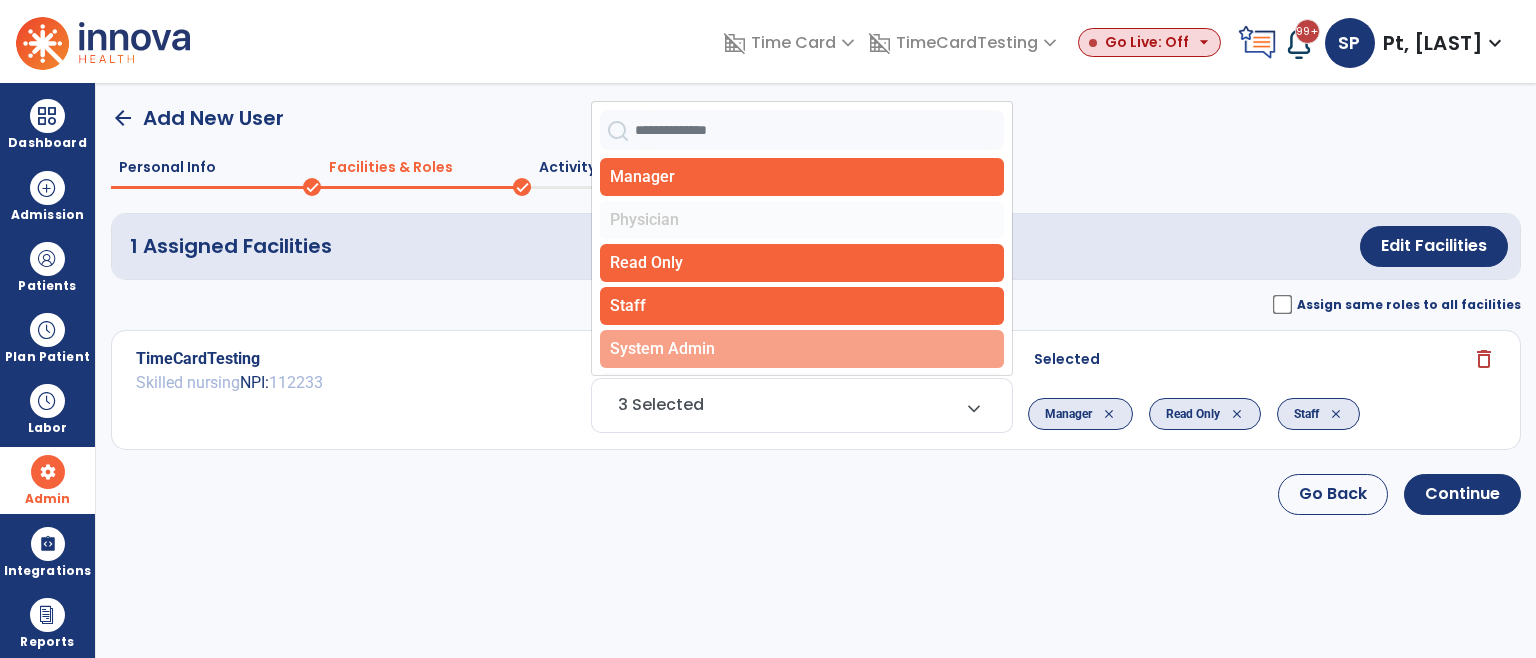 click on "System Admin" 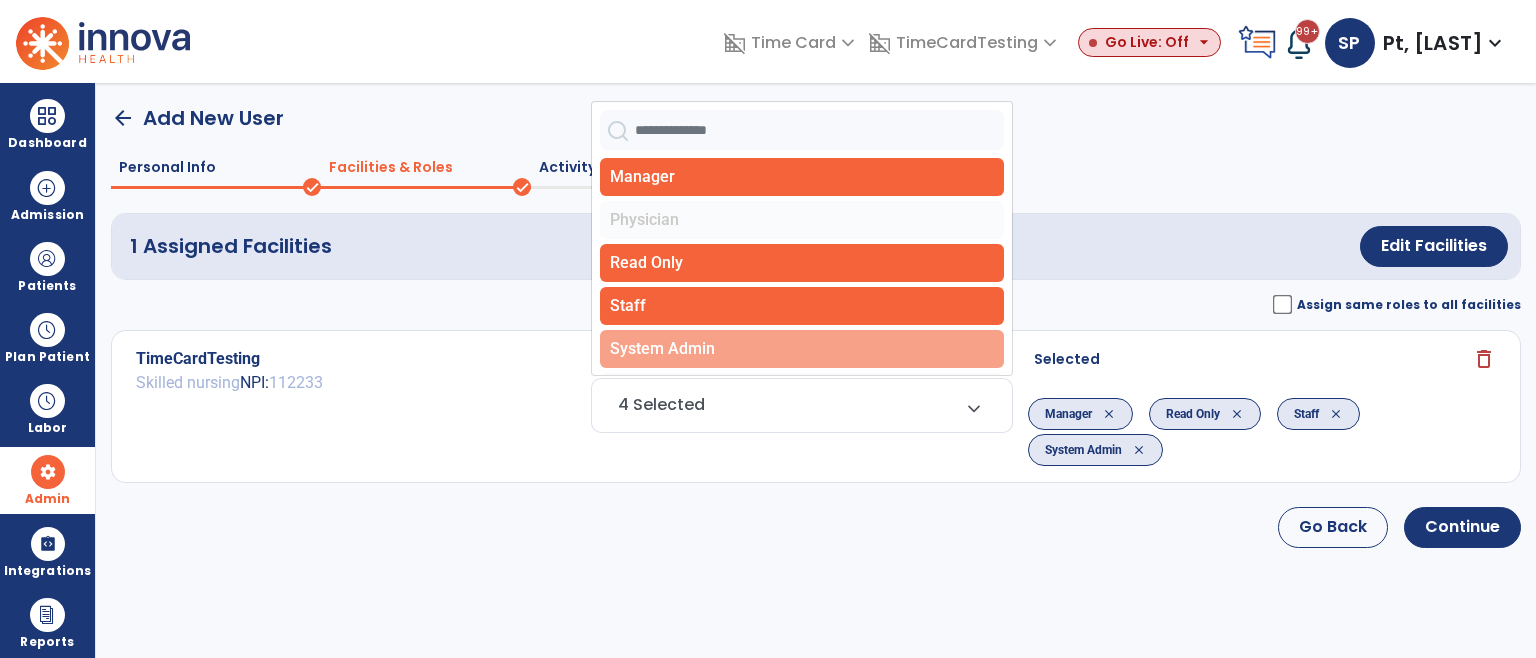 scroll, scrollTop: 60, scrollLeft: 0, axis: vertical 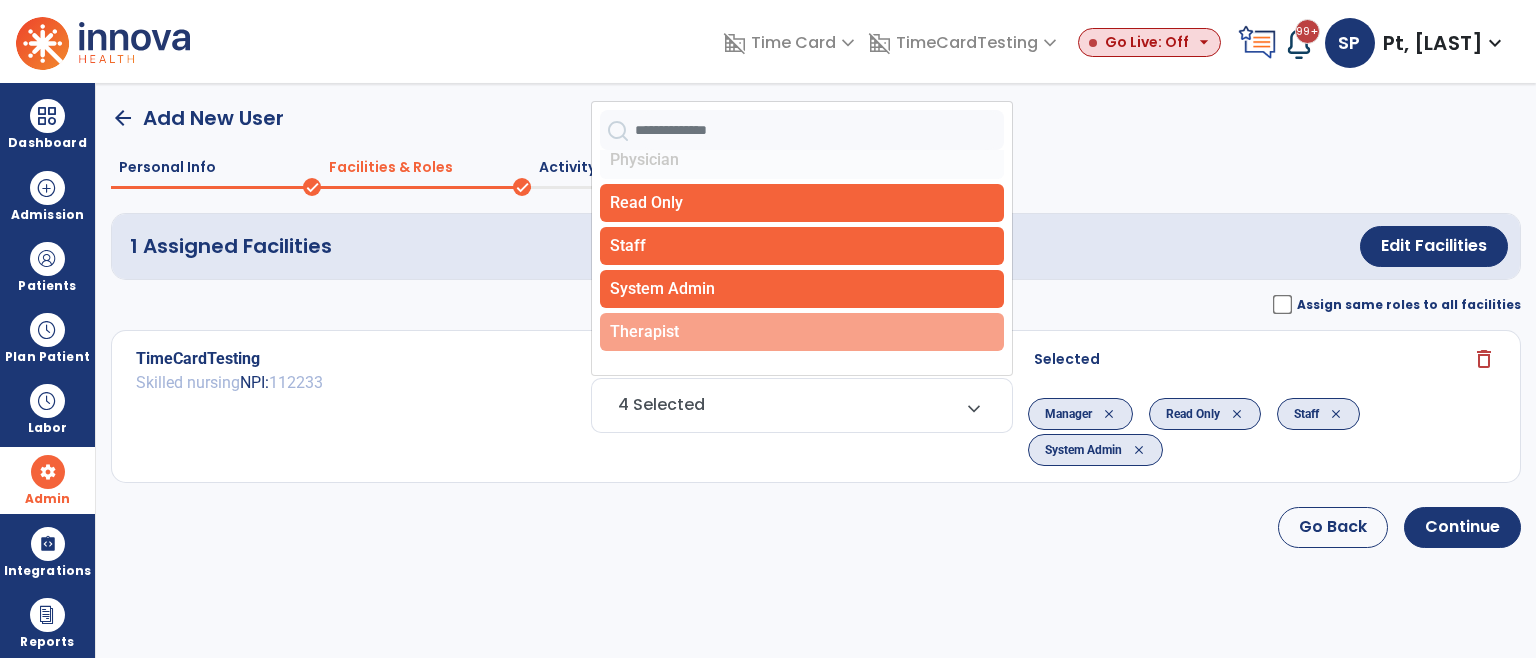click on "Therapist" 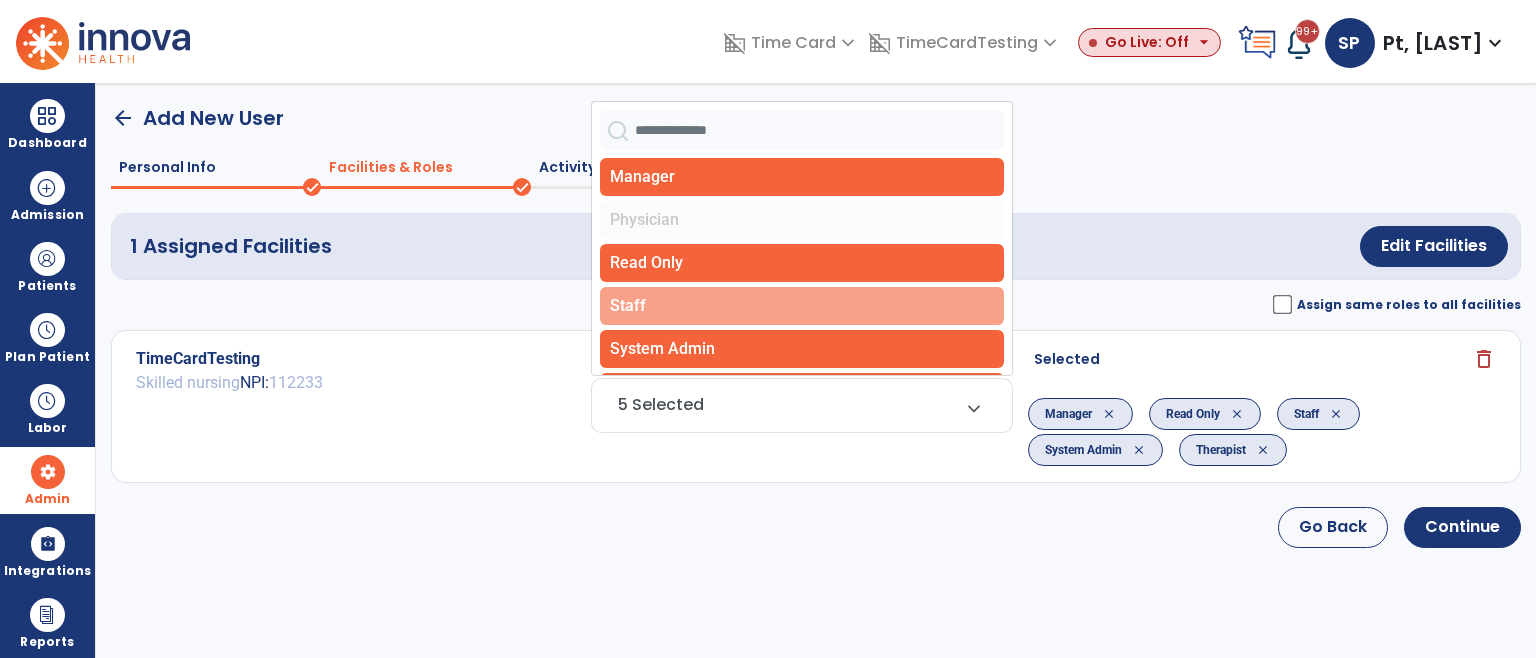scroll, scrollTop: 0, scrollLeft: 0, axis: both 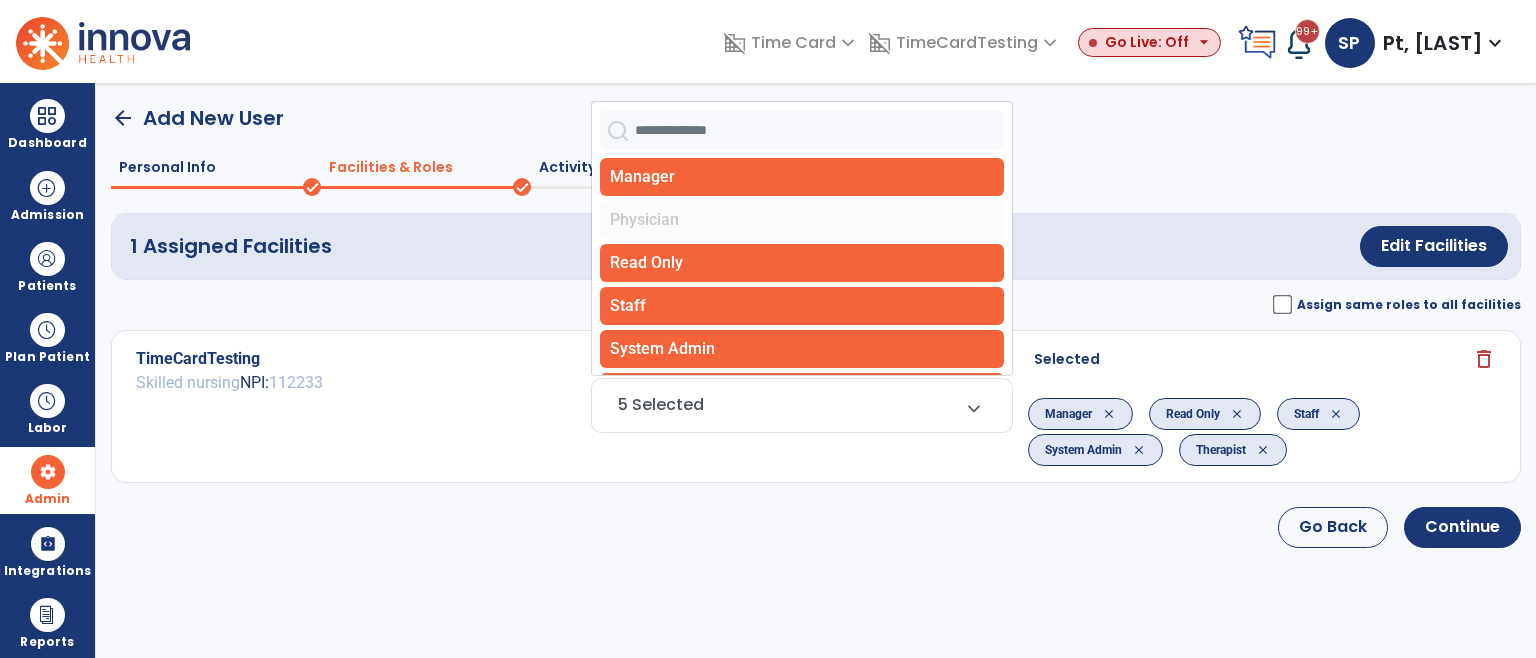 click on "arrow_back   Add New User   Personal Info   done   Facilities & Roles   done   Activity Rates   Additional Details  1 Assigned Facilities  Edit Facilities  Assign same roles to all facilities  TimeCardTesting Skilled nursing     NPI:  112233  Roles  (required) 5 Selected  expand_more   Manager   Physician   Read Only   Staff   System Admin   Therapist  Selected  Manager  close   Read Only  close   Staff  close   System Admin  close   Therapist  close  delete  Go Back   Continue" at bounding box center (816, 370) 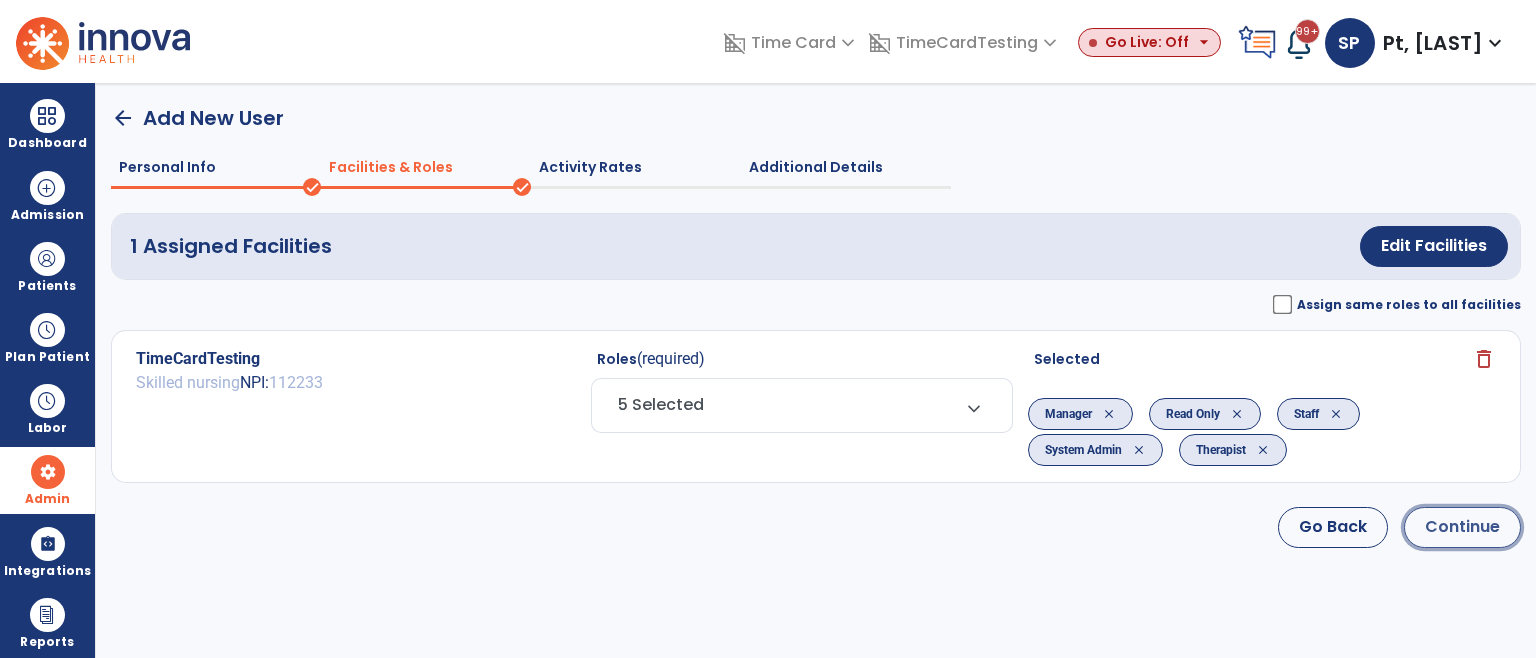 click on "Continue" 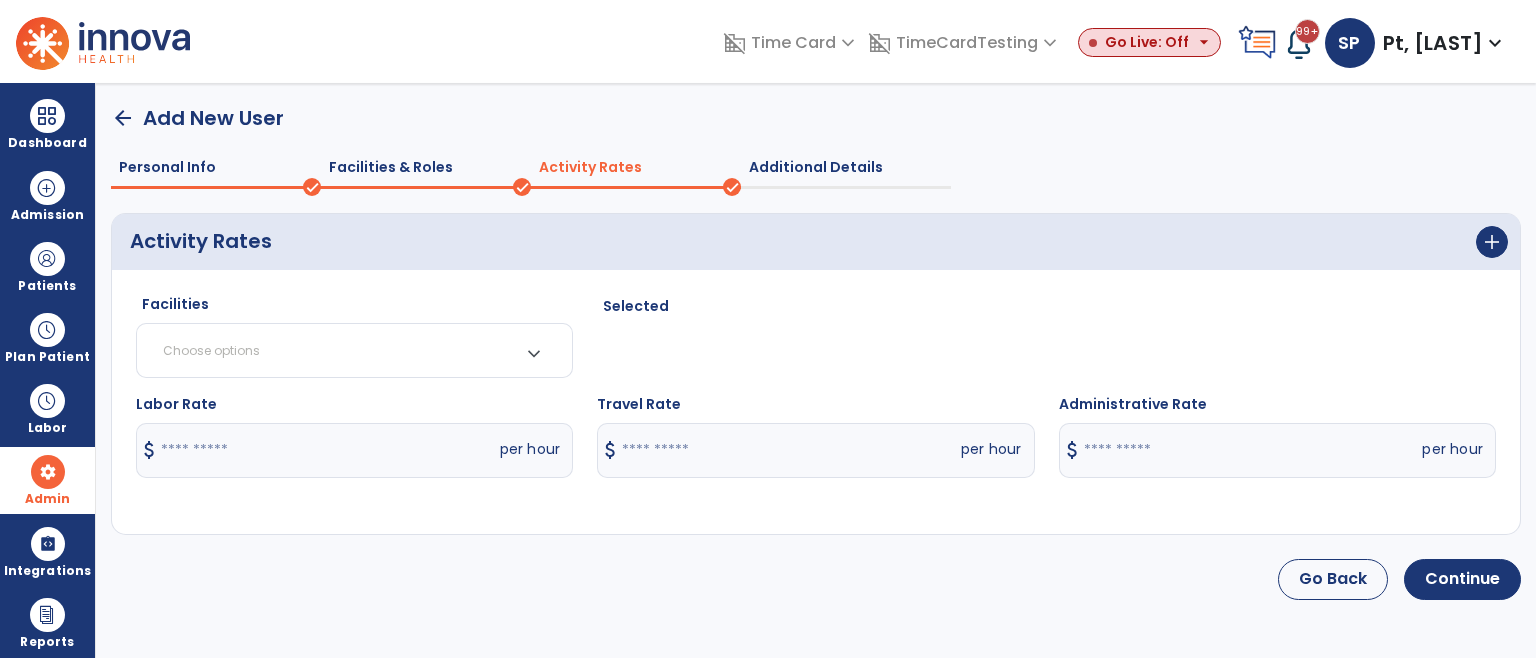 click on "Choose options" at bounding box center [334, 350] 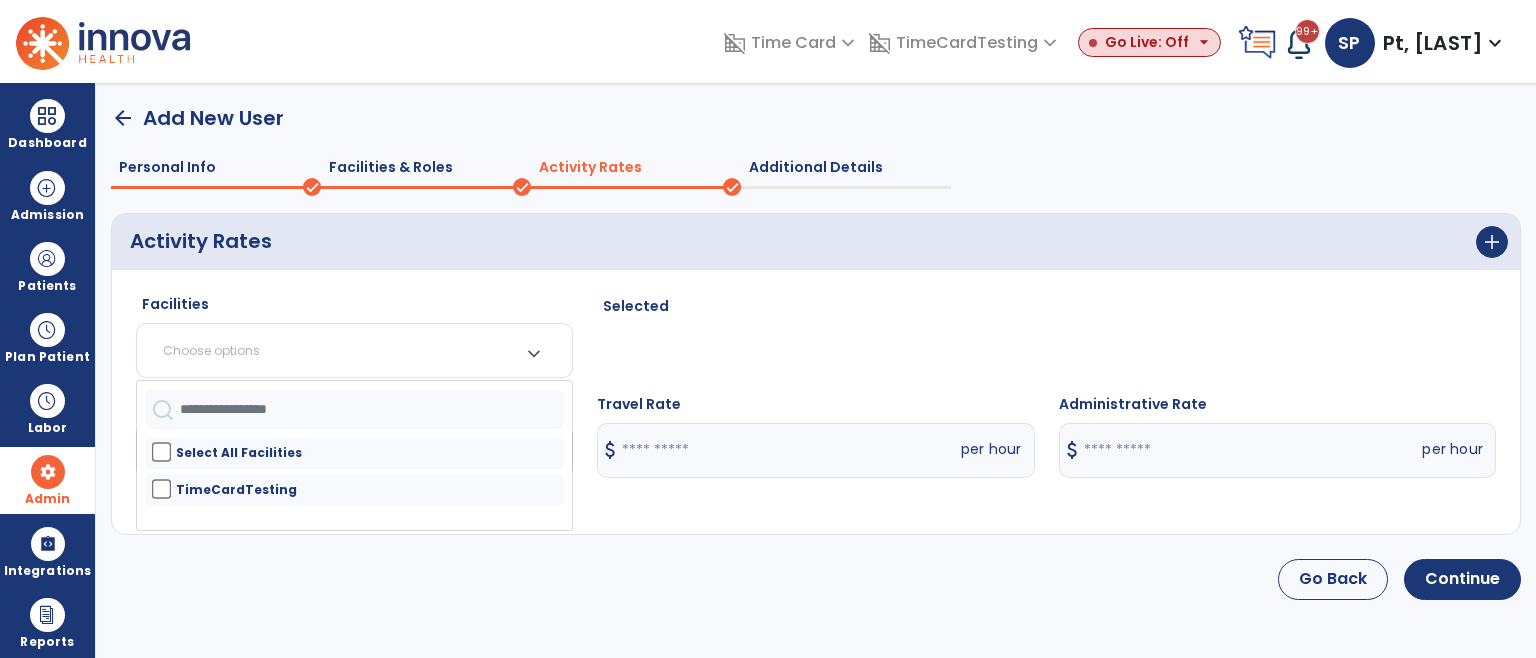 click on "Select All Facilities" at bounding box center (354, 453) 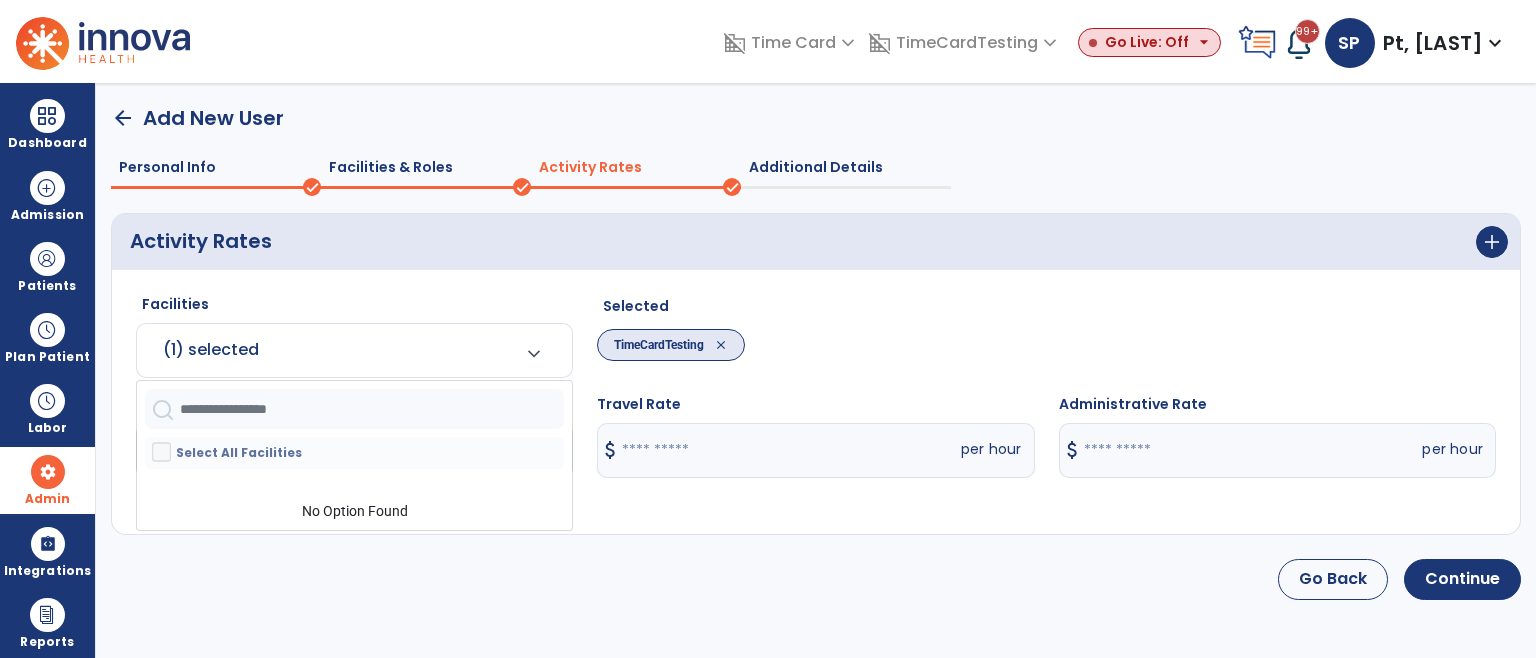 click on "Activity Rates  add  Facilities  (1) selected  expand_more  Select All Facilities No Option Found Selected  TimeCardTesting  close  Labor Rate  per hour Travel Rate  per hour Administrative Rate  per hour  Go Back   Continue" 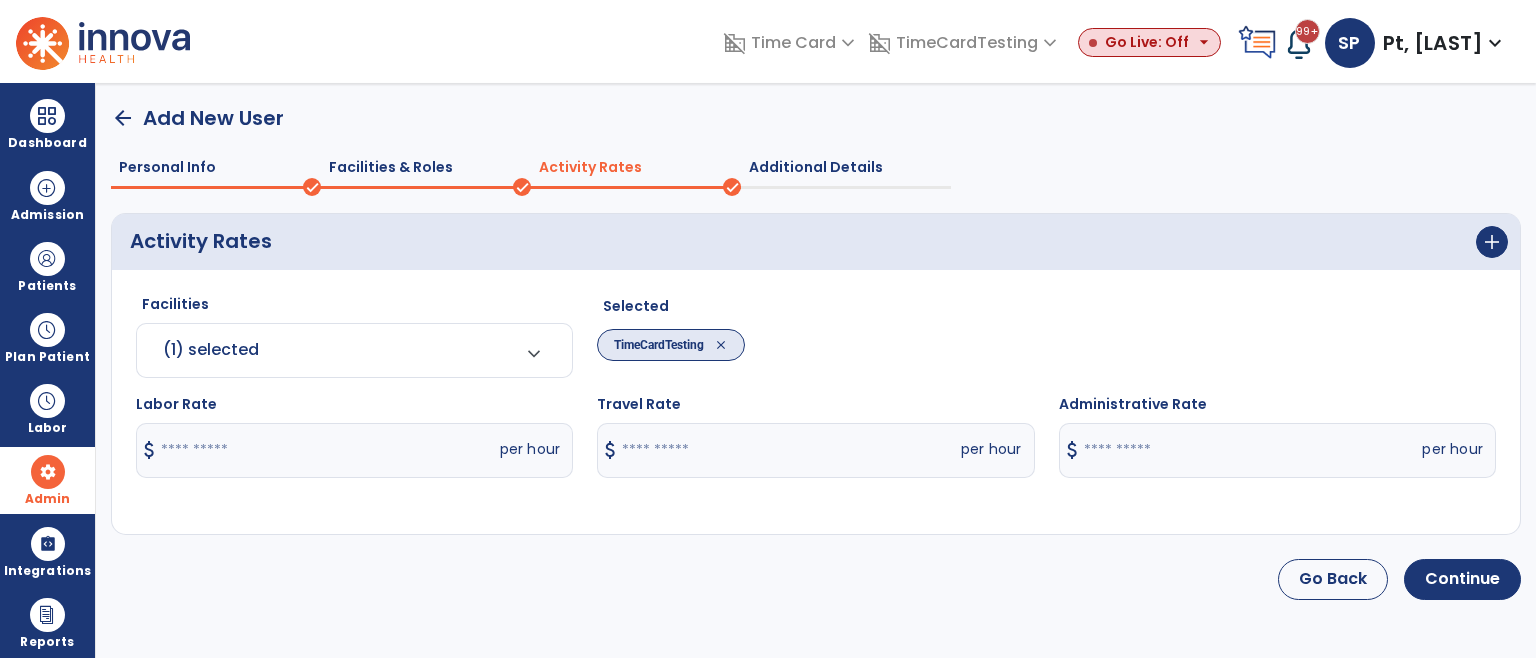 click 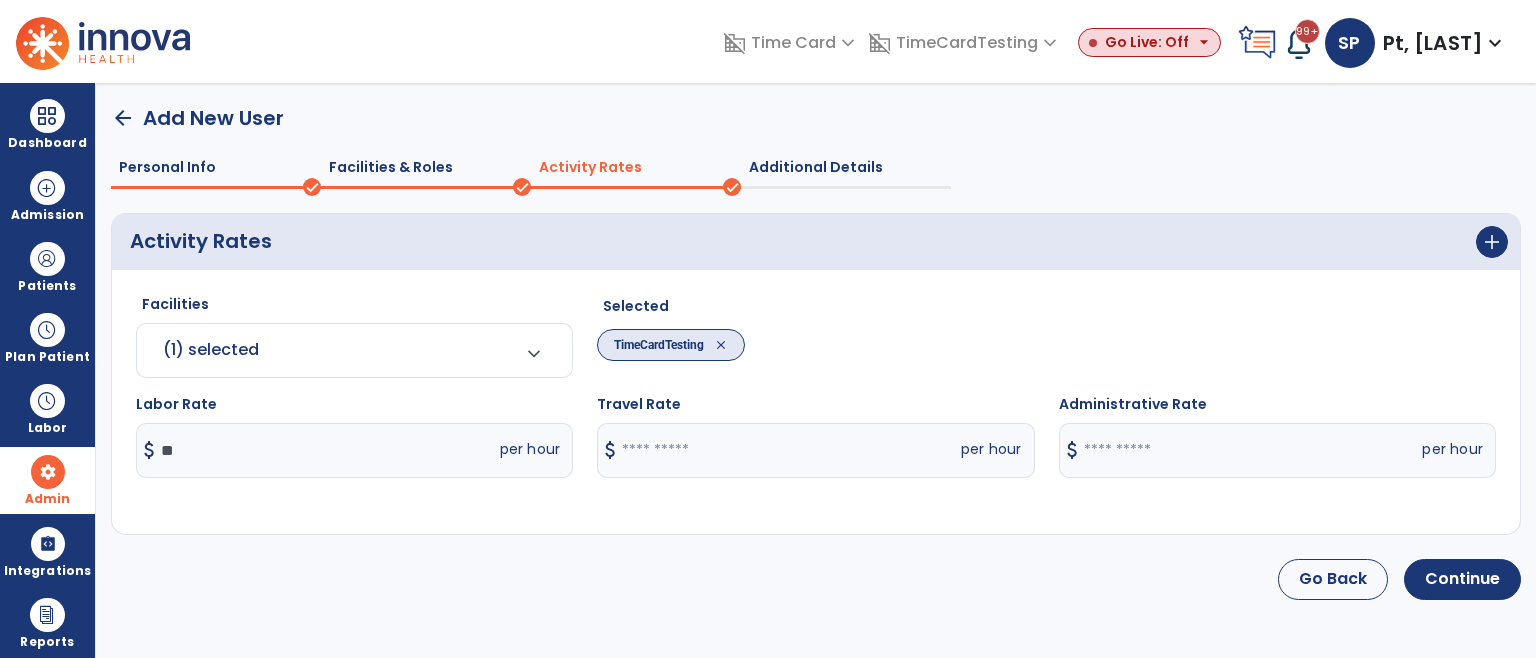 type on "*****" 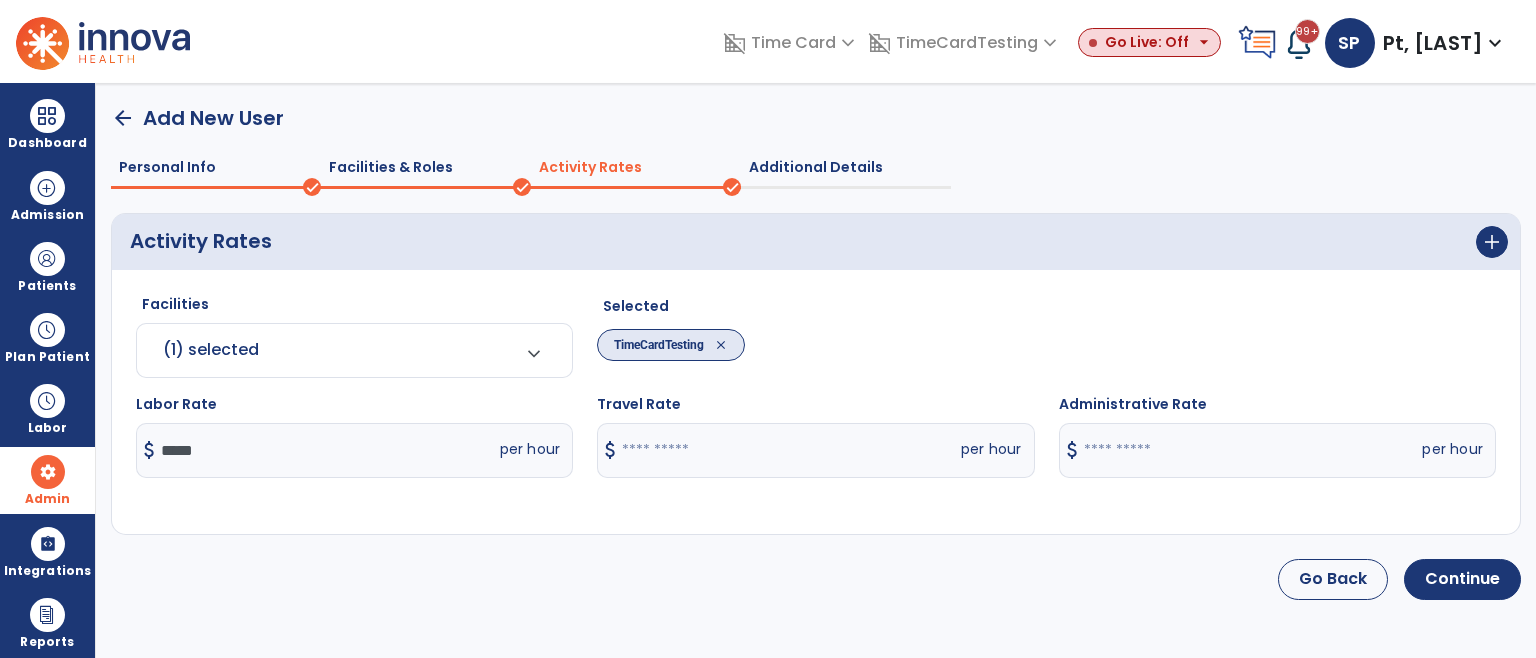 click 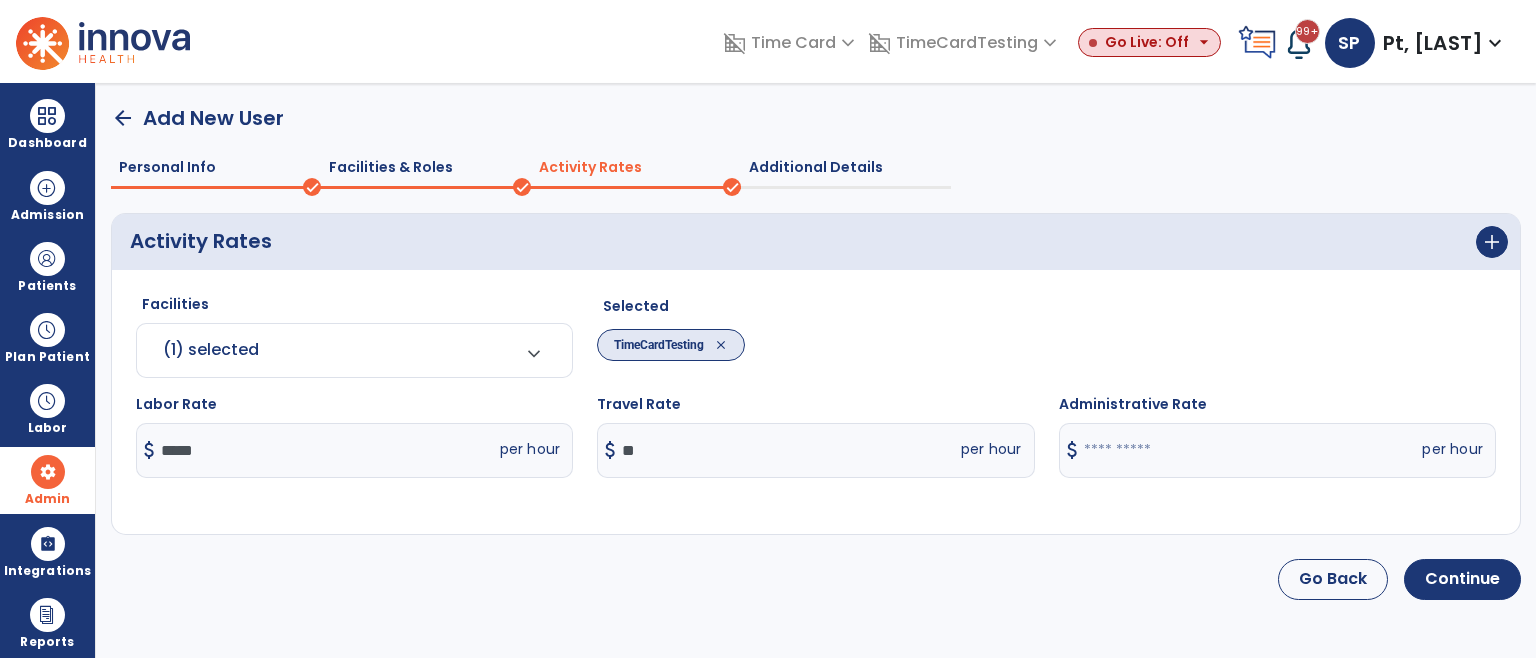 type on "*****" 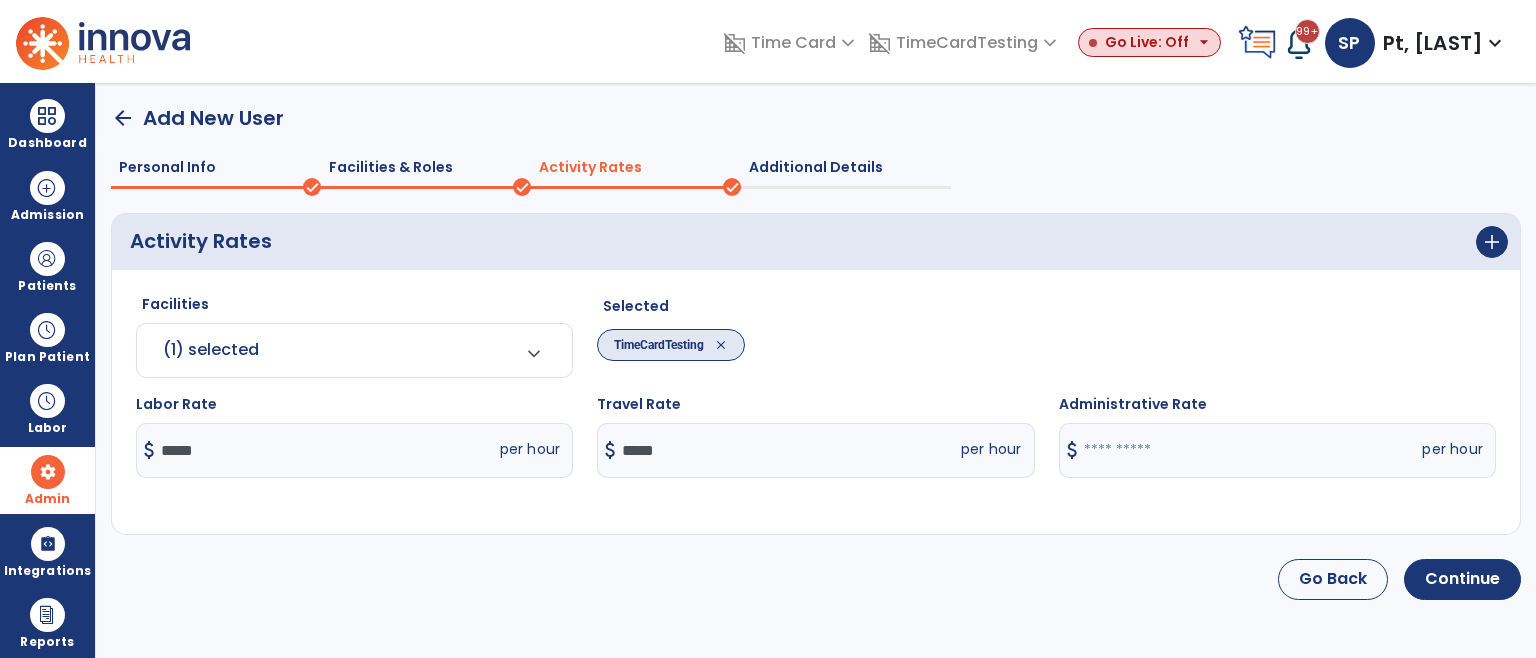 click on "*****" 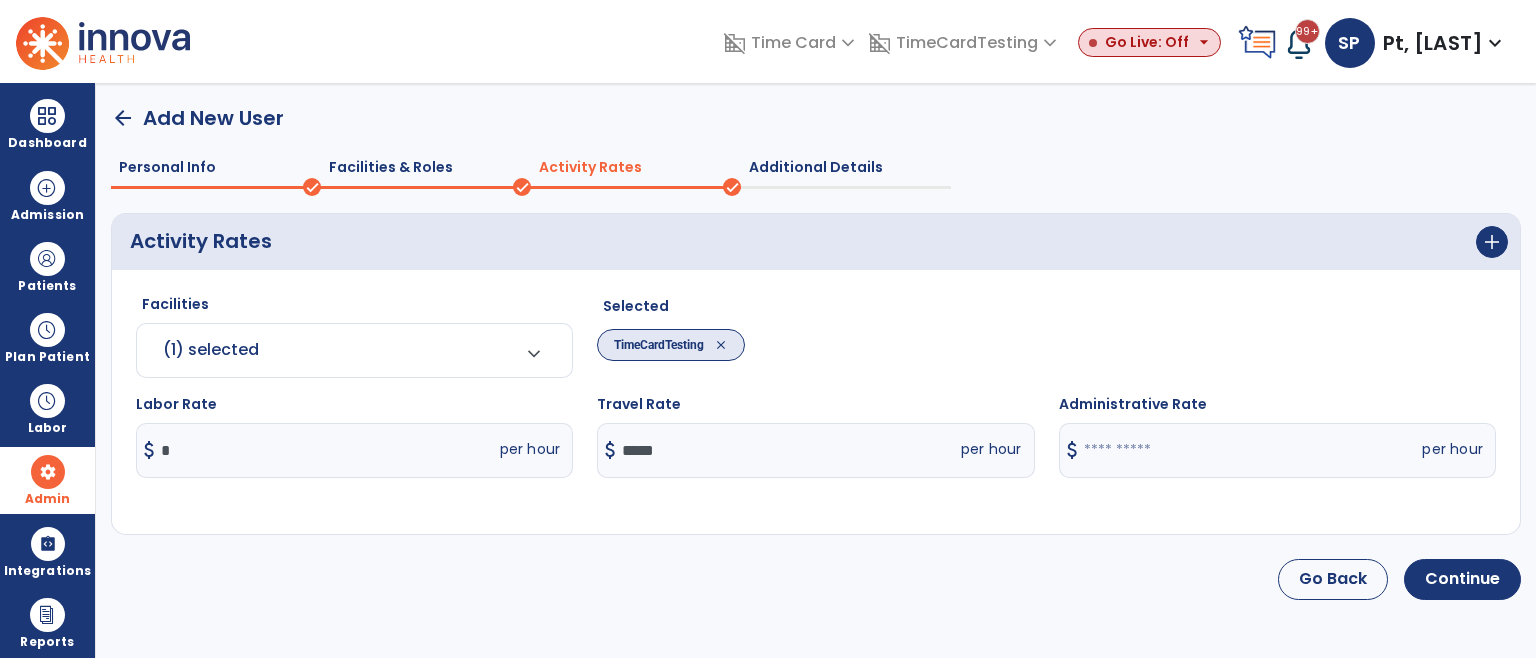 type on "****" 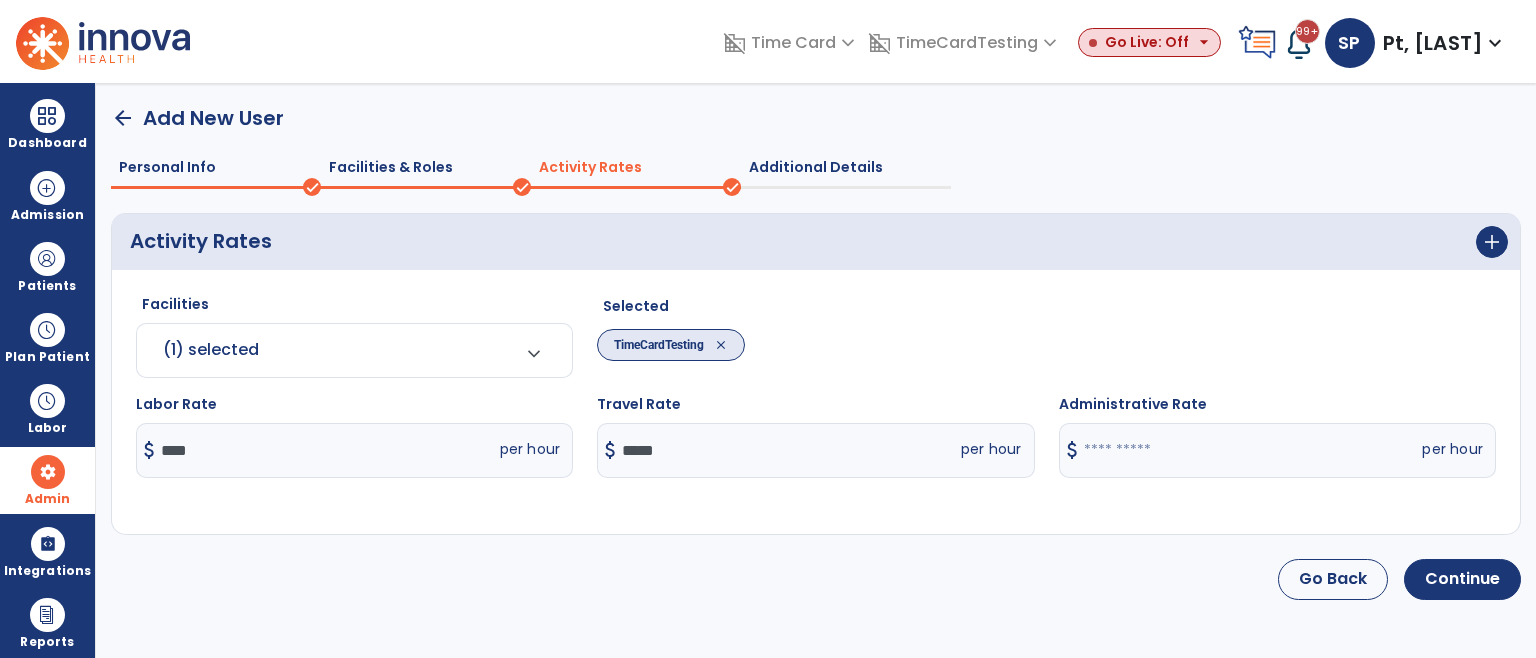click on "Facilities  (1) selected  expand_more  Select All Facilities No Option Found Selected  TimeCardTesting  close  Labor Rate  **** per hour Travel Rate  ***** per hour Administrative Rate  per hour" 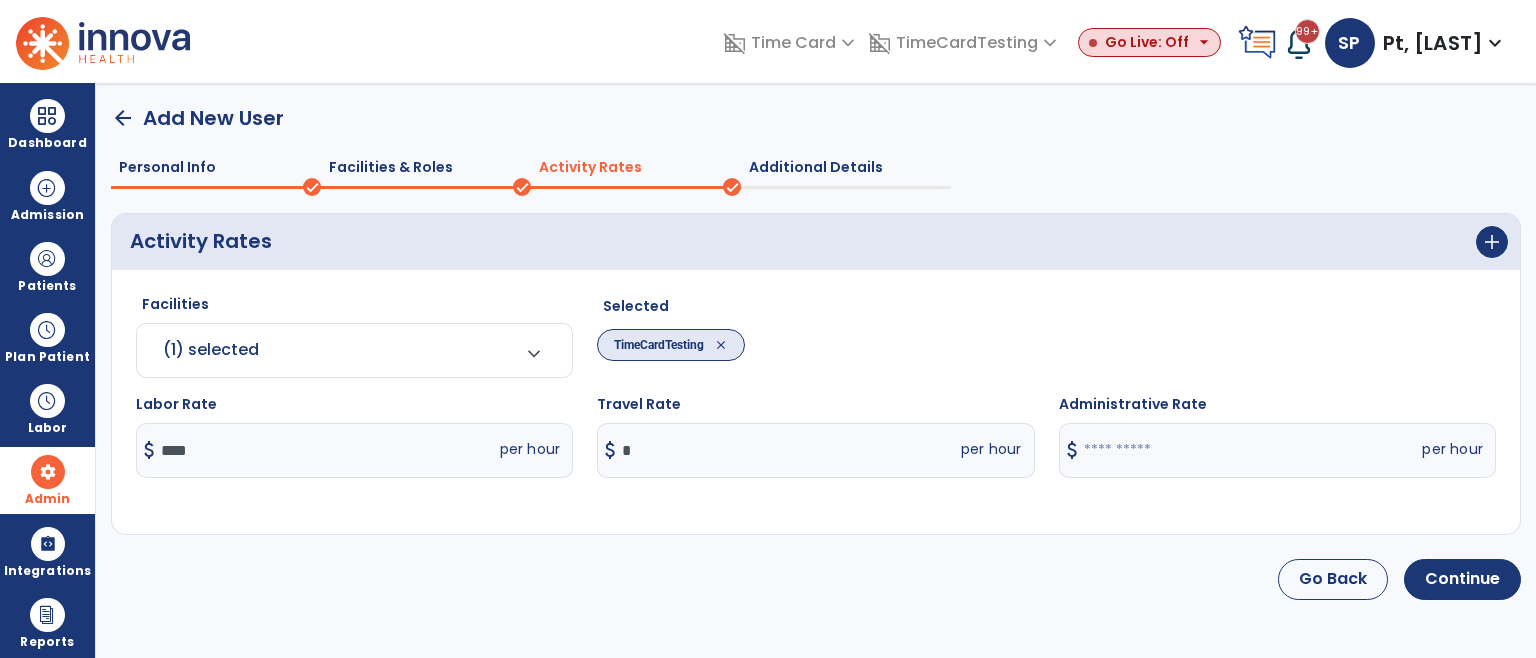 type on "****" 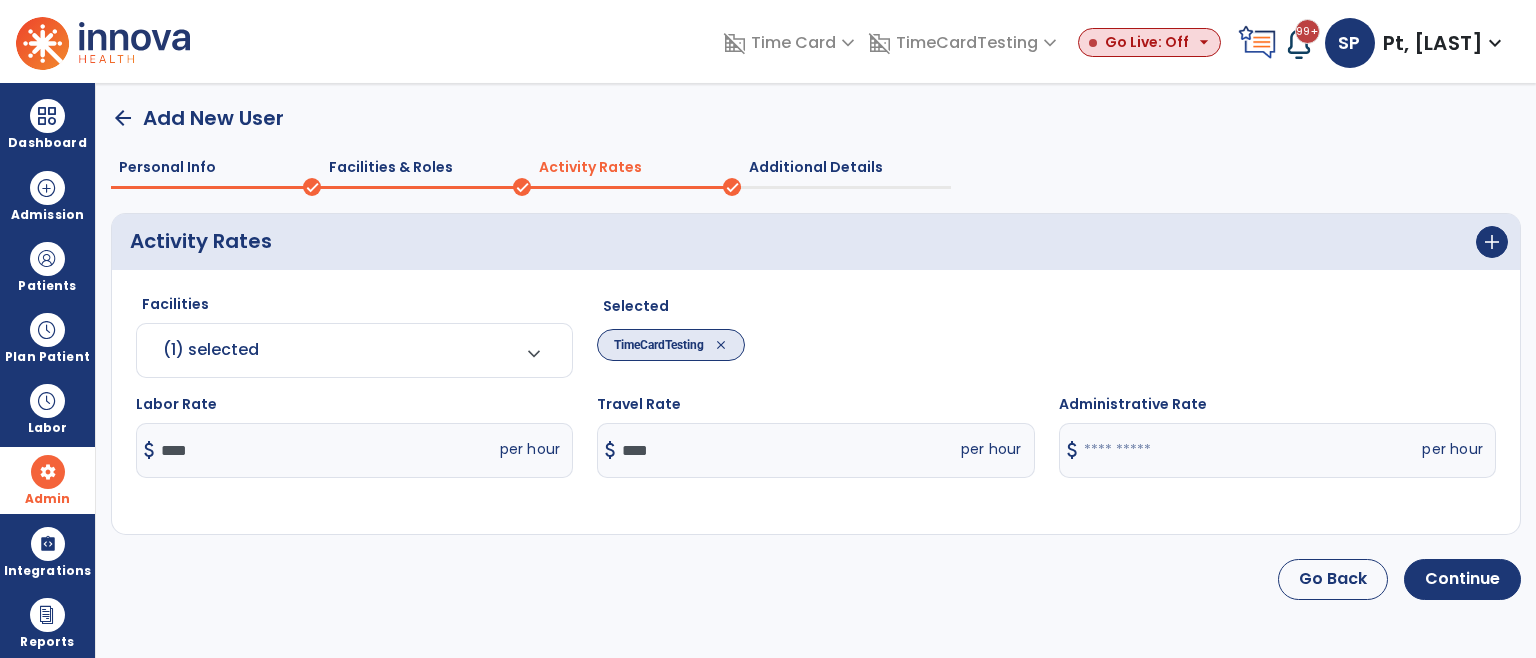 click on "****" 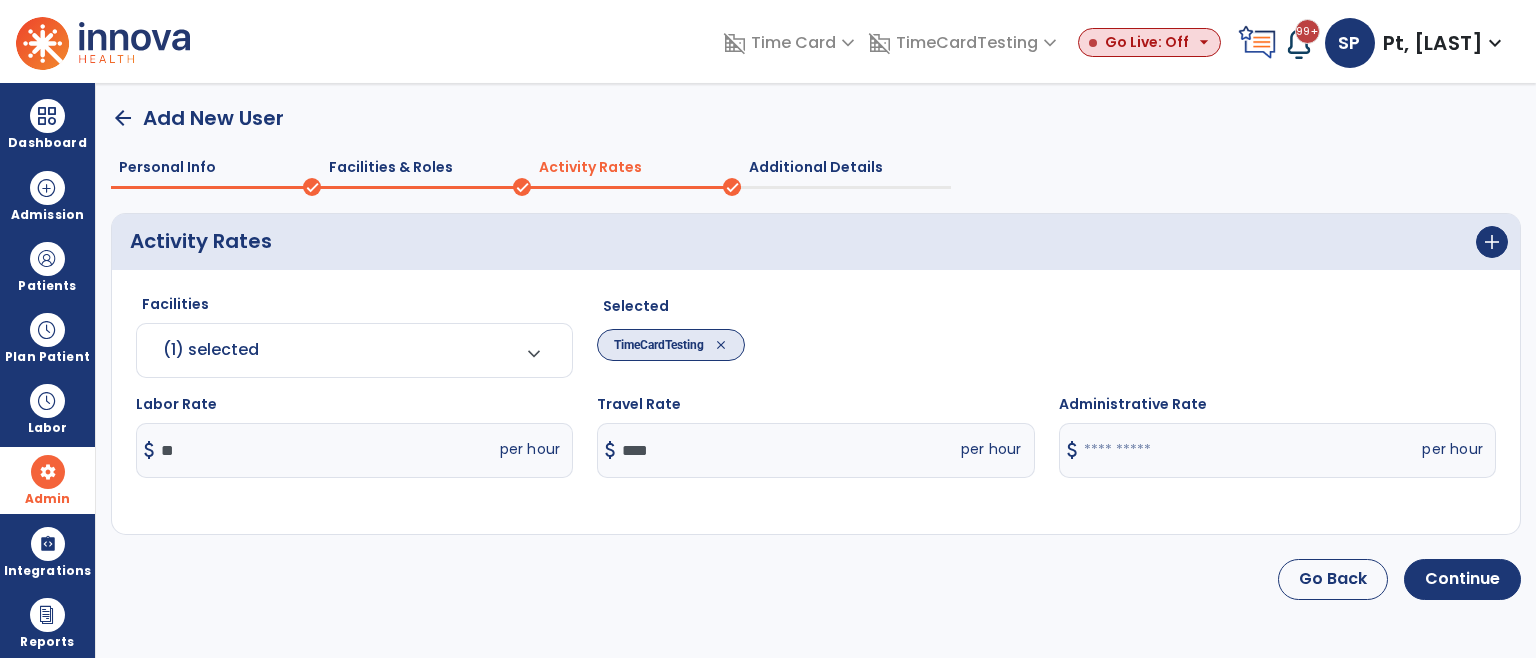 type on "*****" 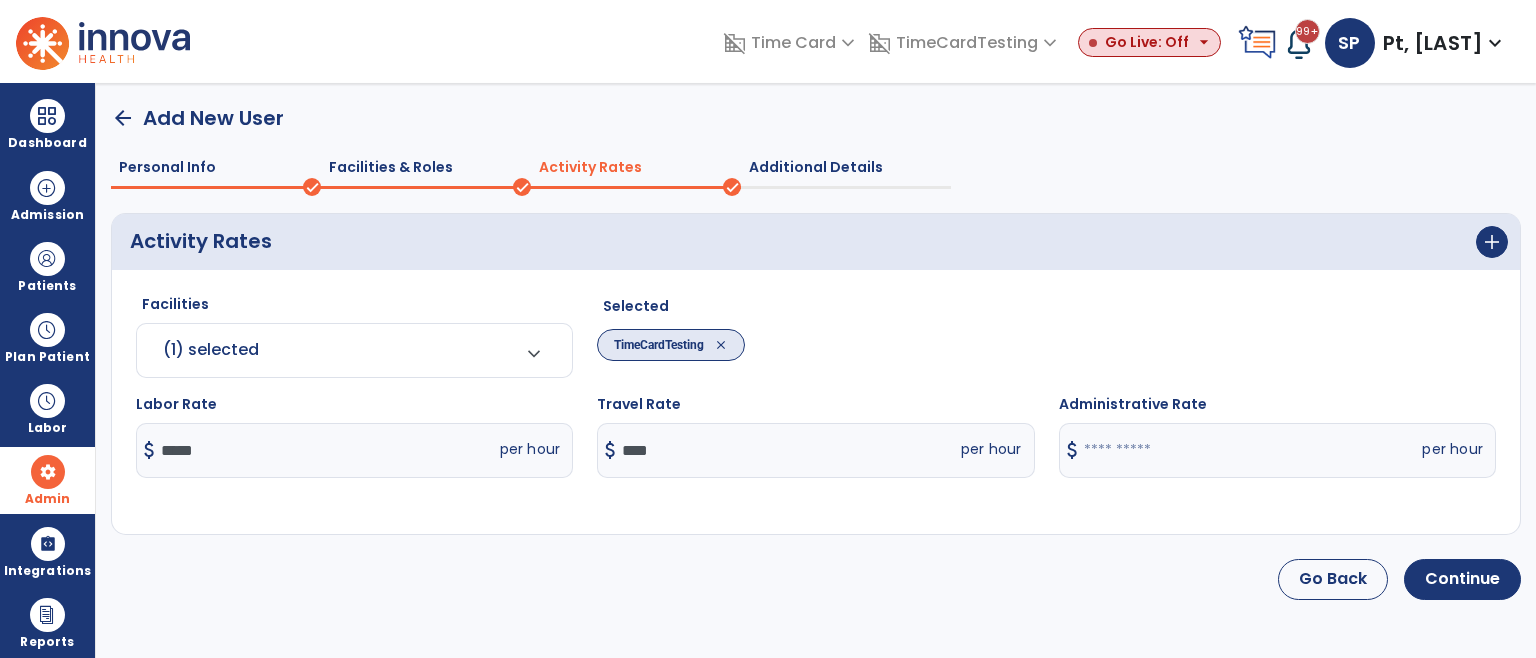 click on "****" 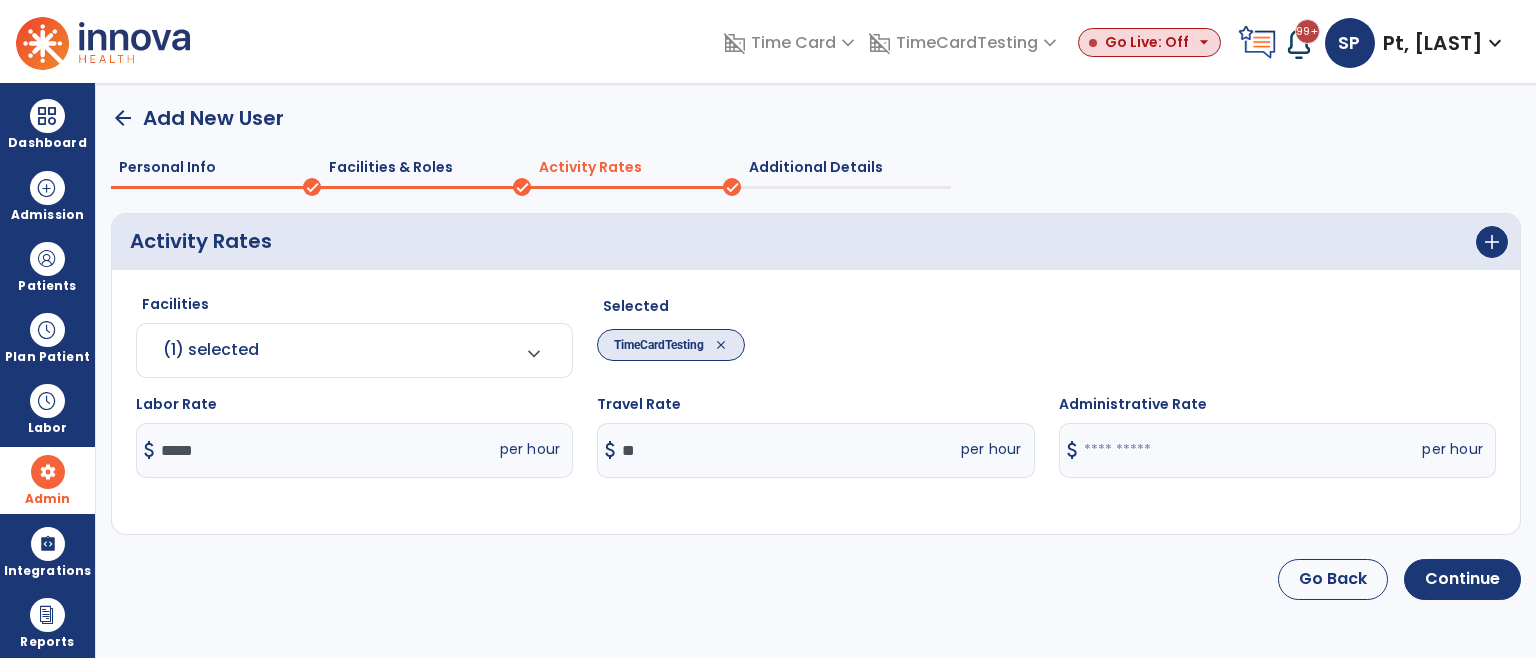 type on "*****" 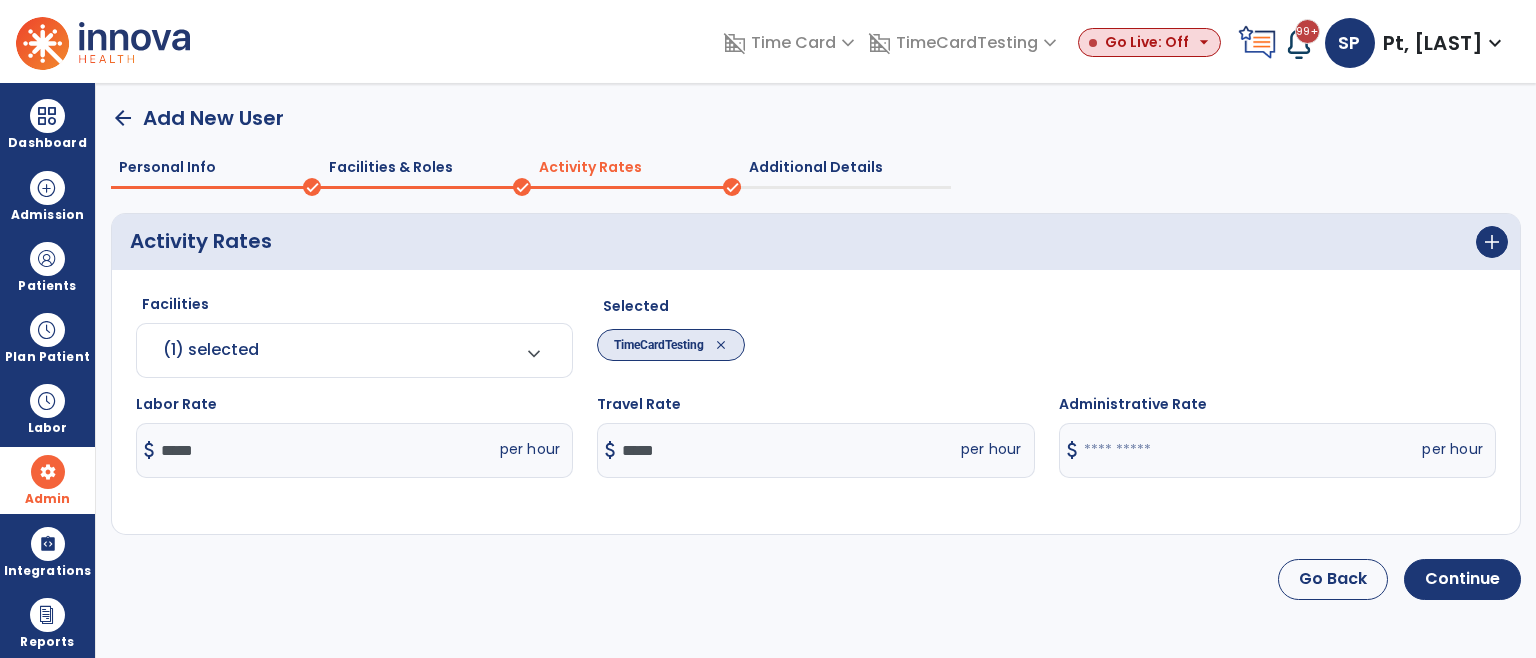 drag, startPoint x: 805, startPoint y: 510, endPoint x: 926, endPoint y: 511, distance: 121.004135 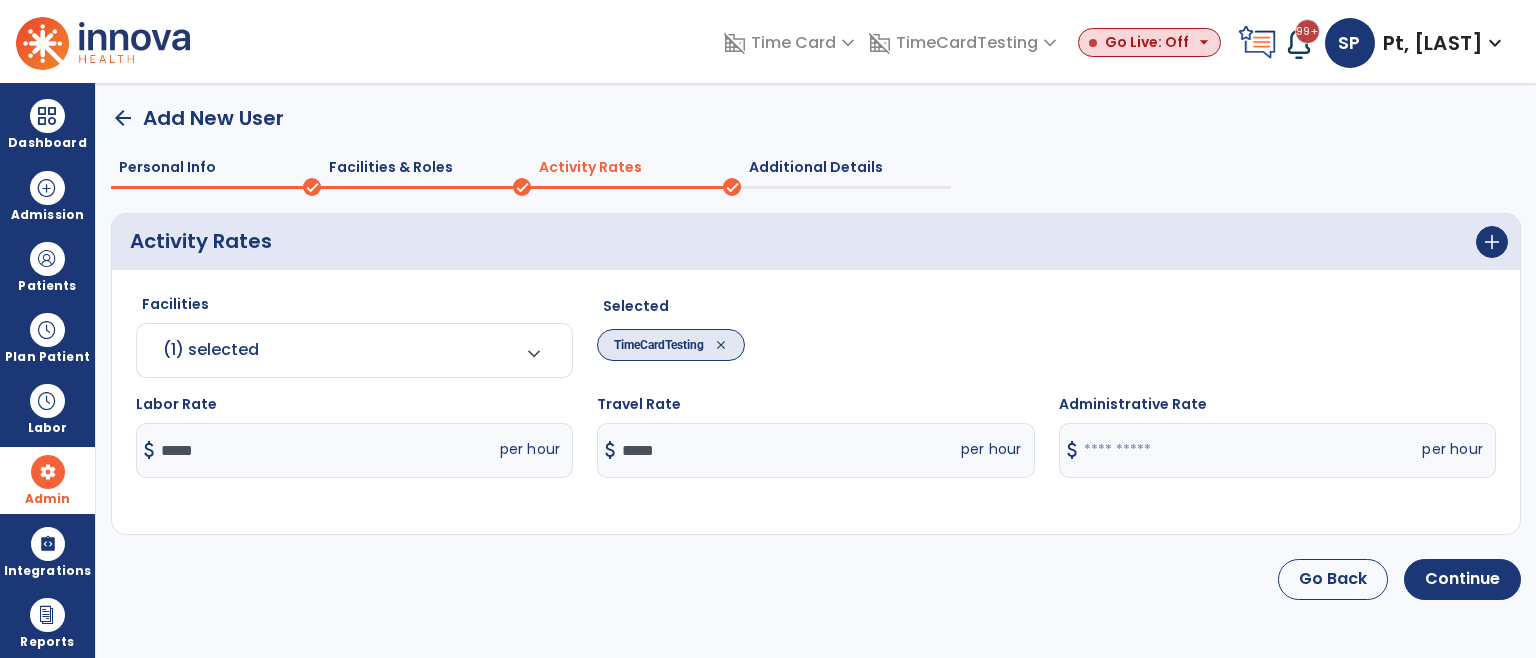 click on "Facilities  (1) selected  expand_more  Select All Facilities No Option Found Selected  TimeCardTesting  close  Labor Rate  ***** per hour Travel Rate  ***** per hour Administrative Rate  per hour" 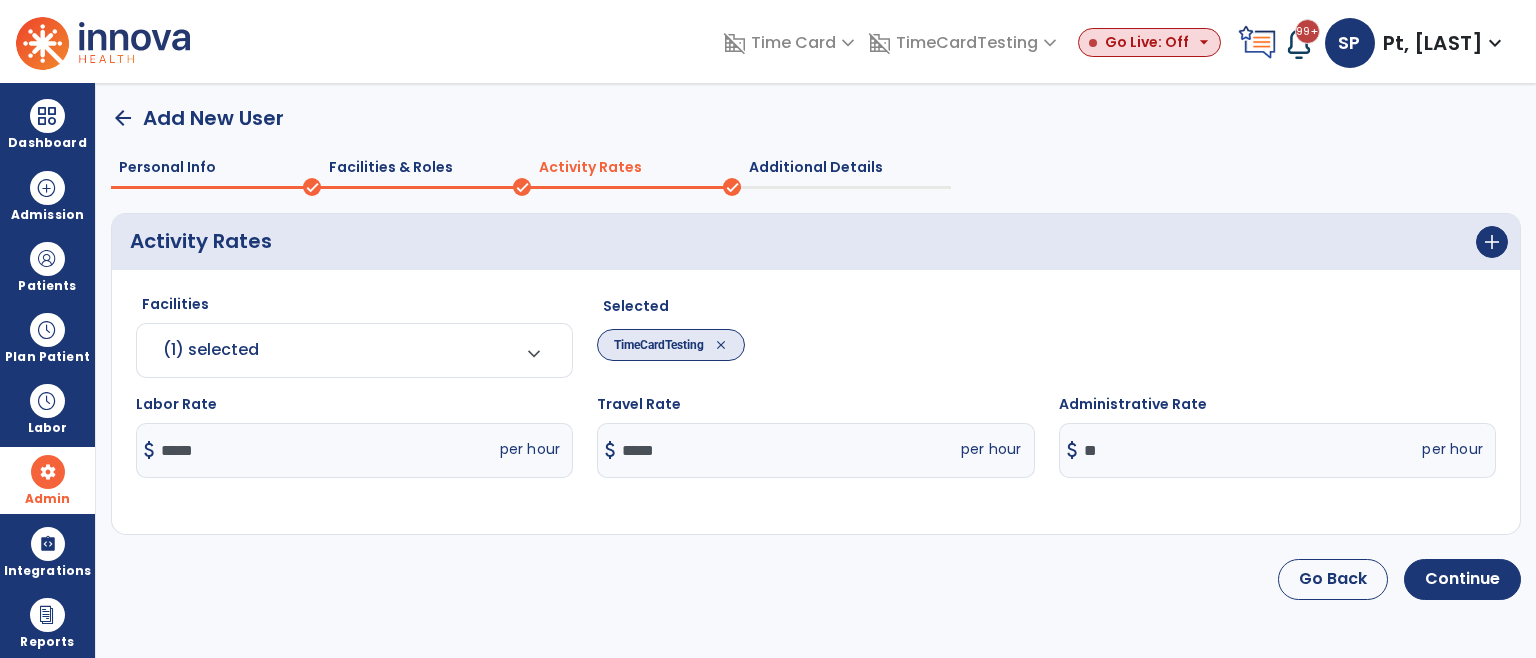 type on "*****" 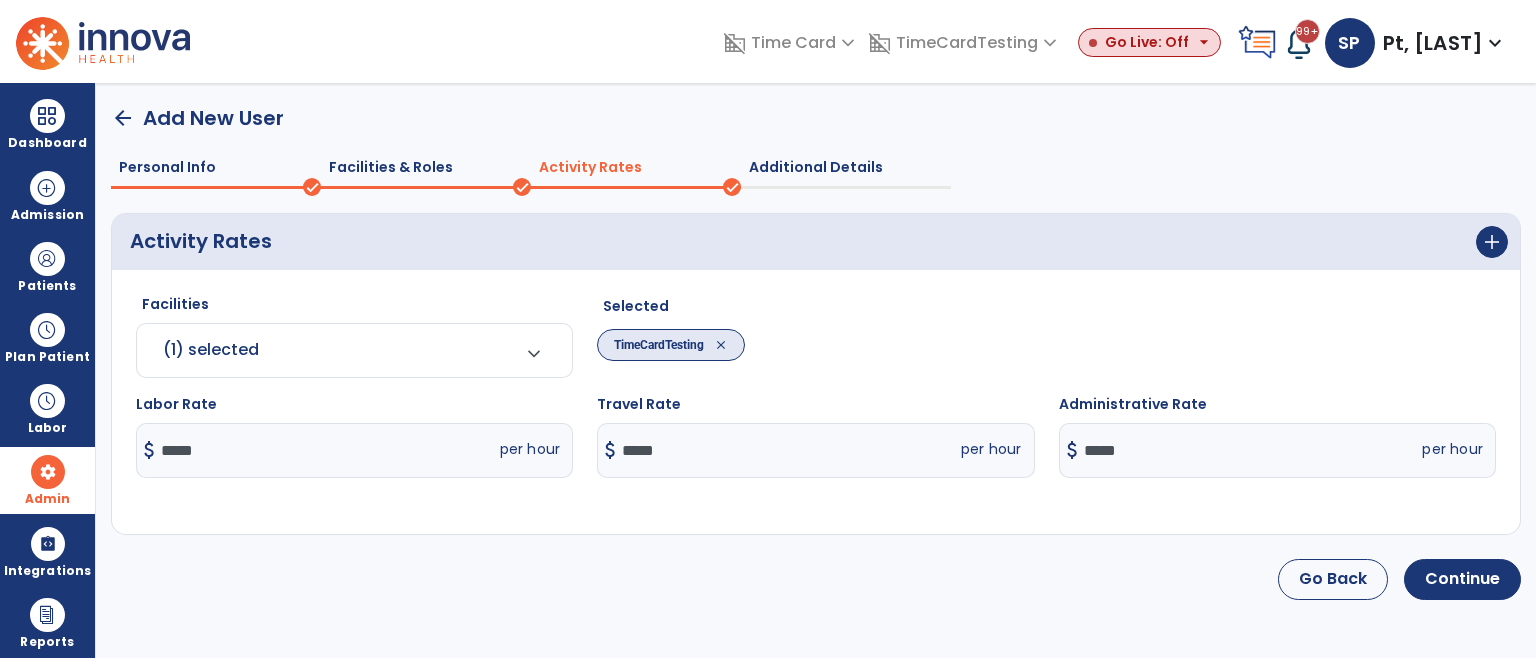 click on "Facilities  (1) selected  expand_more  Select All Facilities No Option Found Selected  TimeCardTesting  close  Labor Rate  ***** per hour Travel Rate  ***** per hour Administrative Rate  ***** per hour" 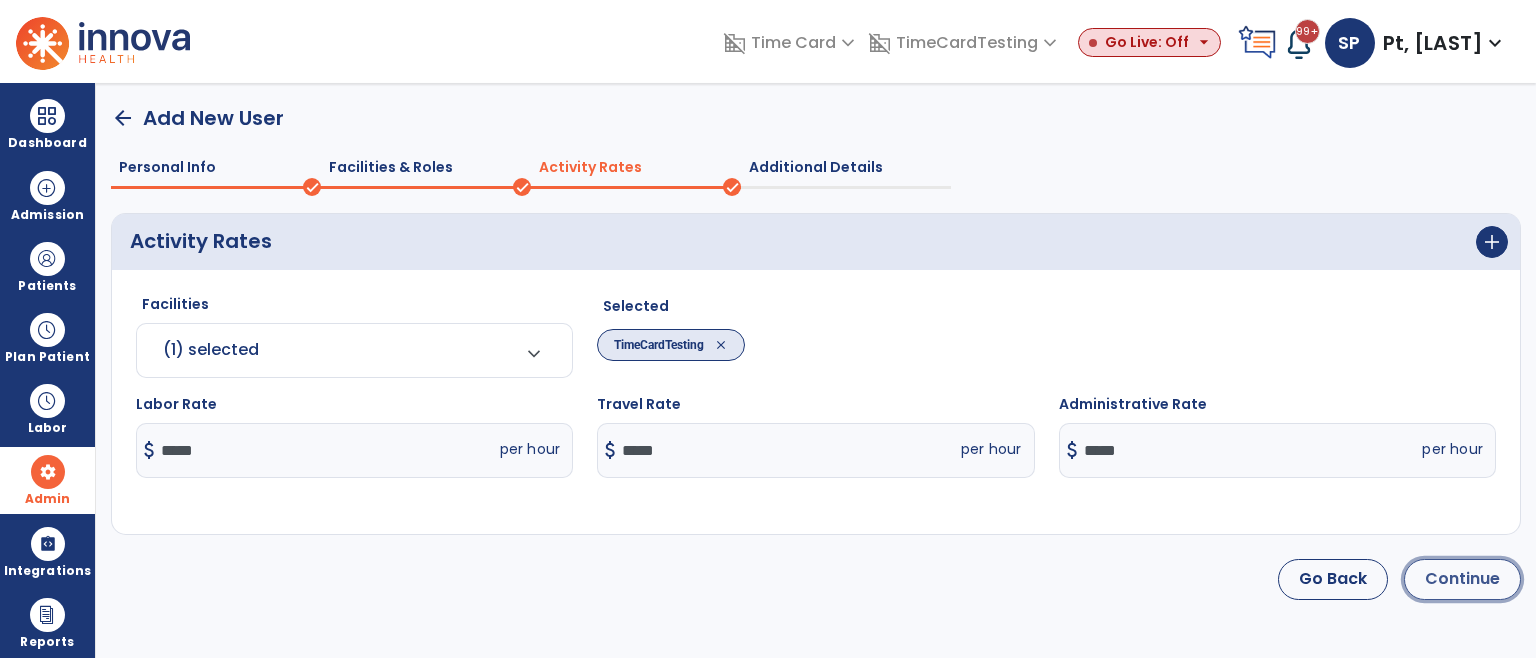 click on "Continue" 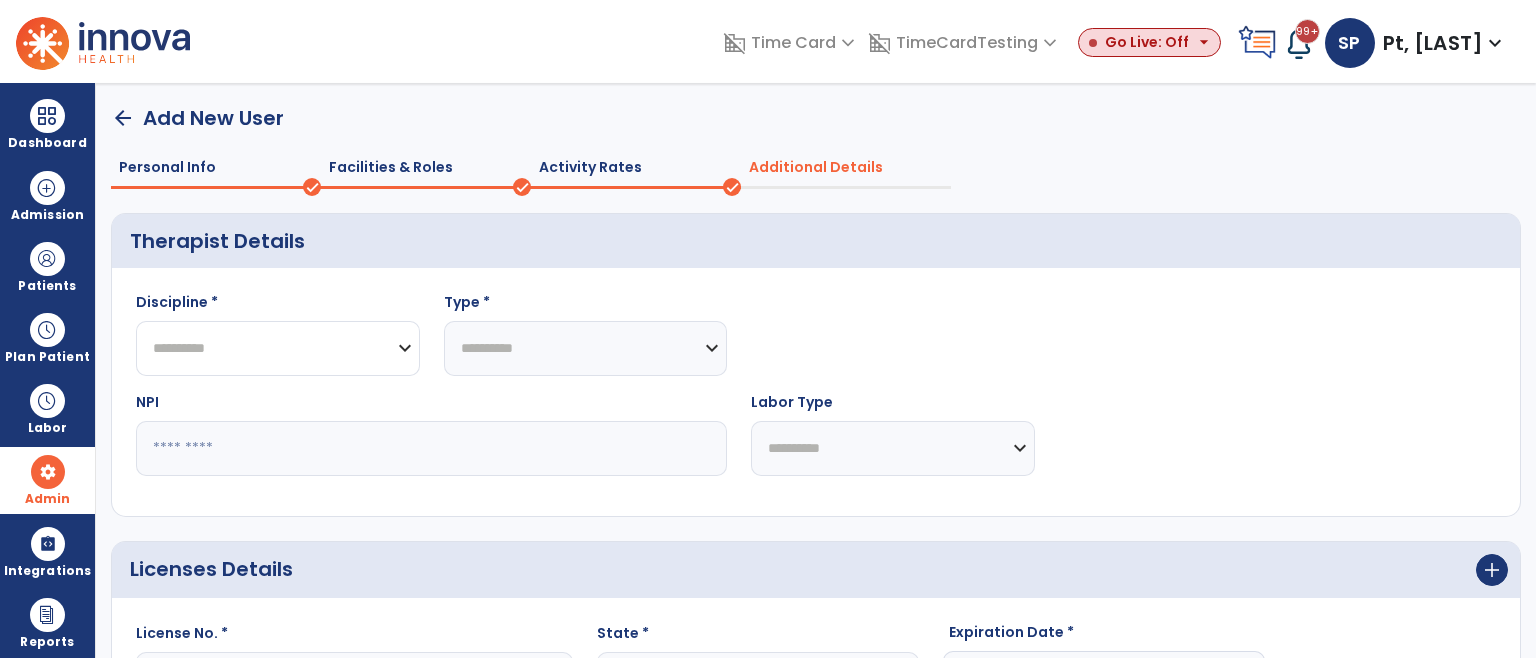 click on "**********" 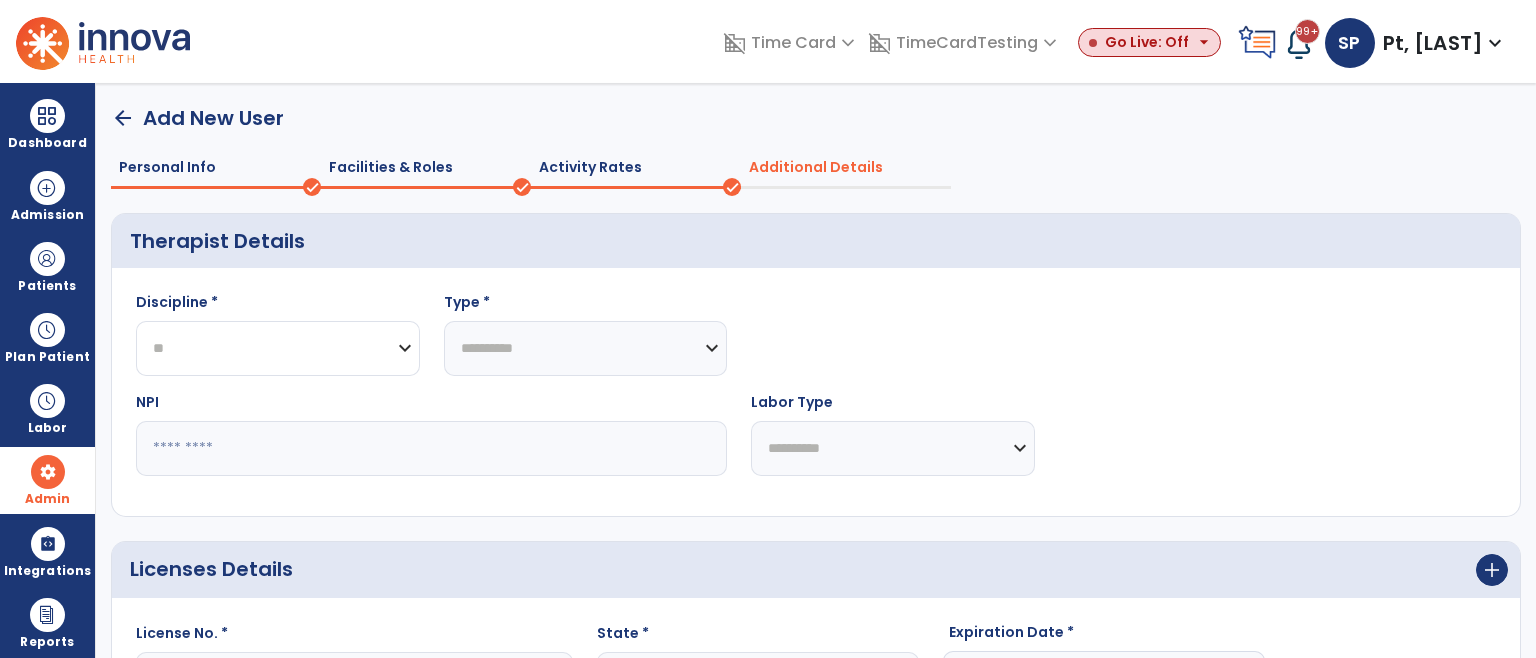 click on "**********" 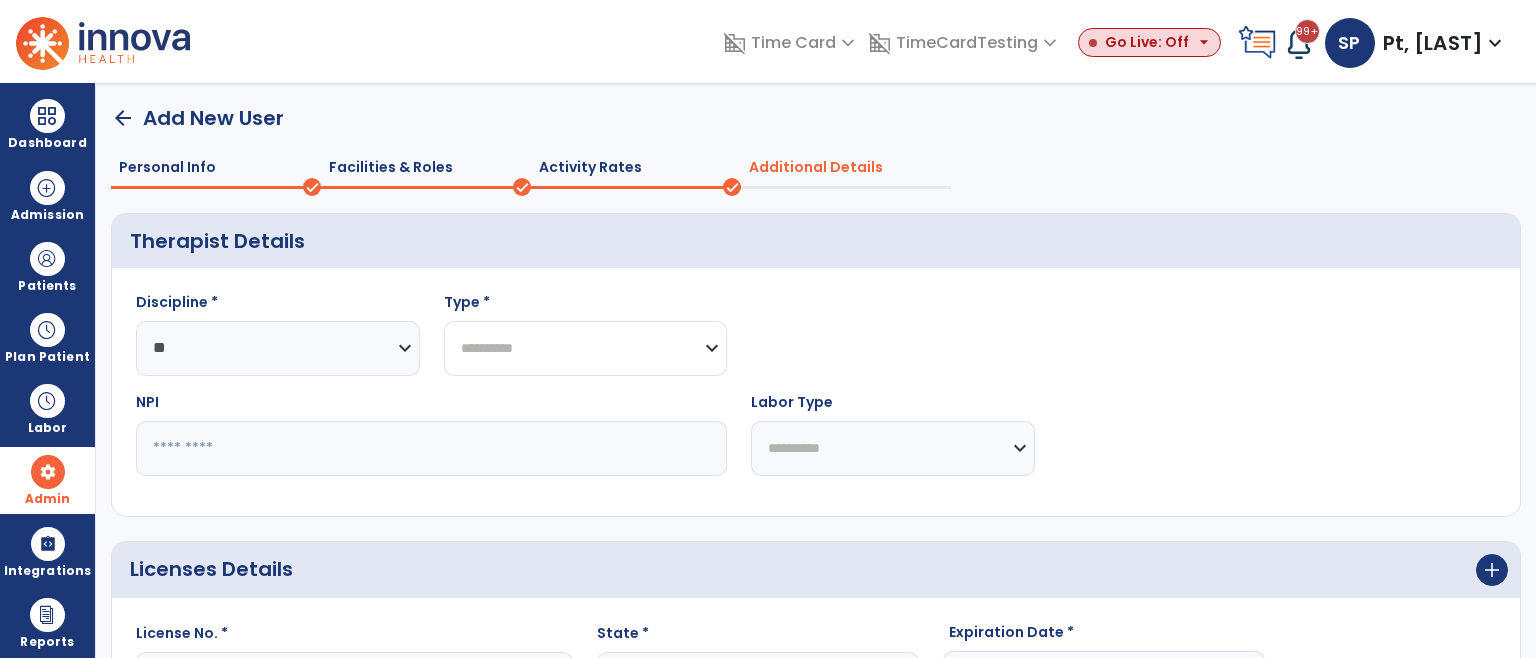 click on "**********" 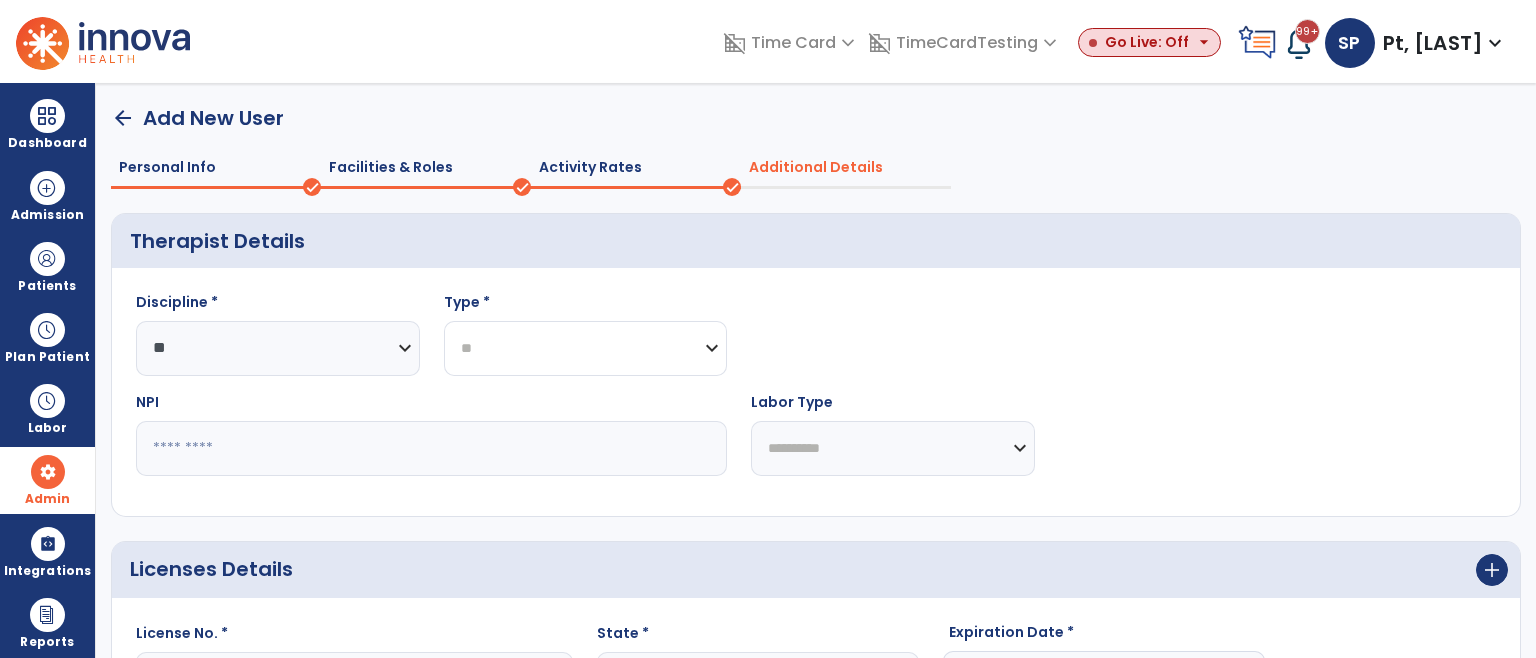 click on "**********" 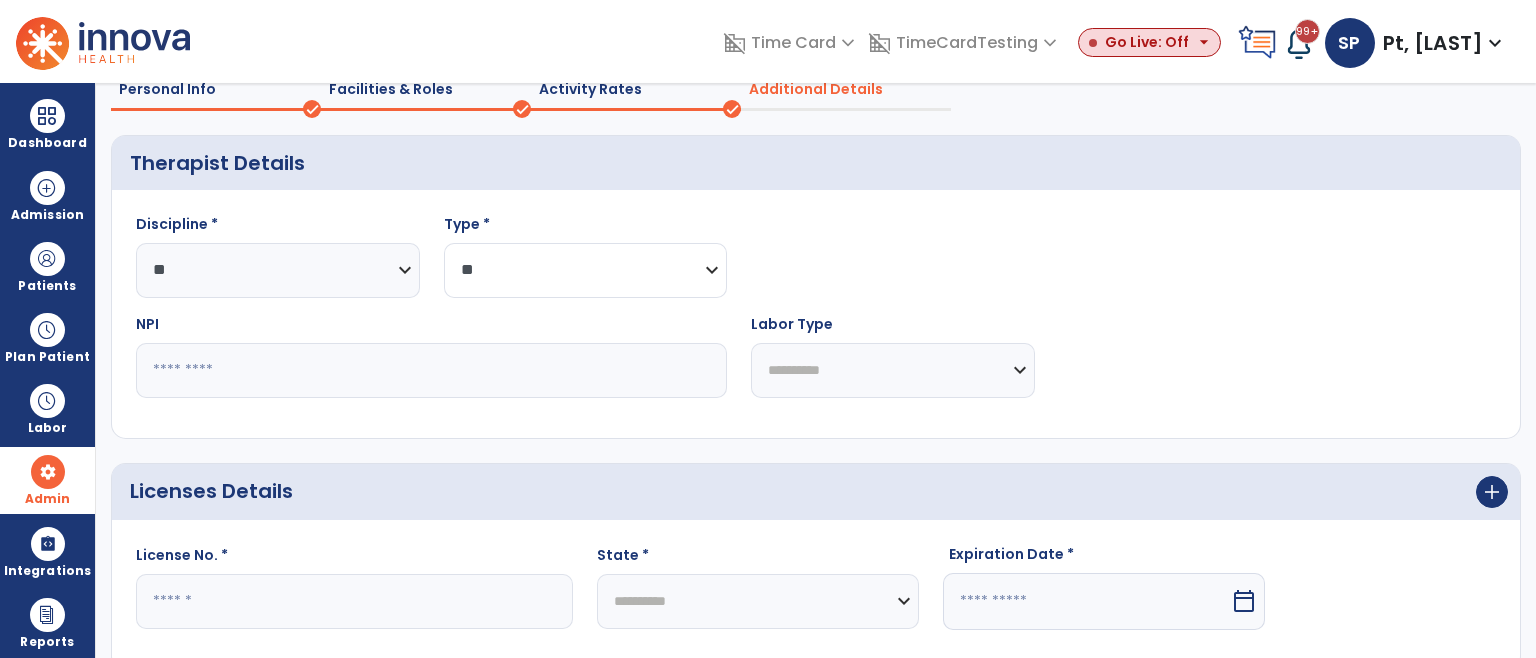 scroll, scrollTop: 100, scrollLeft: 0, axis: vertical 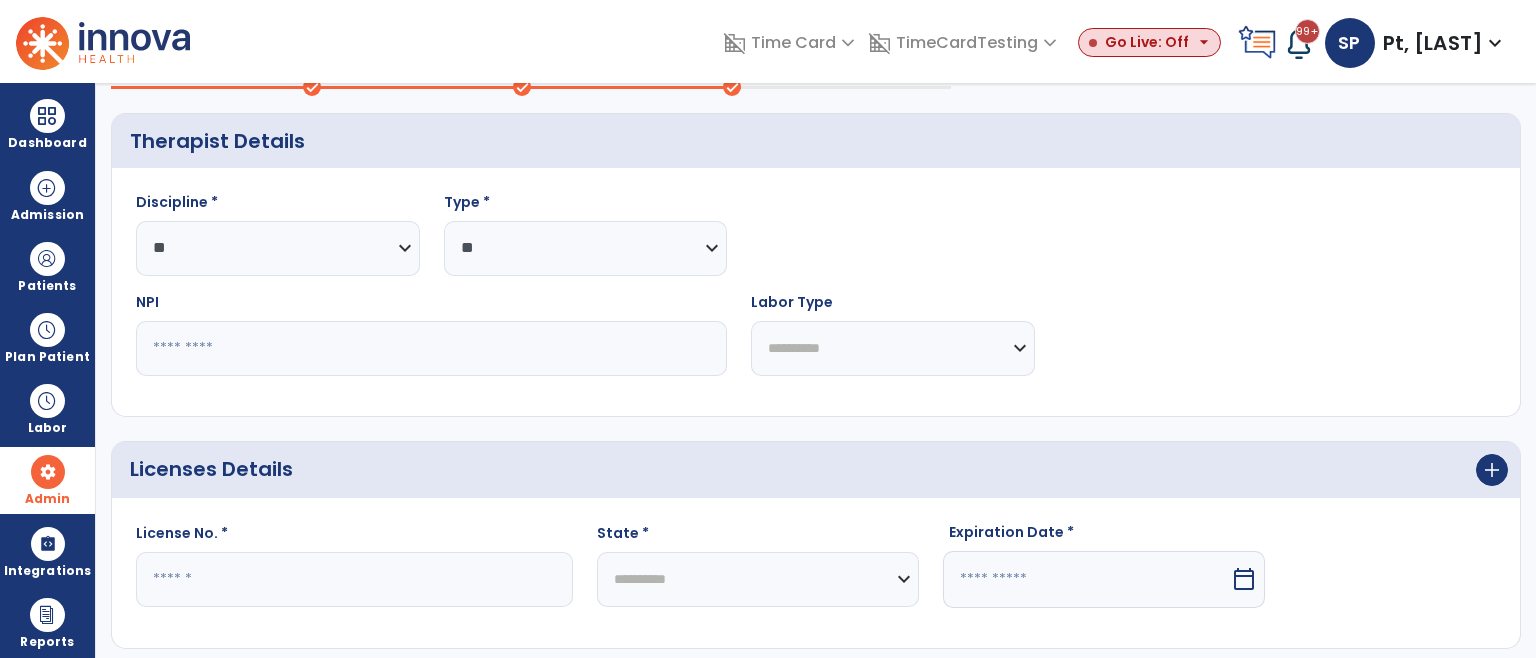 click 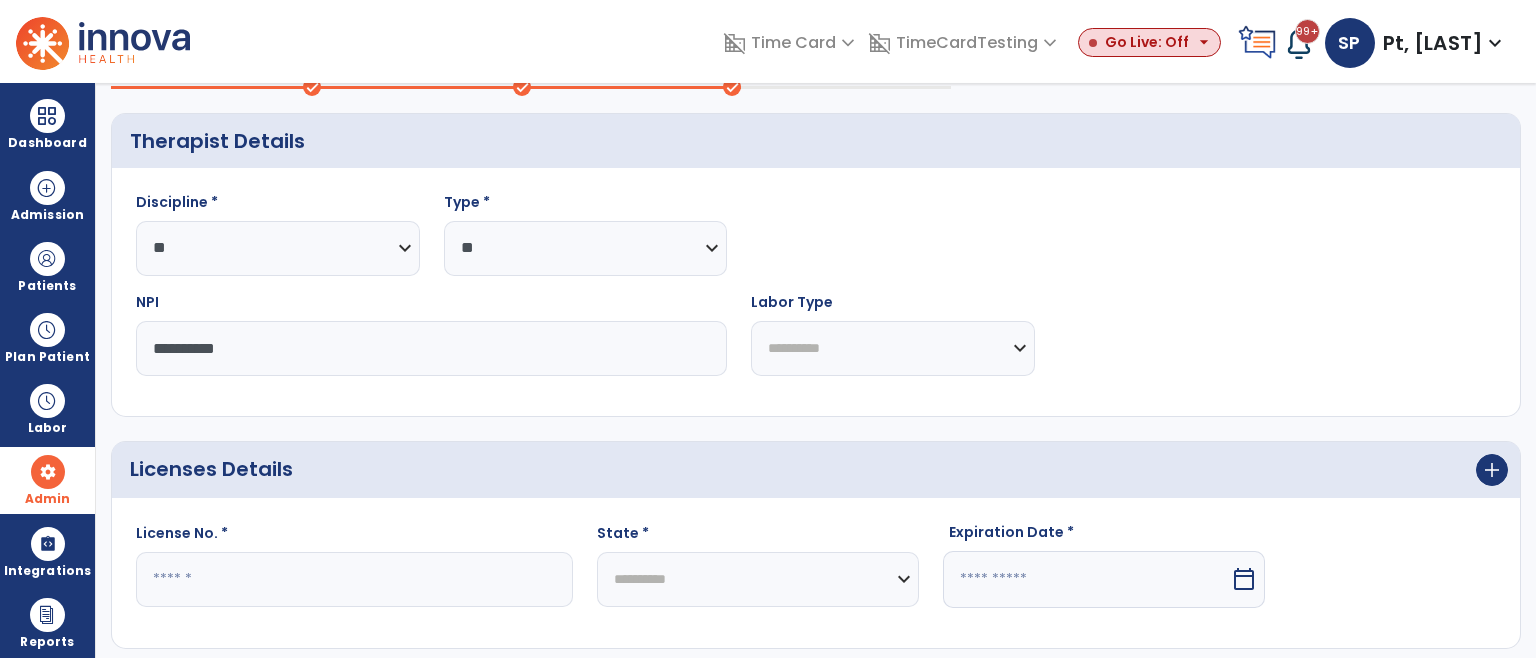 type on "**********" 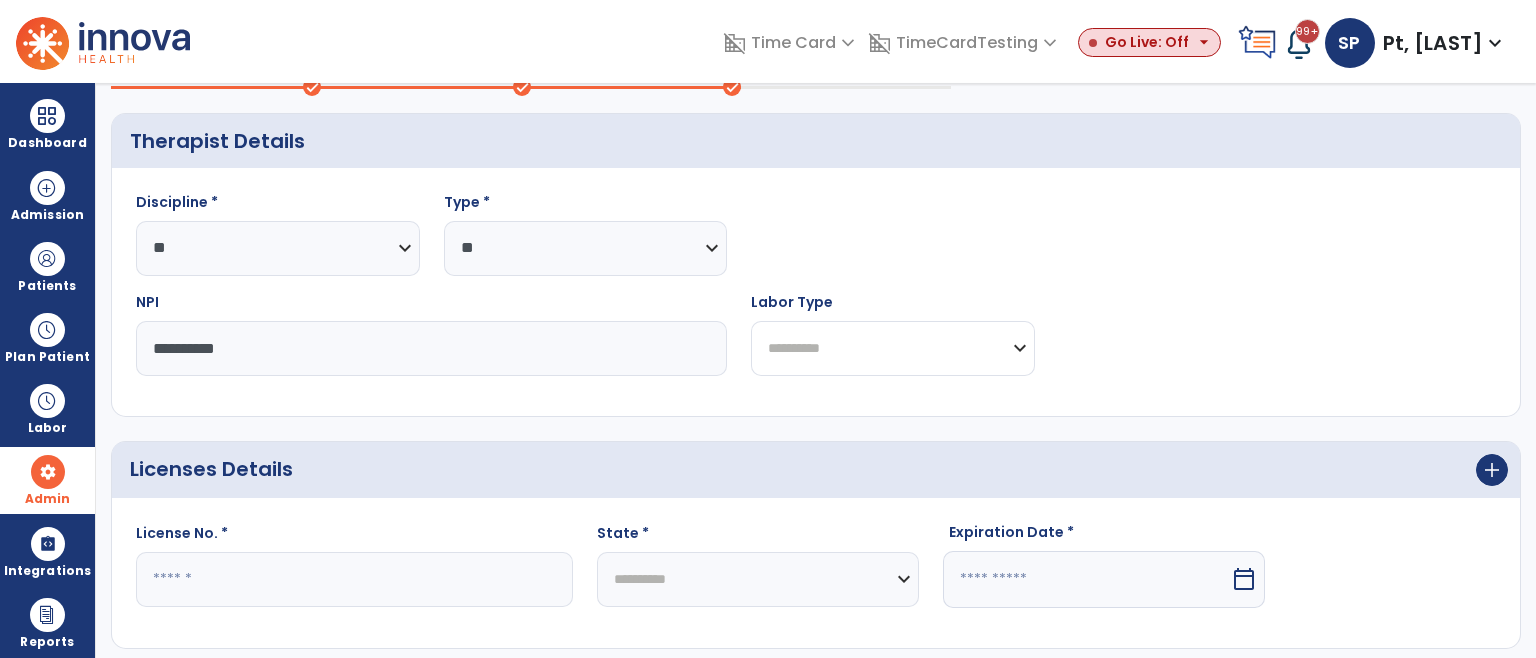 click on "**********" 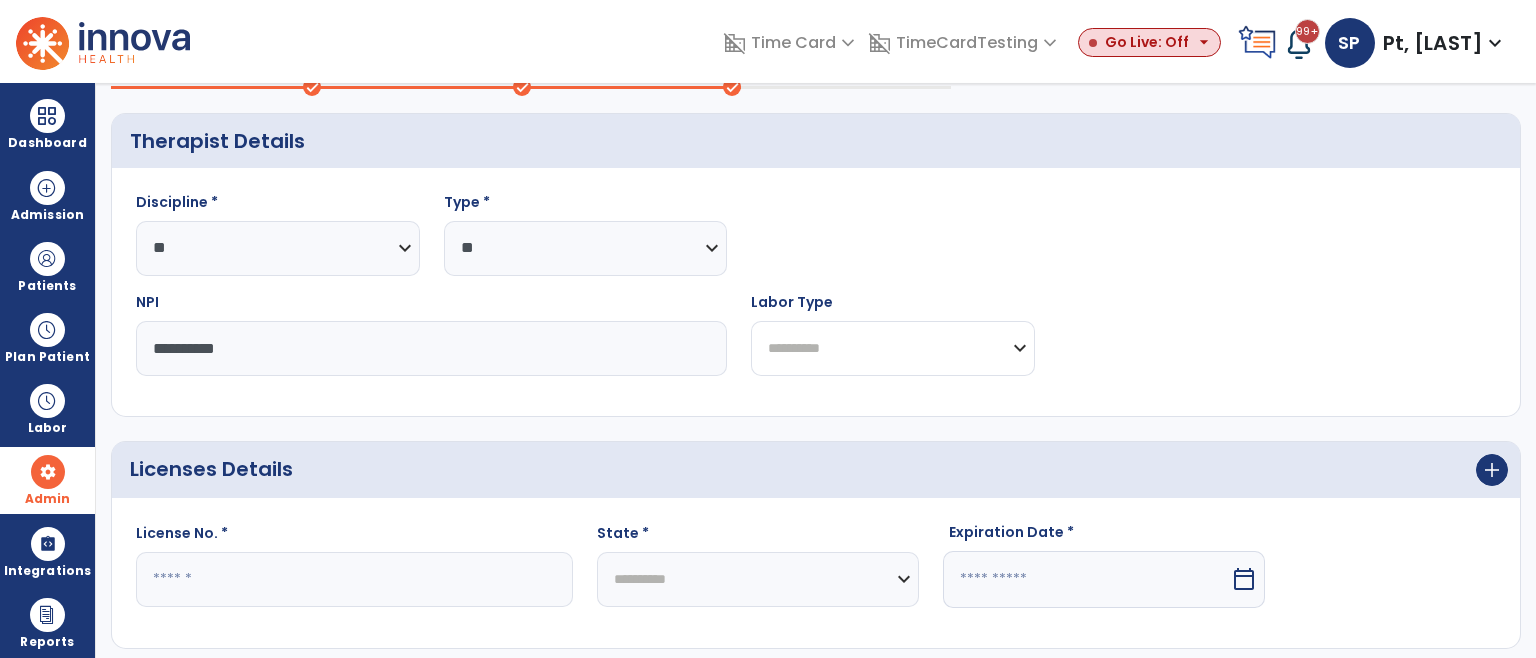 select on "*********" 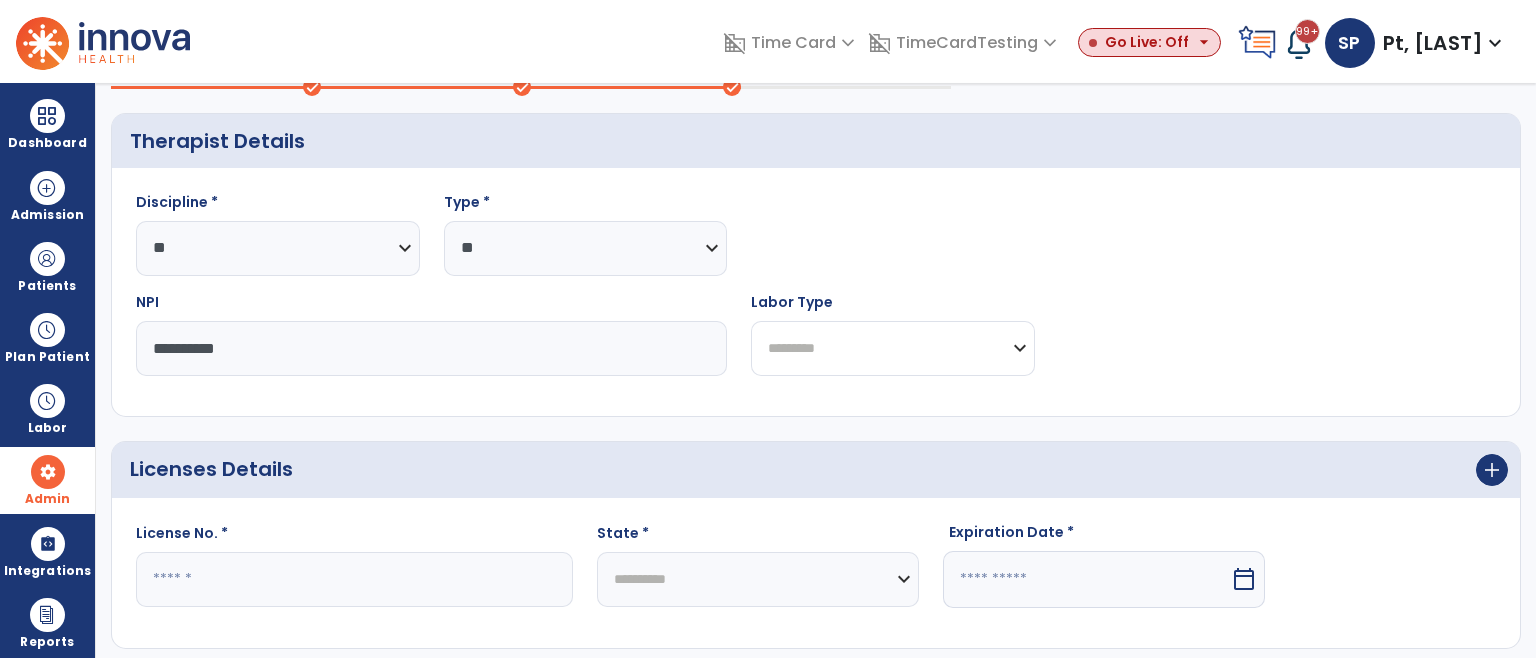 click on "**********" 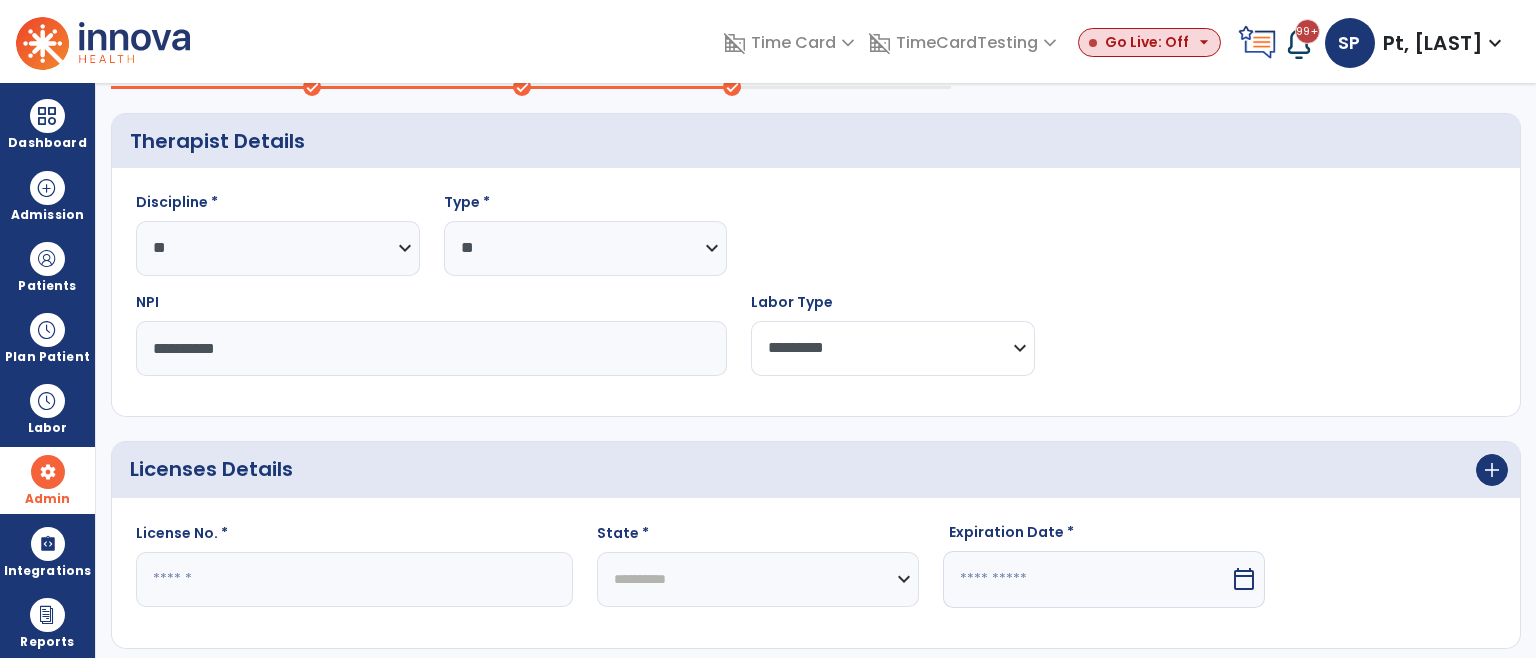 scroll, scrollTop: 300, scrollLeft: 0, axis: vertical 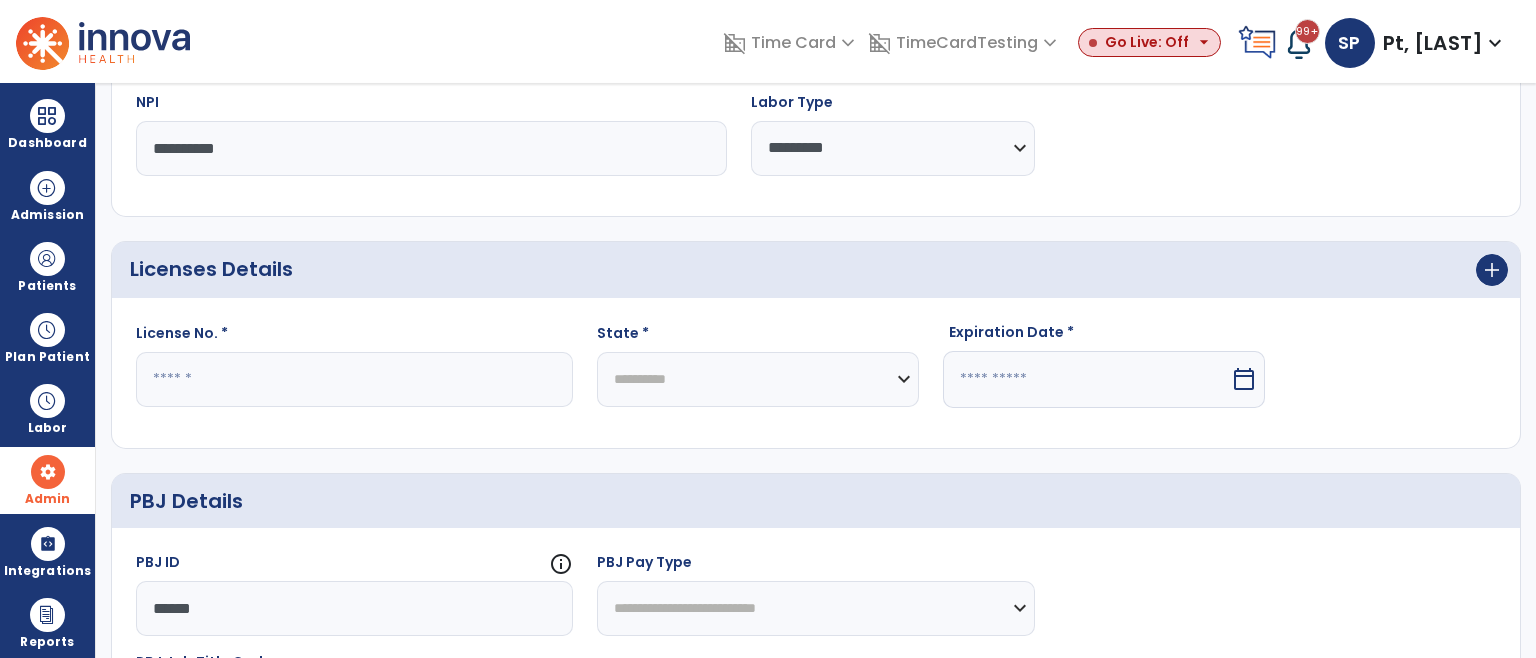 click 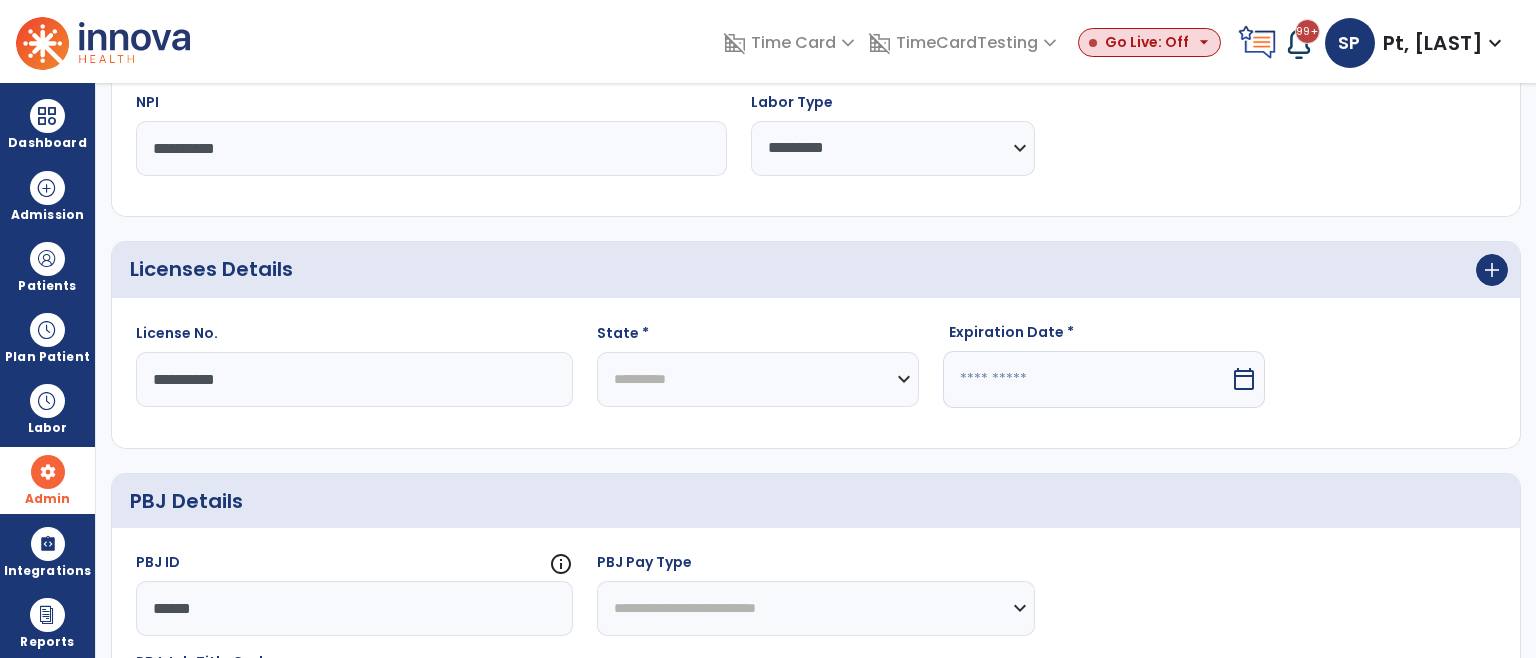 type on "**********" 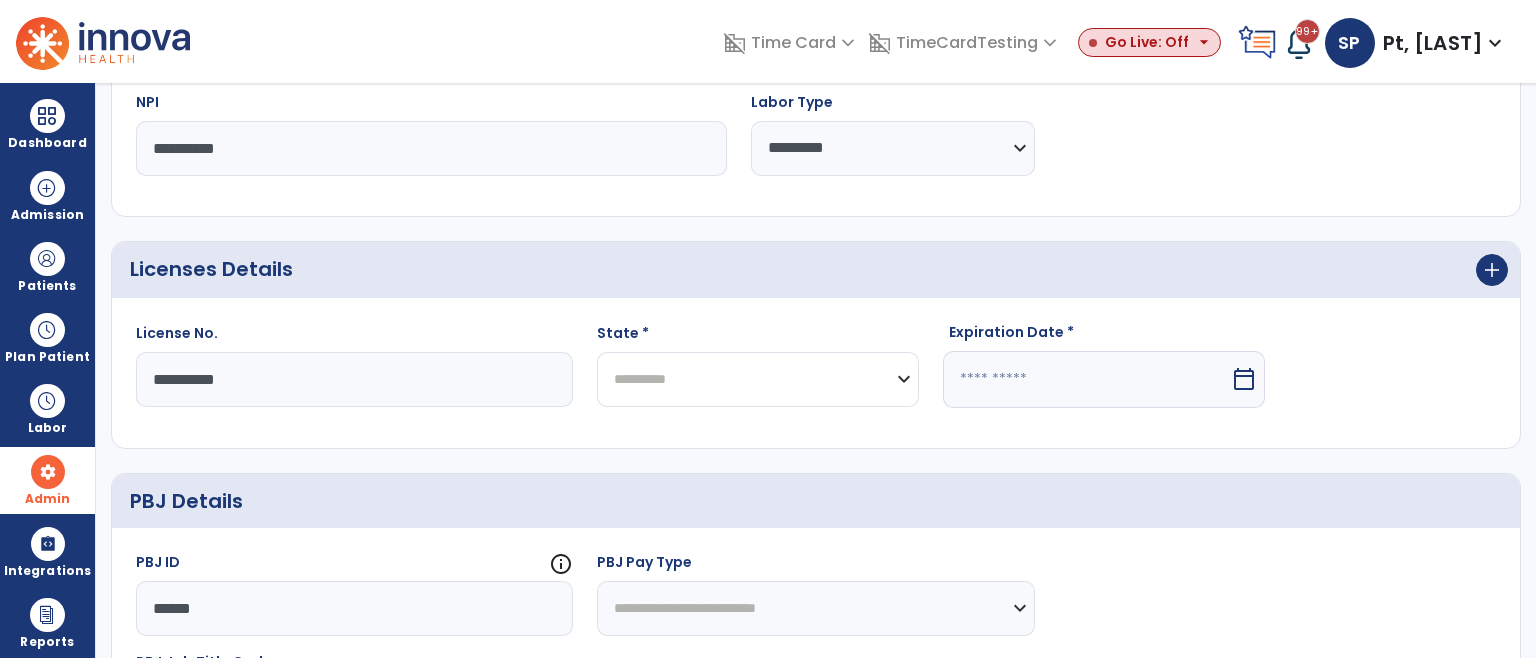 click on "**********" 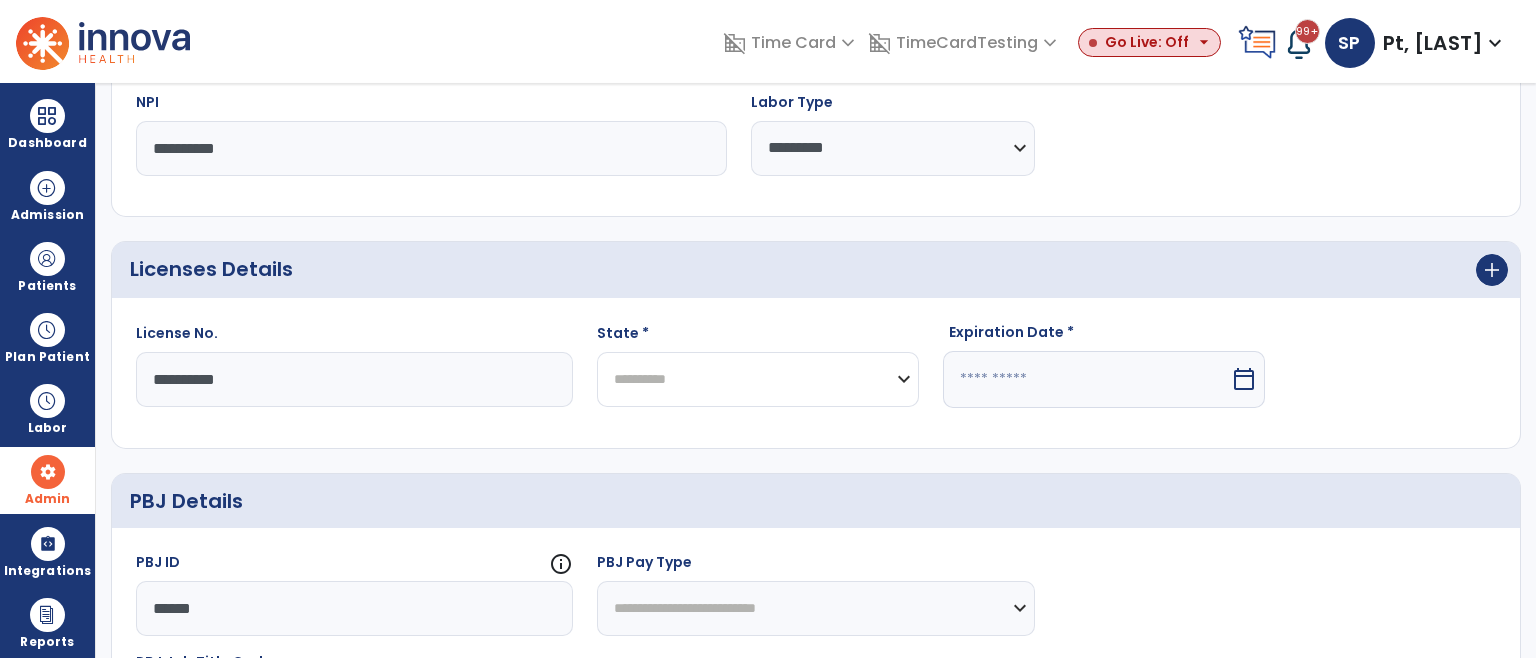 select on "**********" 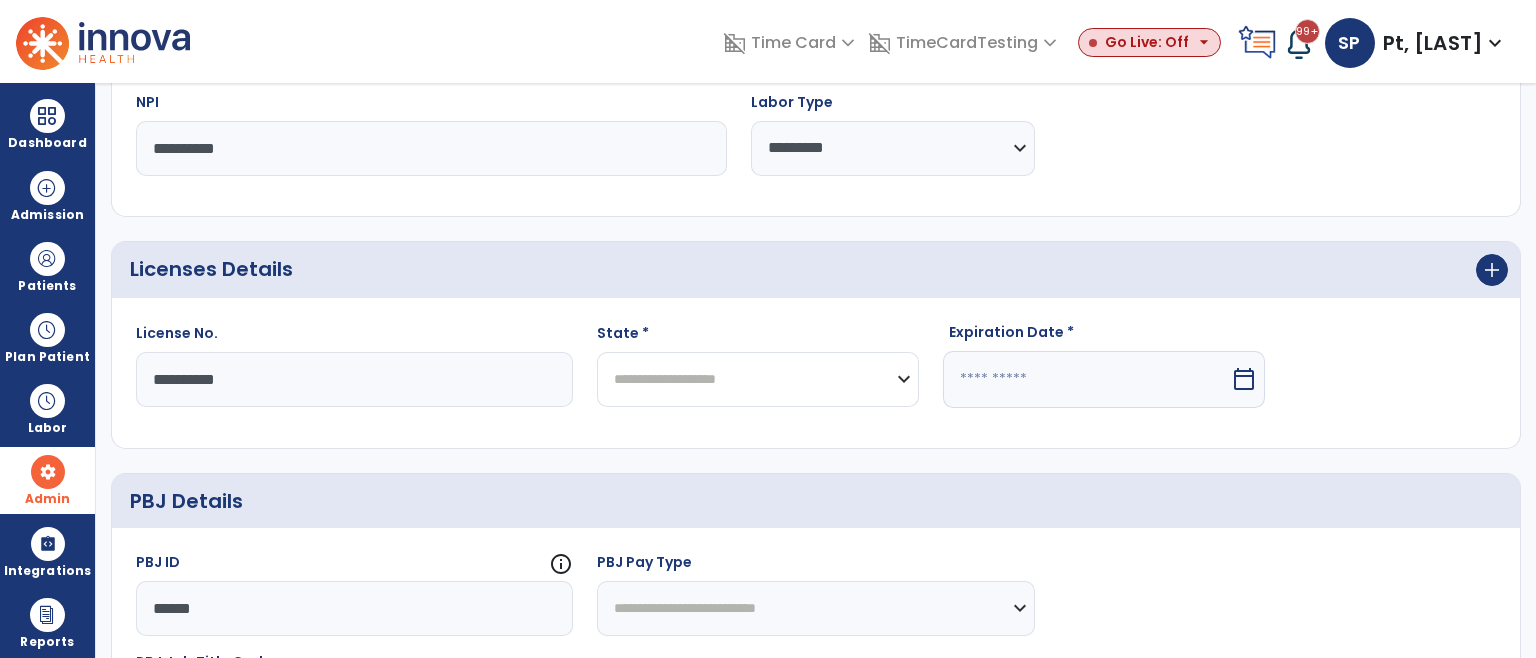 click on "**********" 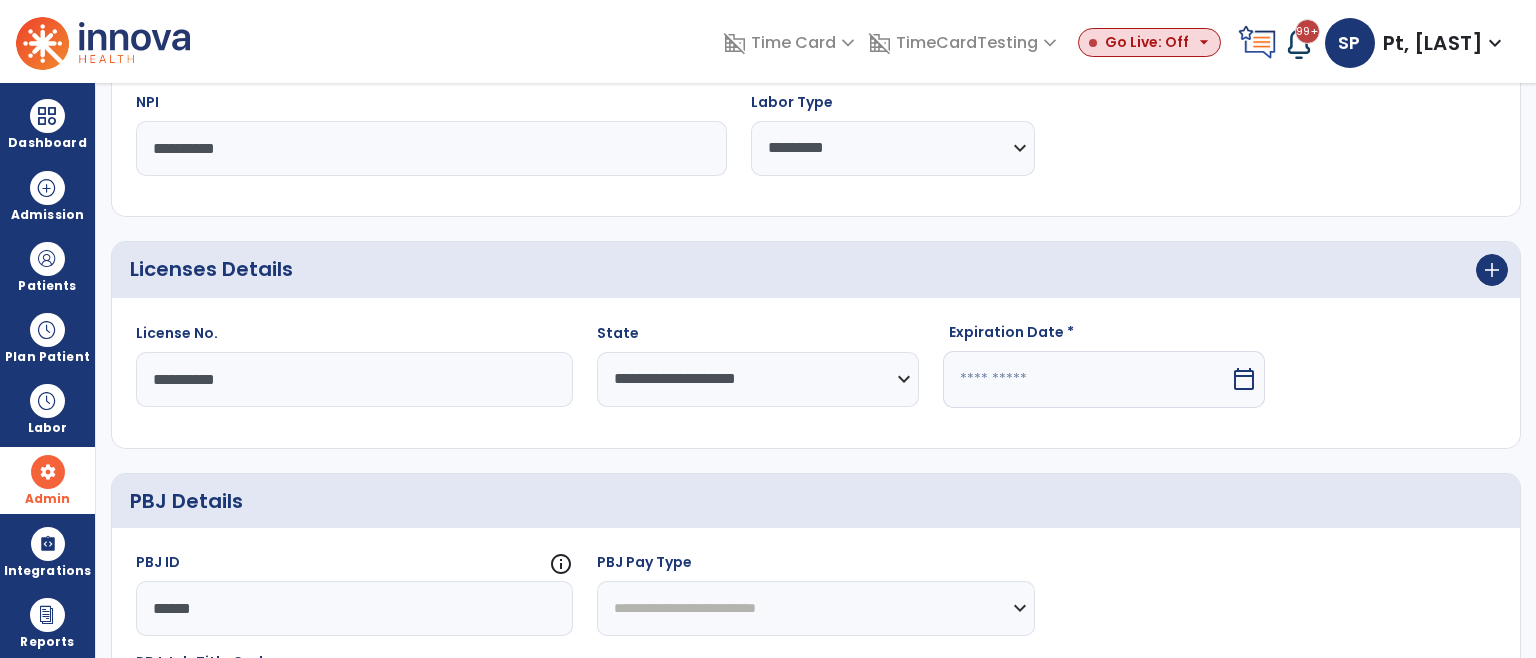 click at bounding box center [1086, 379] 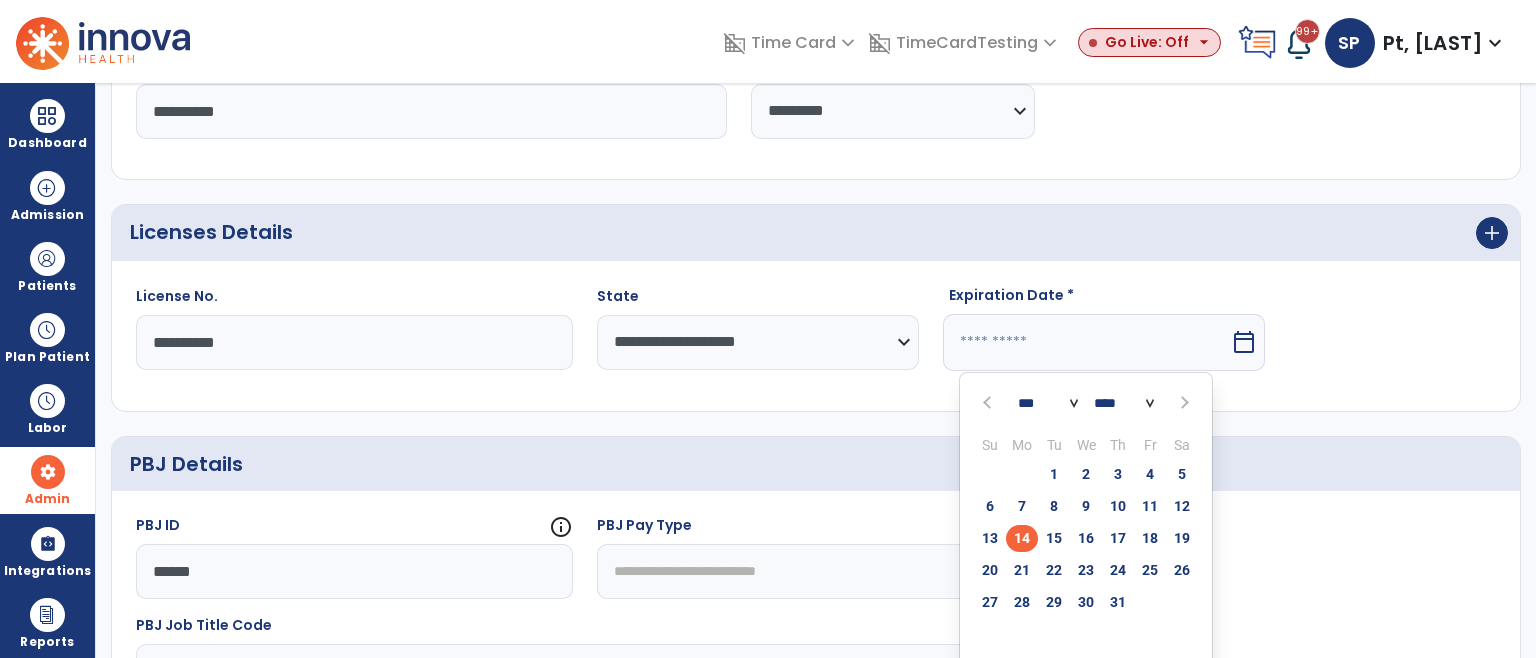 scroll, scrollTop: 400, scrollLeft: 0, axis: vertical 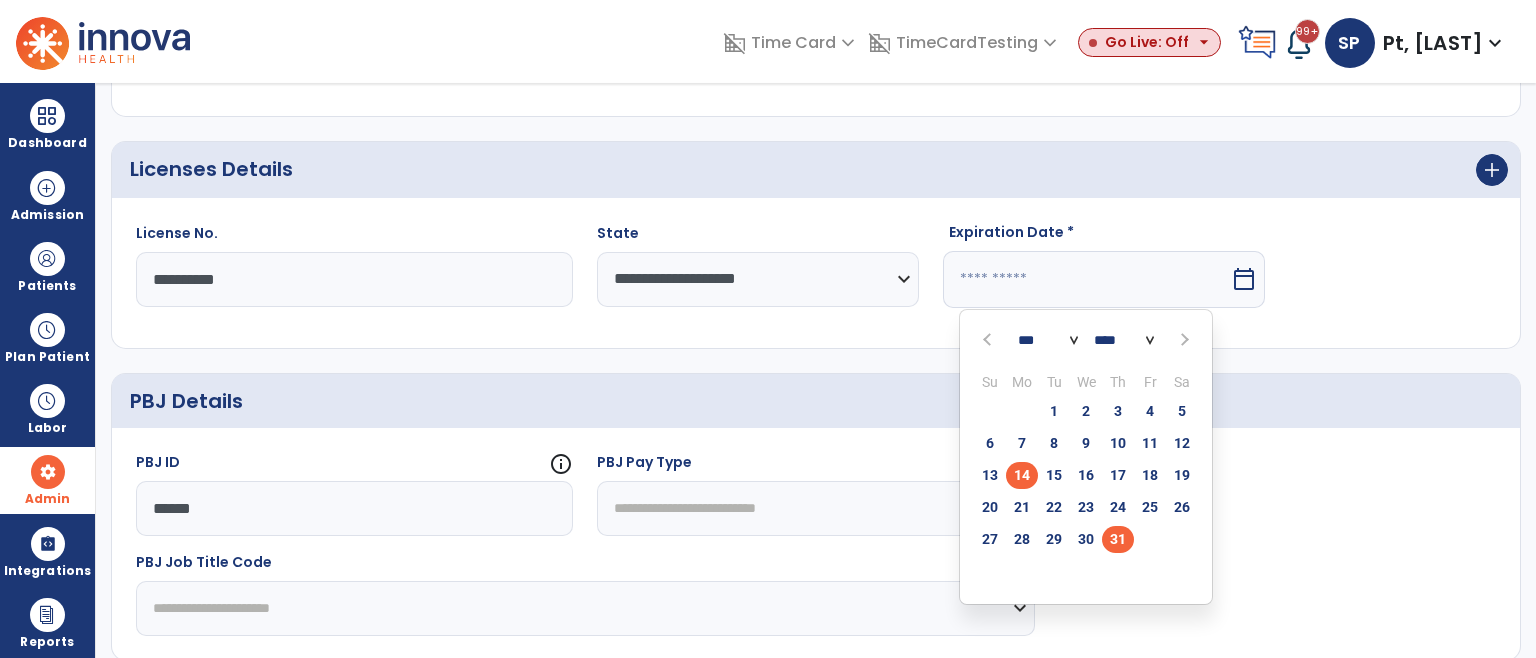 click on "31" at bounding box center [1118, 539] 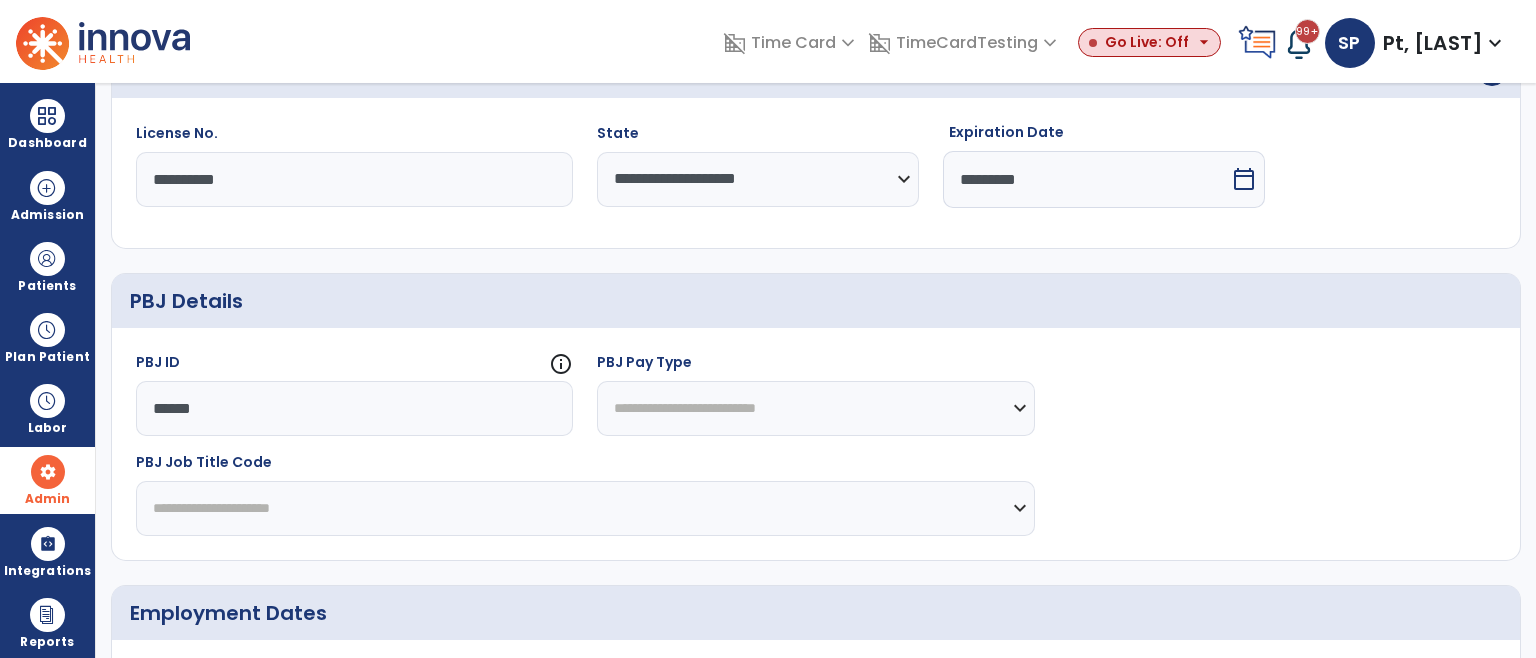 scroll, scrollTop: 600, scrollLeft: 0, axis: vertical 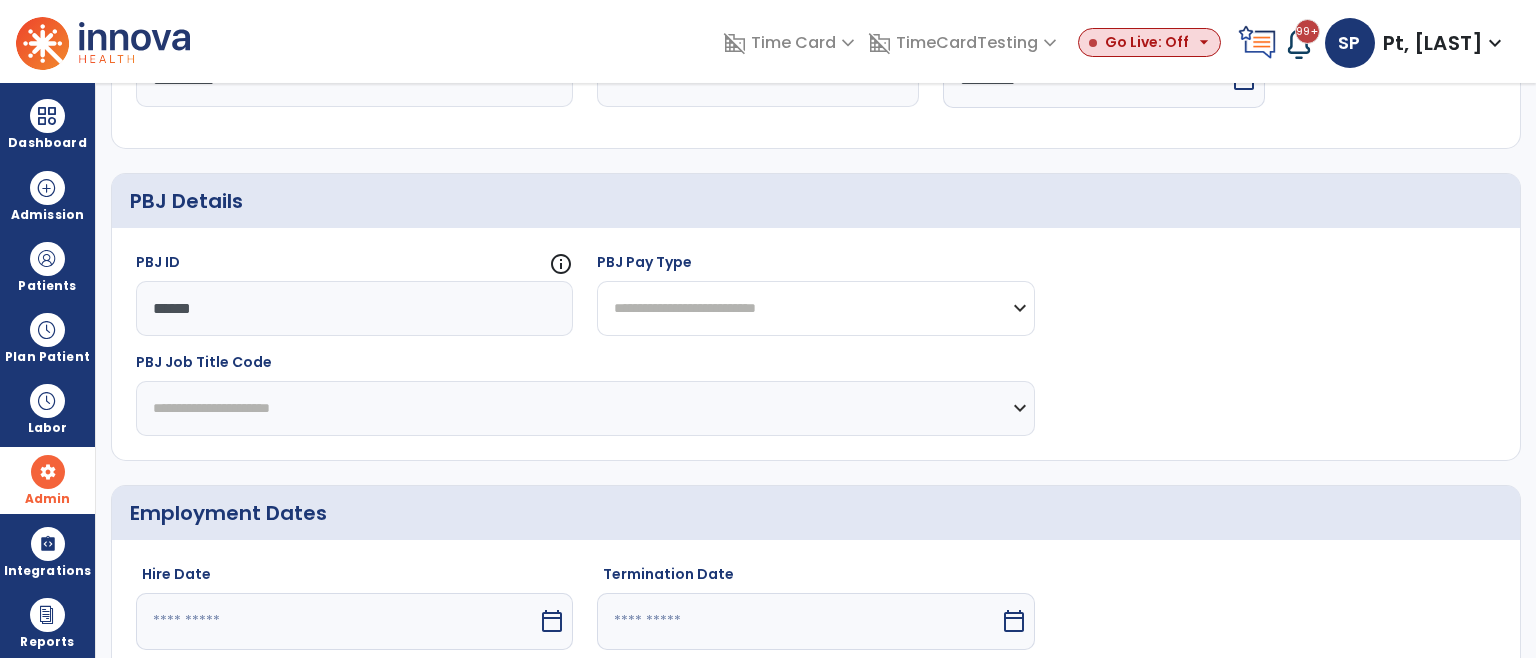 click on "**********" 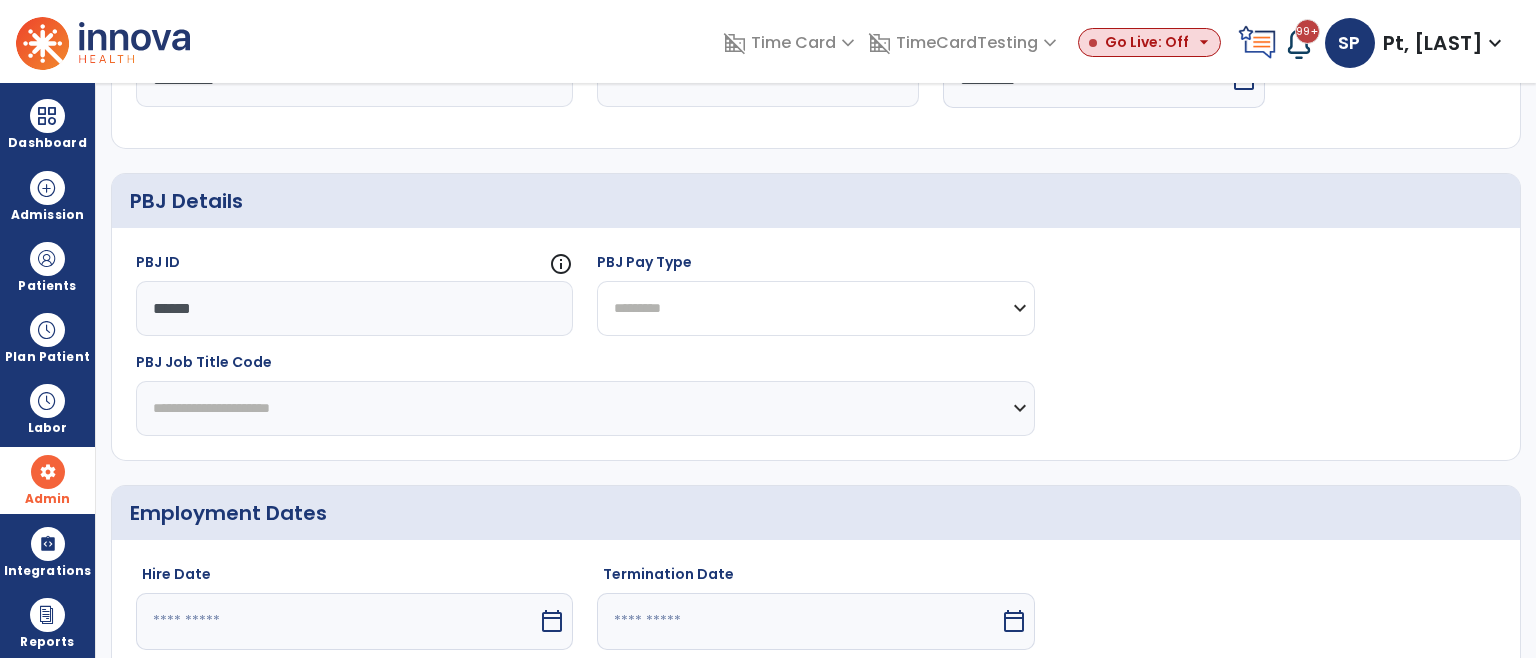click on "**********" 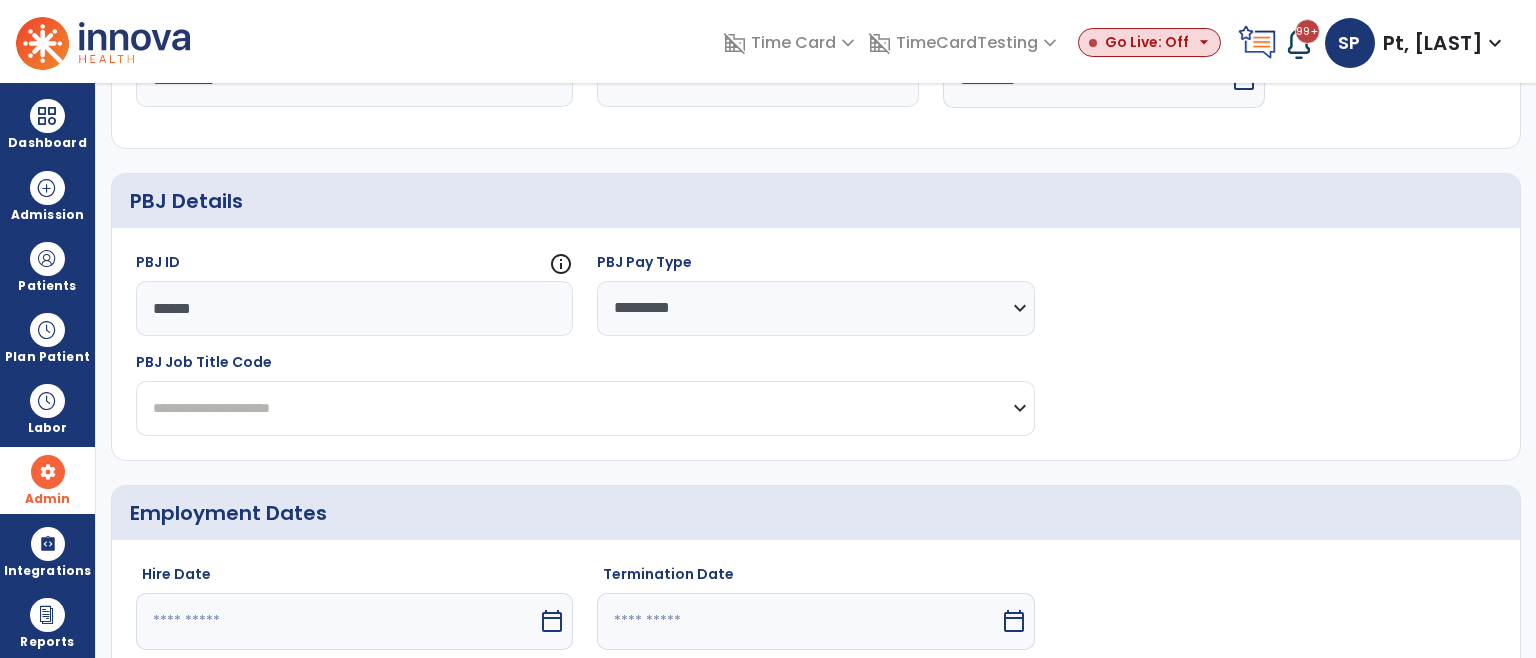 click on "**********" 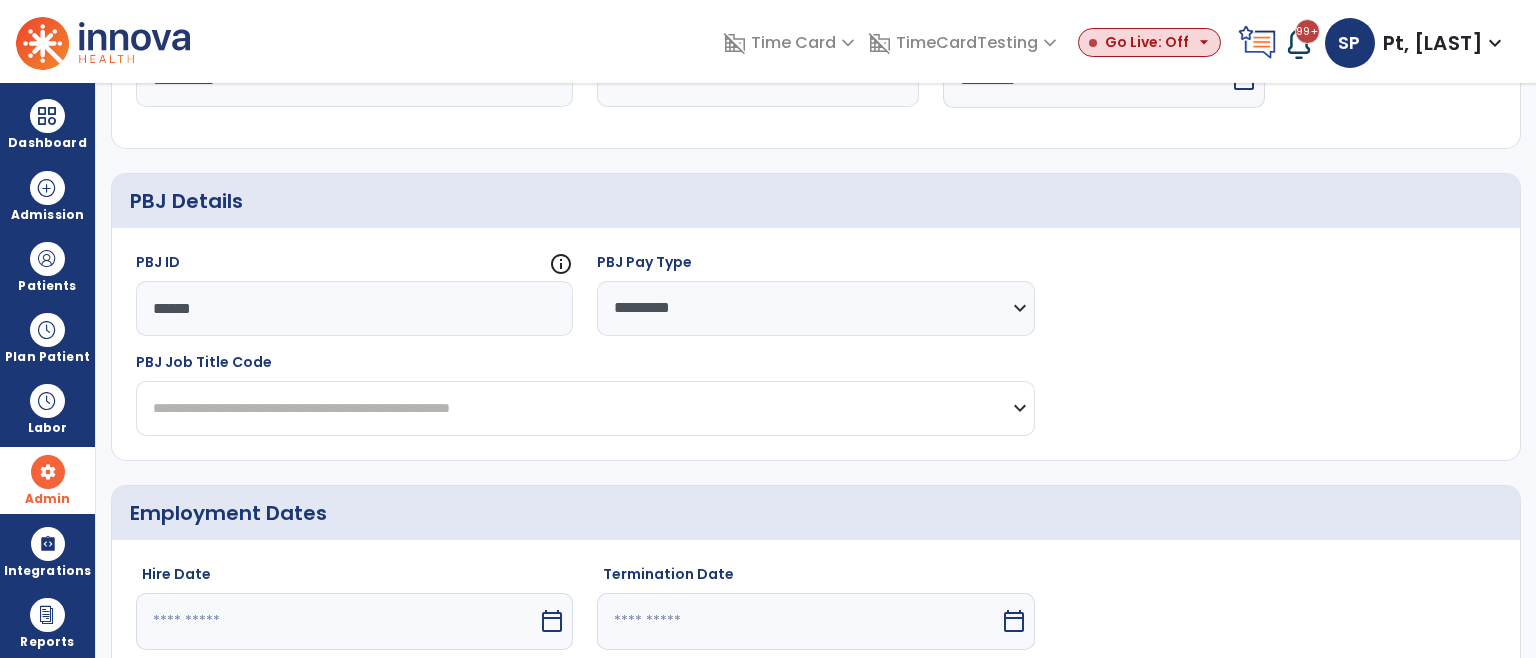 click on "**********" 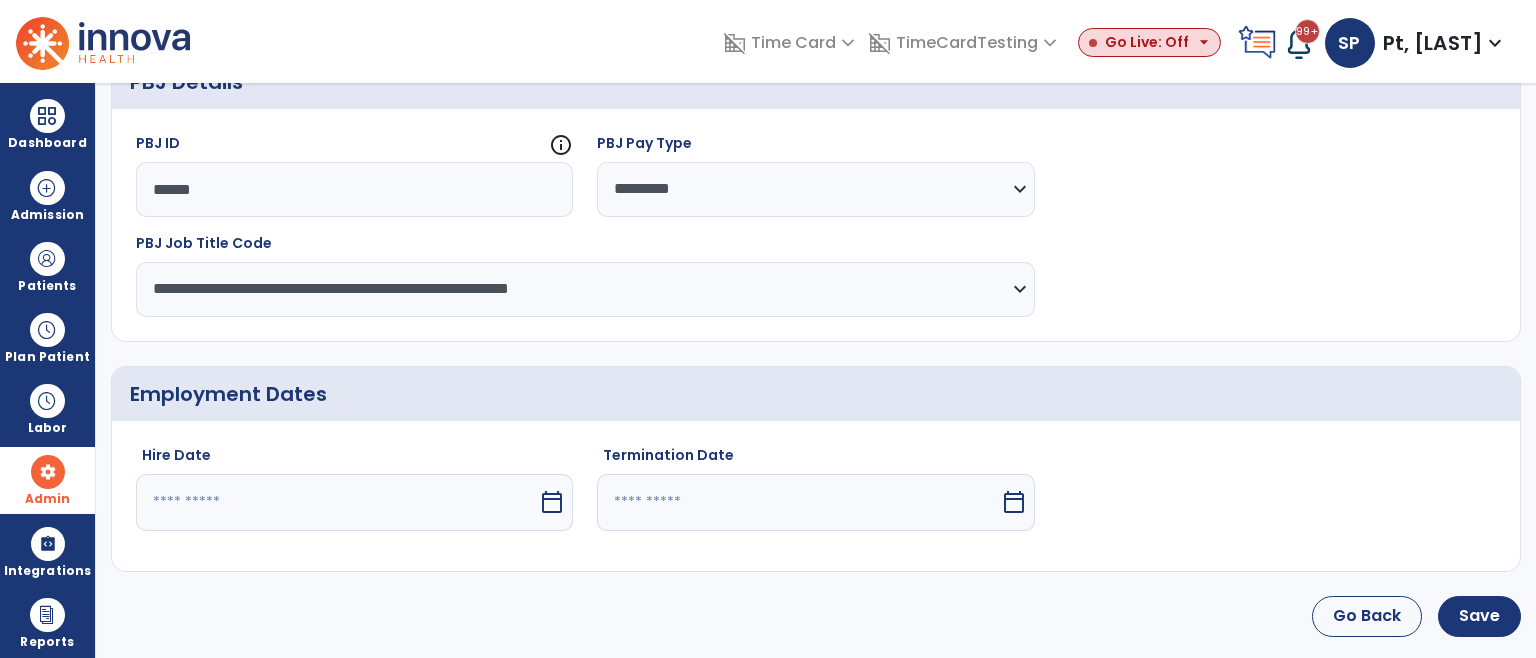 click at bounding box center [337, 502] 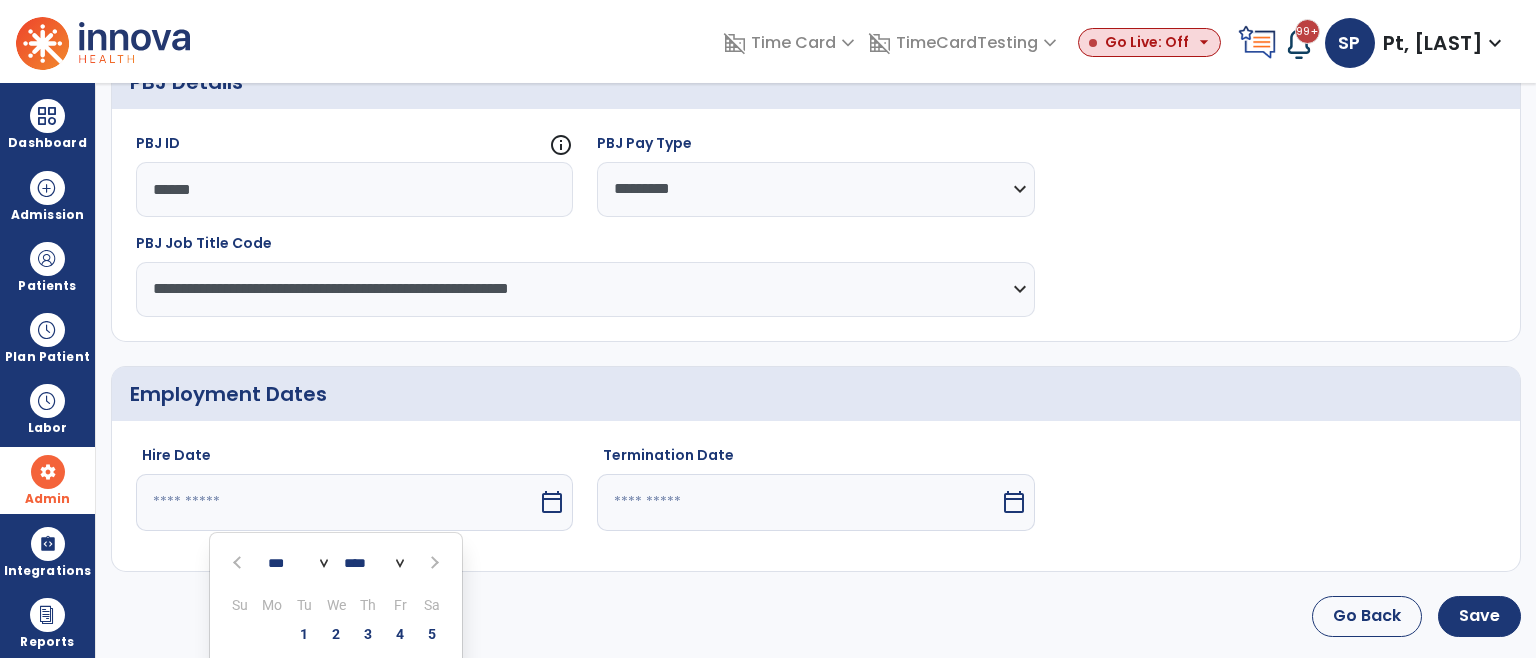 scroll, scrollTop: 886, scrollLeft: 0, axis: vertical 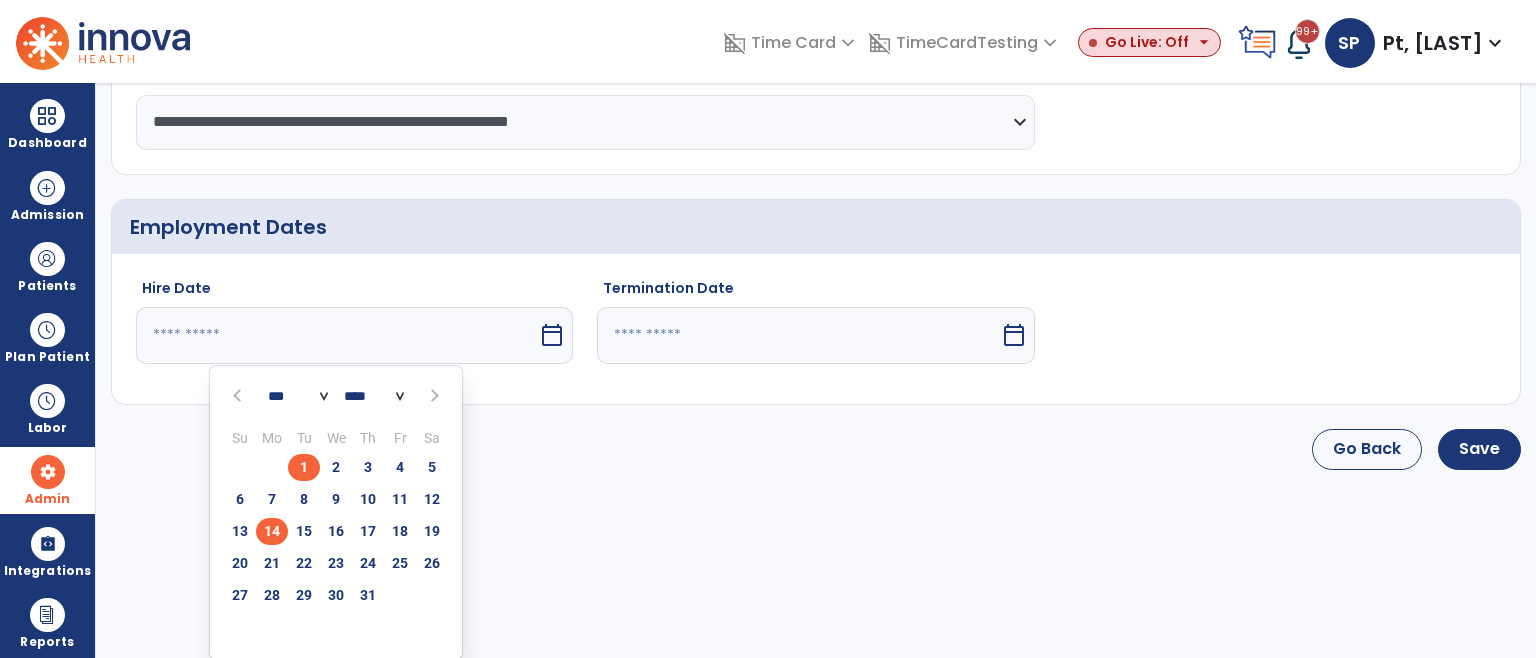 click on "1" at bounding box center (304, 467) 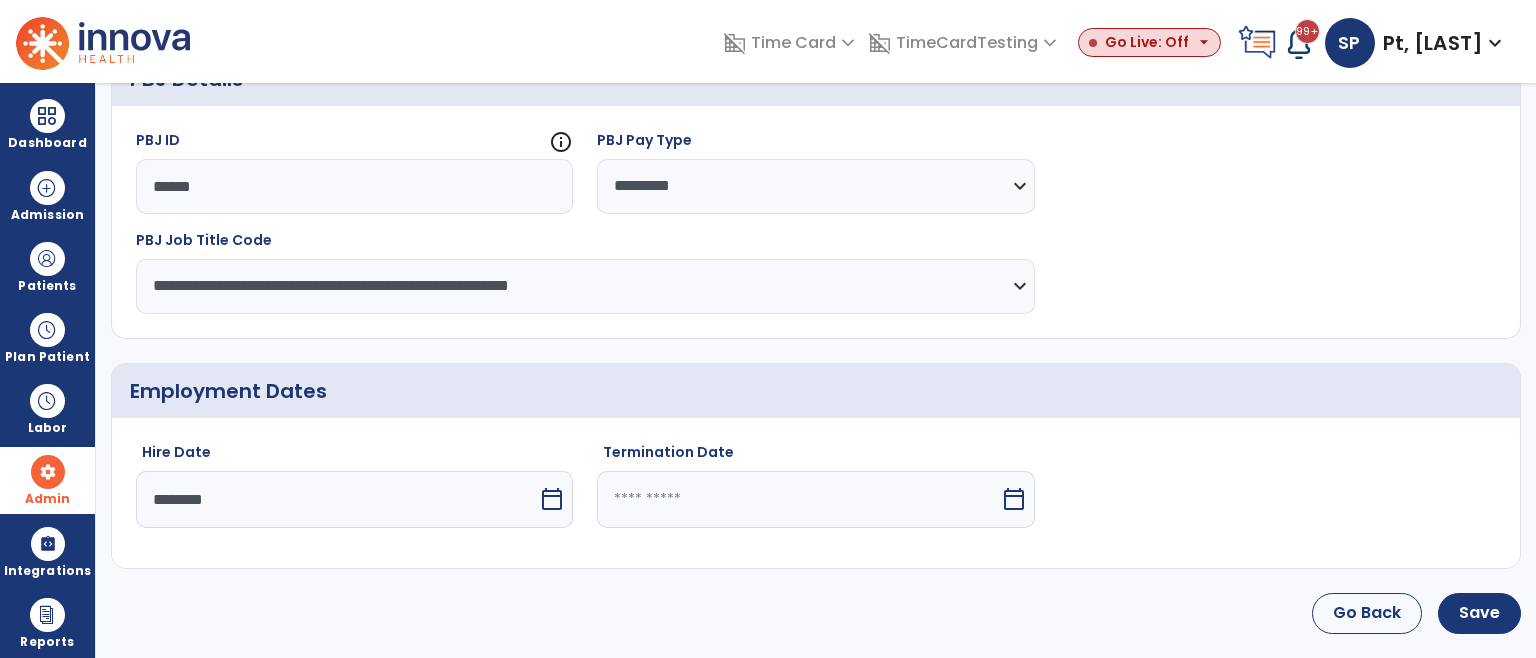 scroll, scrollTop: 719, scrollLeft: 0, axis: vertical 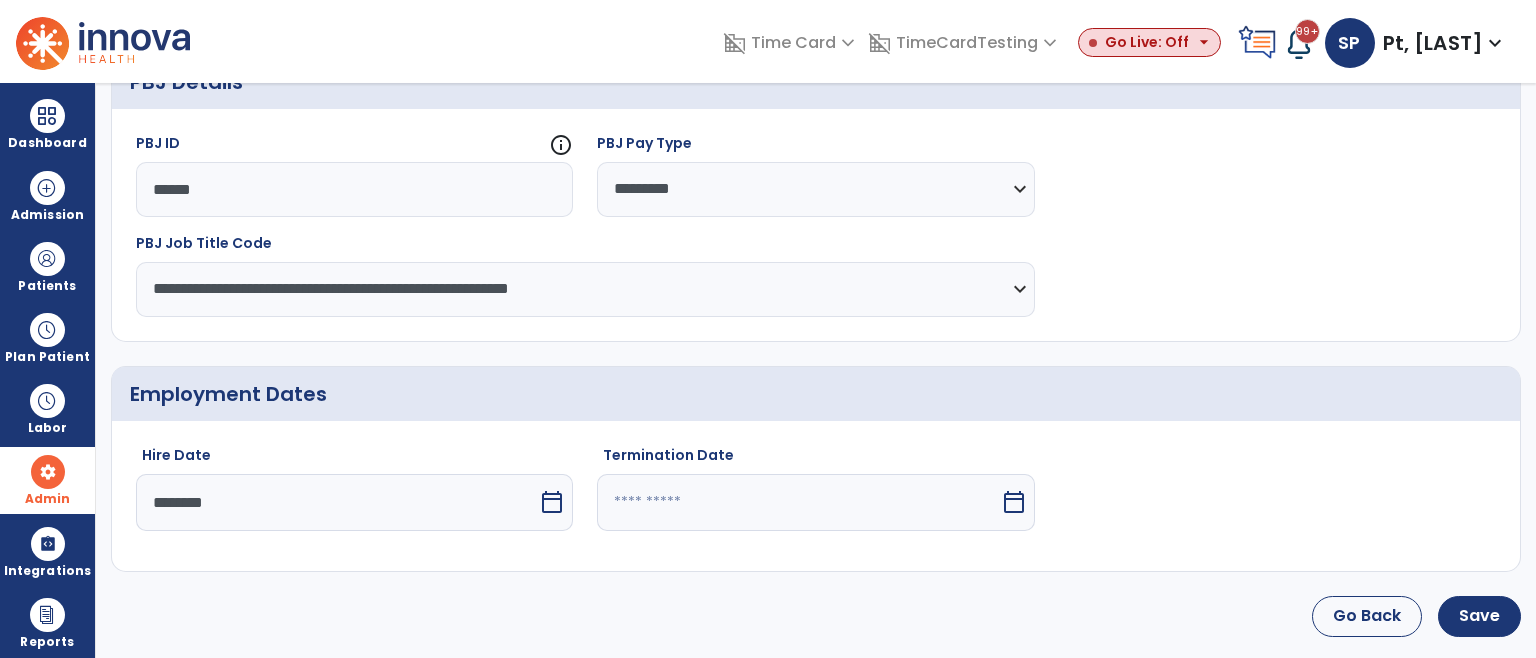 click at bounding box center [798, 502] 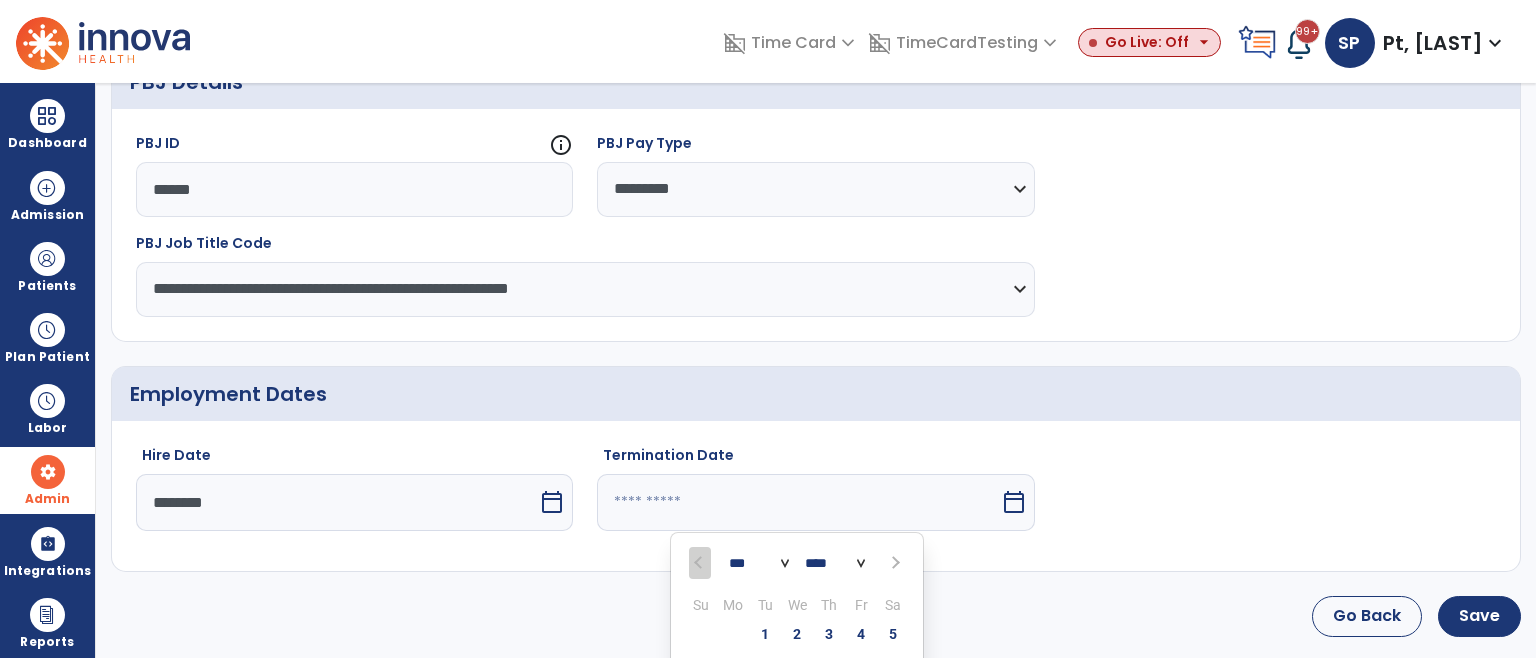 scroll, scrollTop: 886, scrollLeft: 0, axis: vertical 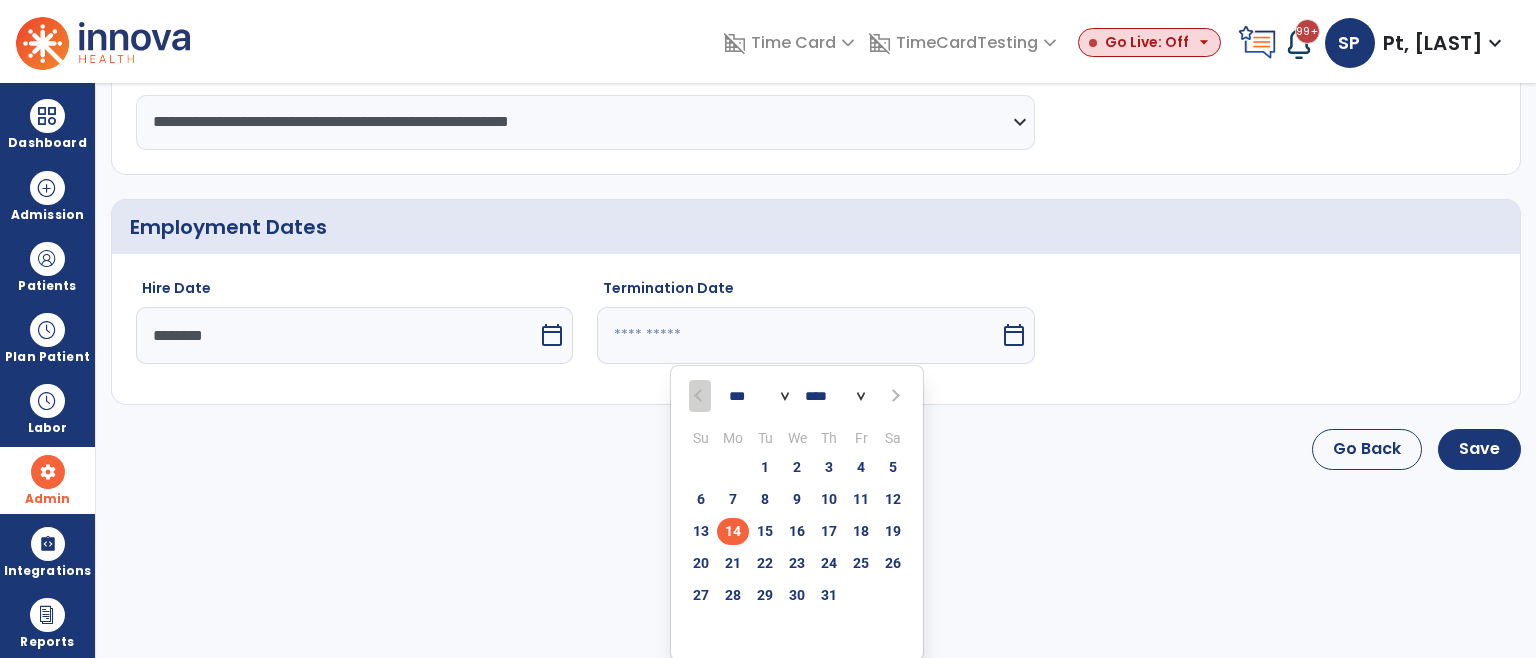 drag, startPoint x: 845, startPoint y: 395, endPoint x: 836, endPoint y: 416, distance: 22.847319 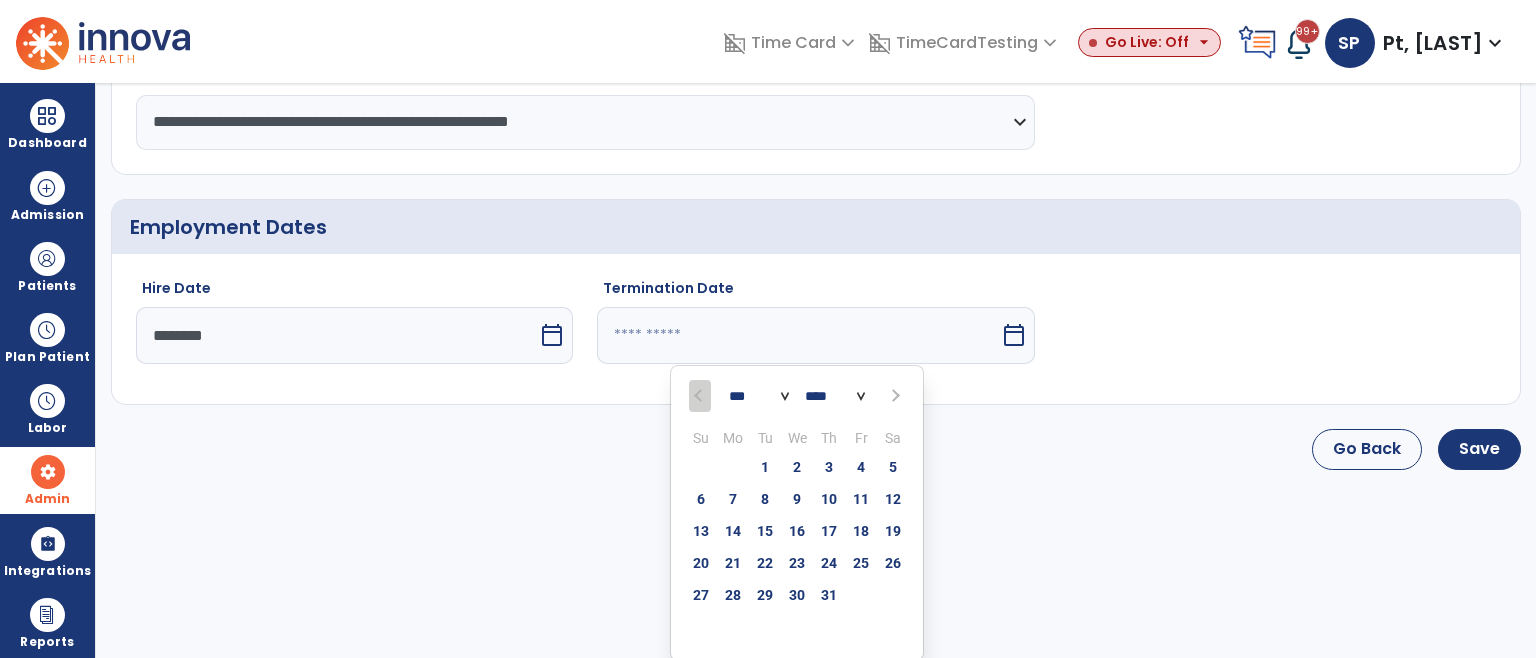 select on "****" 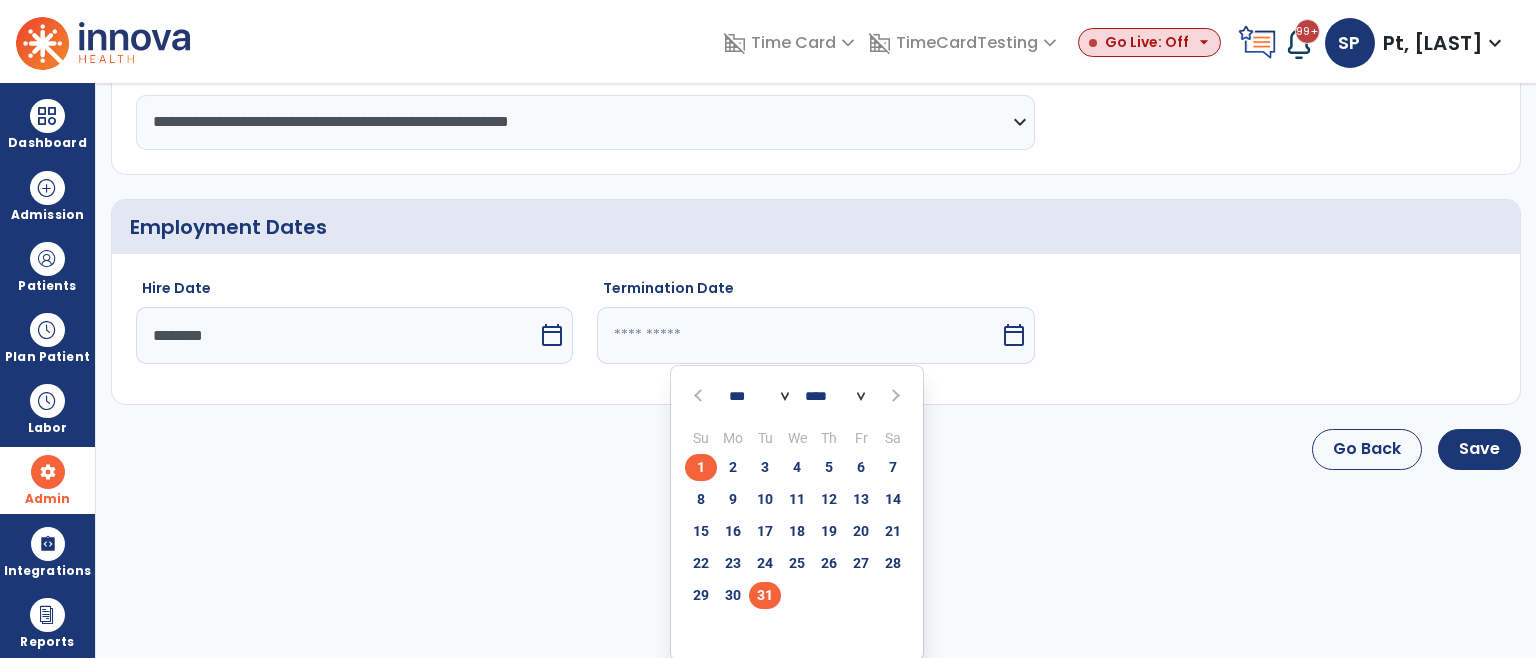click on "31" at bounding box center [765, 595] 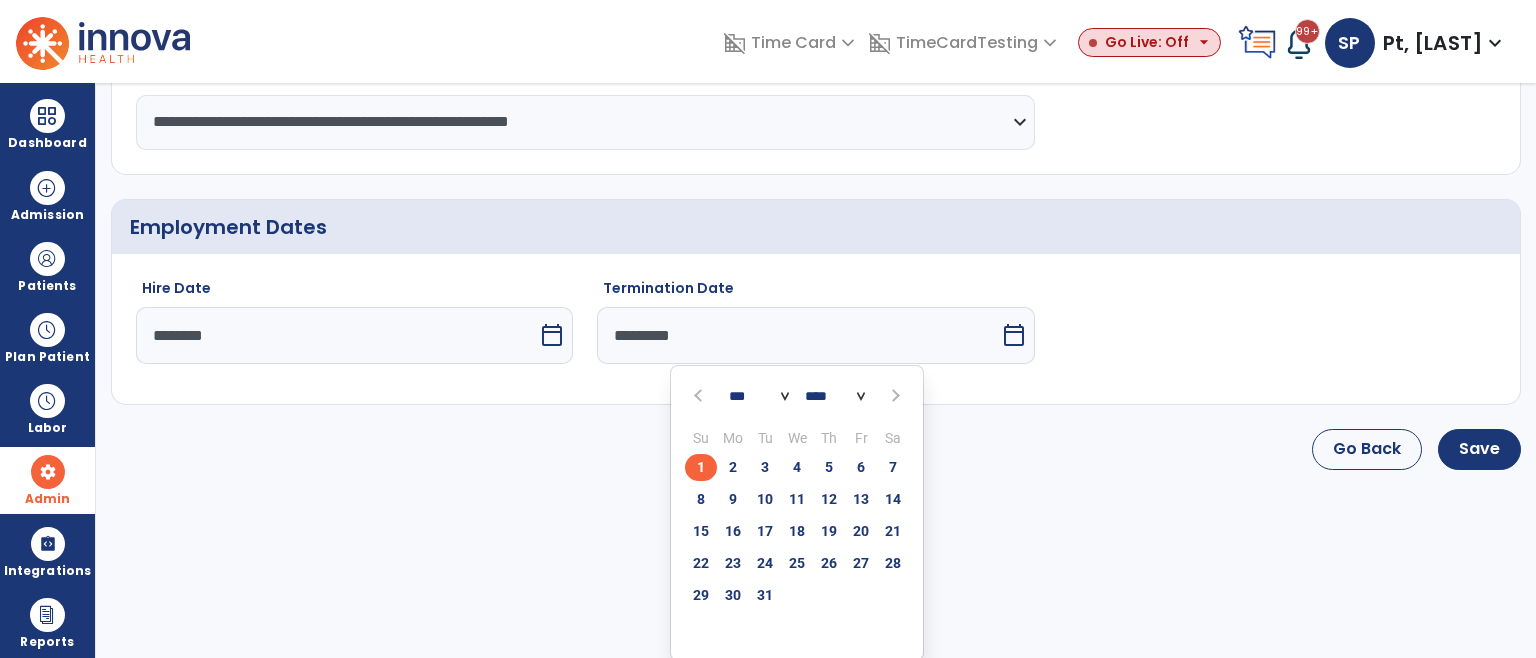 scroll, scrollTop: 719, scrollLeft: 0, axis: vertical 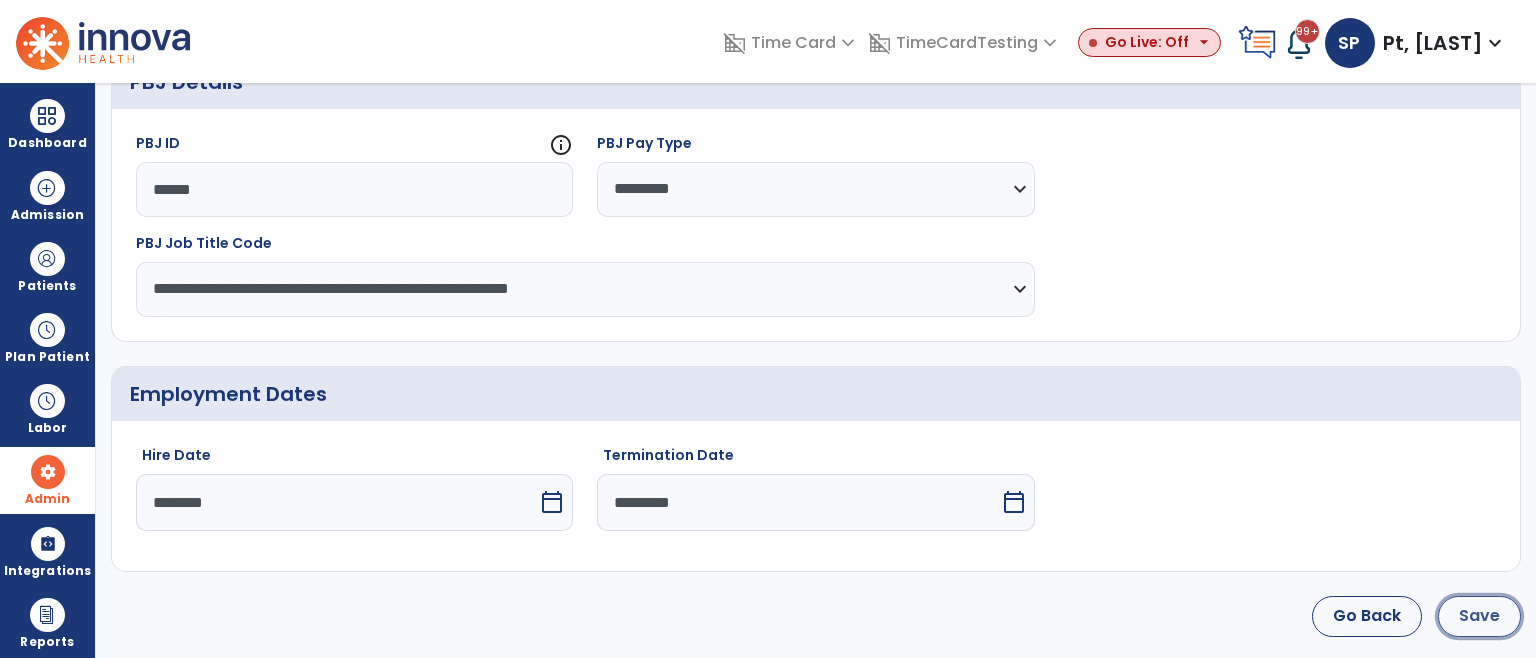 click on "Save" 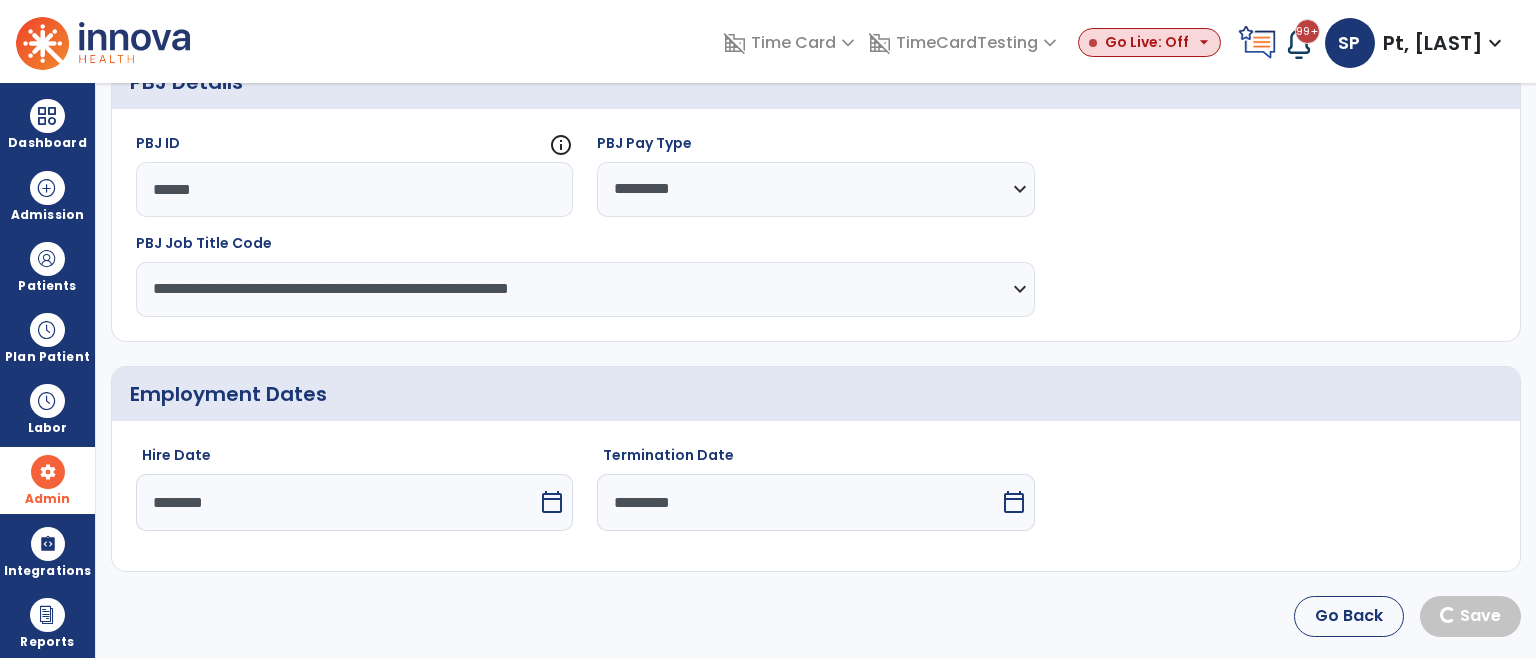 select on "***" 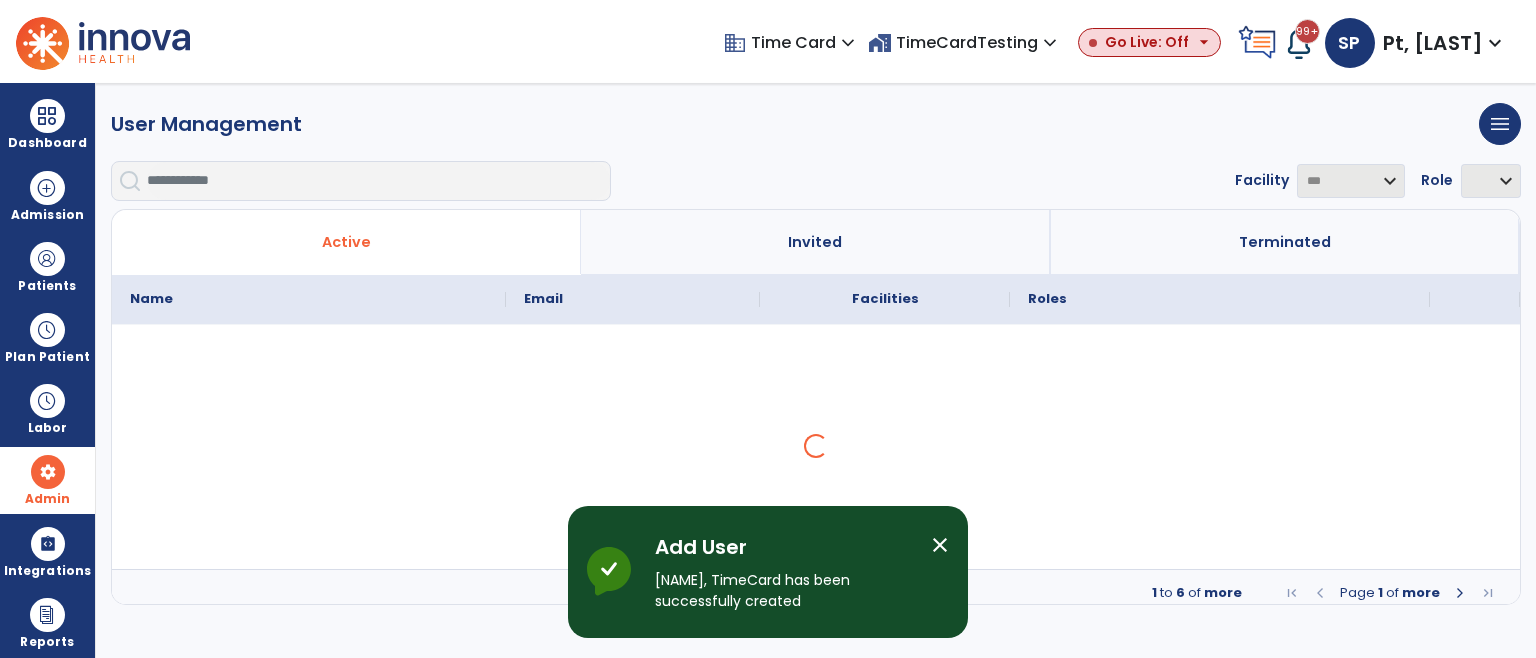 scroll, scrollTop: 0, scrollLeft: 0, axis: both 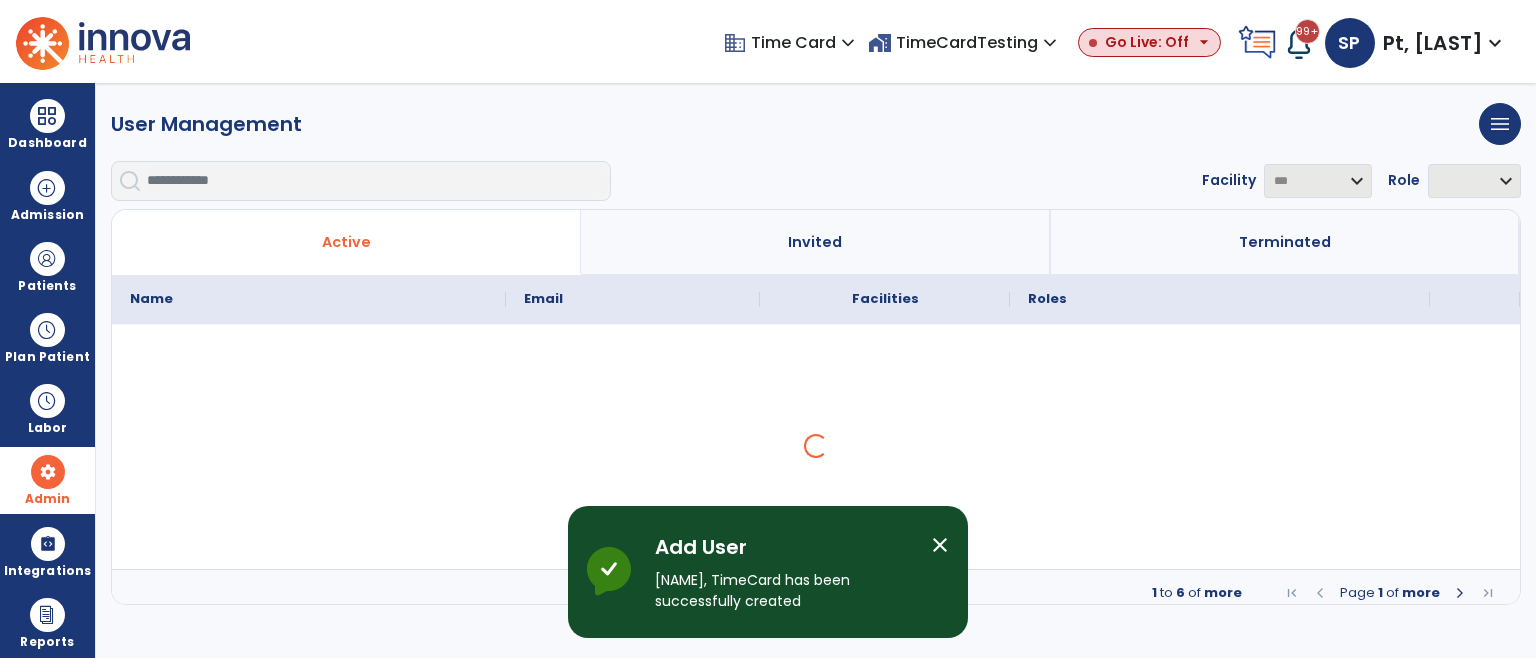 select on "***" 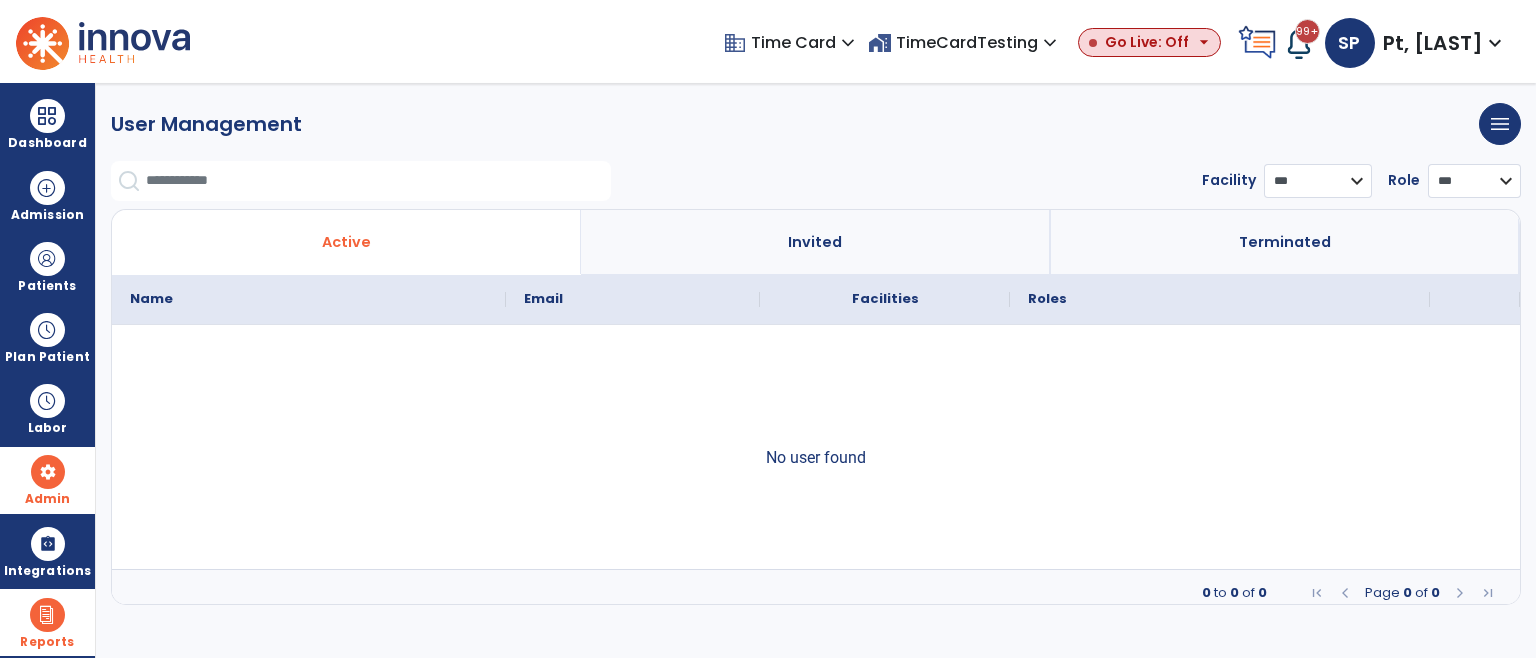 click at bounding box center [47, 615] 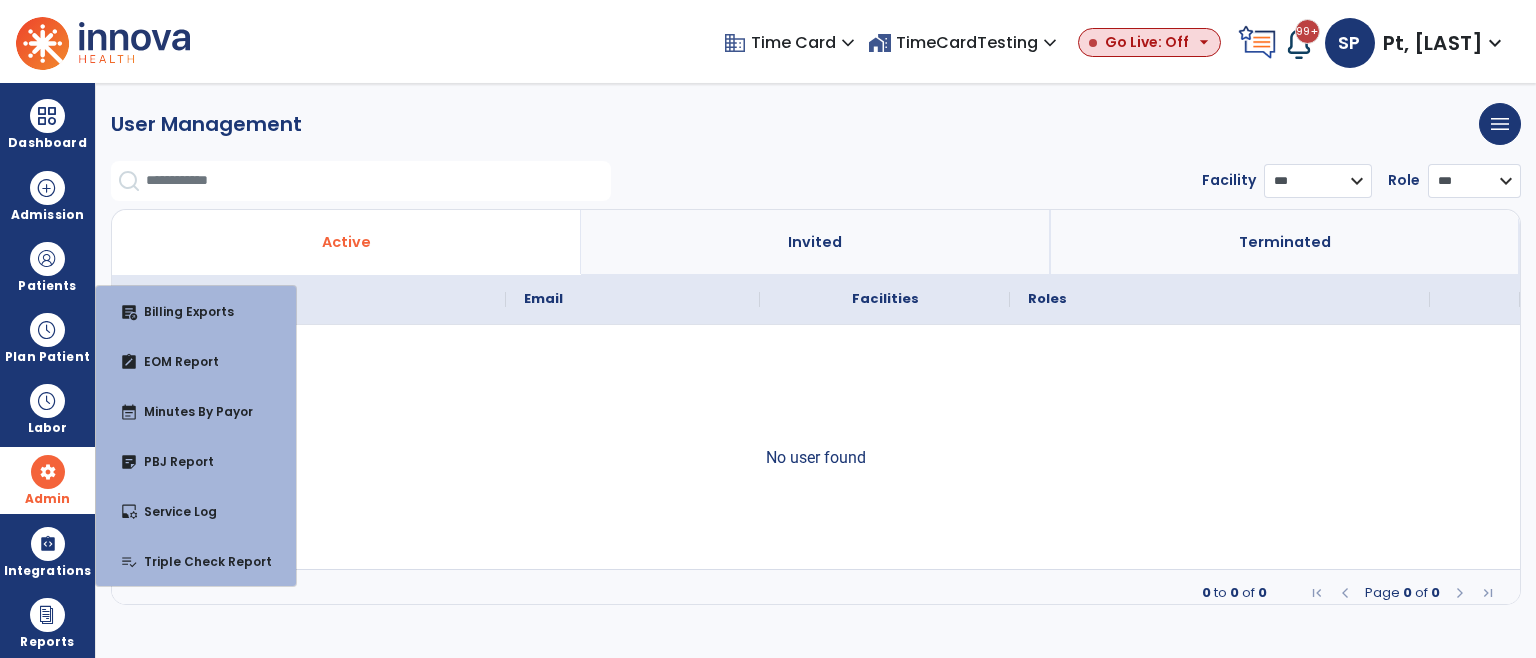 click on "Admin" at bounding box center [48, 499] 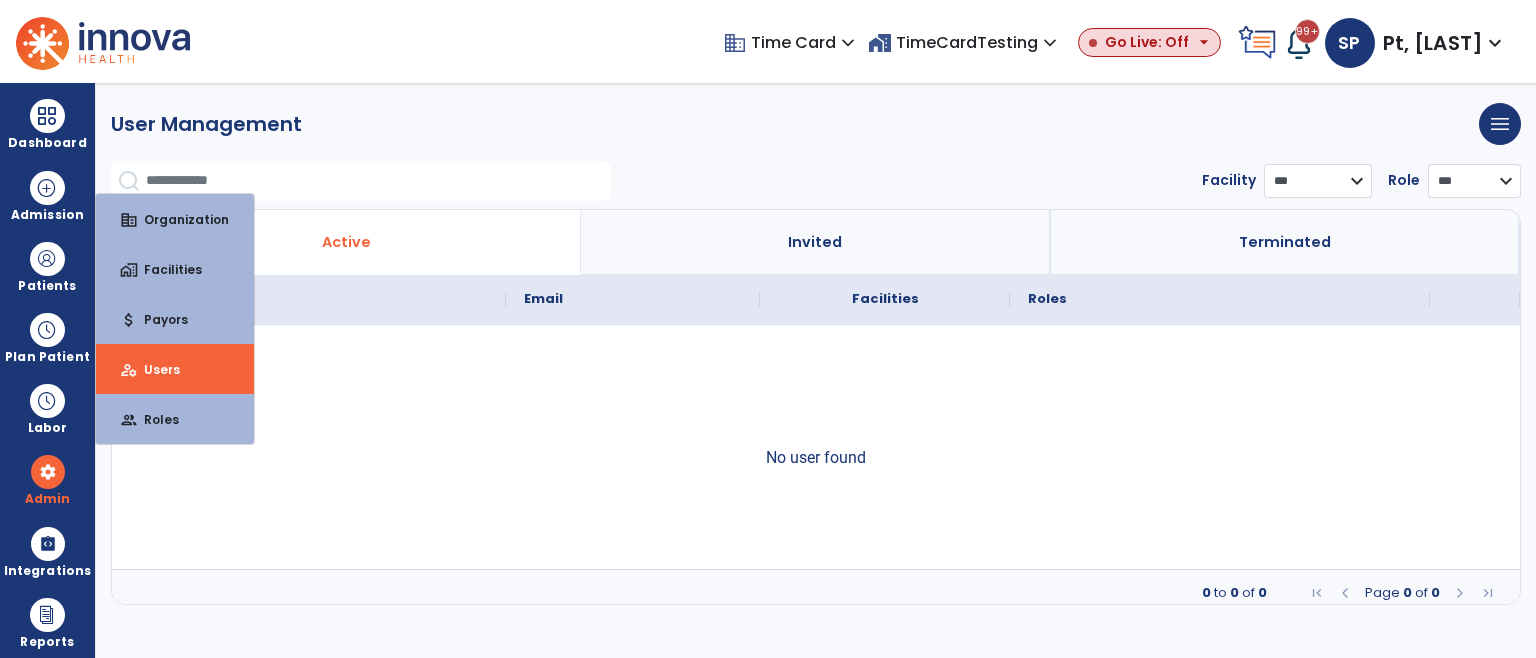 click 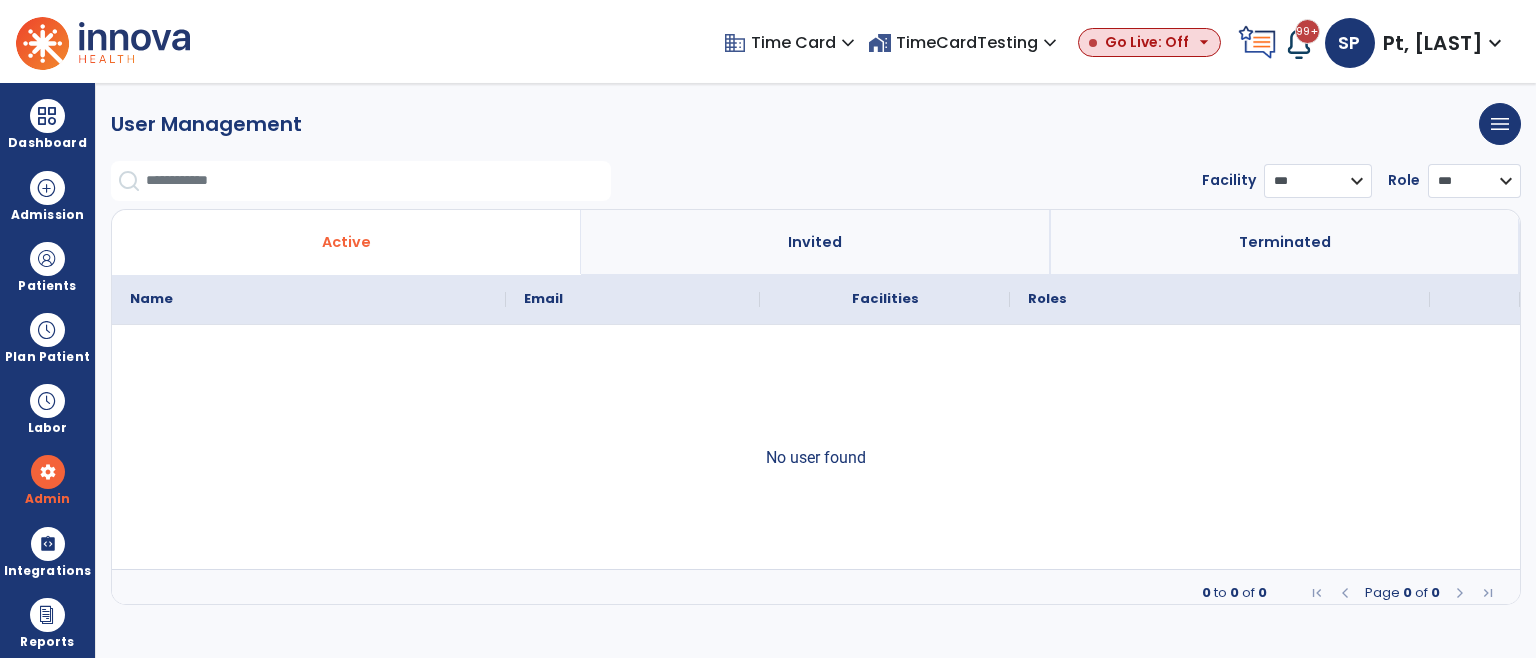 click on "home_work   TimeCardTesting   expand_more" at bounding box center [965, 42] 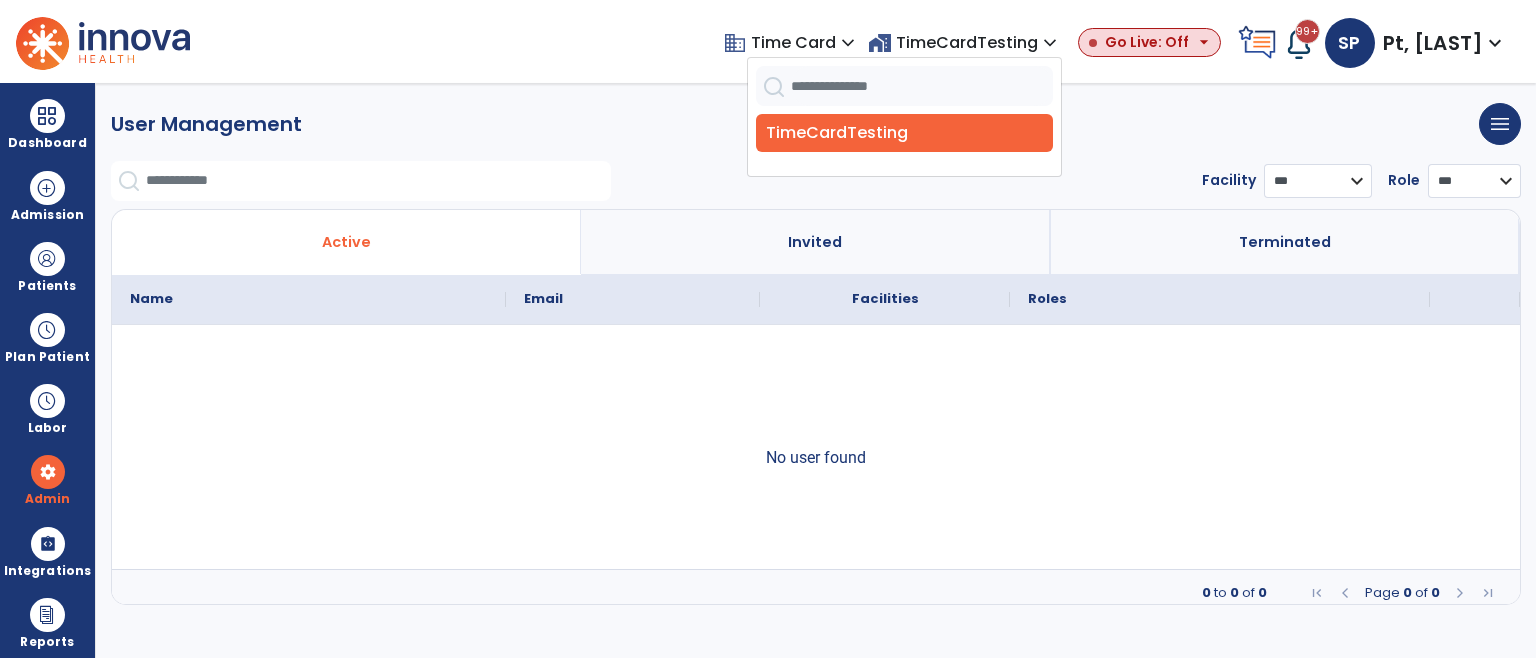 click on "User Management   menu  Add User  Print   Export" 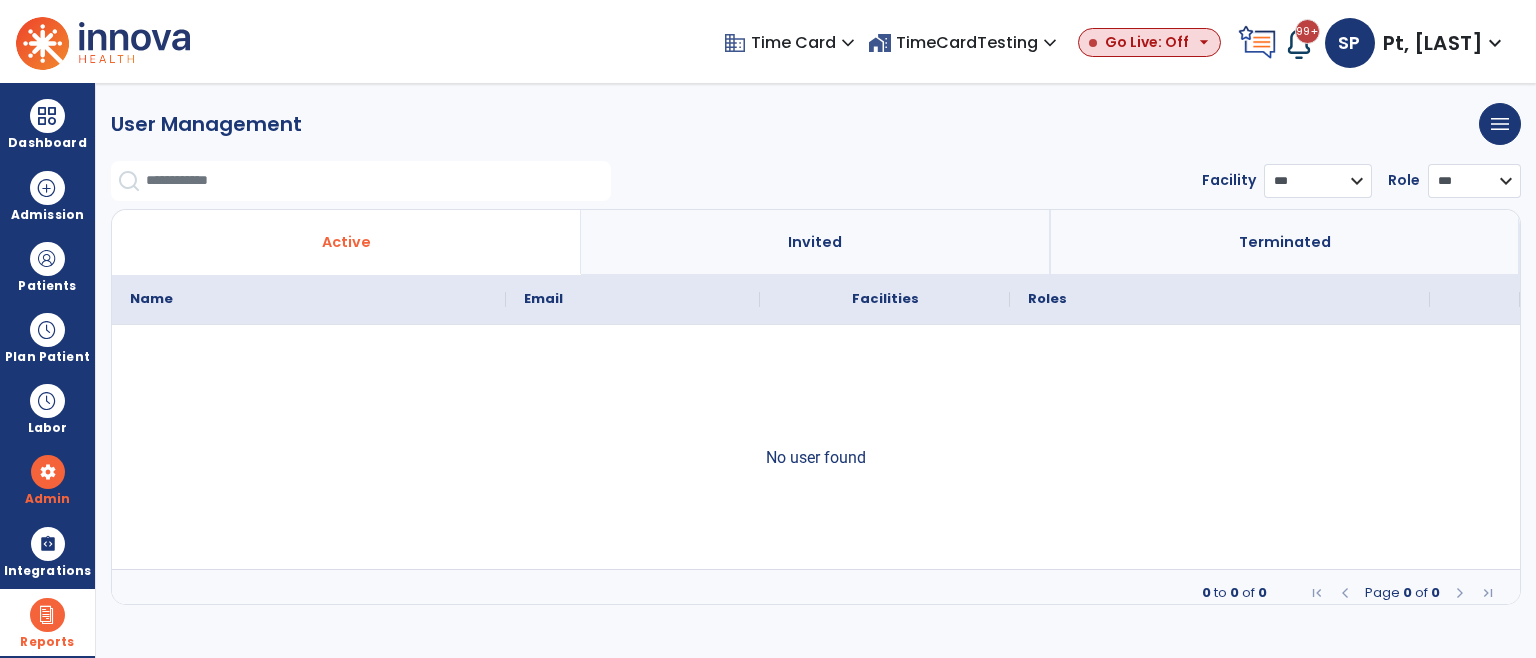 click on "Reports" at bounding box center [47, 622] 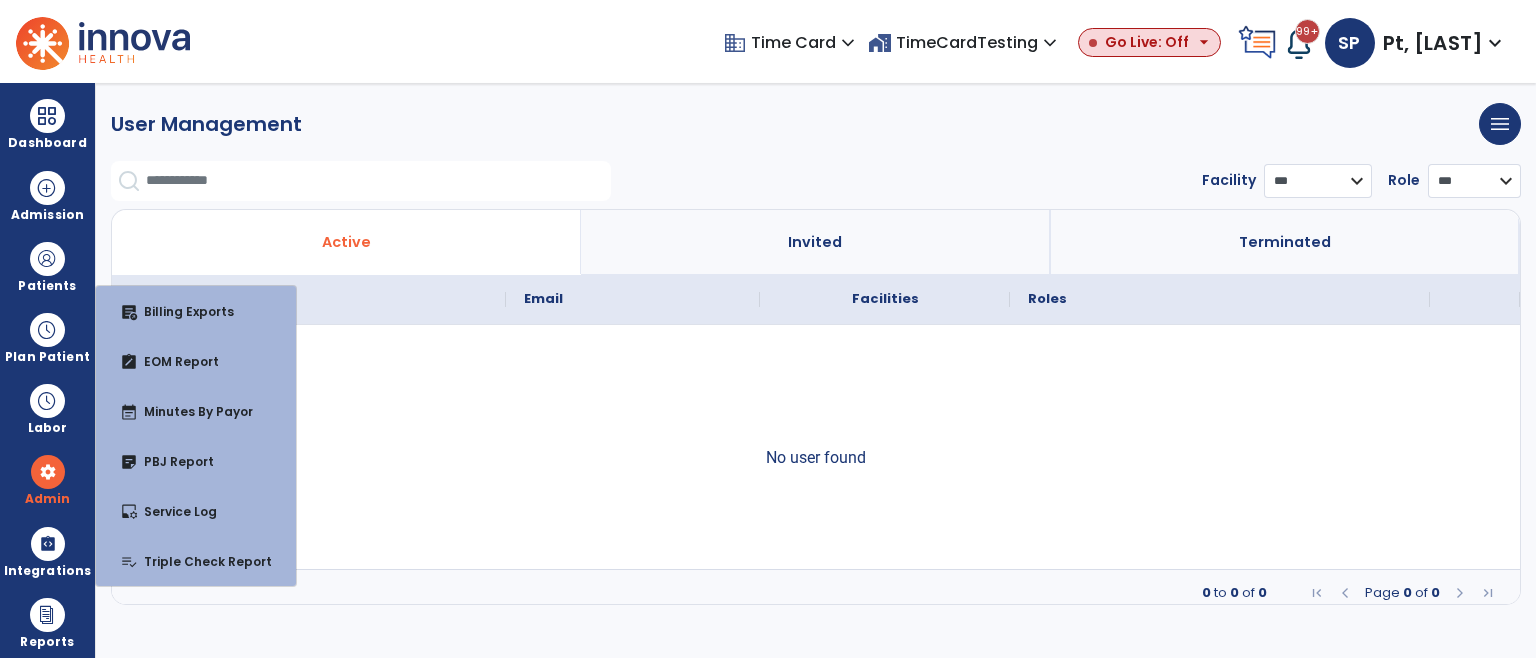 click 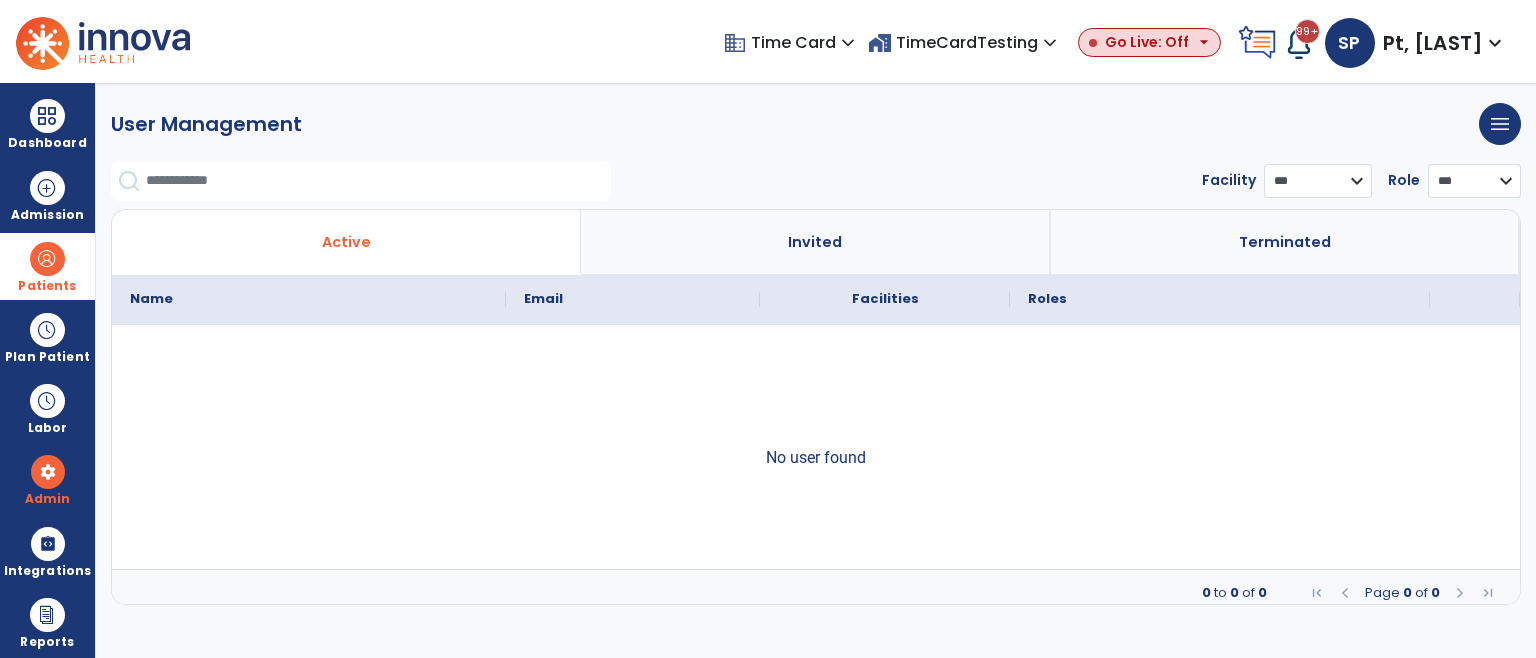 click at bounding box center (47, 259) 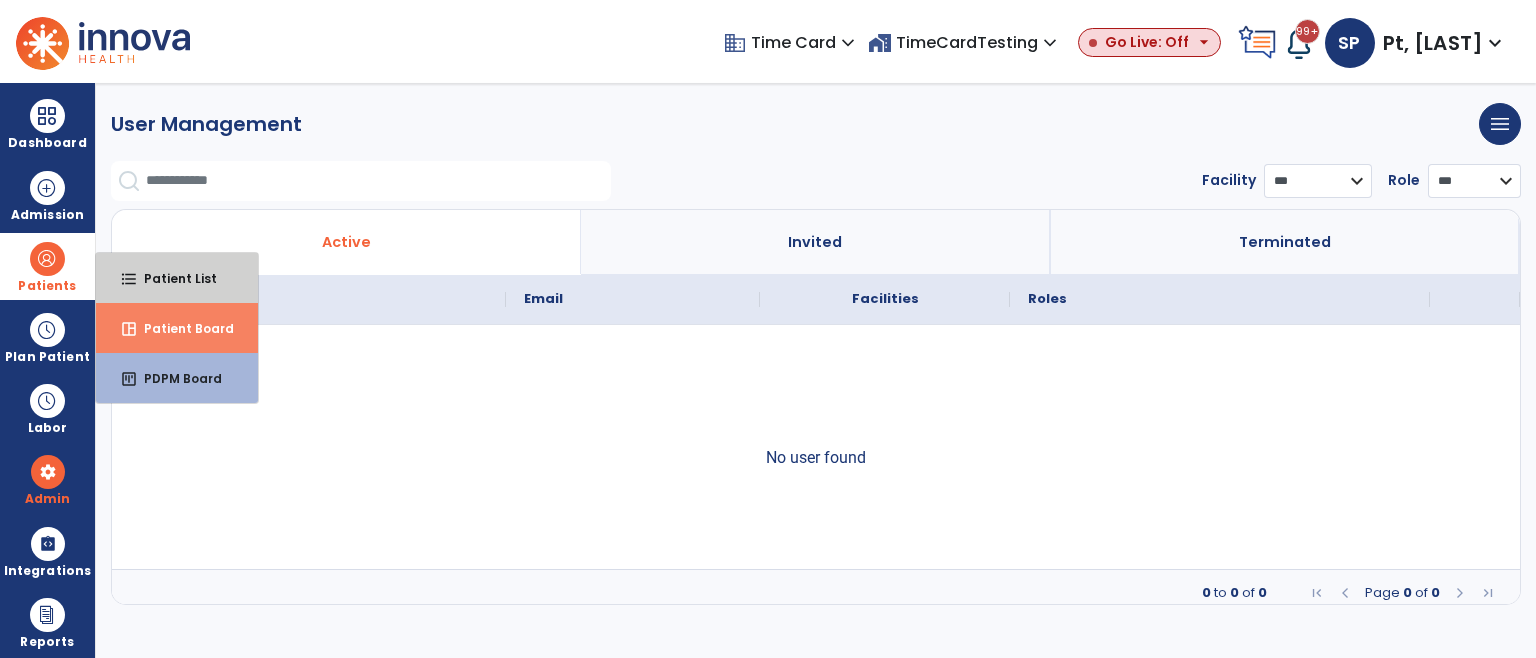 drag, startPoint x: 121, startPoint y: 272, endPoint x: 181, endPoint y: 329, distance: 82.75868 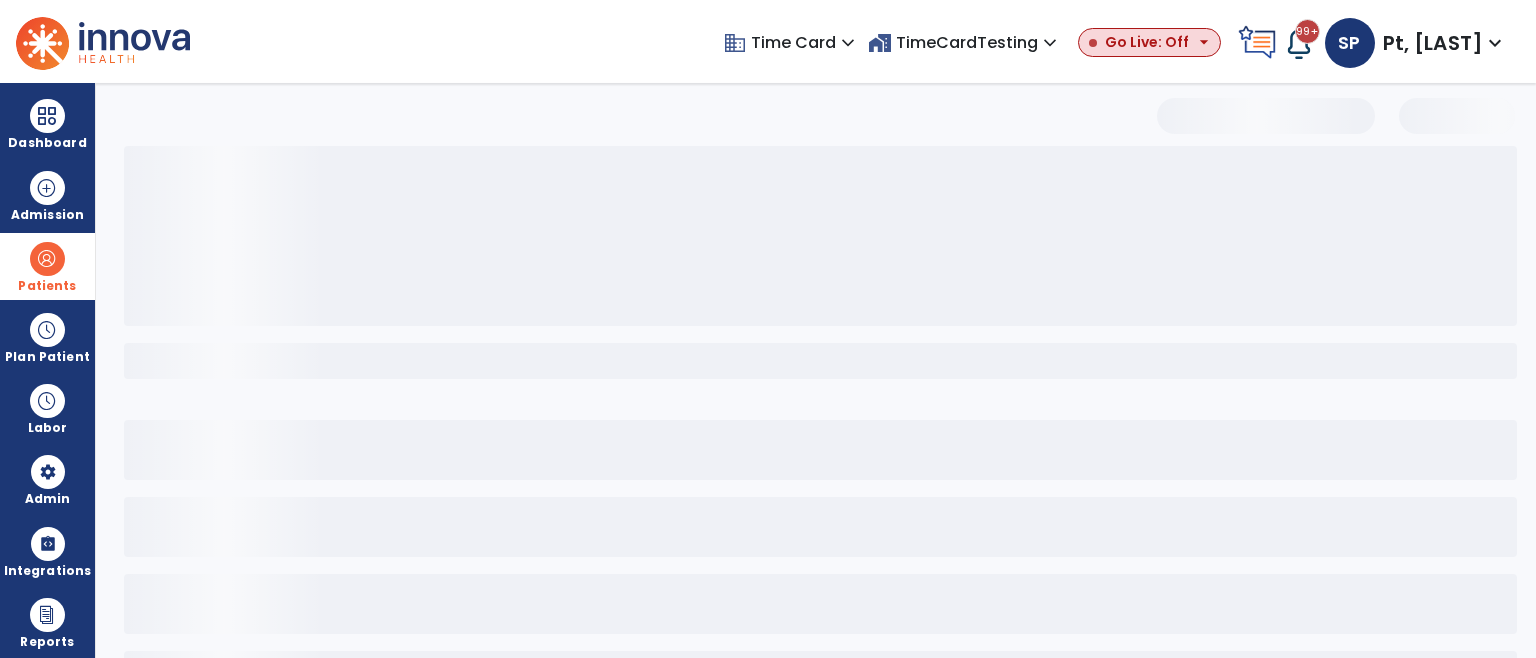 select on "***" 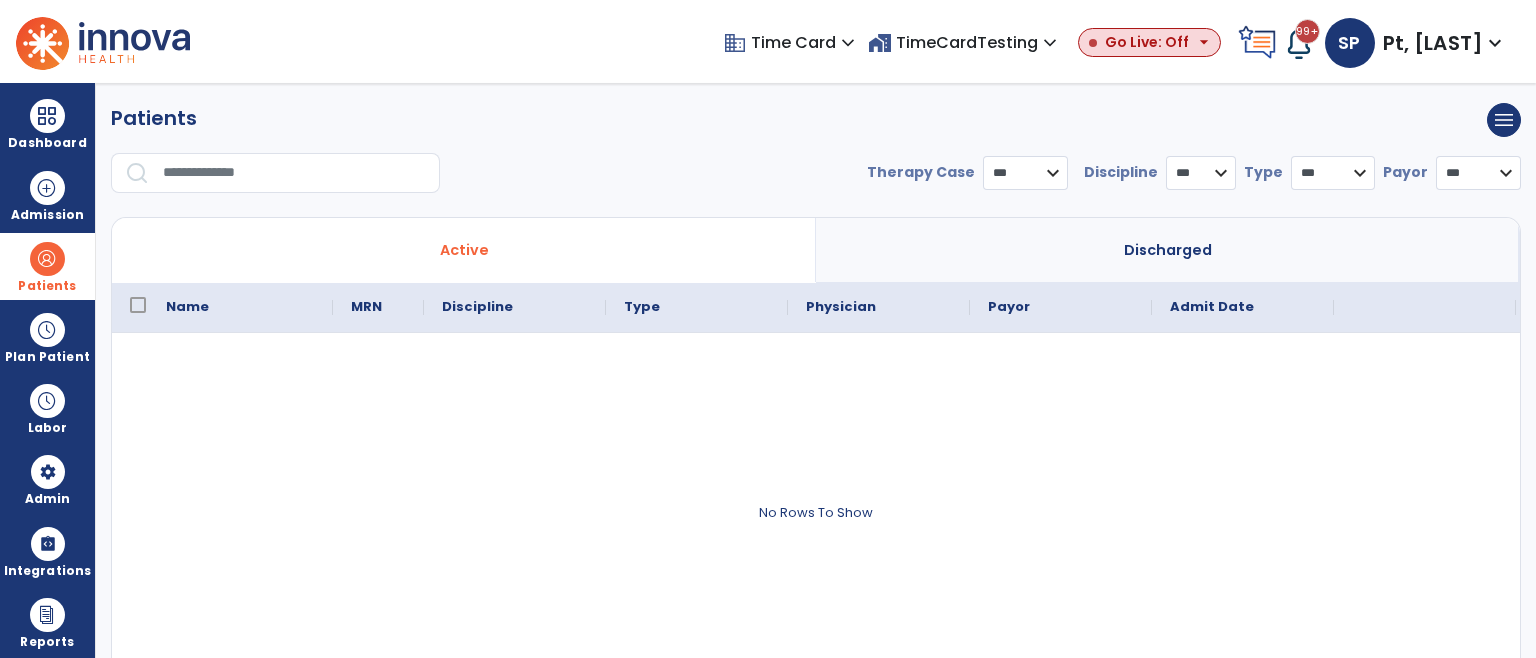 click on "domain   Time Card   expand_more" at bounding box center (795, 42) 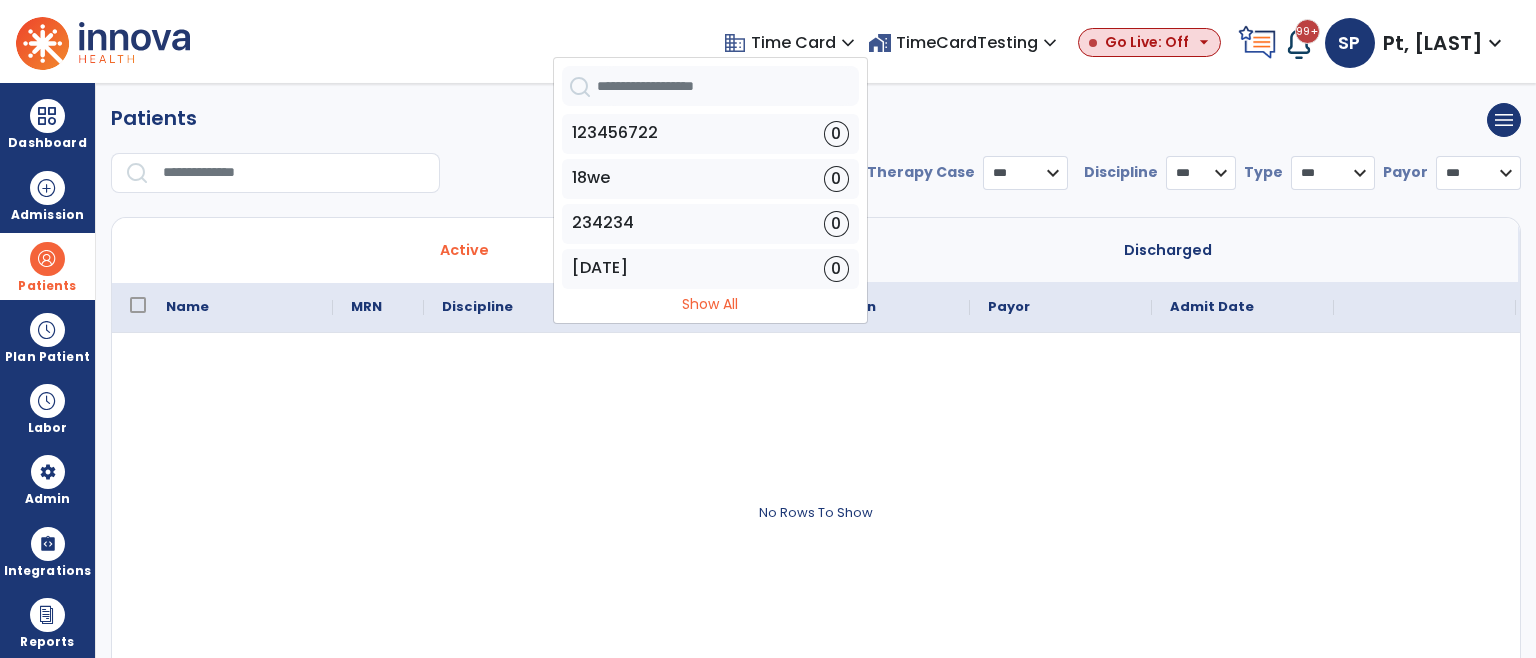 click at bounding box center [728, 86] 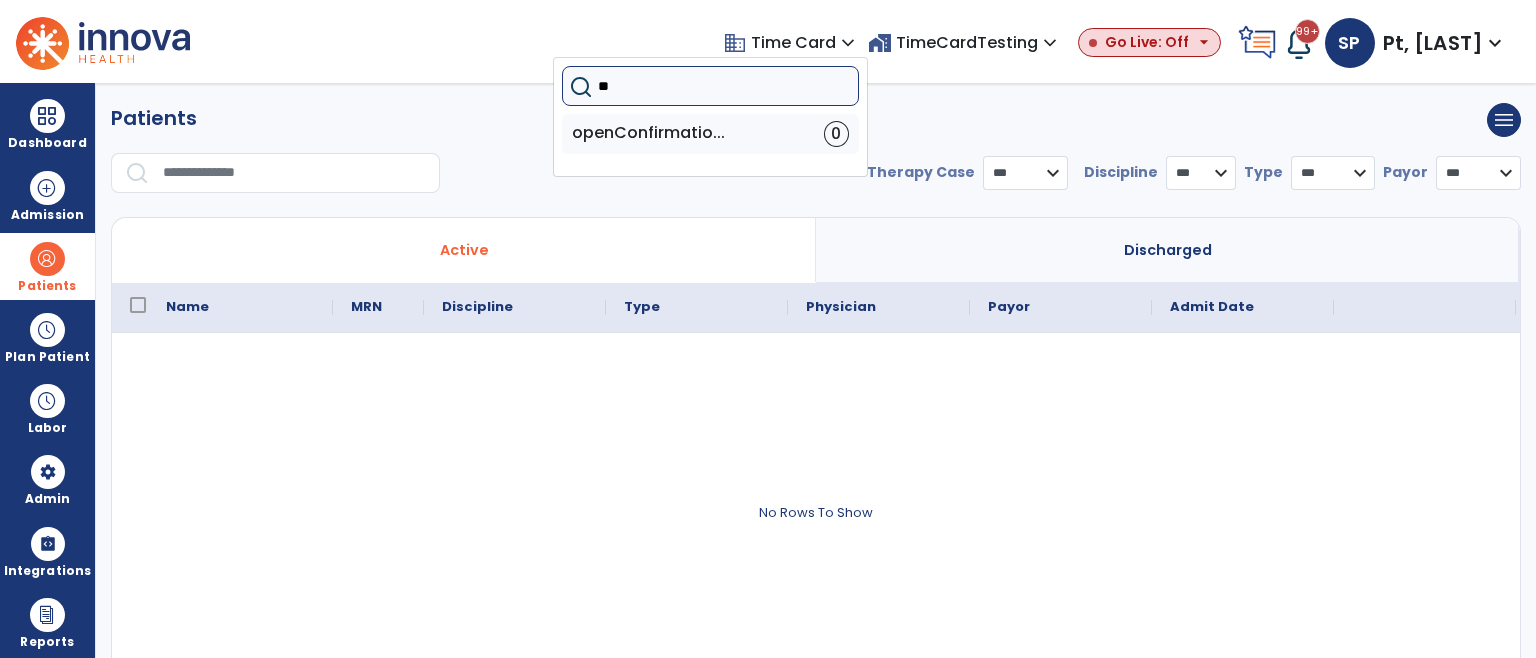 type on "*" 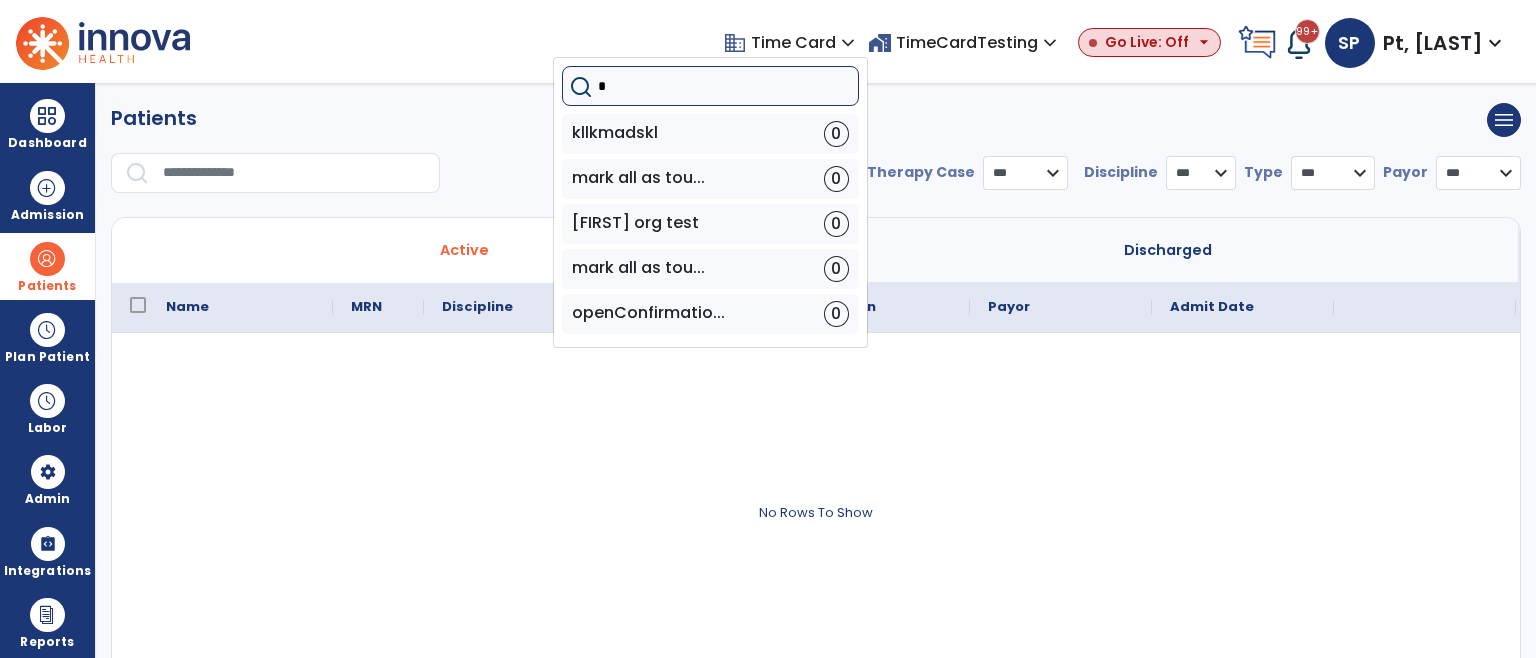 type 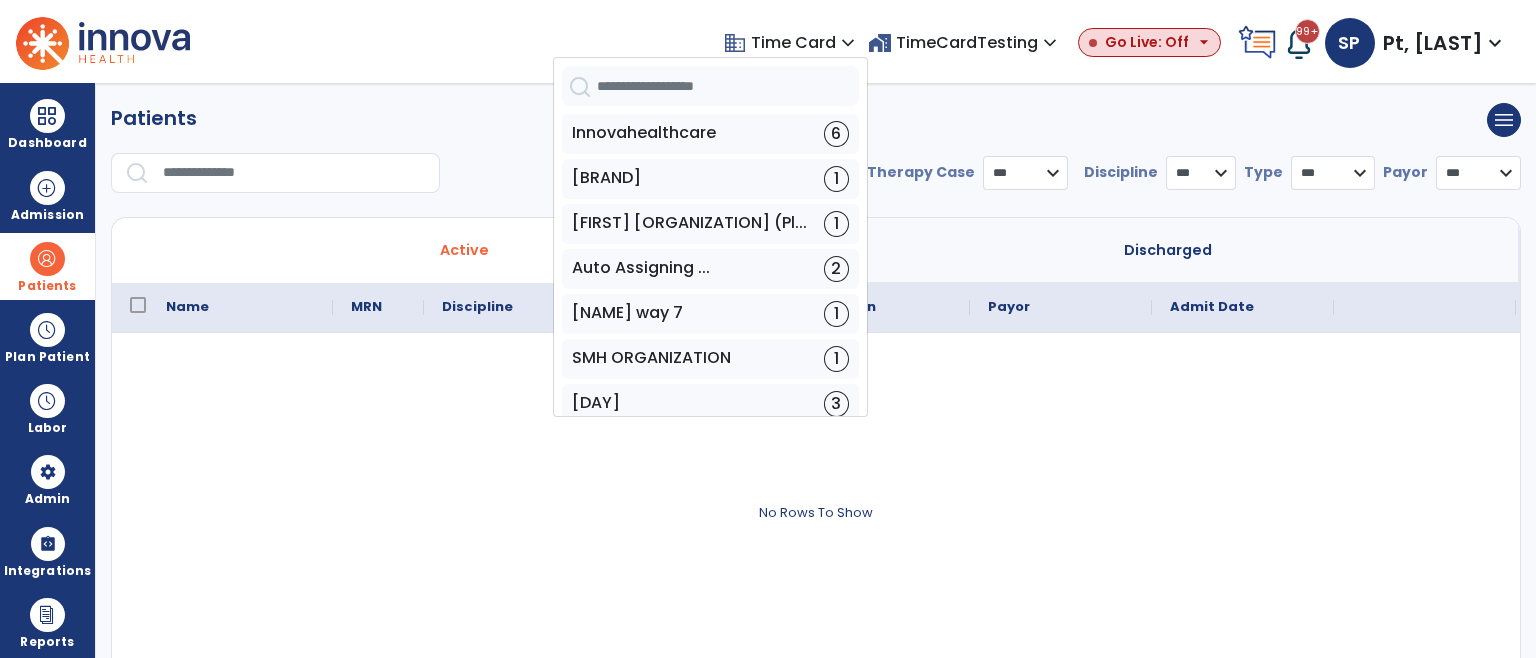 click on "domain   Time Card   expand_more" at bounding box center [795, 42] 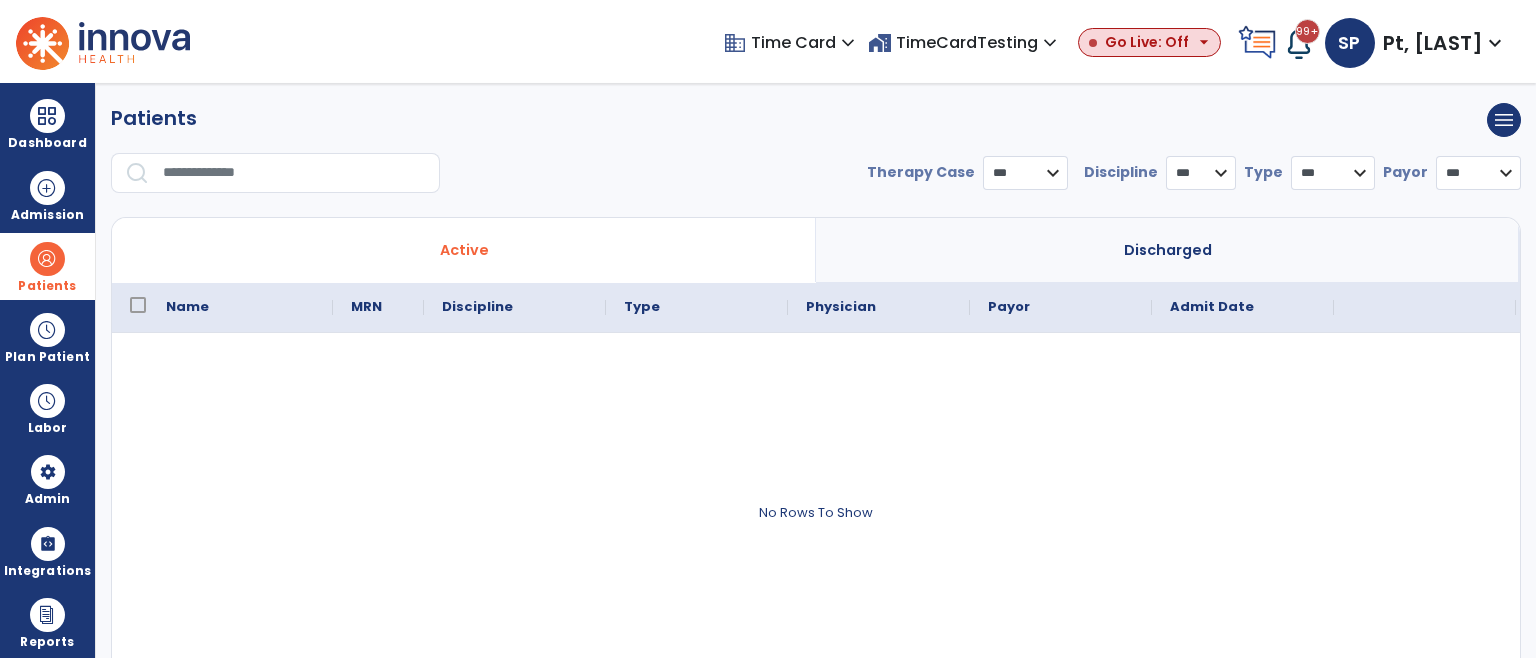 click on "domain   Time Card   expand_more" at bounding box center (795, 42) 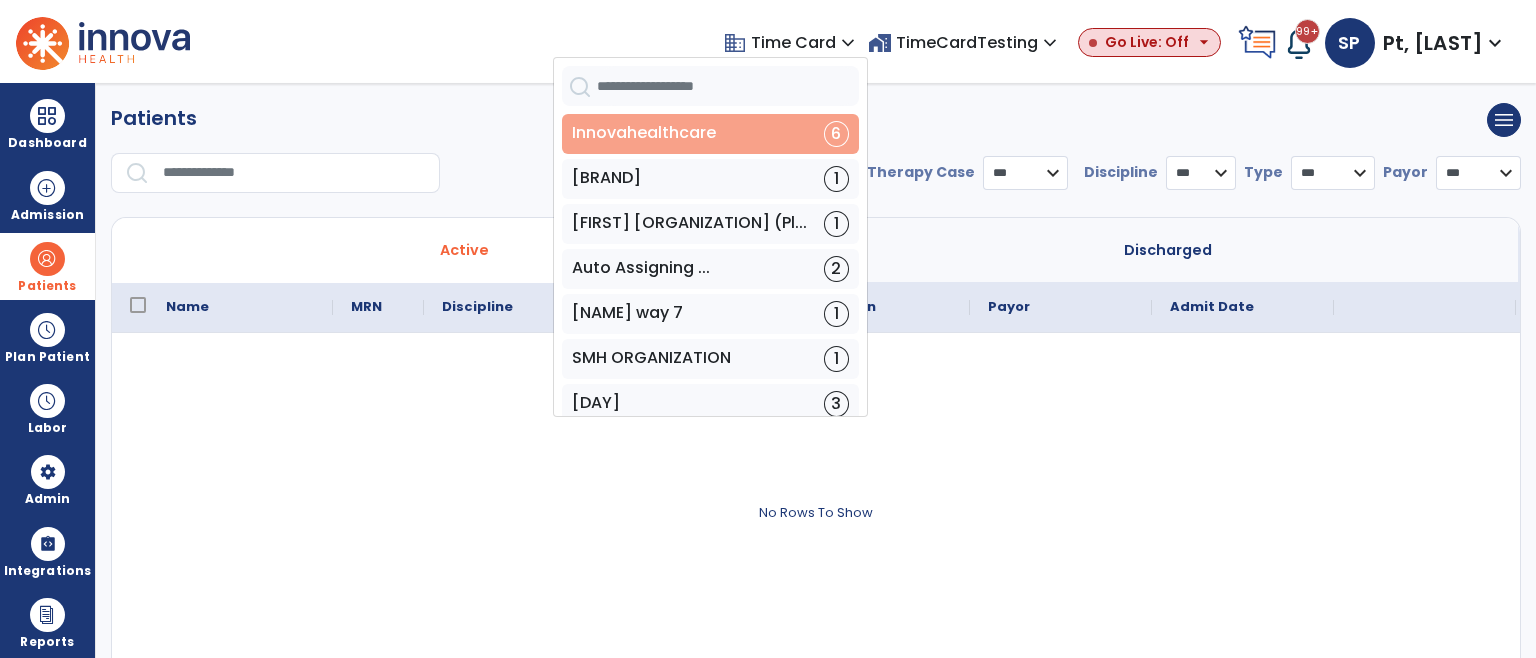 click on "Innovahealthcare" at bounding box center (644, 134) 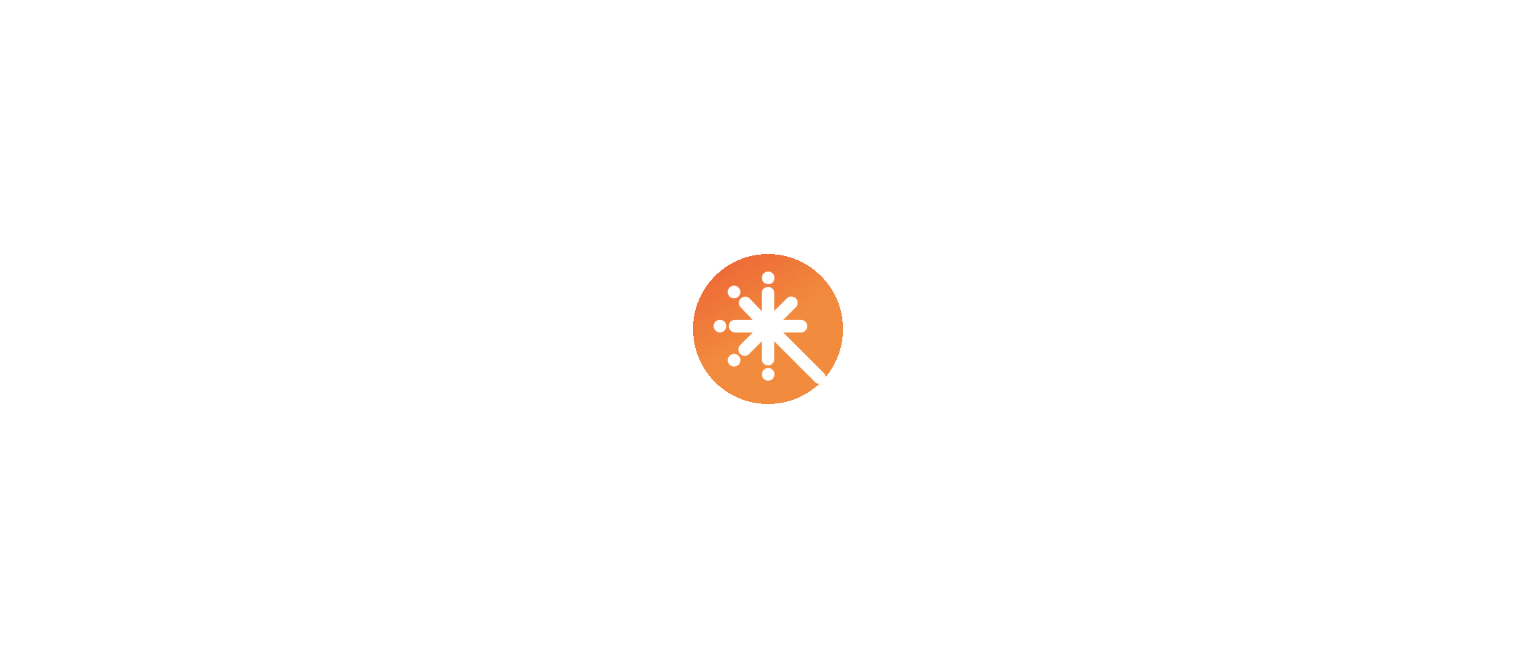 scroll, scrollTop: 0, scrollLeft: 0, axis: both 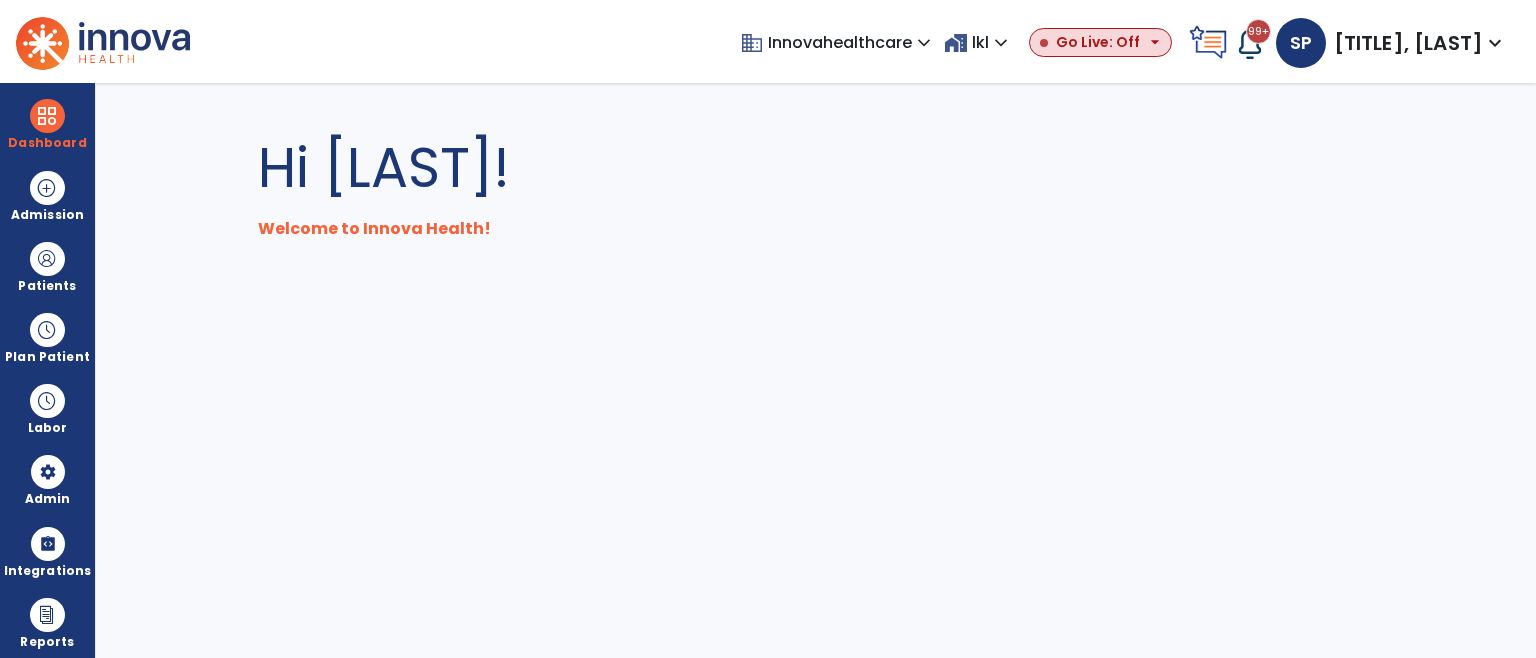 click on "expand_more" at bounding box center [1001, 43] 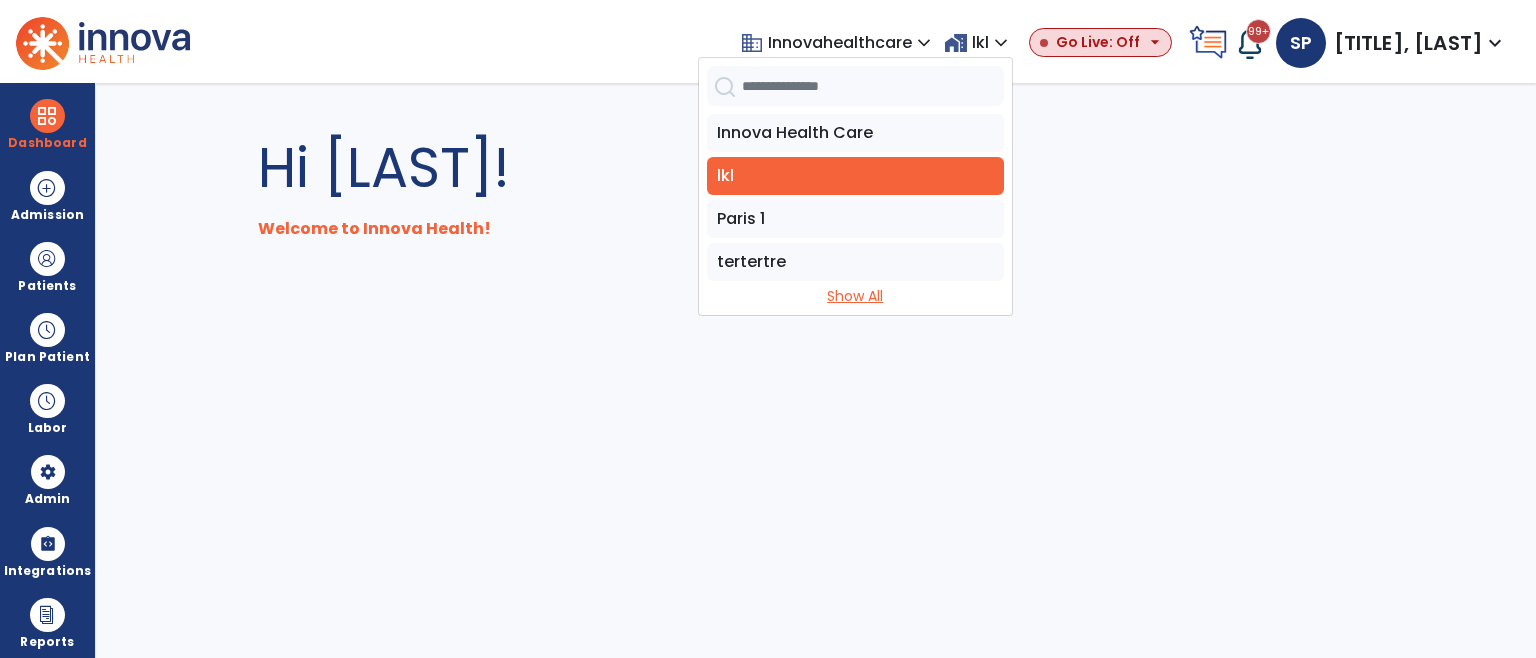 click on "Show All" at bounding box center [855, 296] 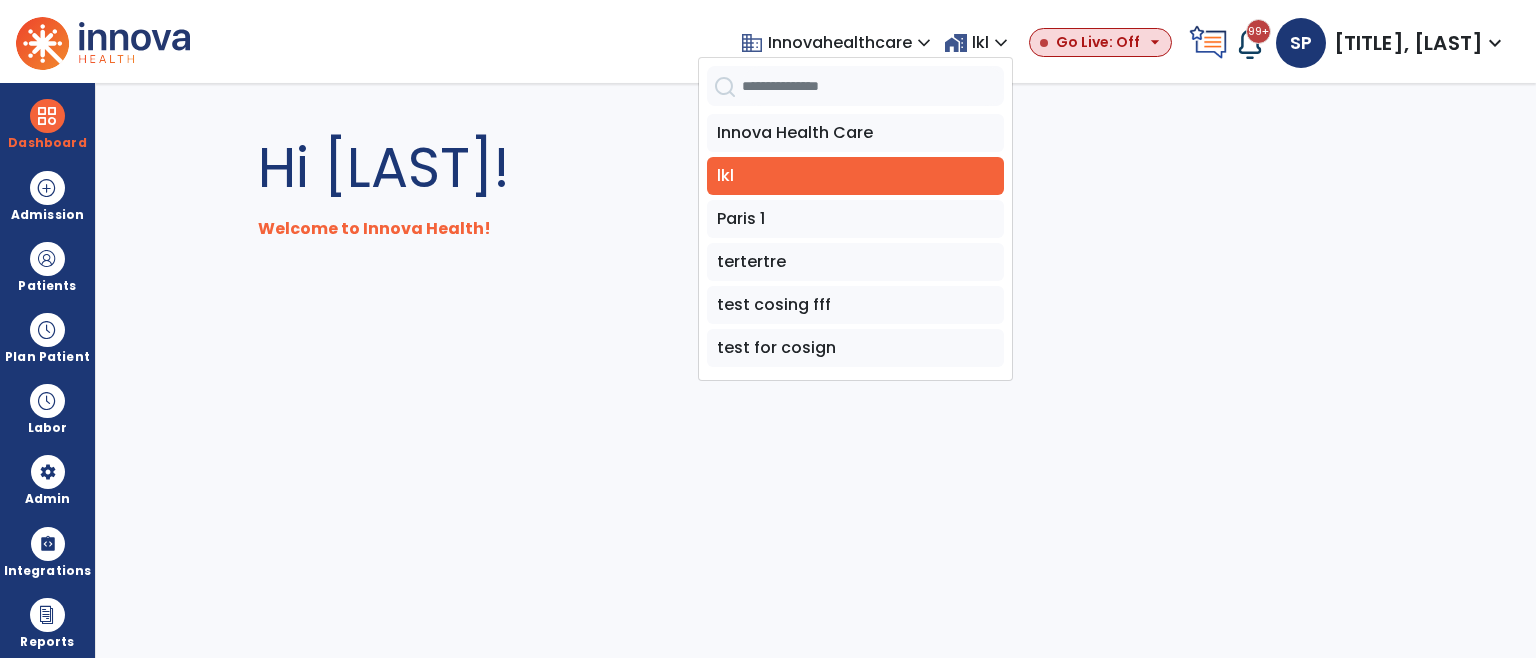 click at bounding box center (873, 86) 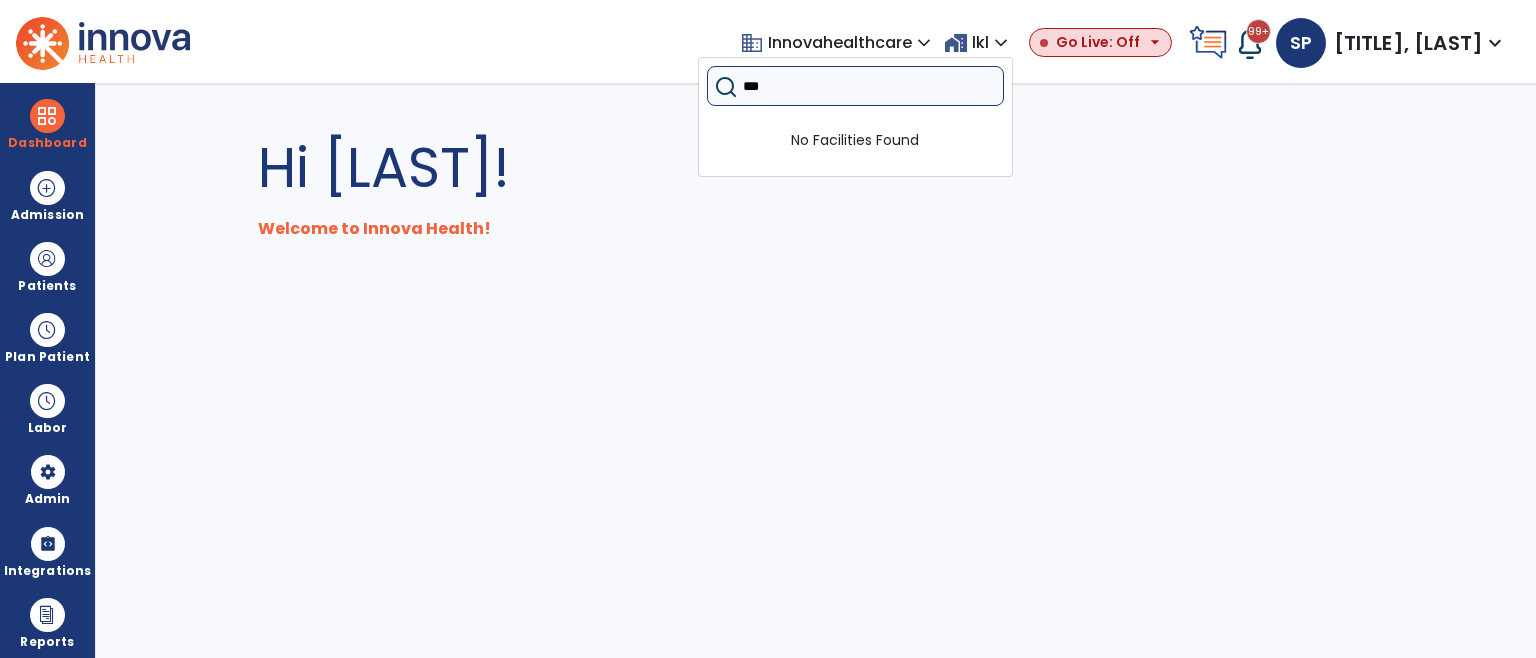 type on "***" 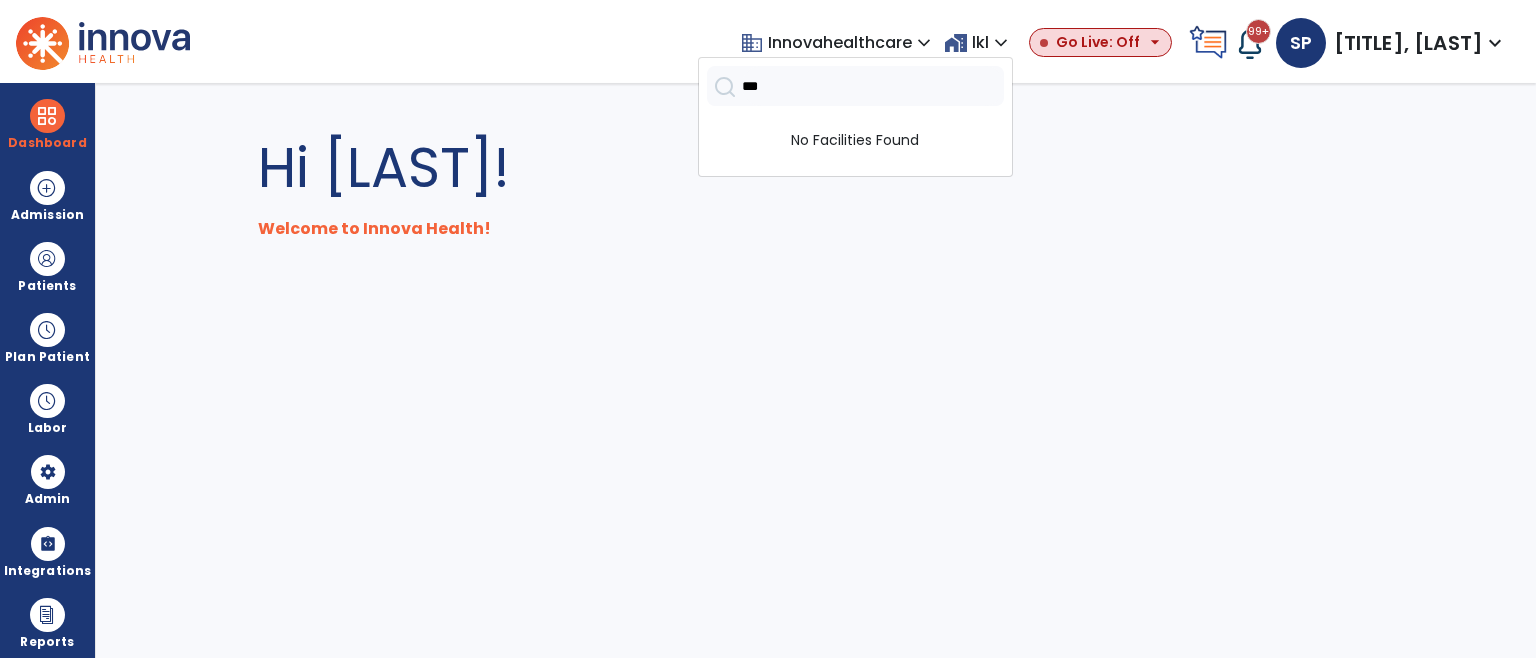 click on "domain   Innovahealthcare   expand_more  123456722 0 18we 0 234234 0 23rd April 0 Show All" at bounding box center [842, 43] 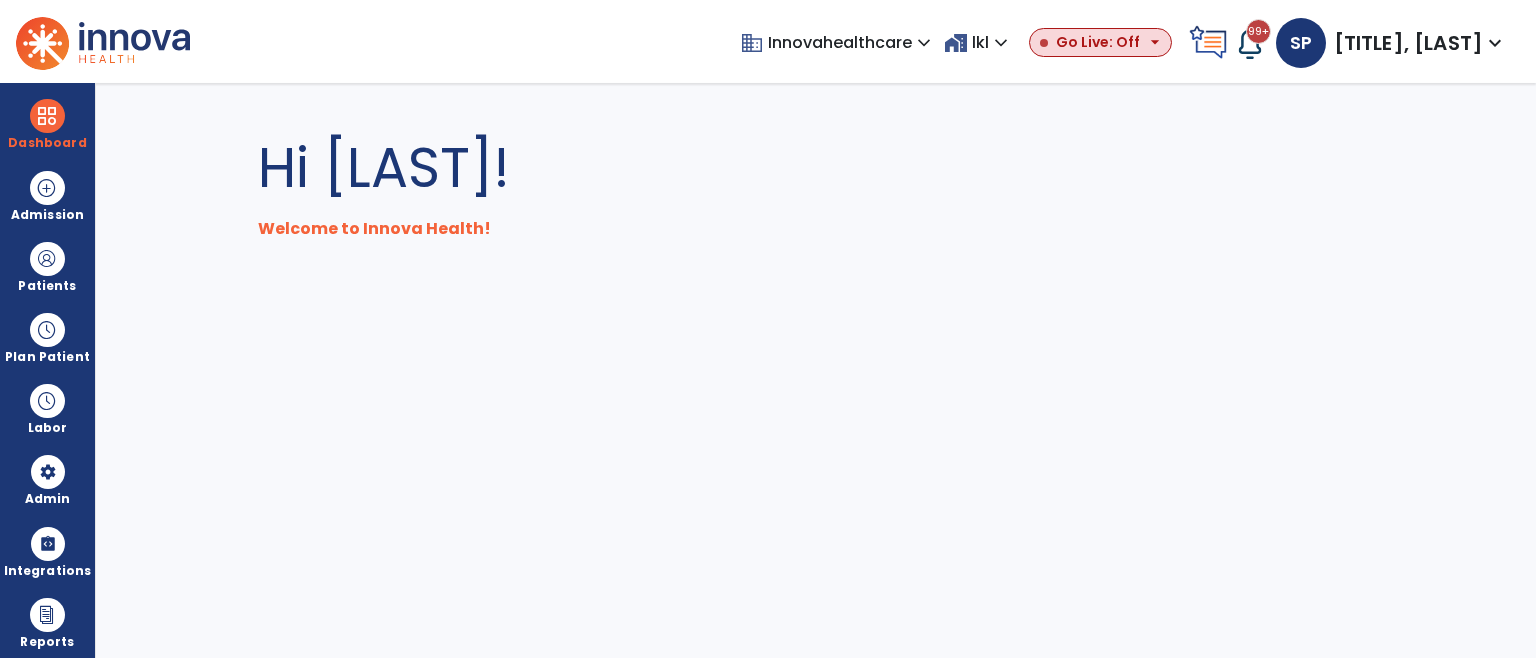 click on "domain   Innovahealthcare   expand_more" at bounding box center (842, 42) 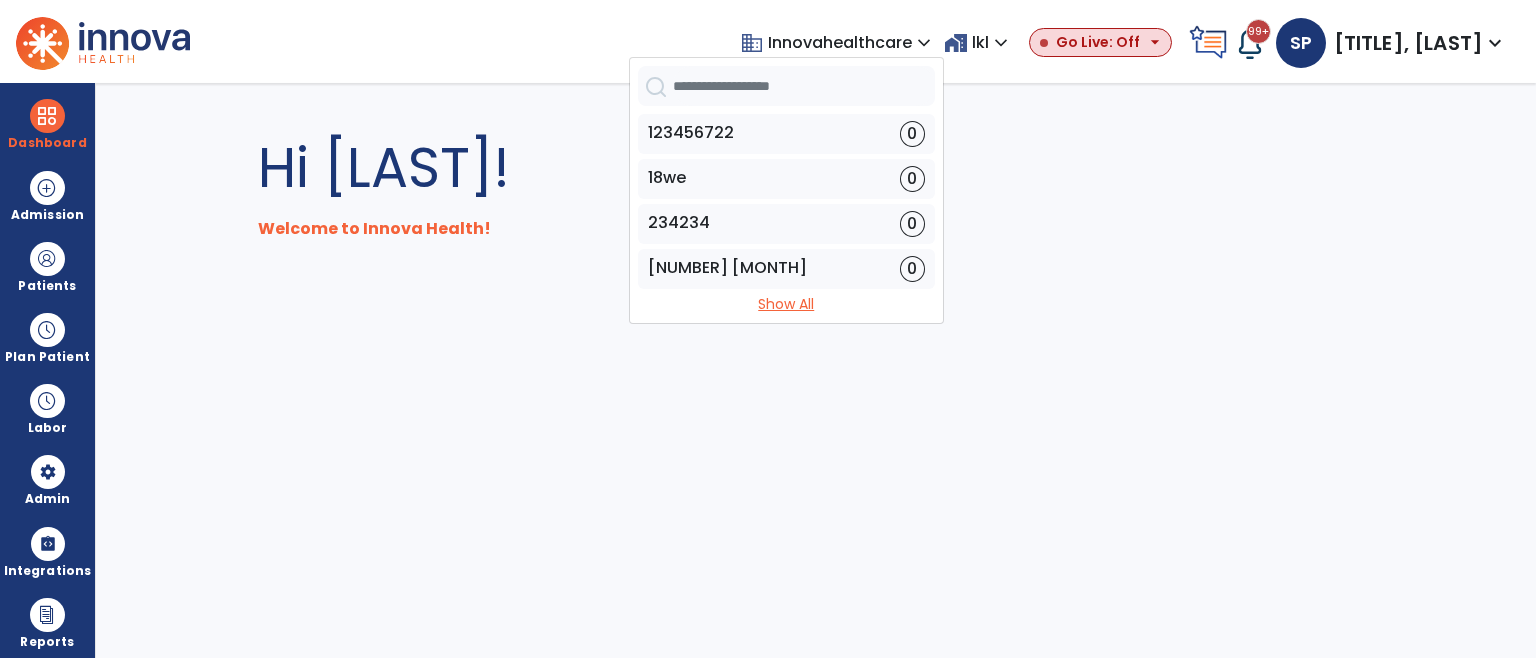 click on "Show All" at bounding box center [786, 304] 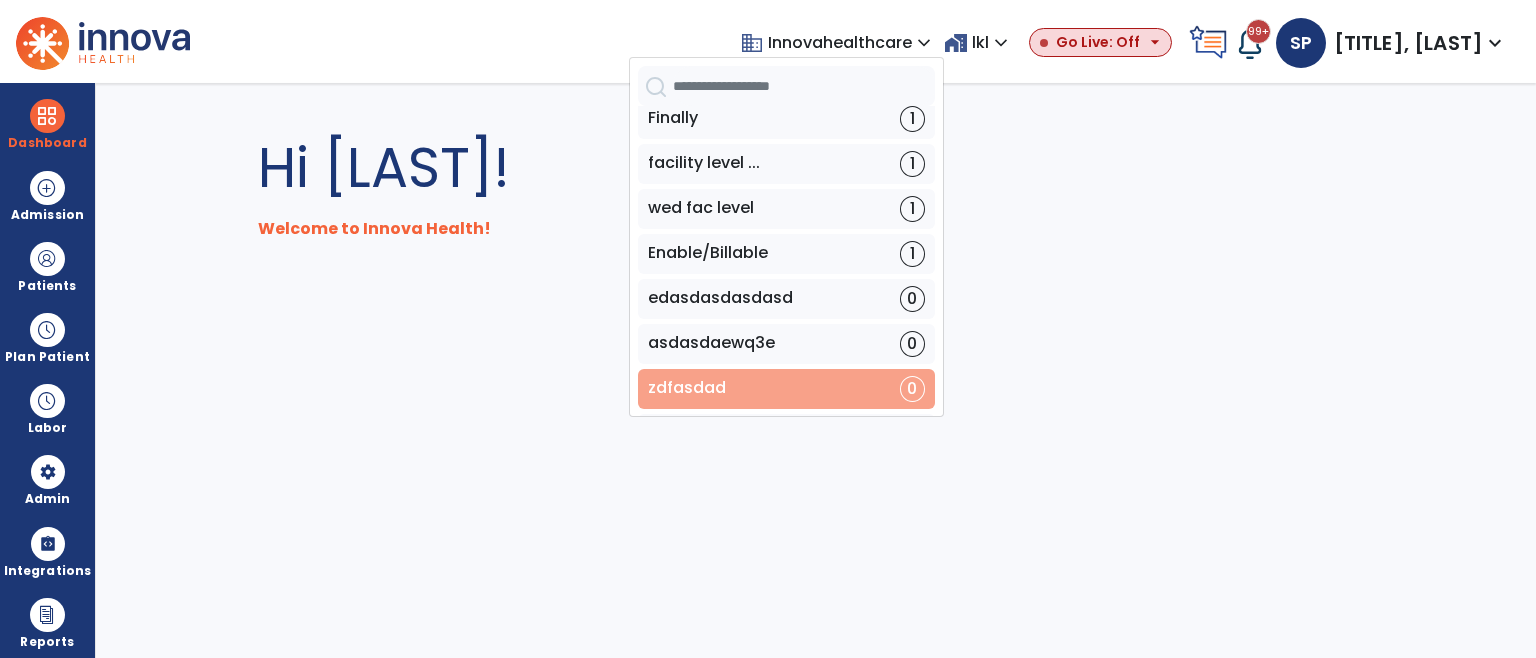 scroll, scrollTop: 4800, scrollLeft: 0, axis: vertical 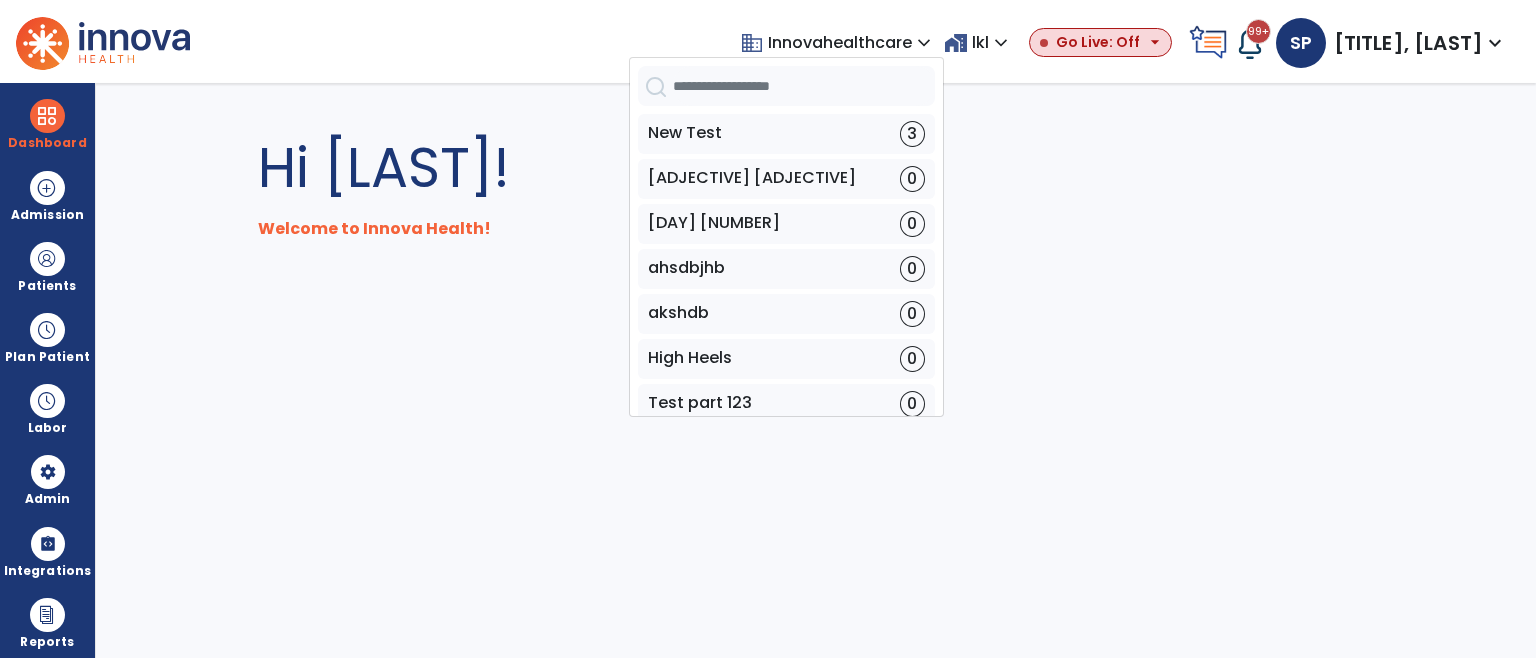 drag, startPoint x: 1160, startPoint y: 175, endPoint x: 1329, endPoint y: 81, distance: 193.38304 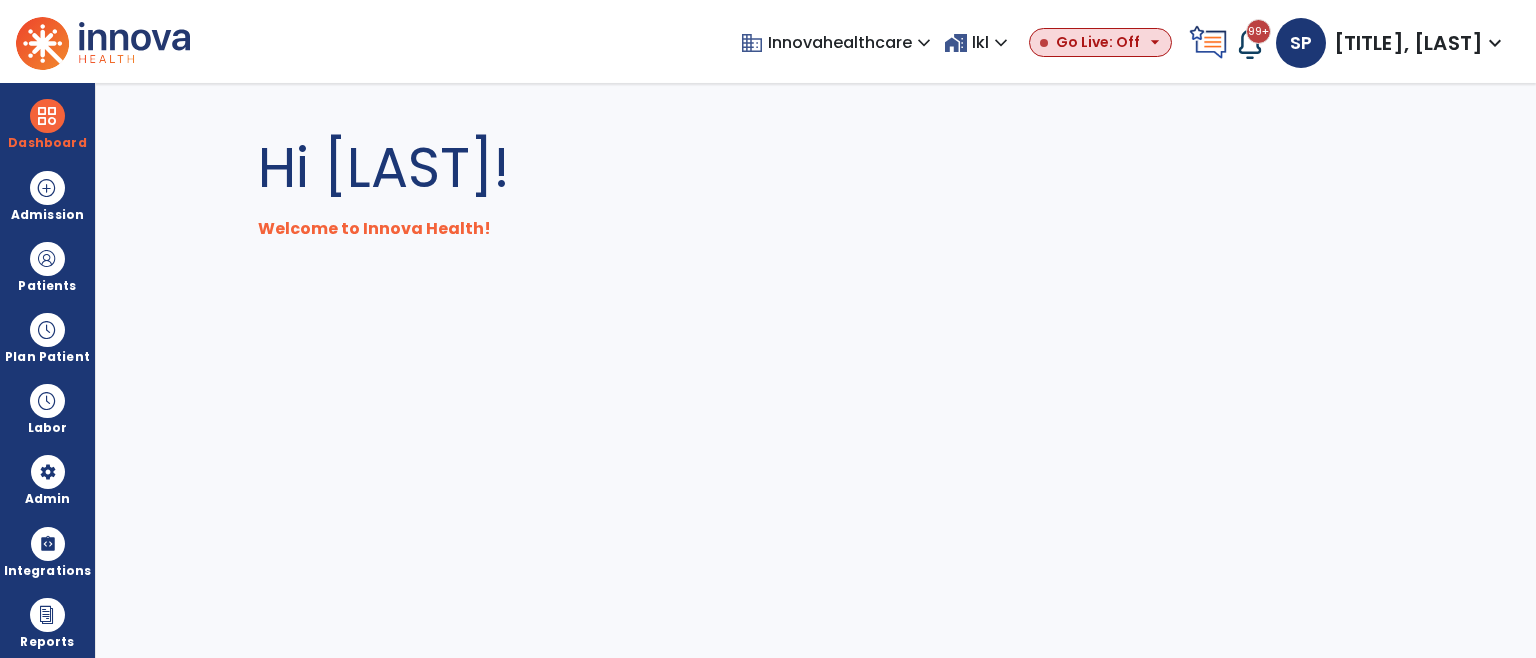 click on "Pt, [LAST]" at bounding box center (1408, 43) 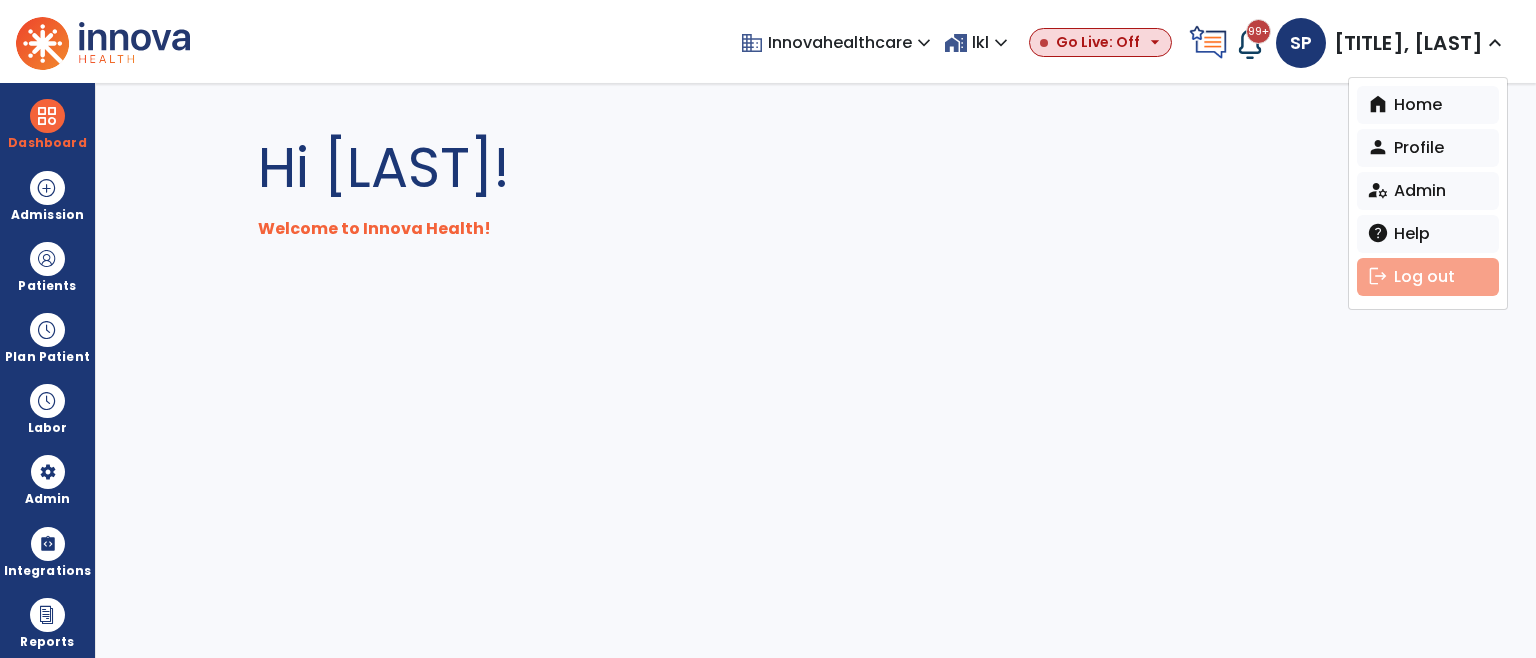 click on "logout   Log out" at bounding box center [1428, 277] 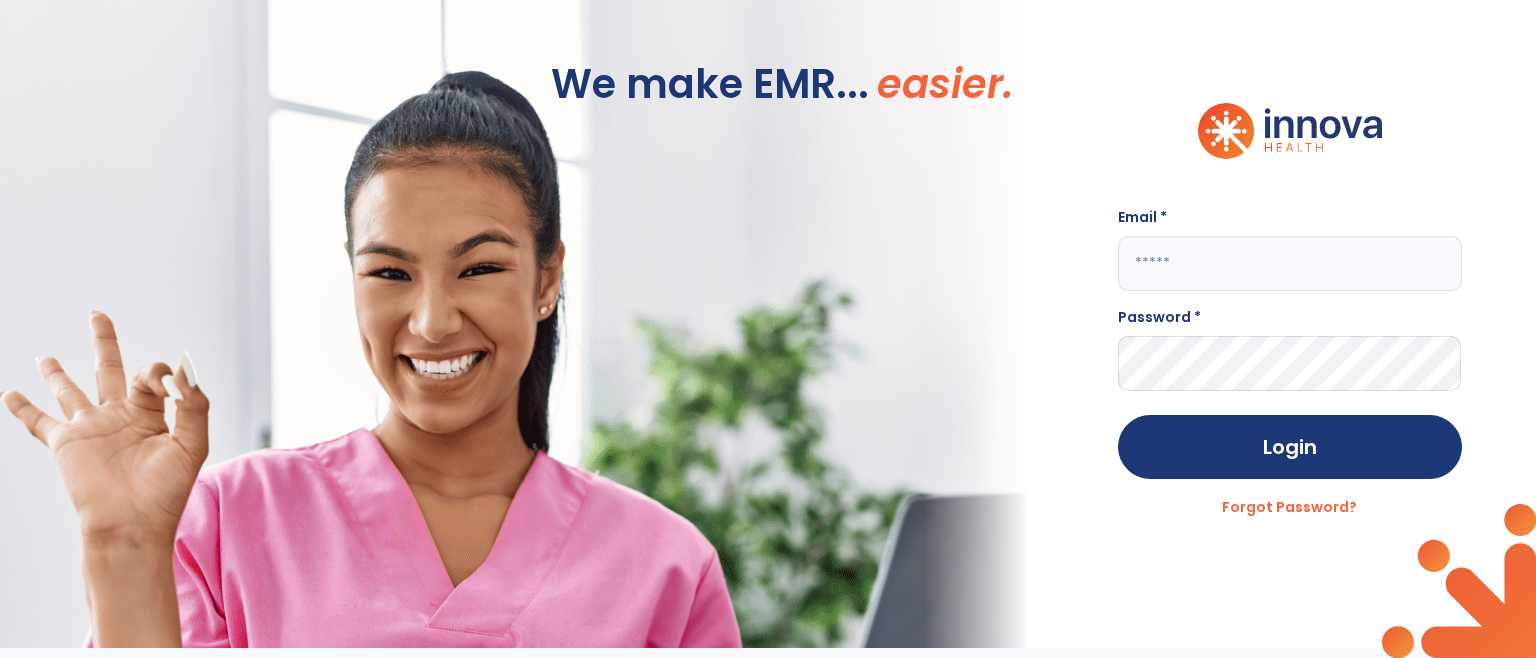 click 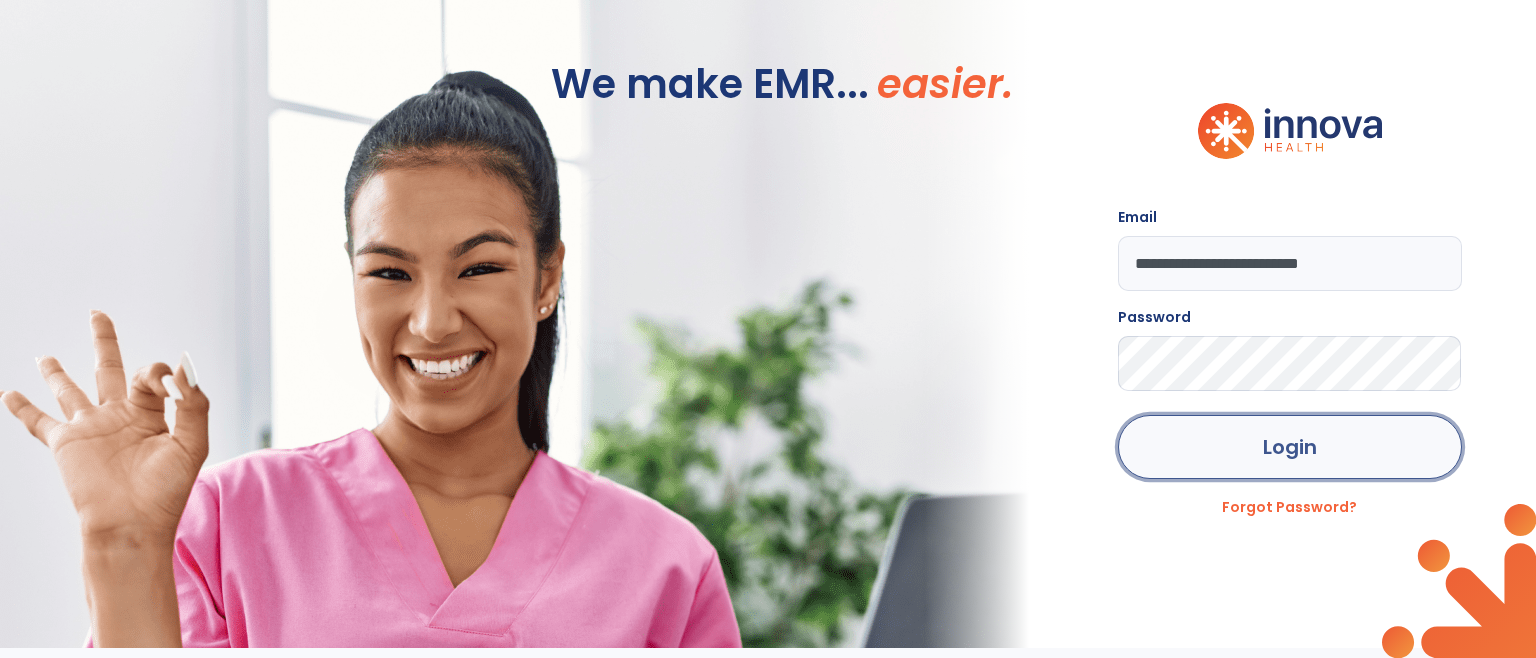 click on "Login" 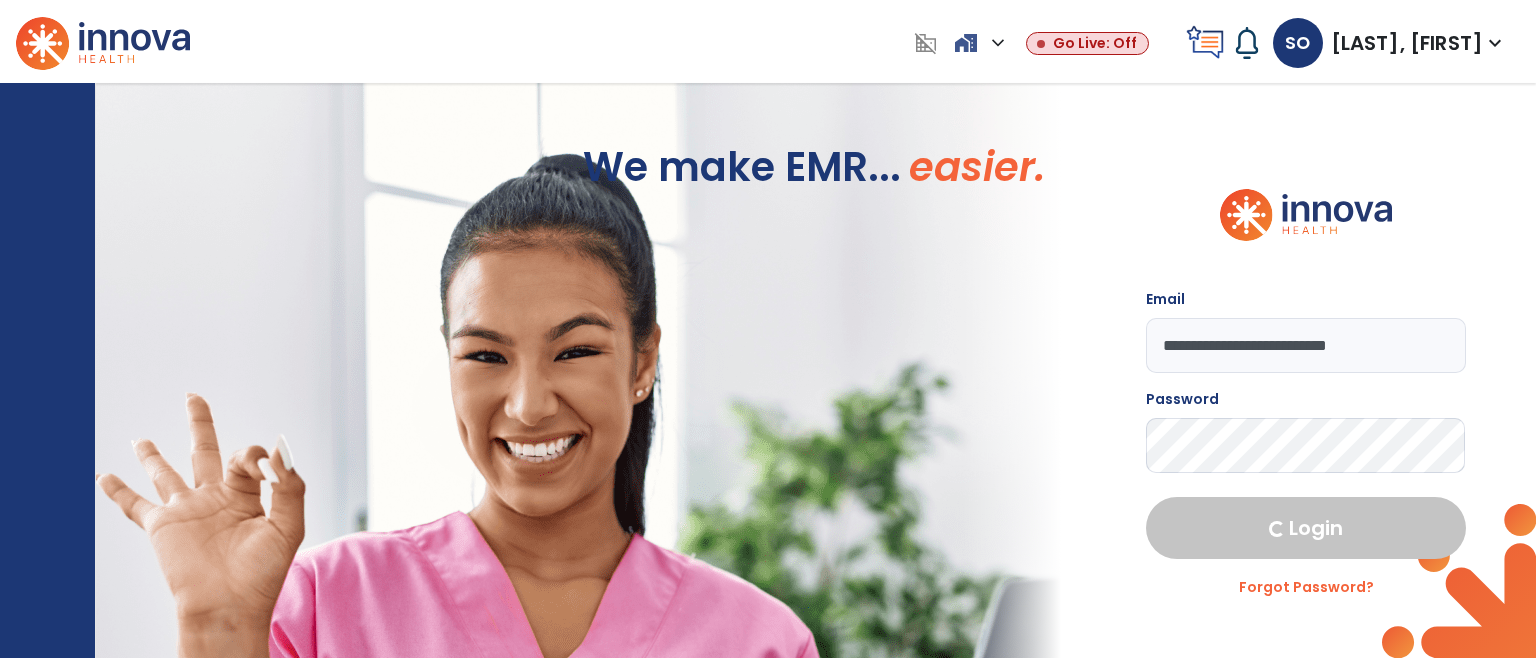 click at bounding box center [161, 41] 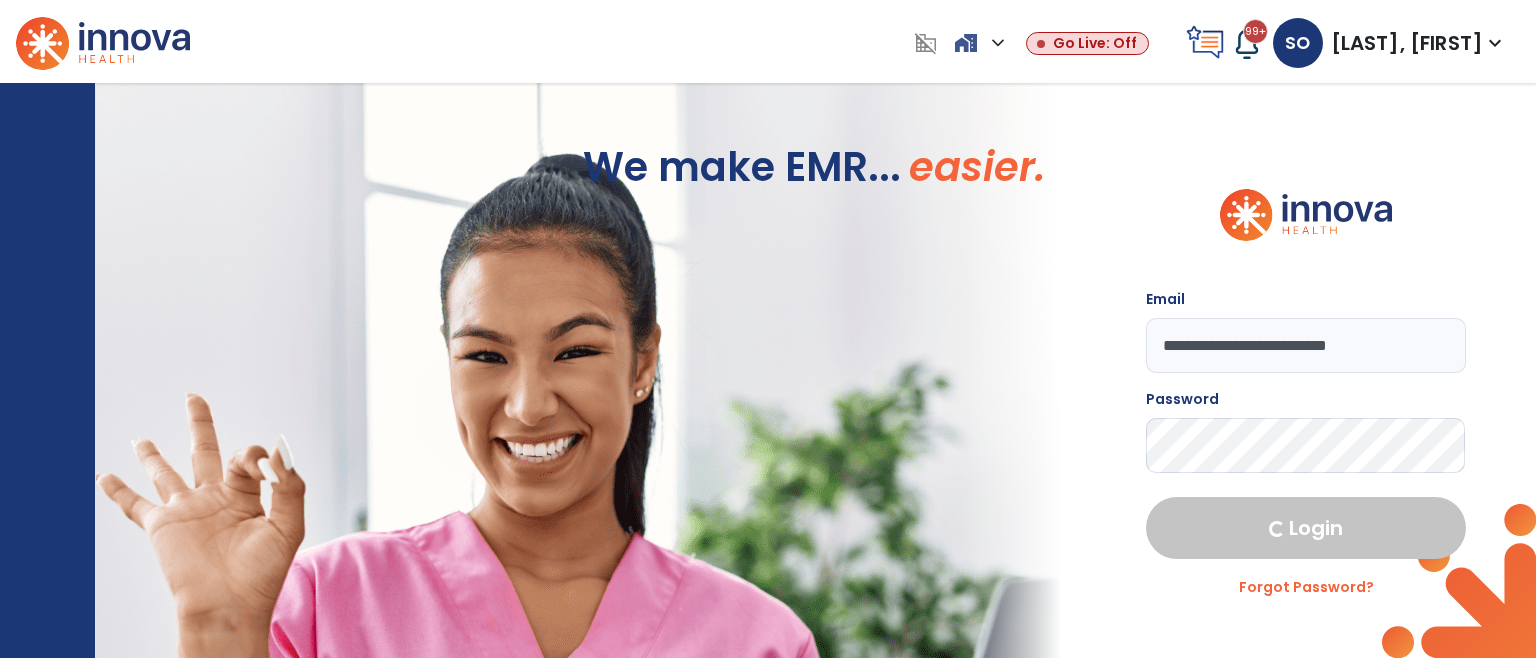 select on "***" 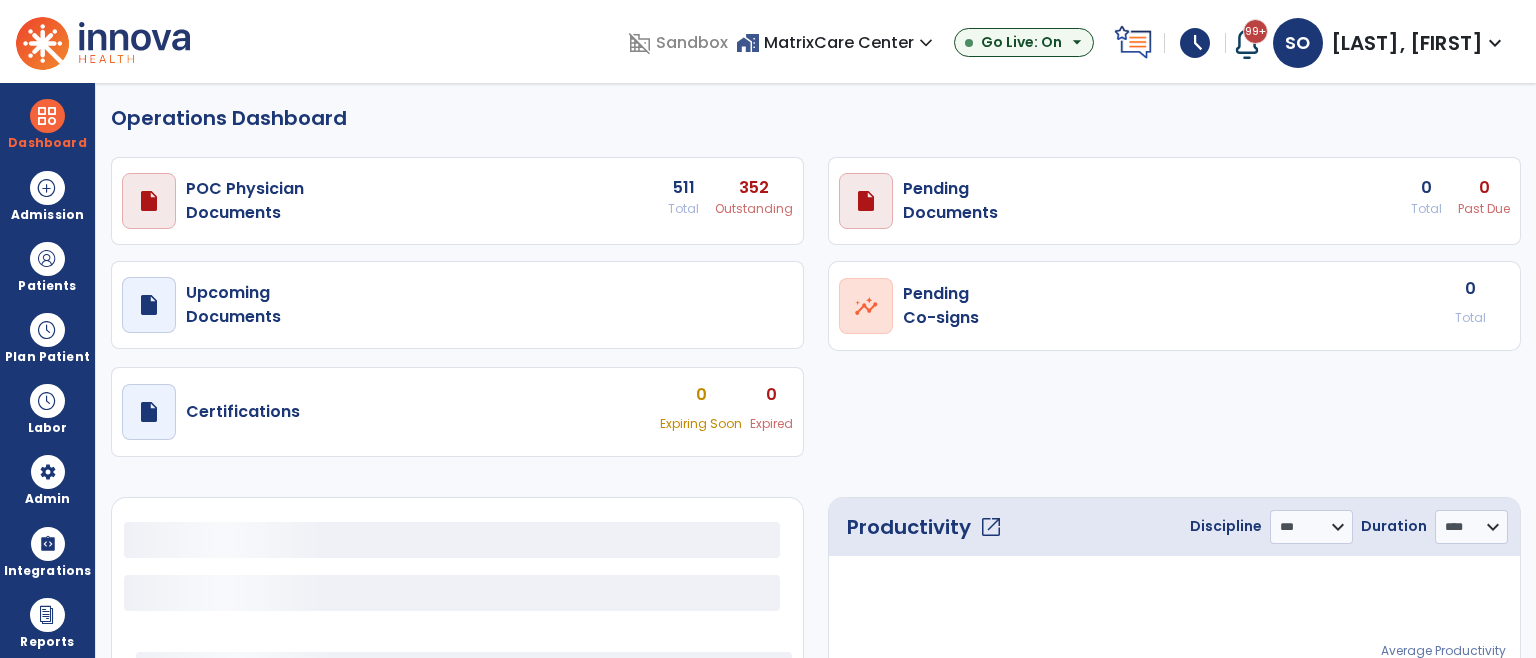 select on "***" 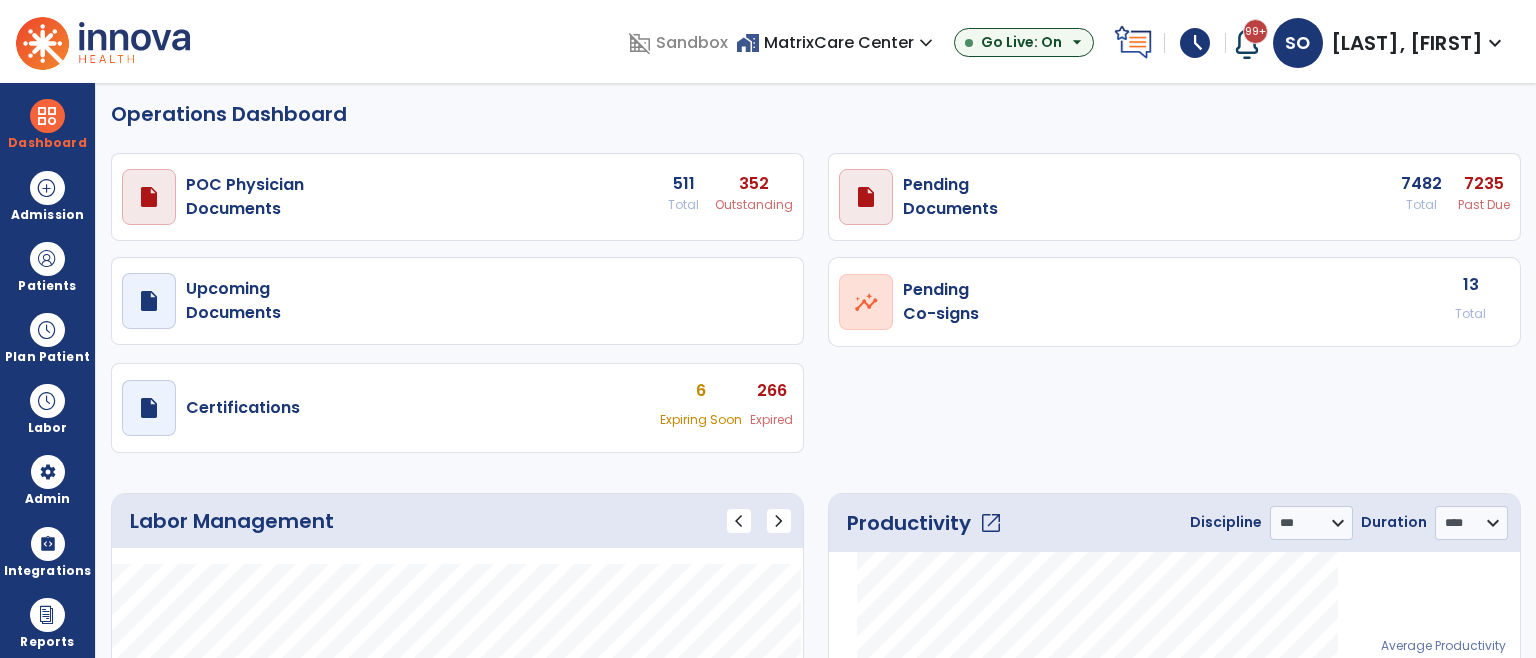 scroll, scrollTop: 0, scrollLeft: 0, axis: both 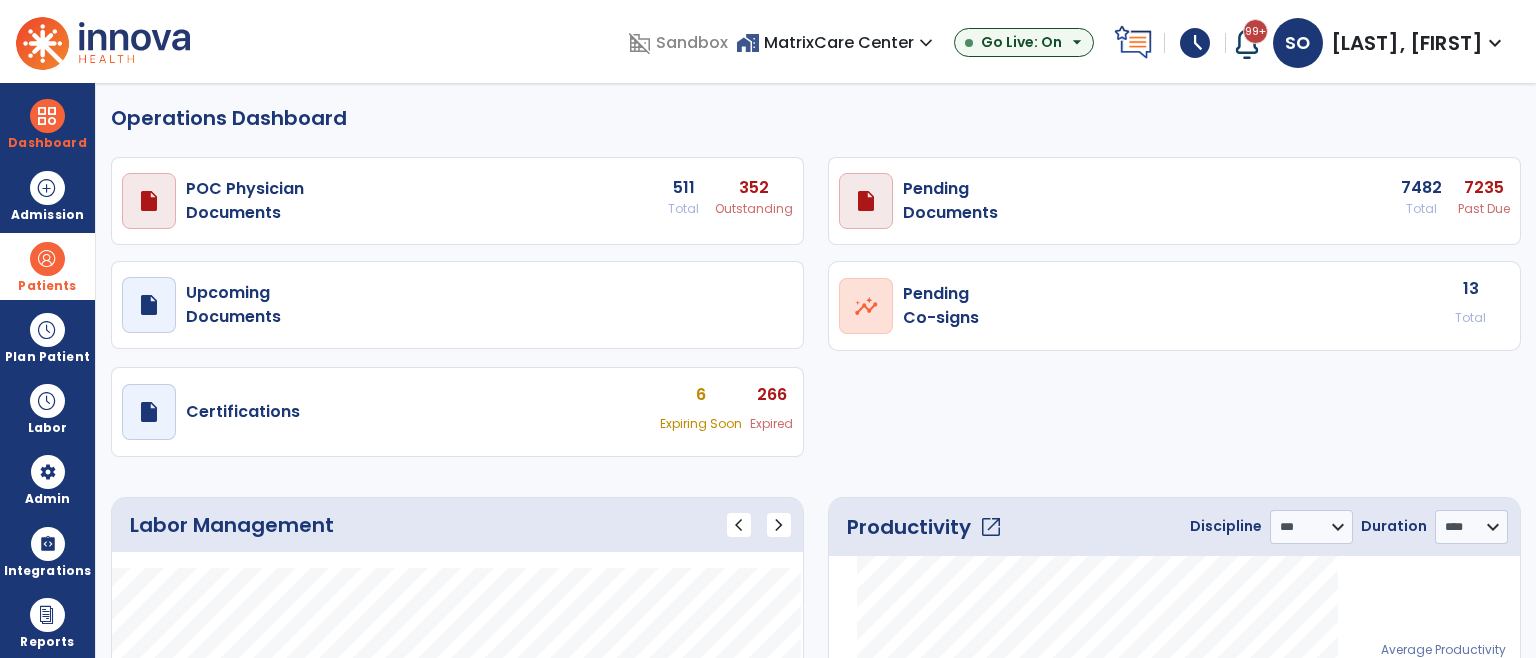 click at bounding box center [47, 259] 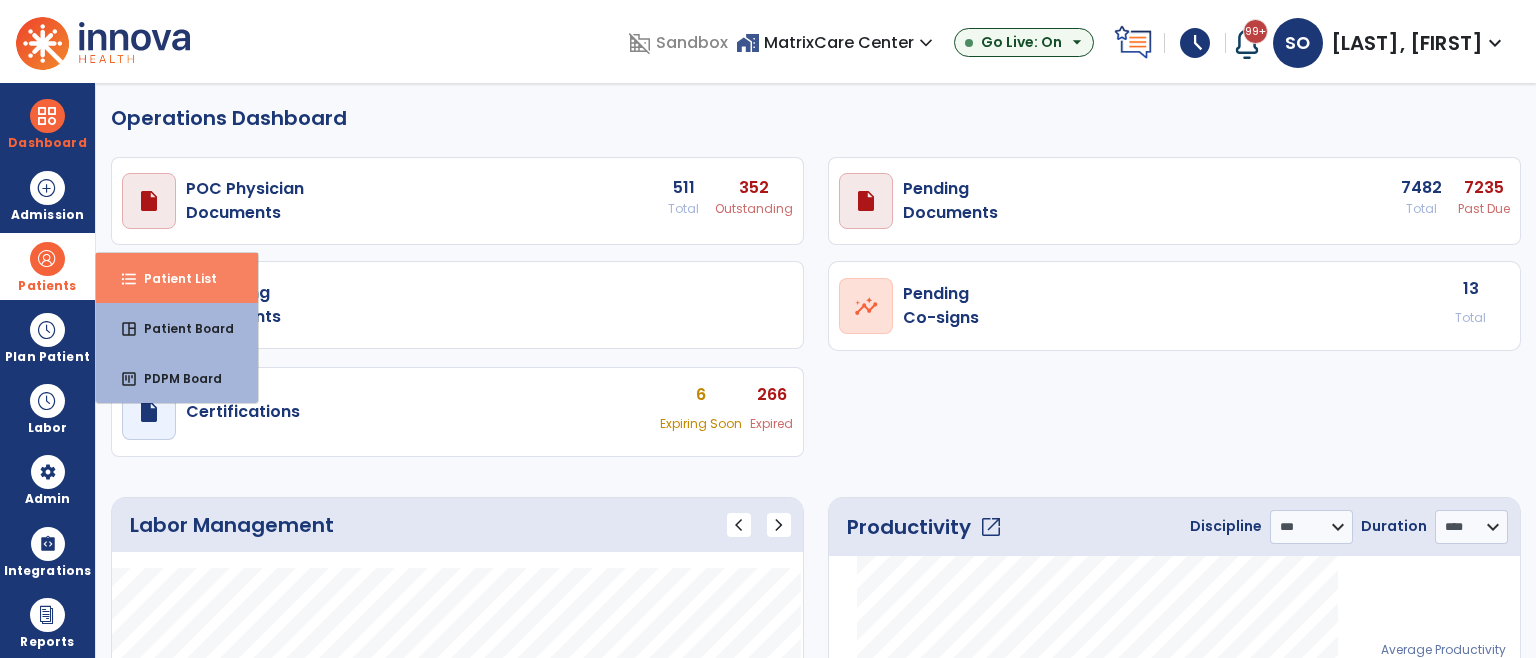 click on "Patient List" at bounding box center [172, 278] 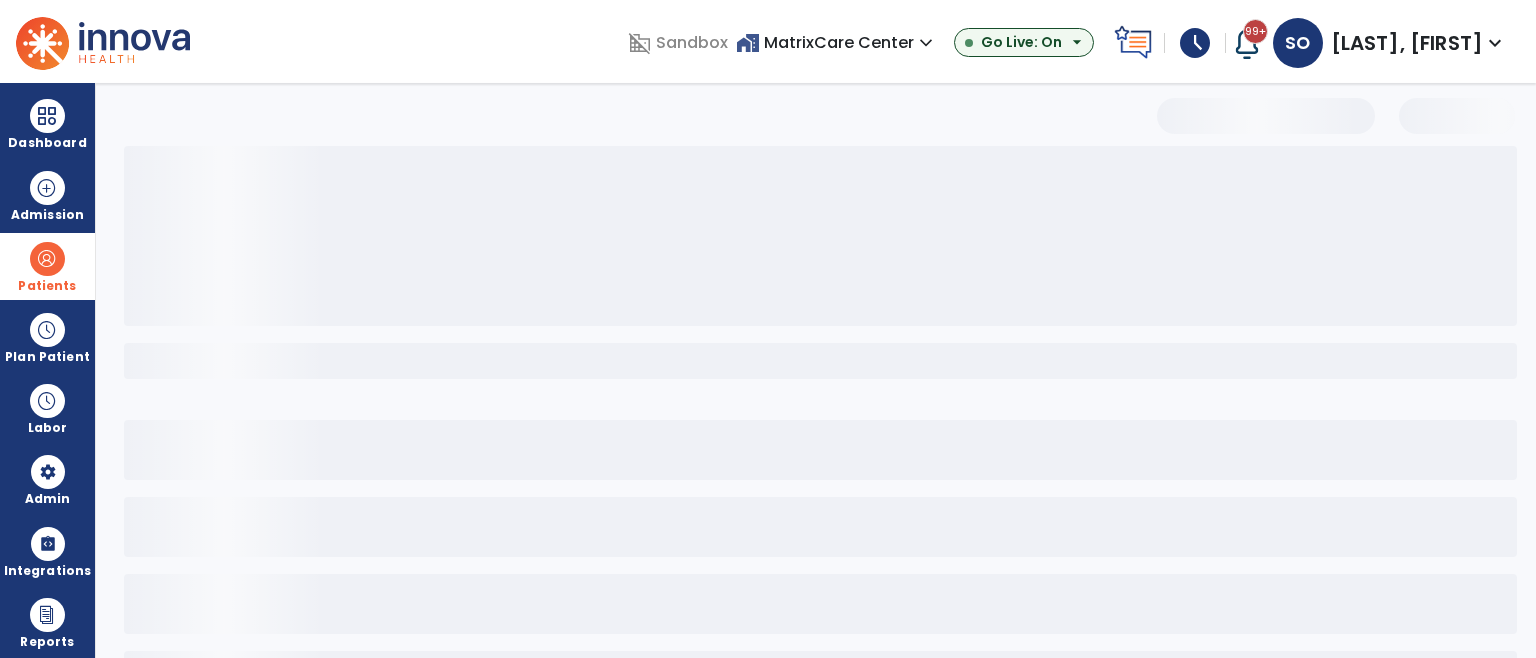 select on "***" 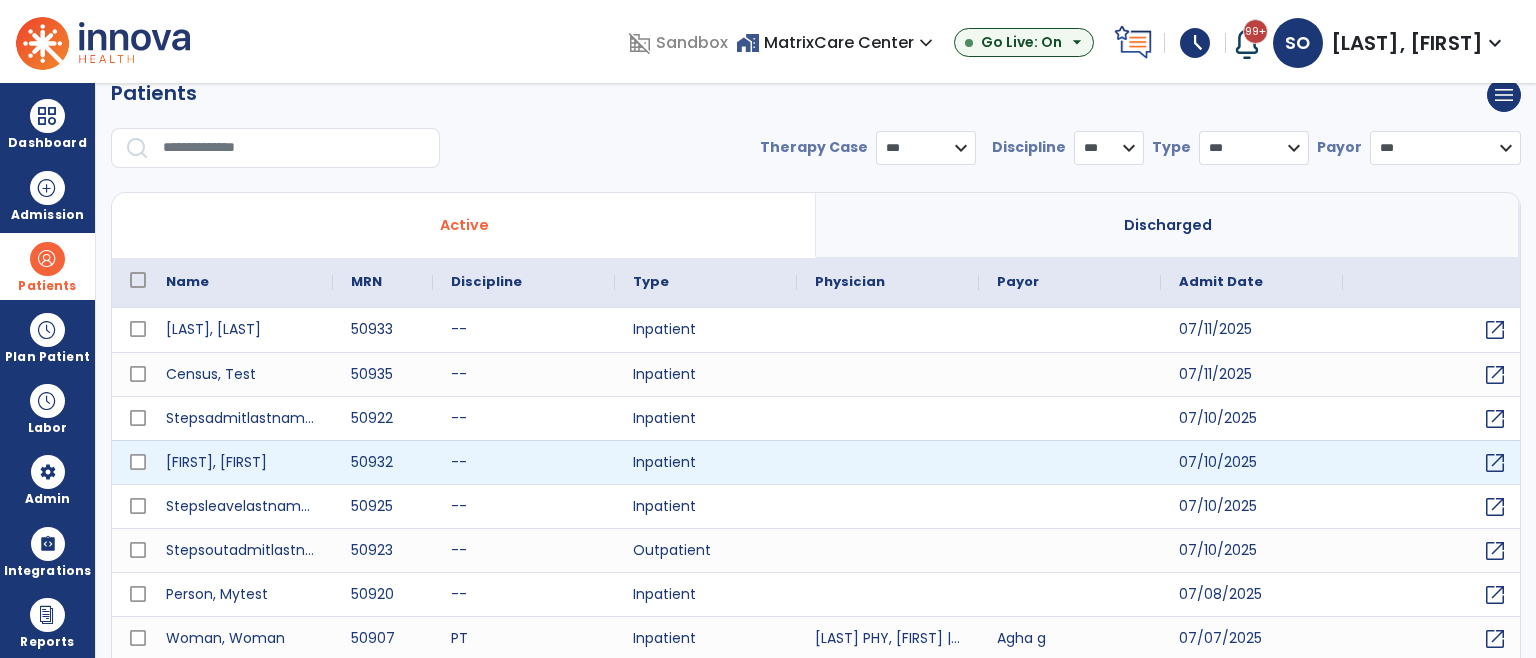 scroll, scrollTop: 0, scrollLeft: 0, axis: both 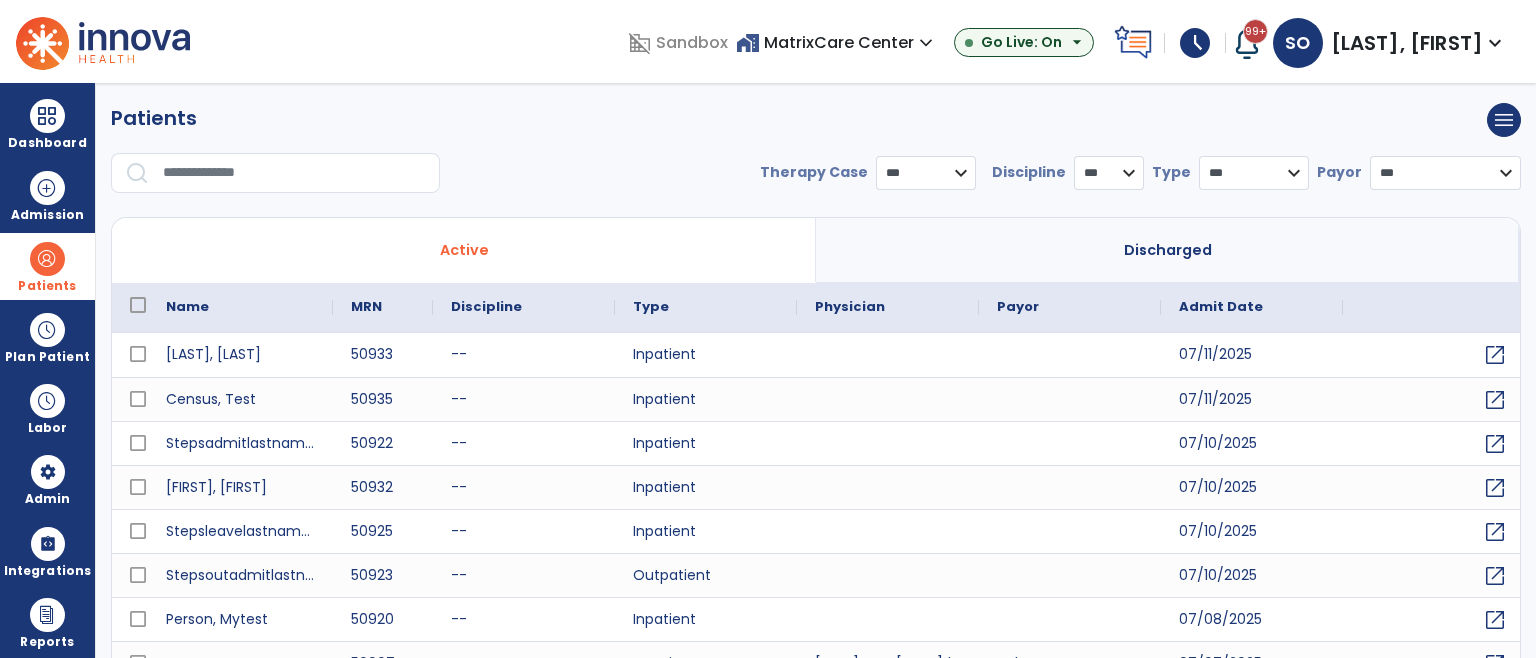 click on "Admit Date" at bounding box center [1221, 307] 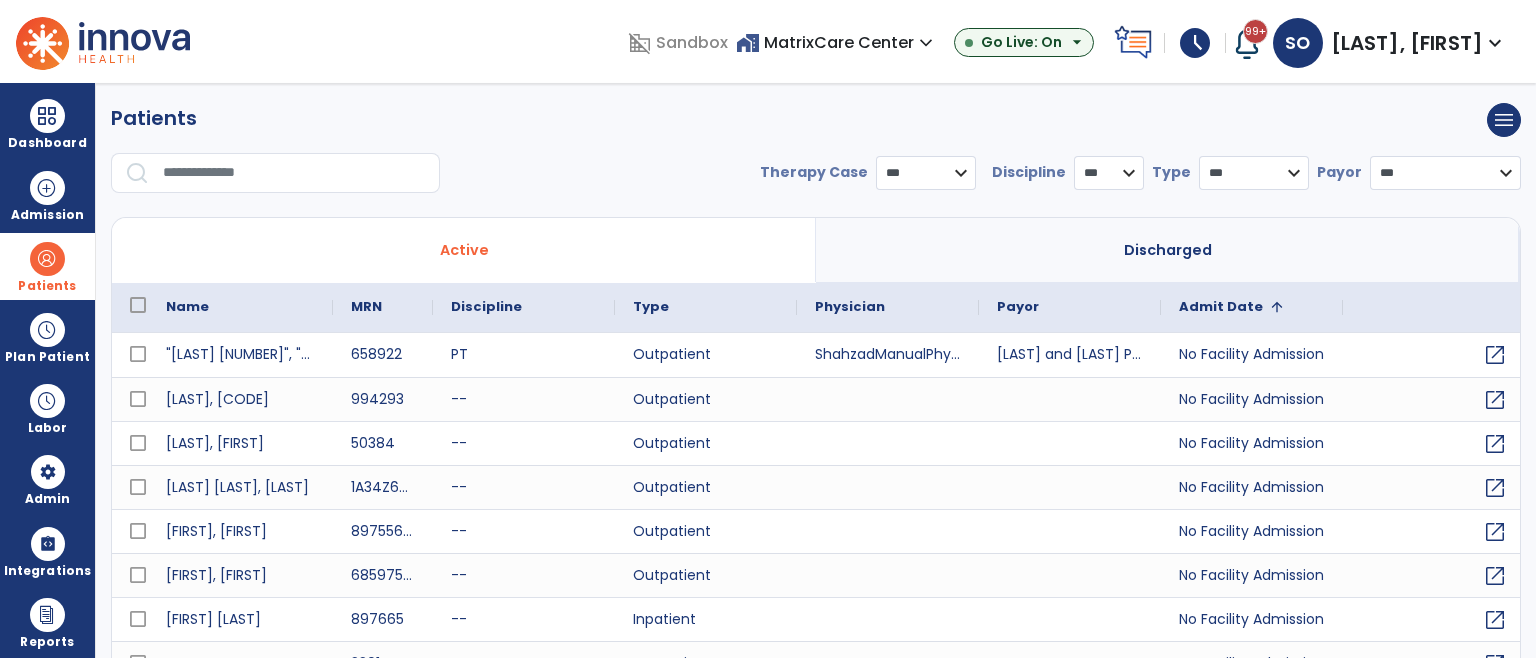 click on "Admit Date" at bounding box center (1221, 307) 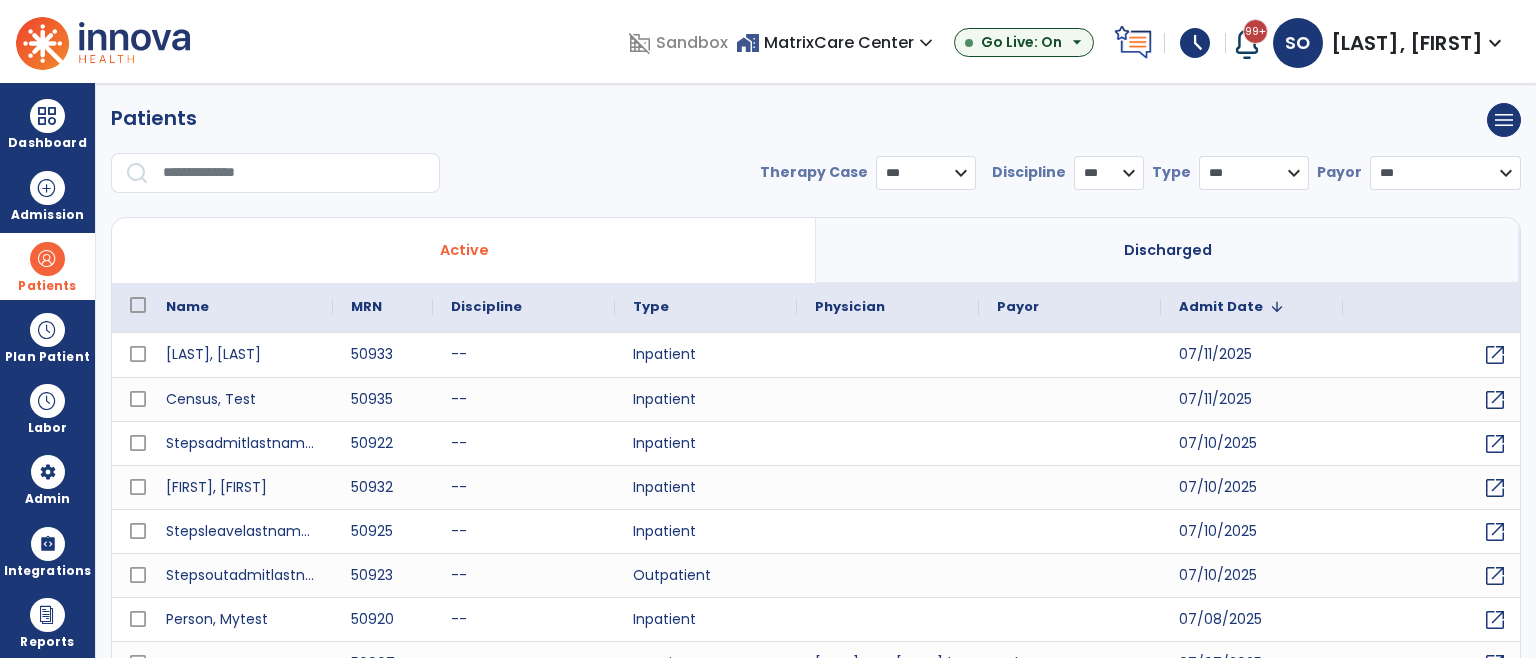 click on "Name" at bounding box center (240, 307) 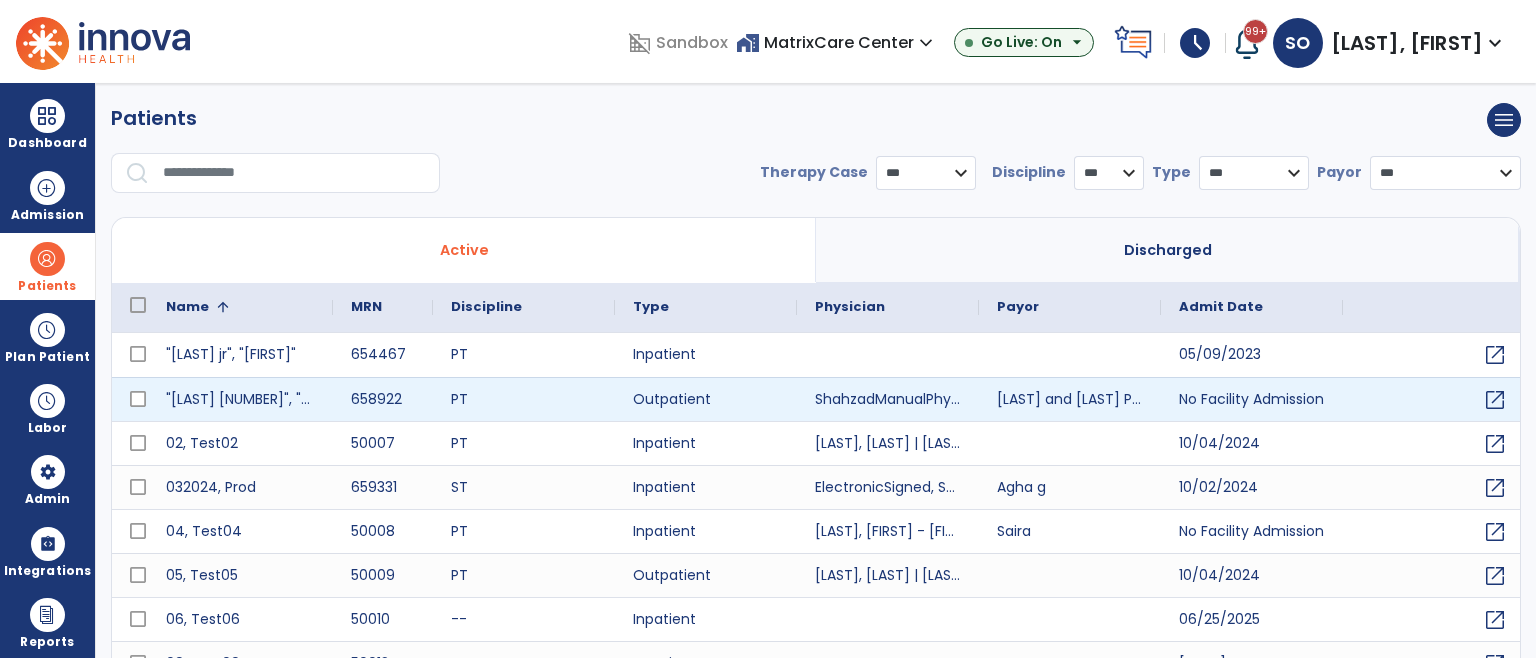 scroll, scrollTop: 84, scrollLeft: 0, axis: vertical 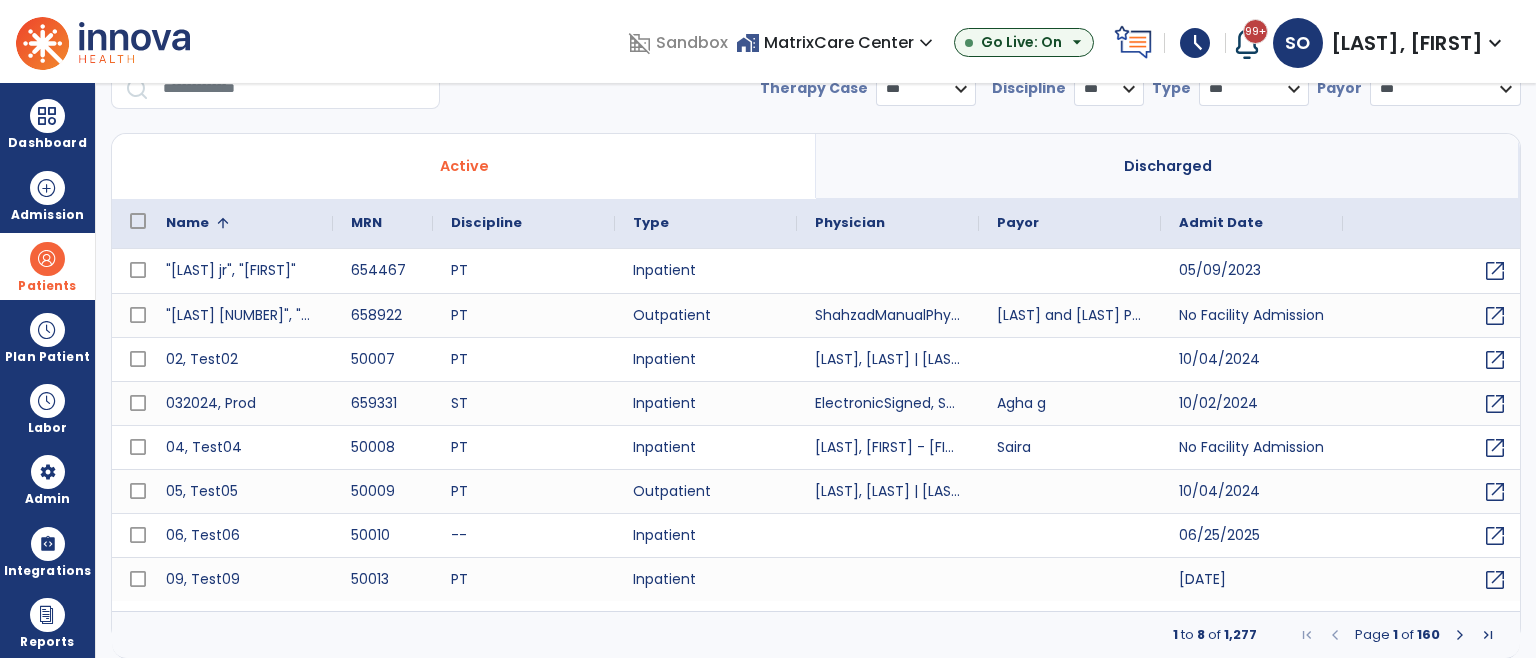 click at bounding box center (1488, 635) 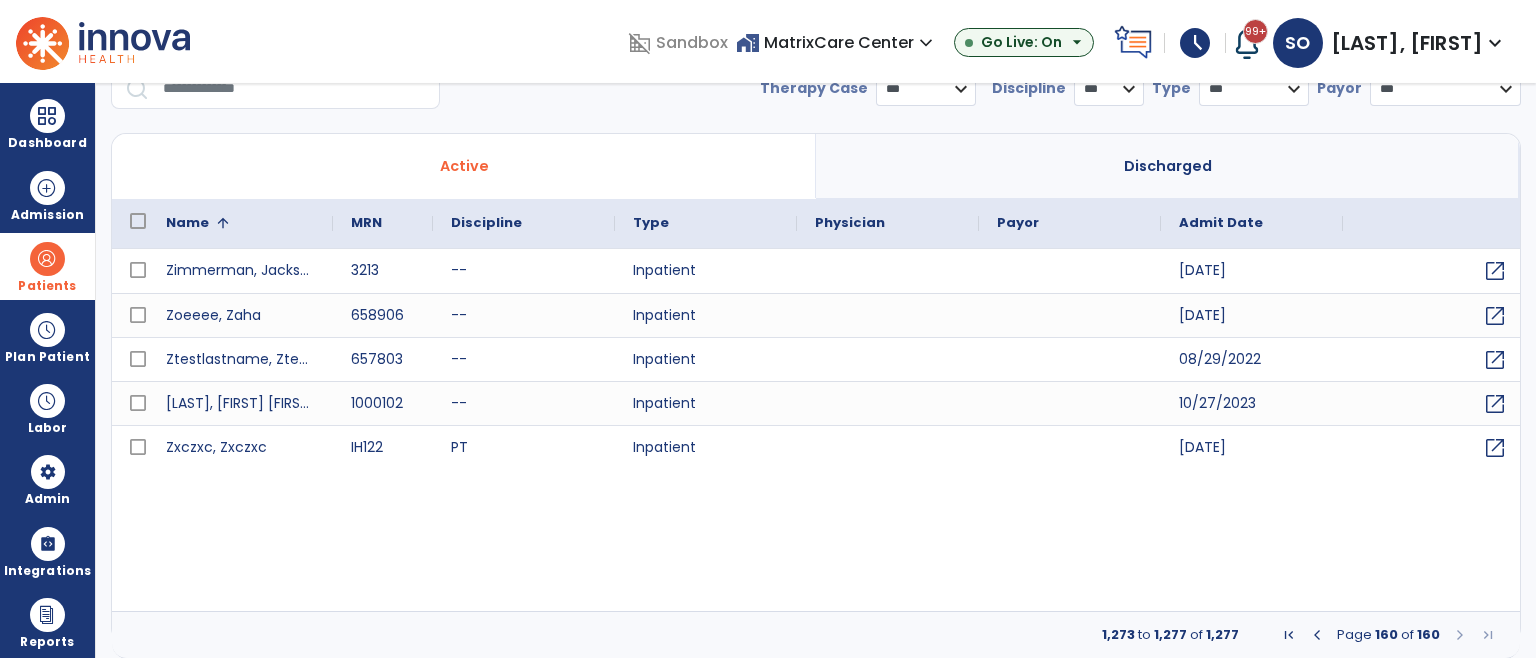 click at bounding box center [223, 223] 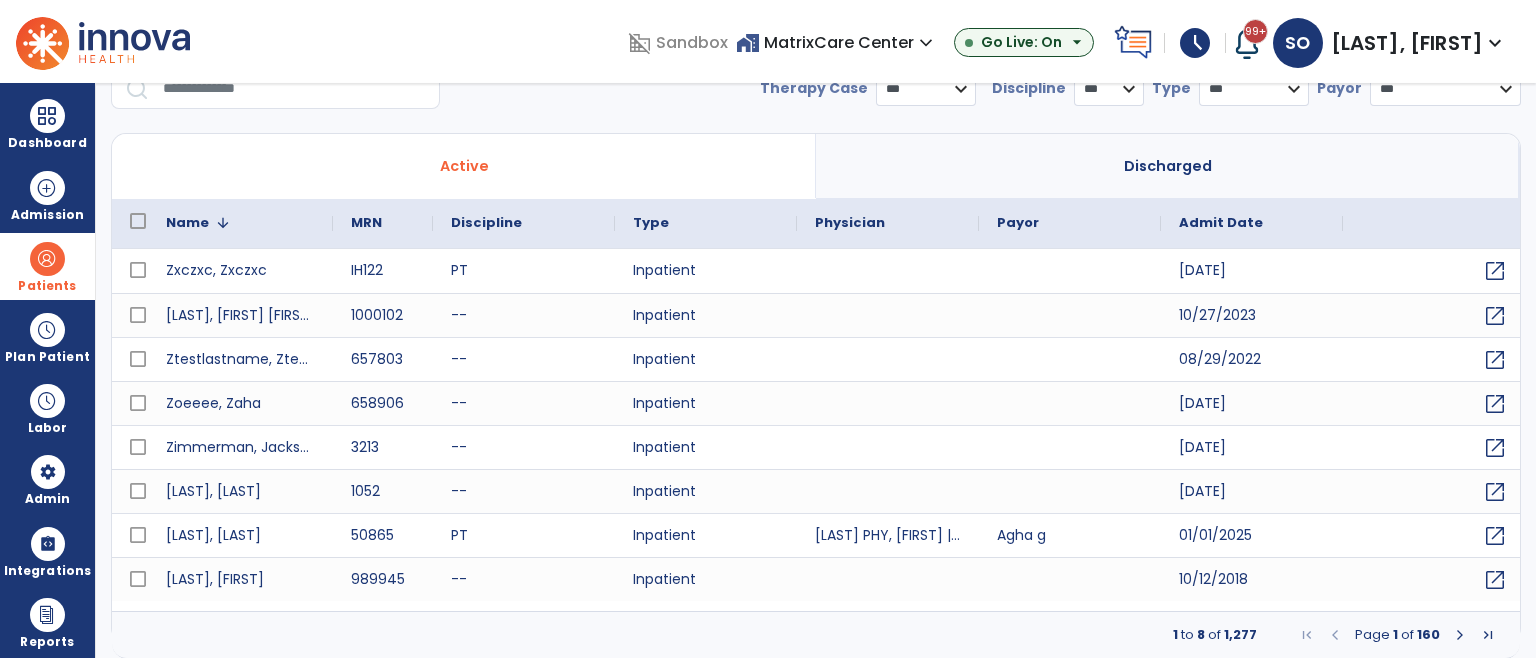 click at bounding box center [223, 223] 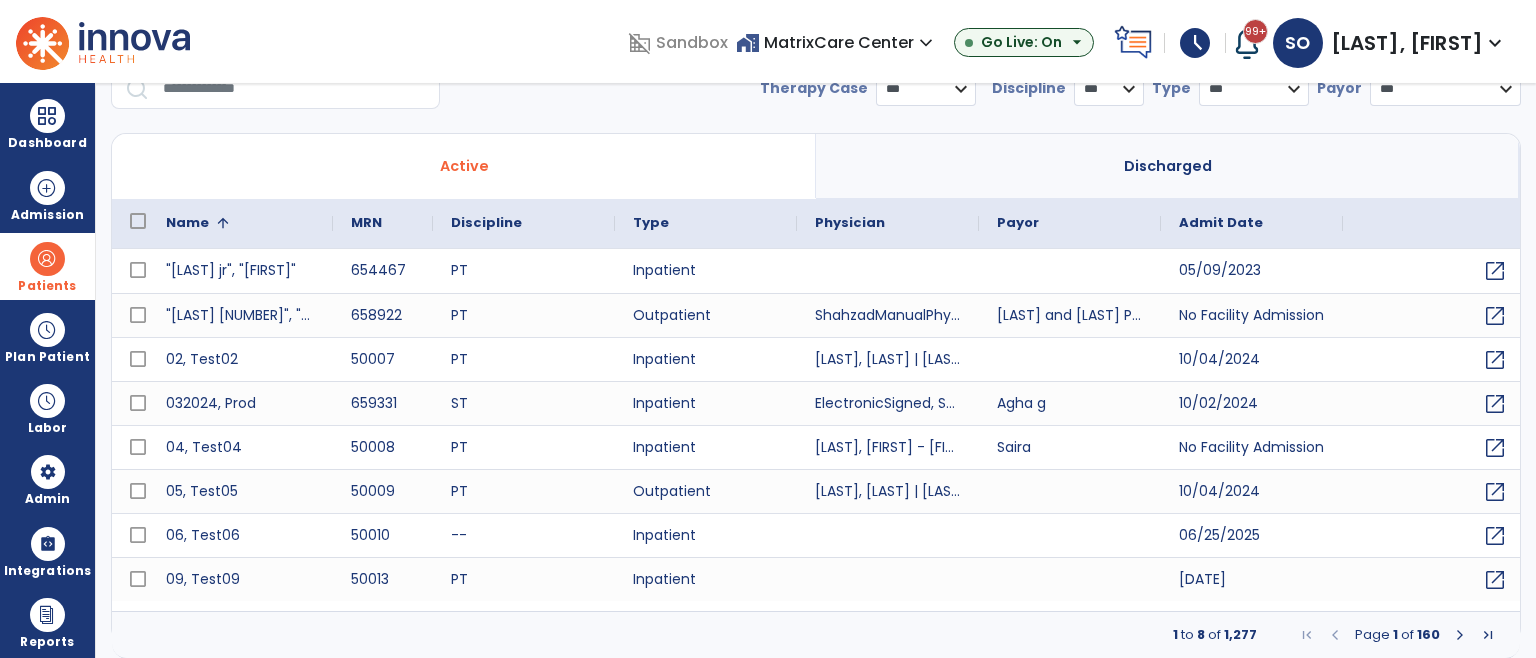 click at bounding box center [1460, 635] 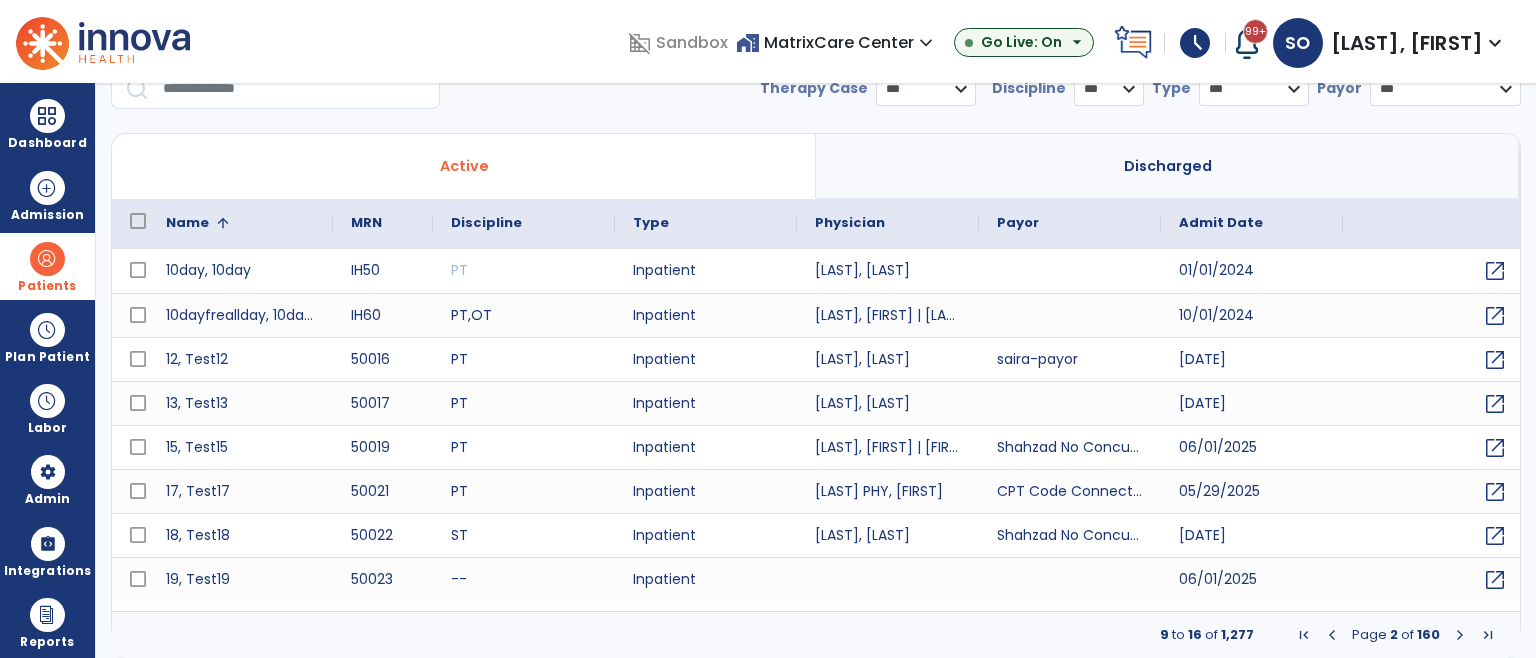 click at bounding box center [223, 223] 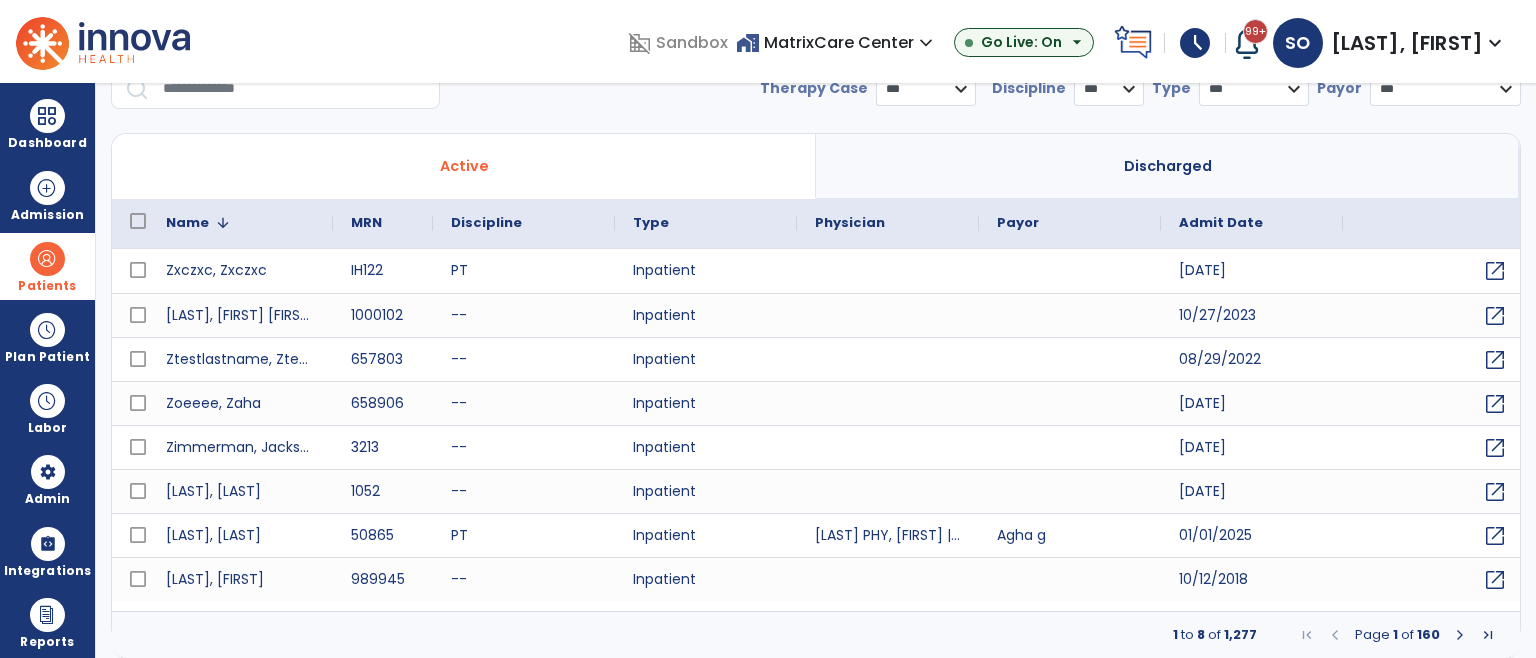 click at bounding box center (223, 223) 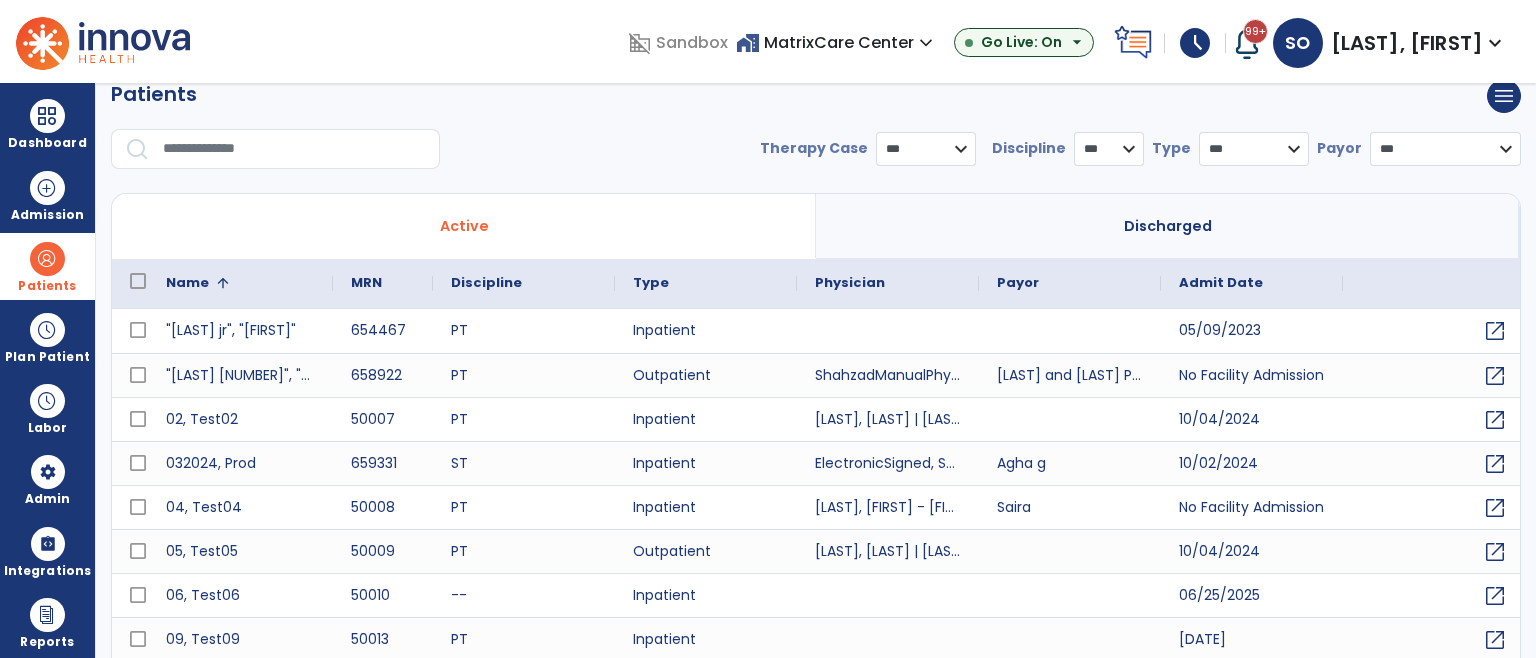 scroll, scrollTop: 0, scrollLeft: 0, axis: both 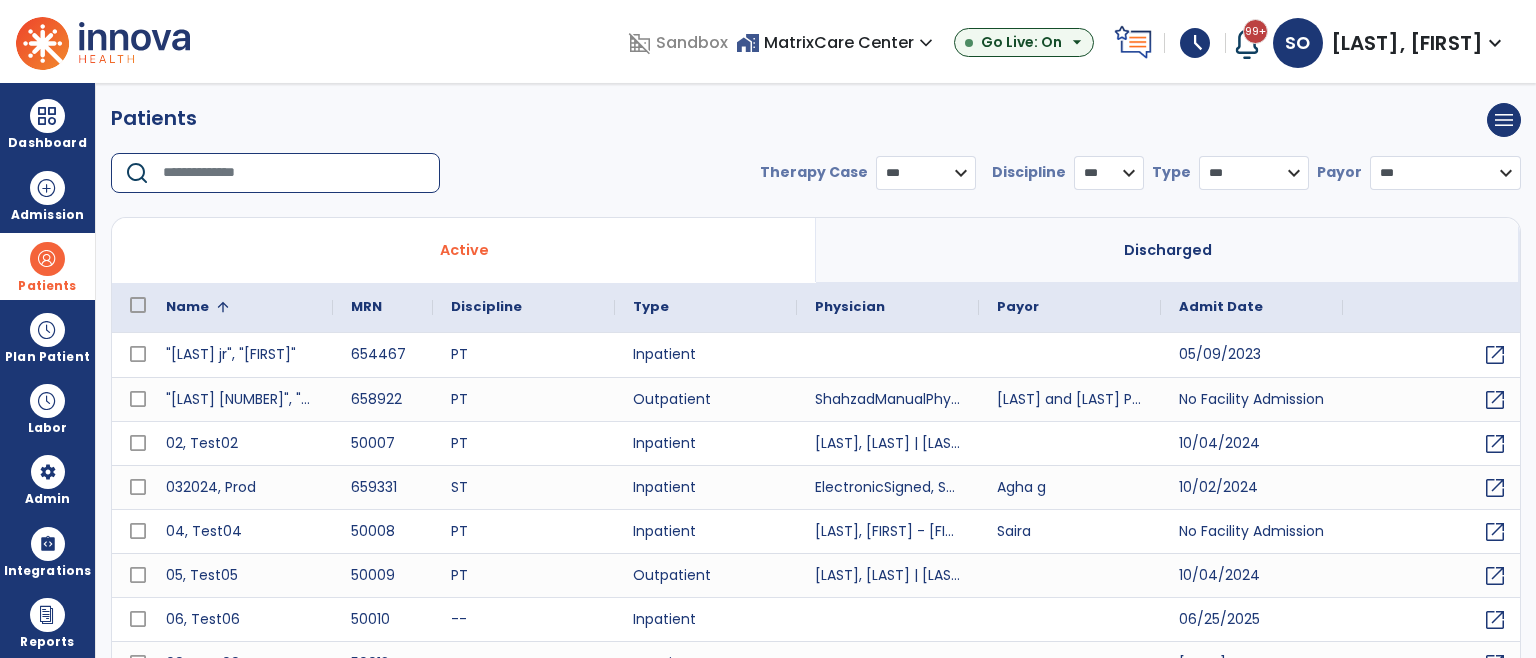 click at bounding box center [294, 173] 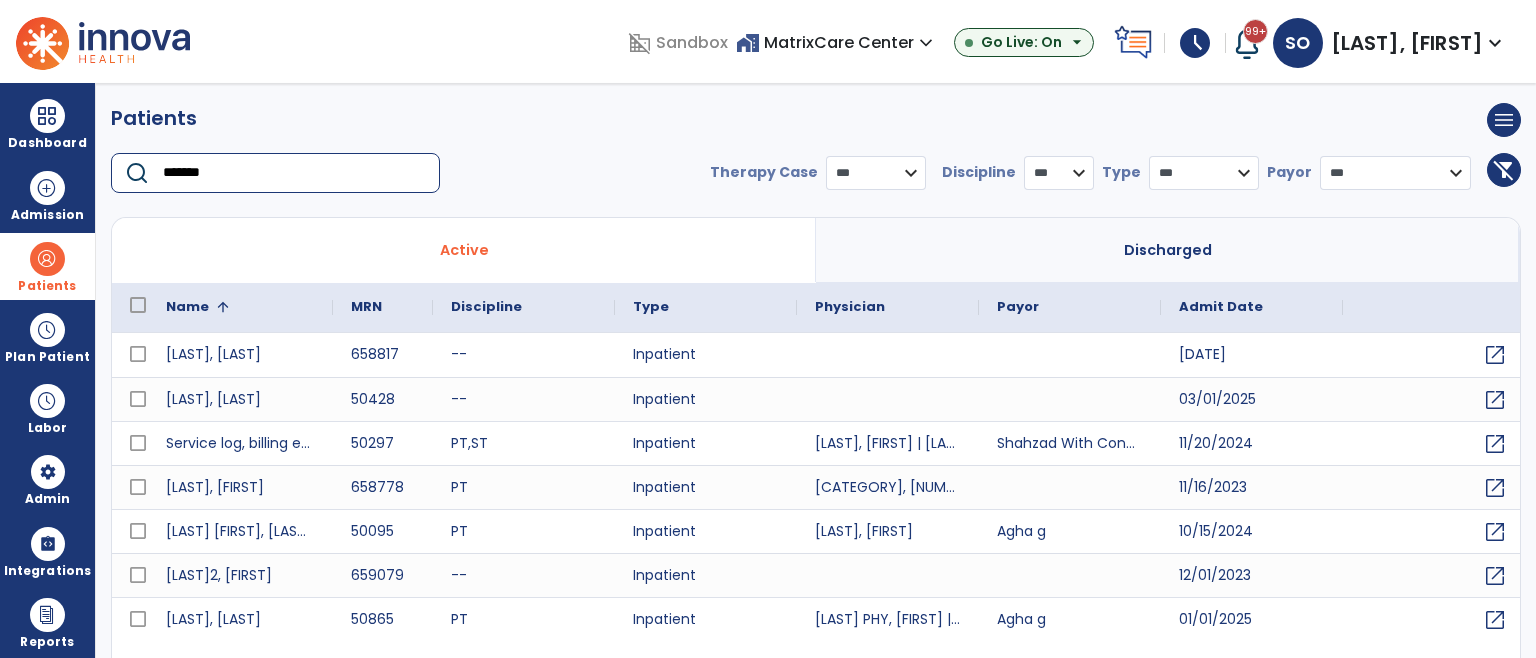 scroll, scrollTop: 84, scrollLeft: 0, axis: vertical 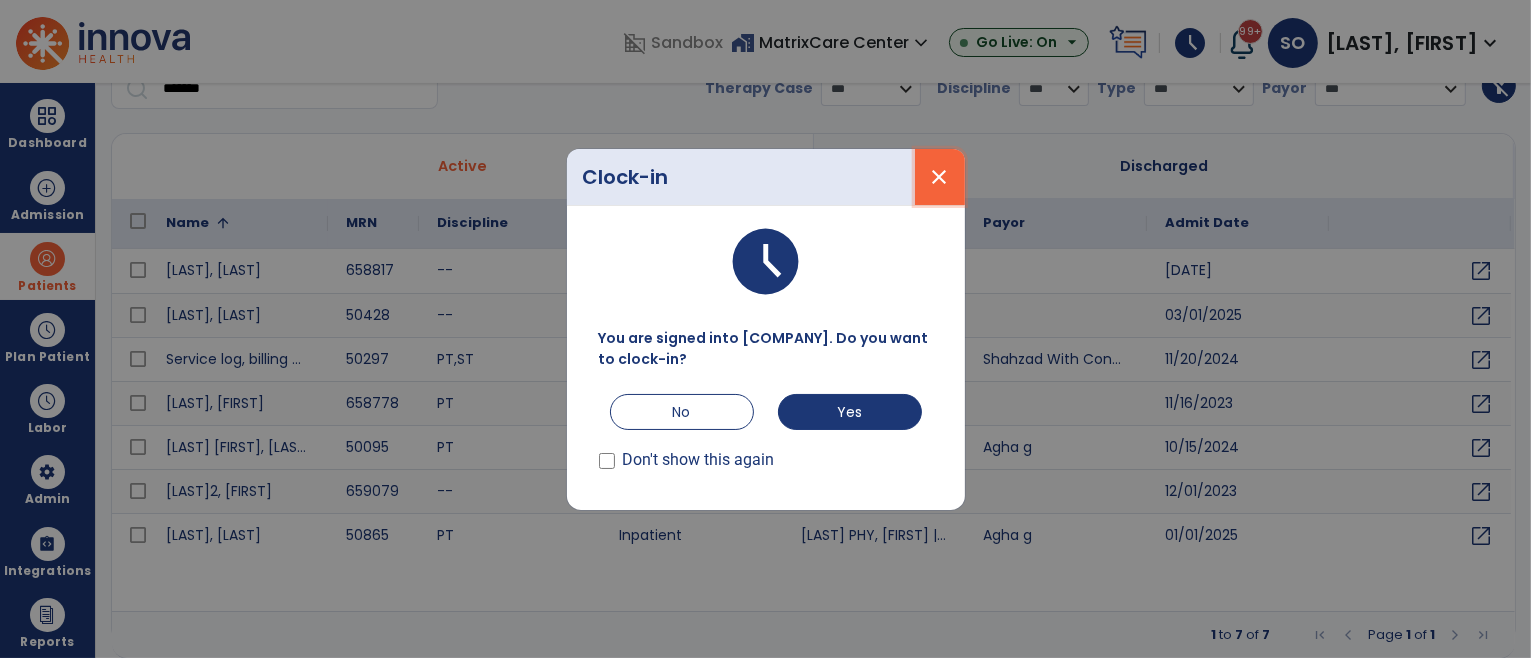 click on "close" at bounding box center [940, 177] 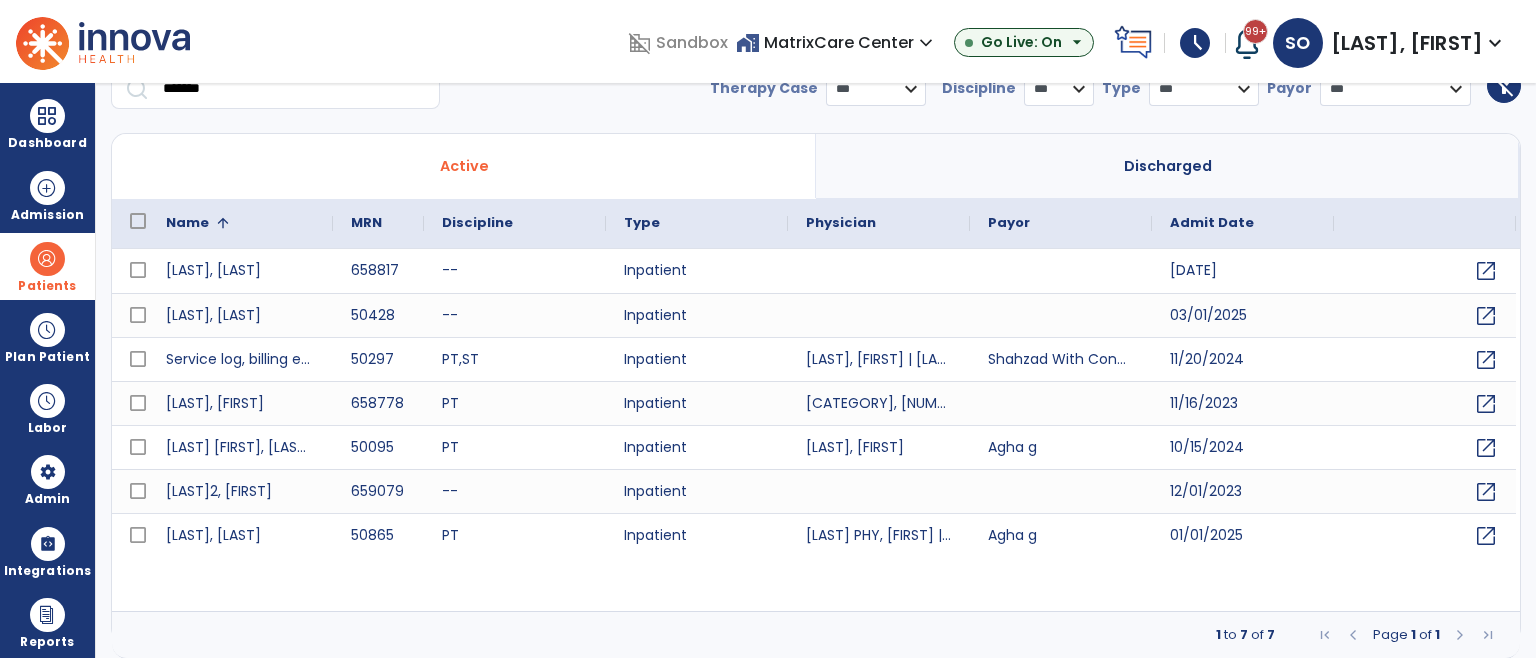 click at bounding box center (223, 223) 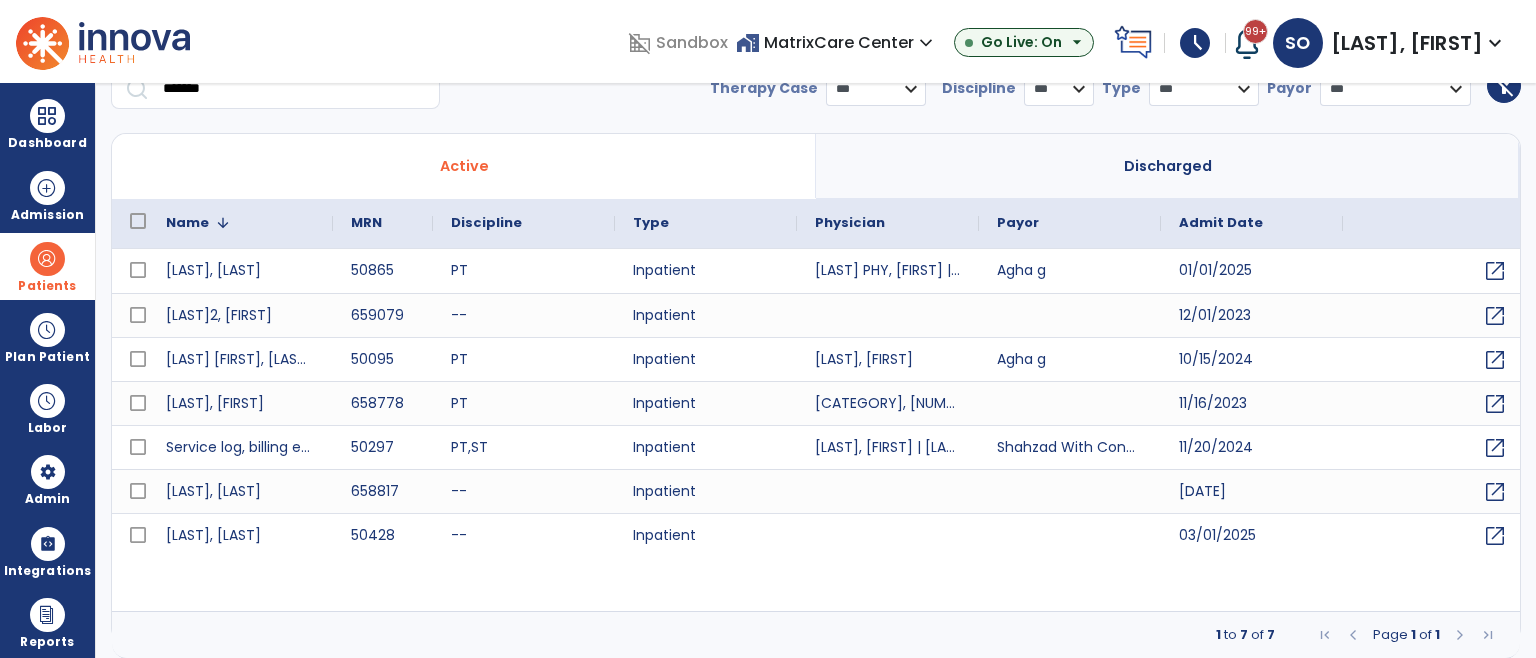 click at bounding box center (223, 223) 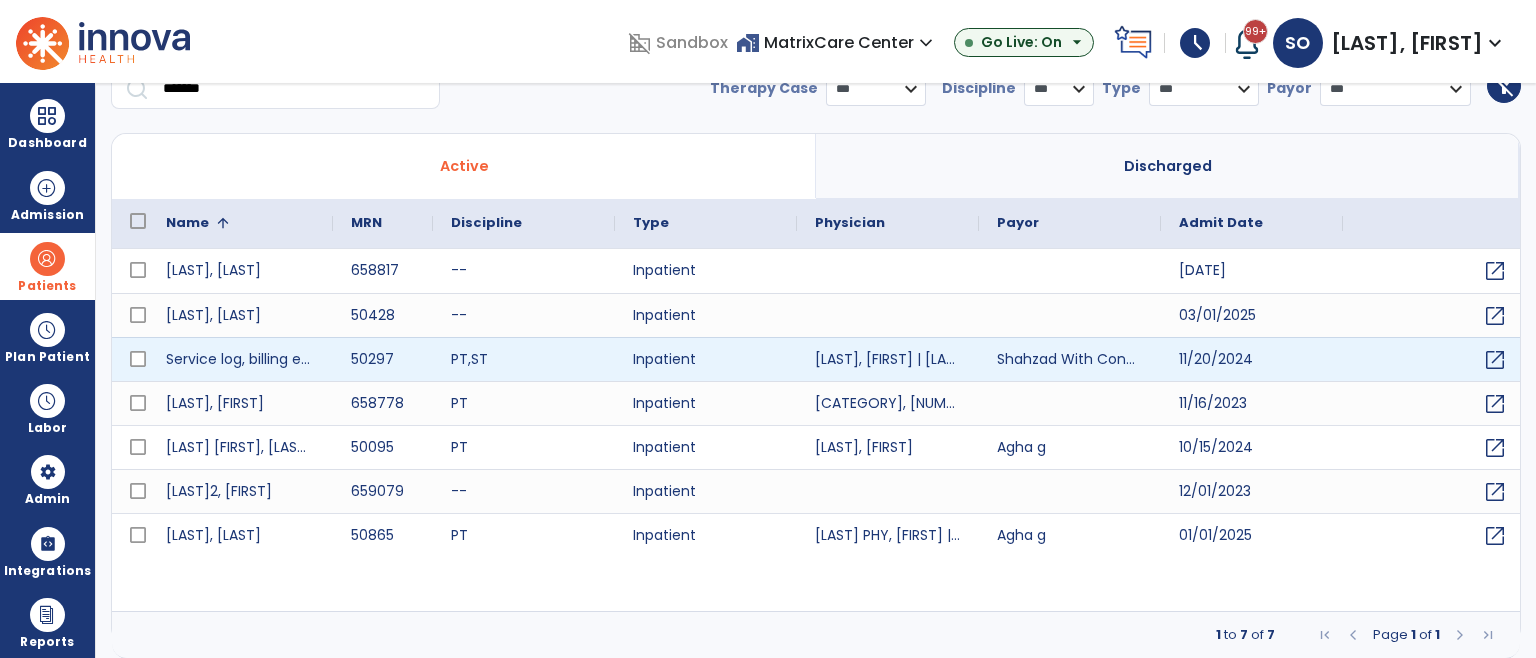scroll, scrollTop: 0, scrollLeft: 0, axis: both 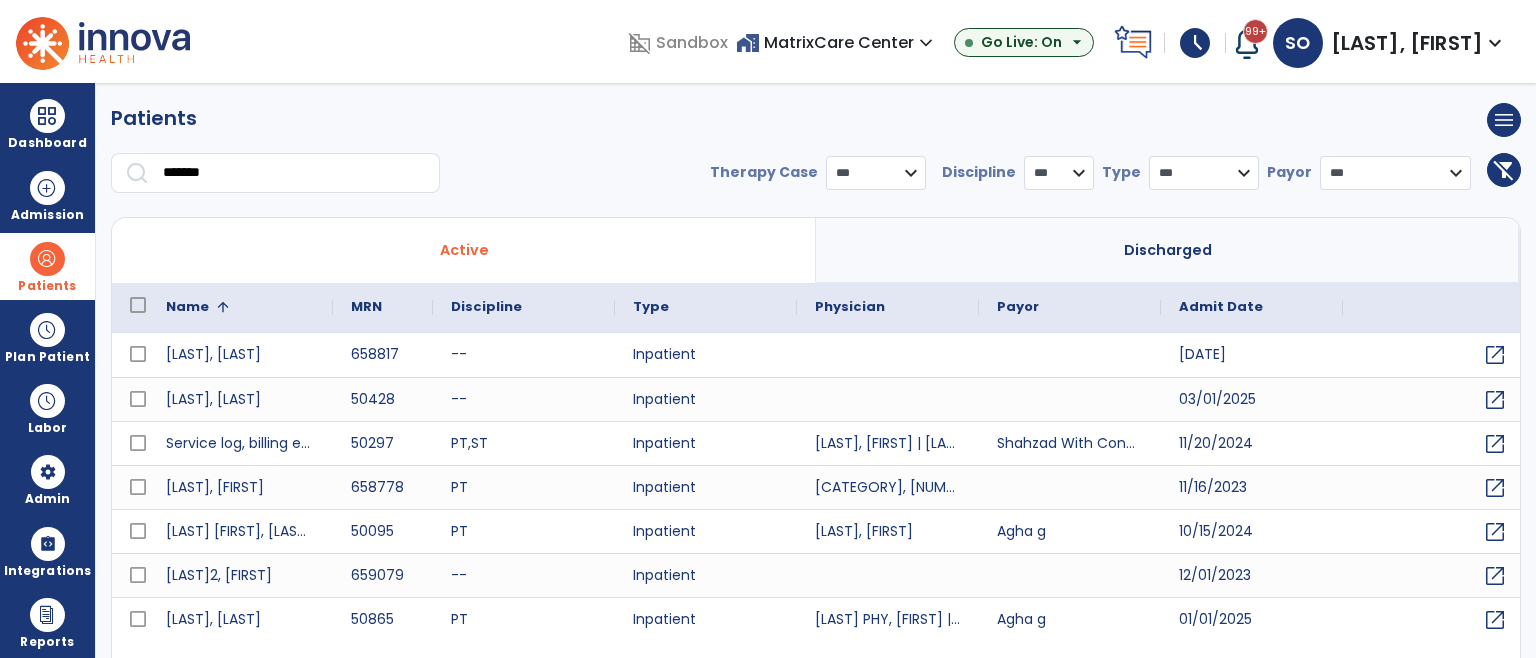 click on "*******" at bounding box center (294, 173) 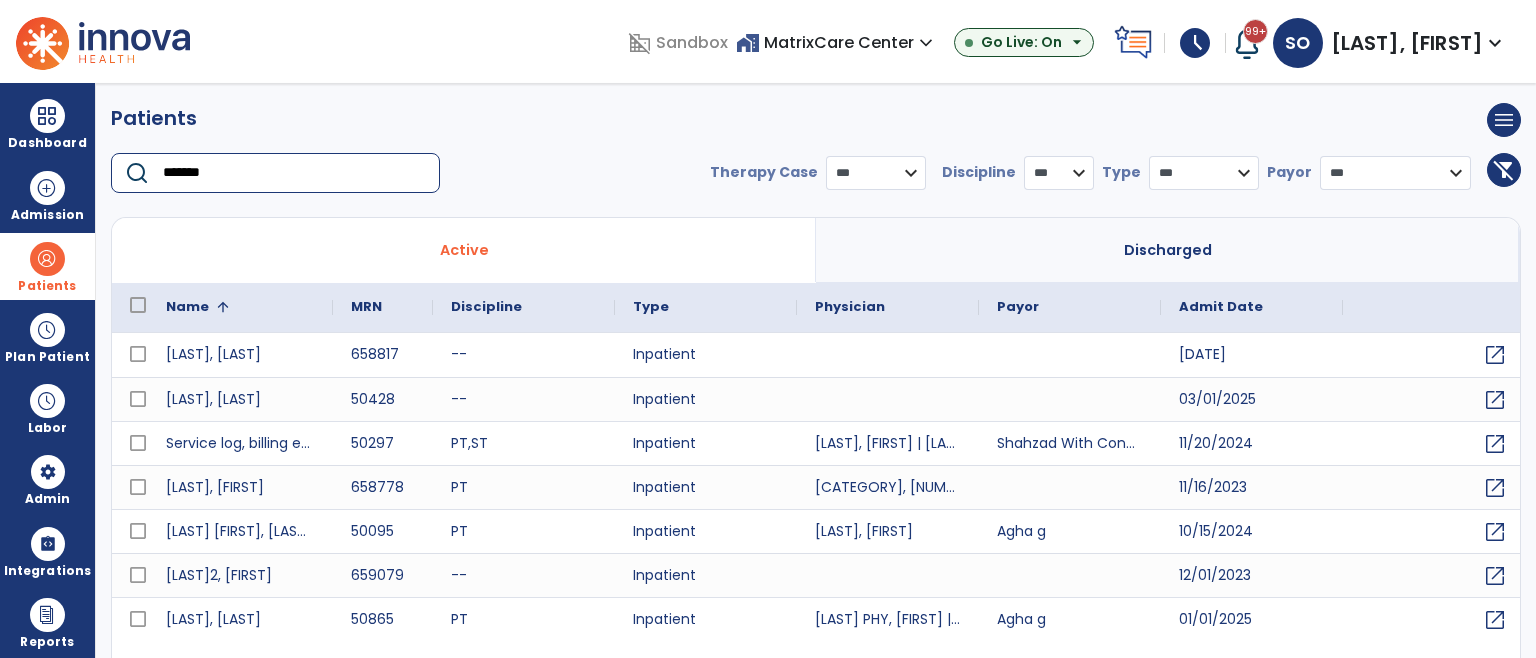 click on "*******" at bounding box center (294, 173) 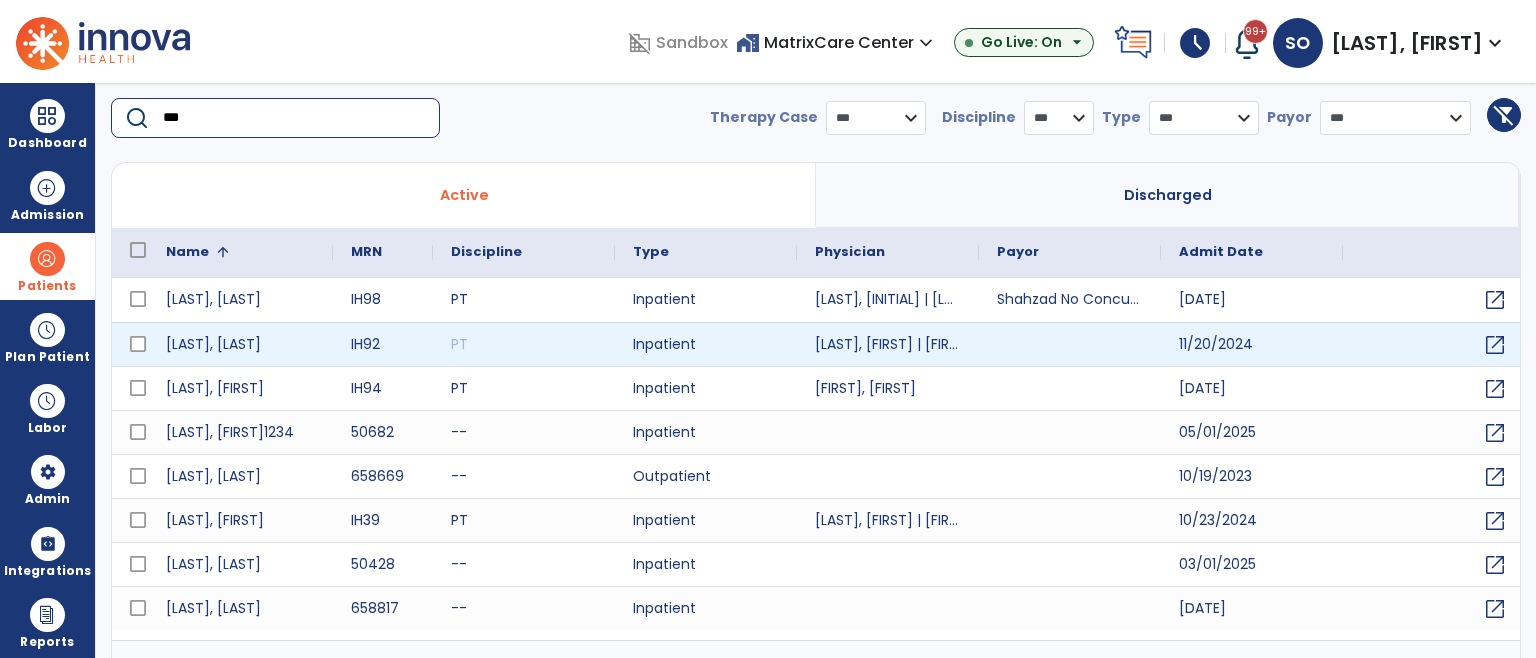 scroll, scrollTop: 84, scrollLeft: 0, axis: vertical 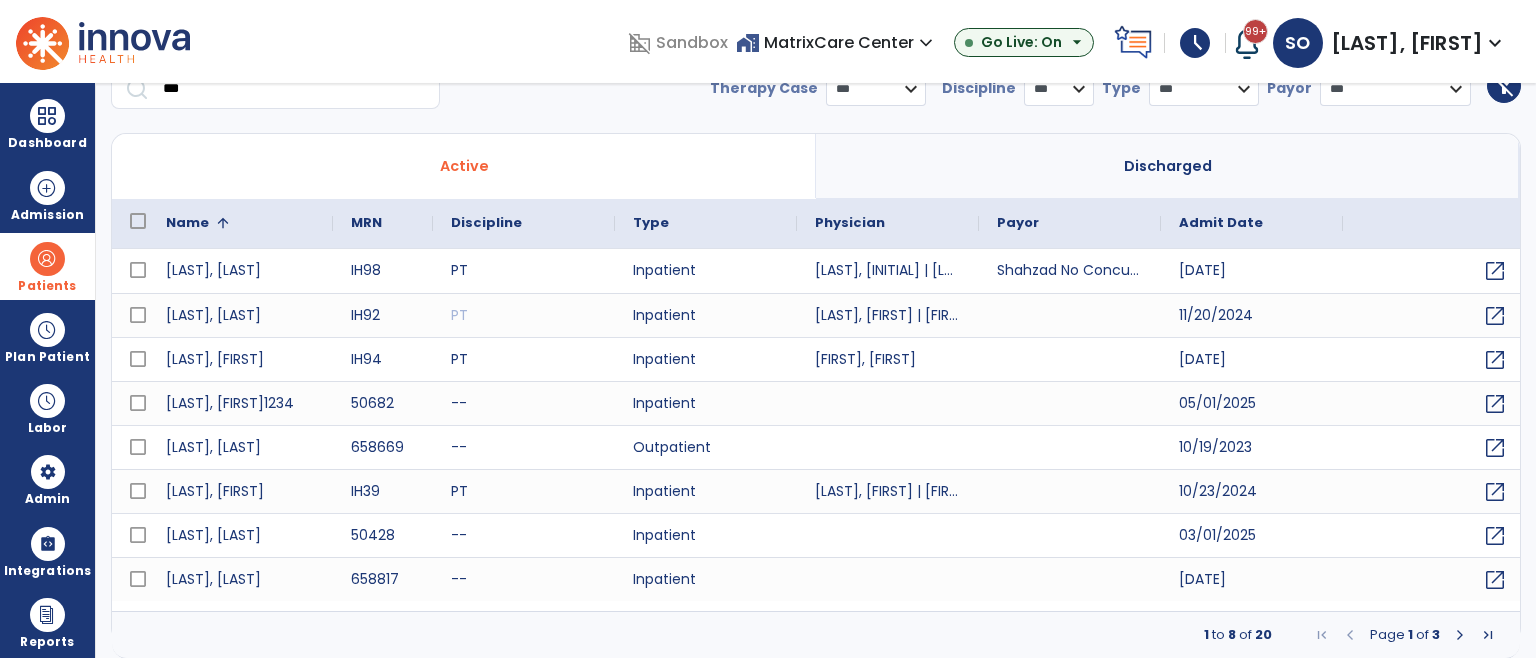 click at bounding box center [223, 223] 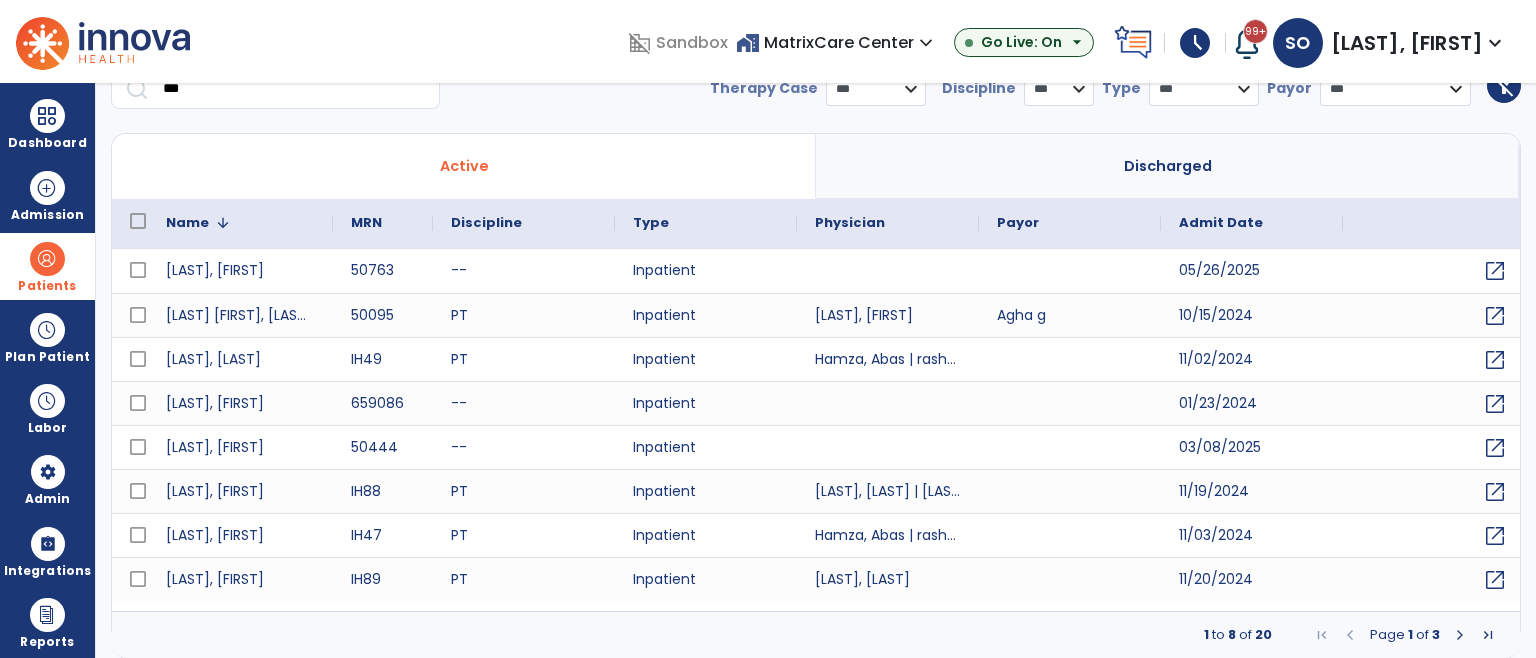 click at bounding box center (223, 223) 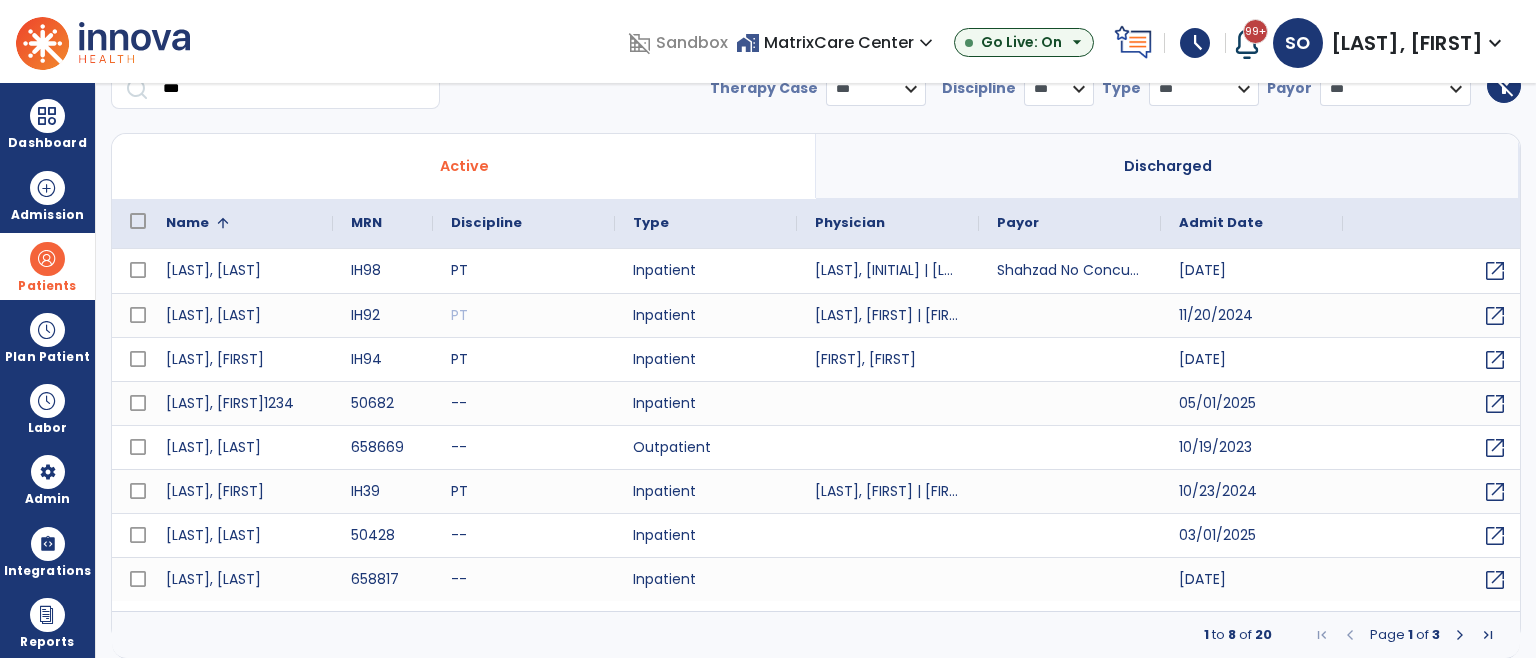 click at bounding box center [1460, 635] 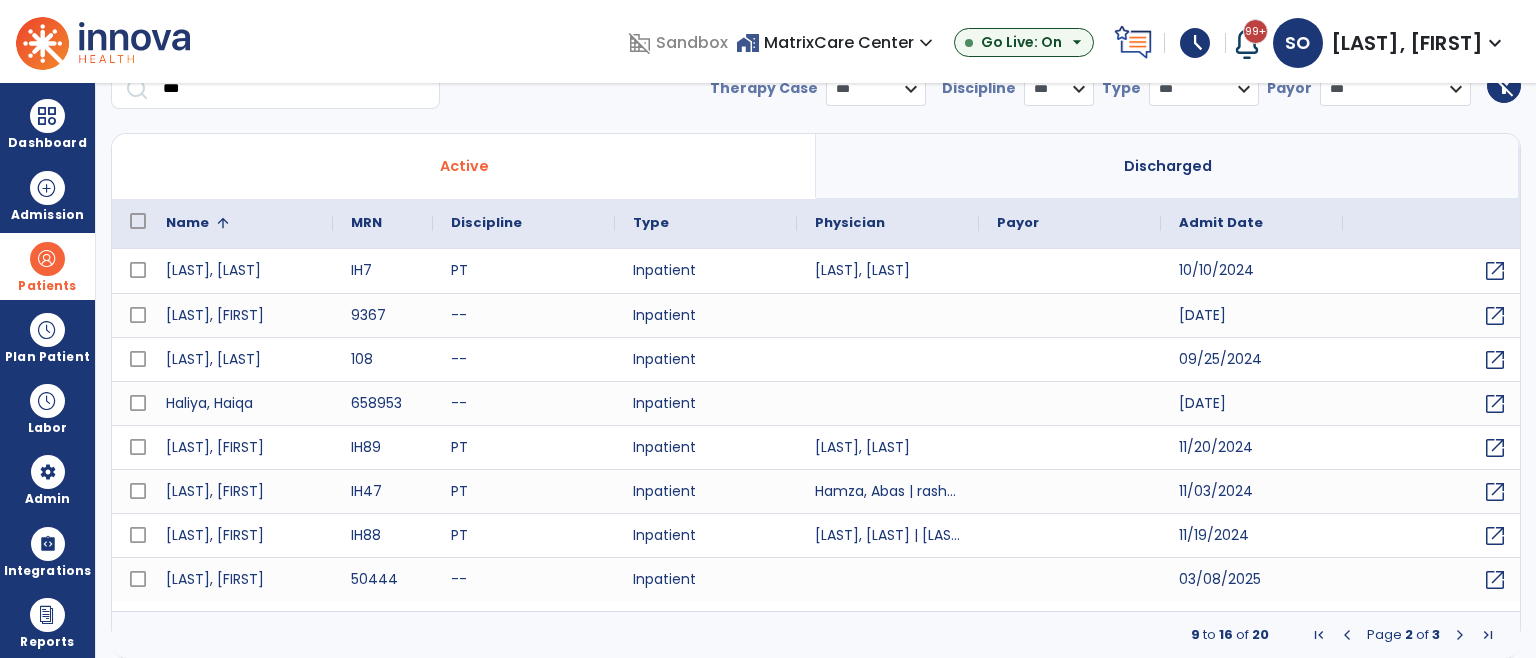 click at bounding box center [1460, 635] 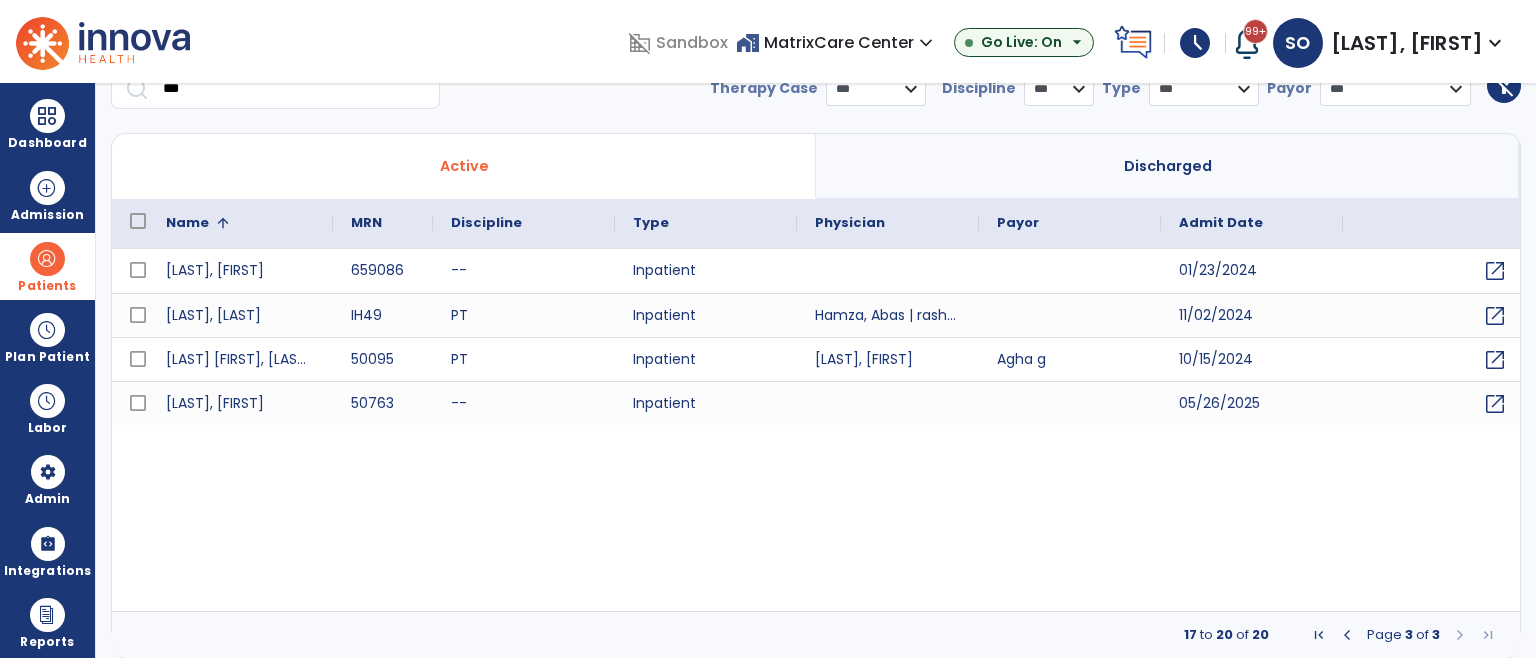 click at bounding box center [223, 223] 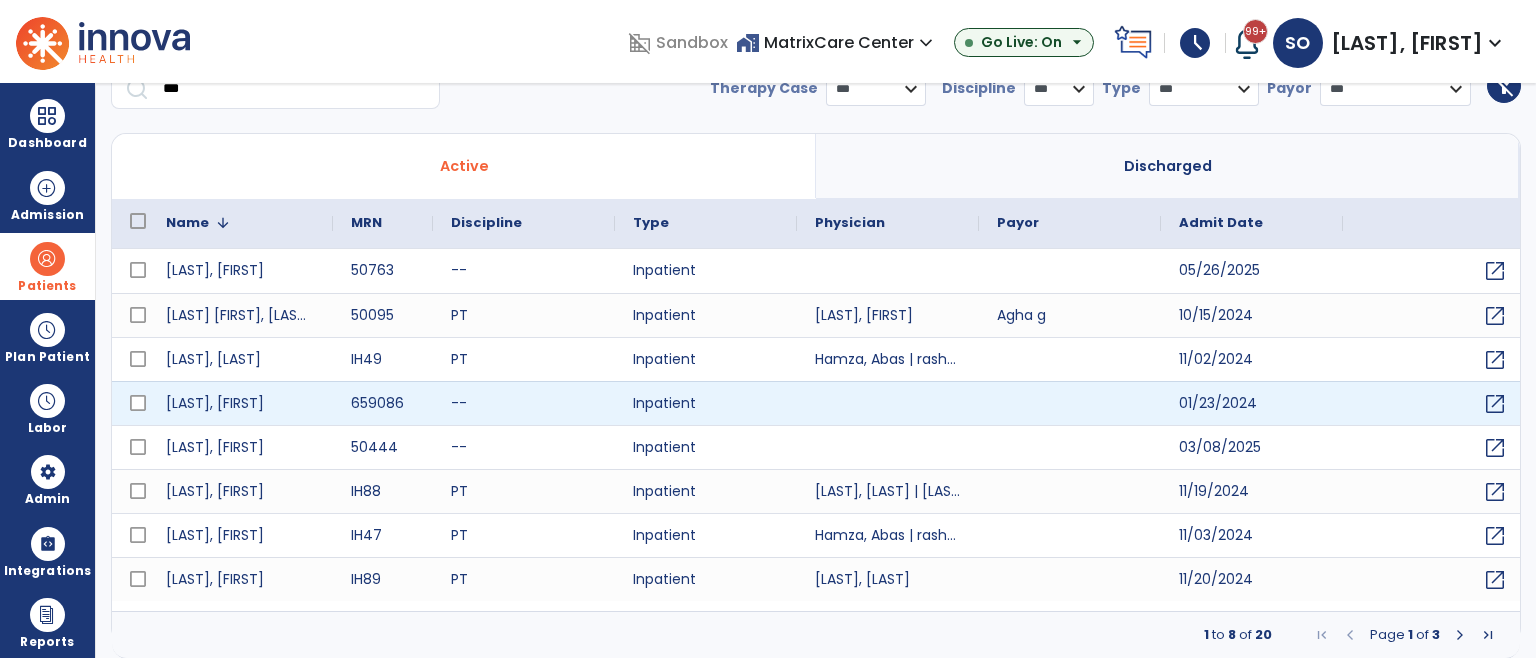 scroll, scrollTop: 0, scrollLeft: 0, axis: both 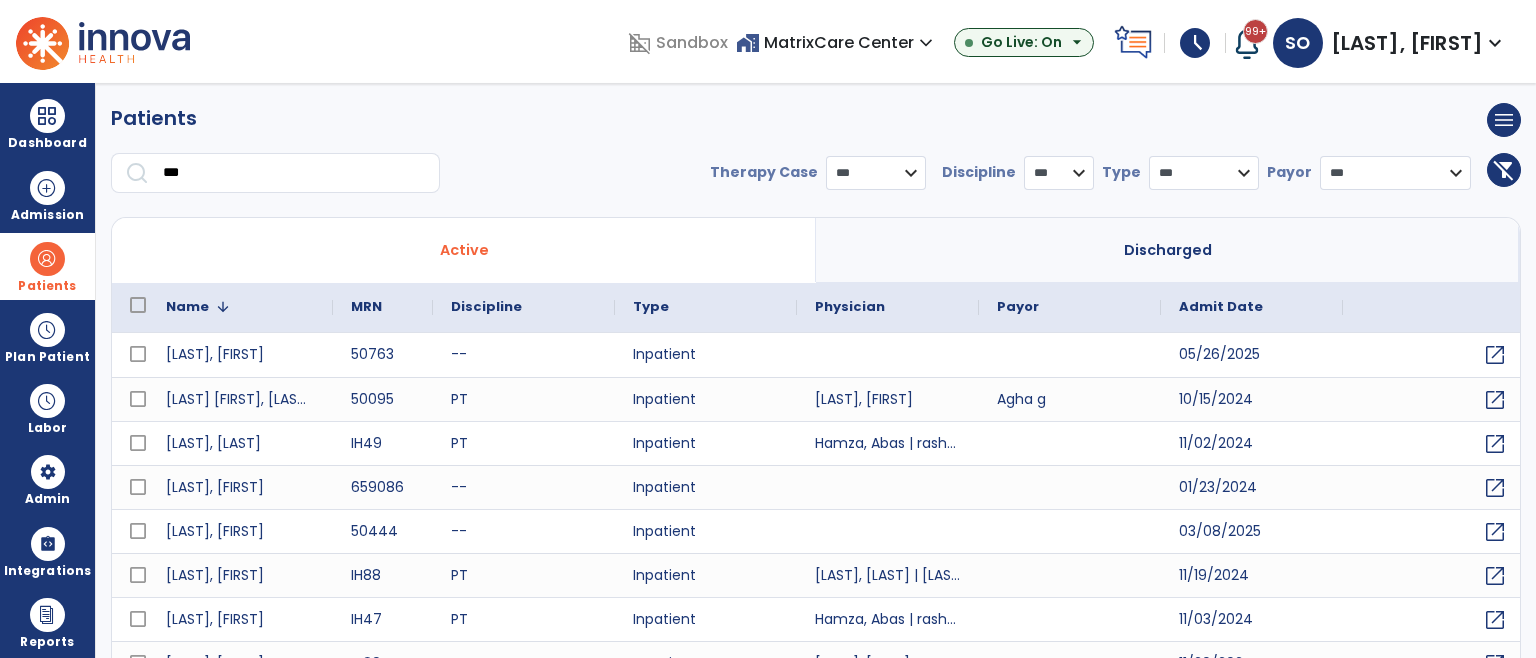 click at bounding box center [223, 307] 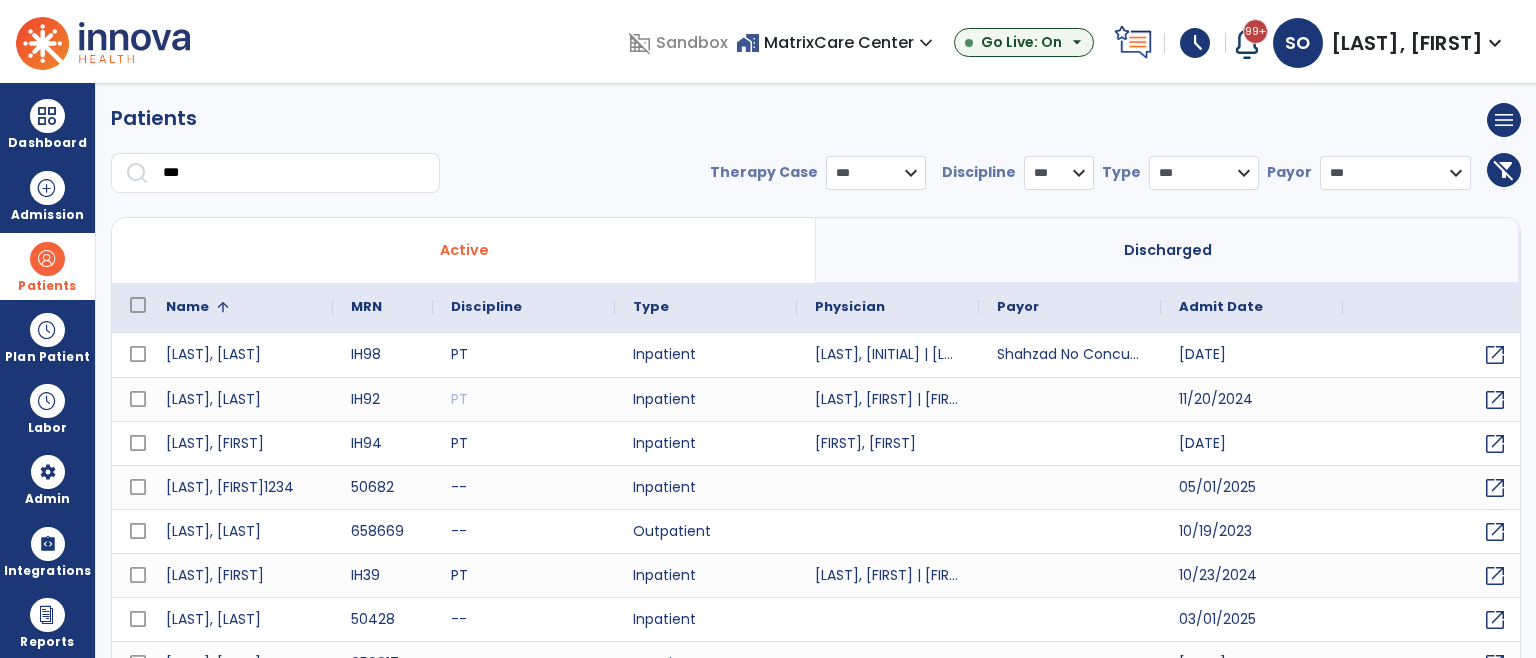 click at bounding box center [223, 307] 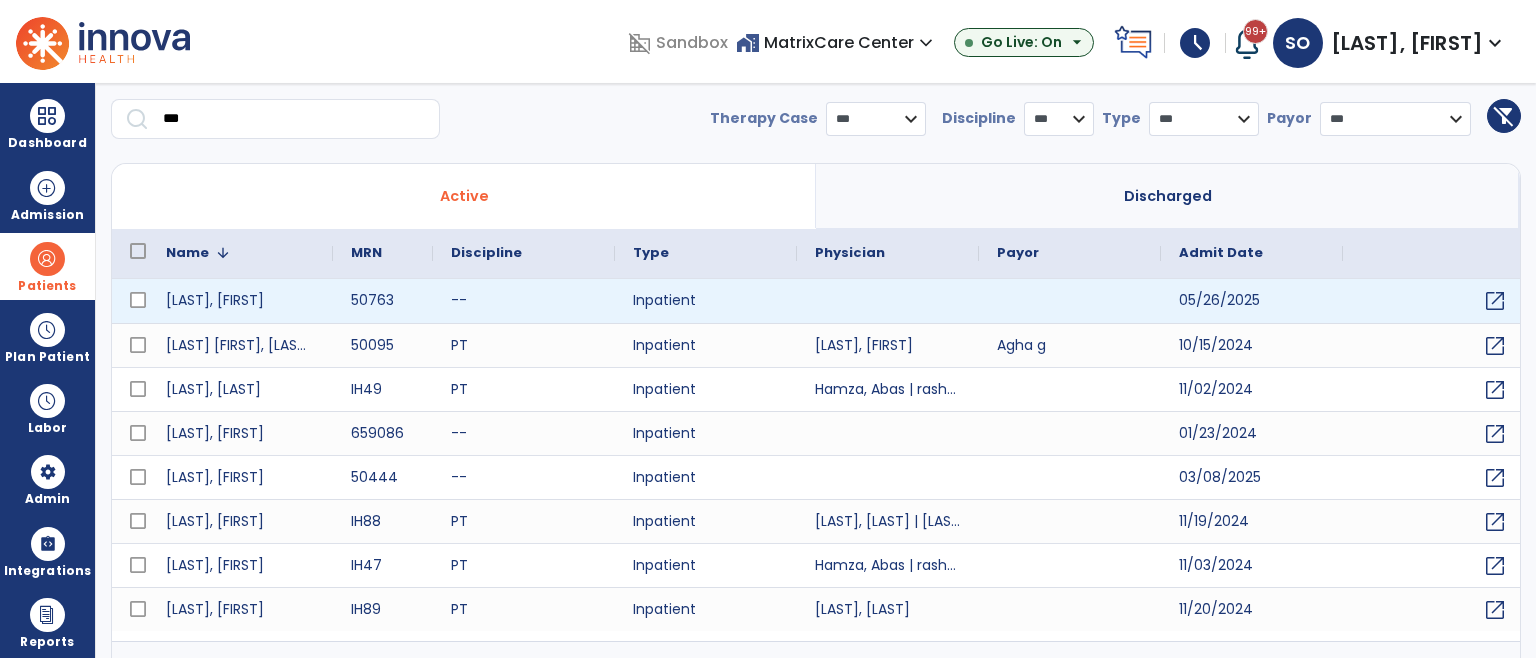 scroll, scrollTop: 84, scrollLeft: 0, axis: vertical 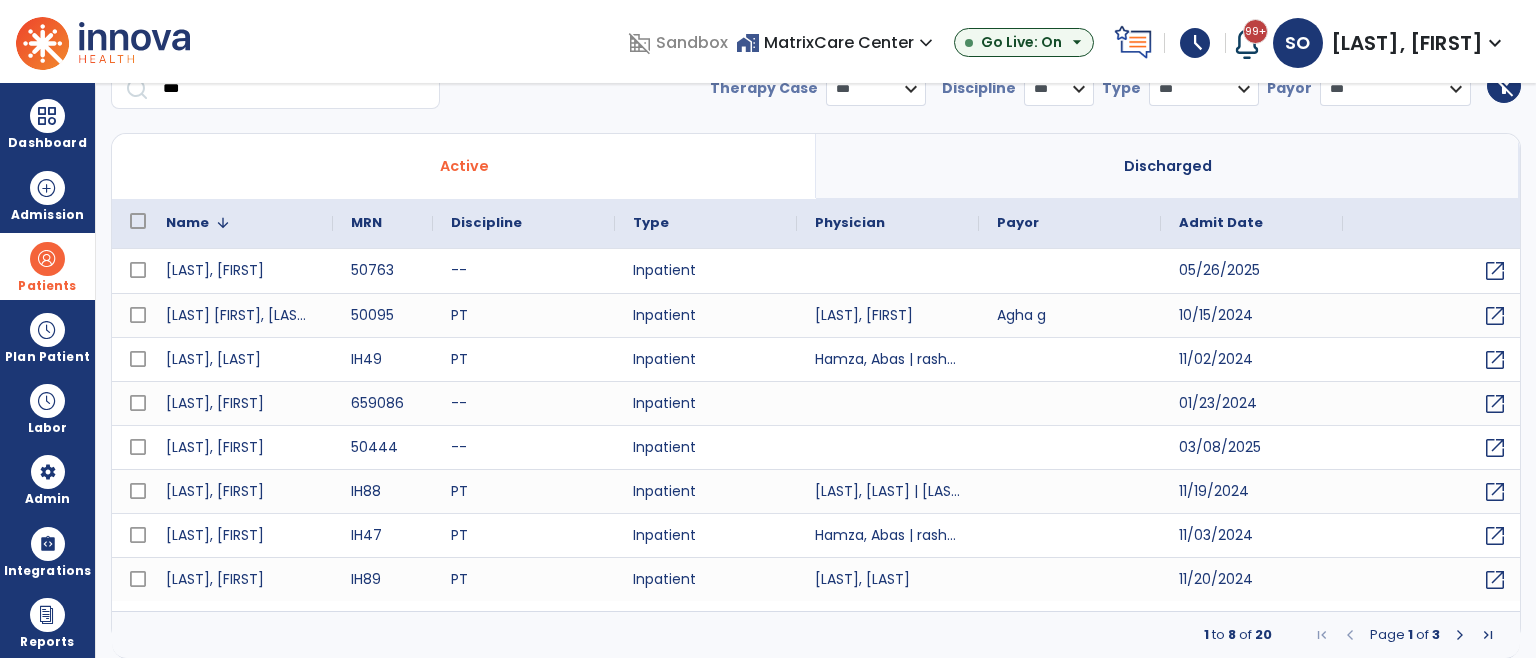 click at bounding box center (1460, 635) 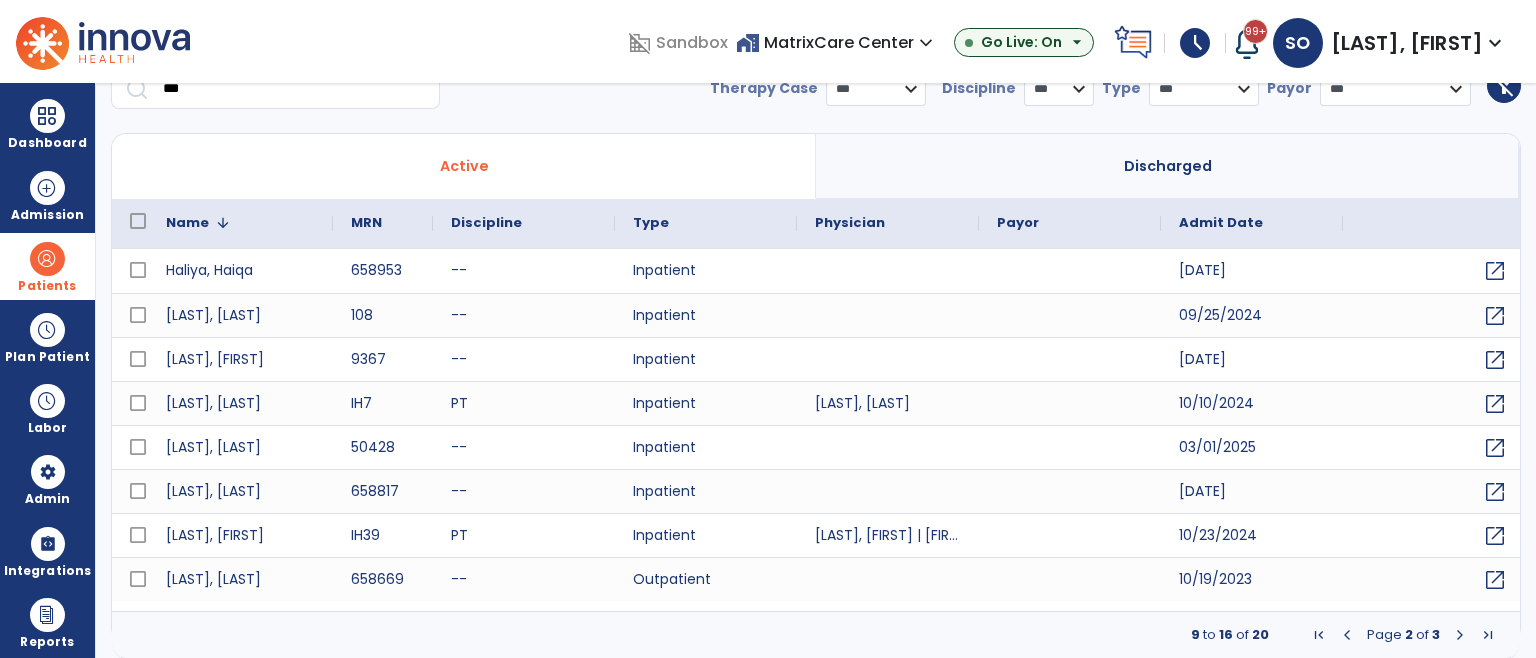 click at bounding box center (223, 223) 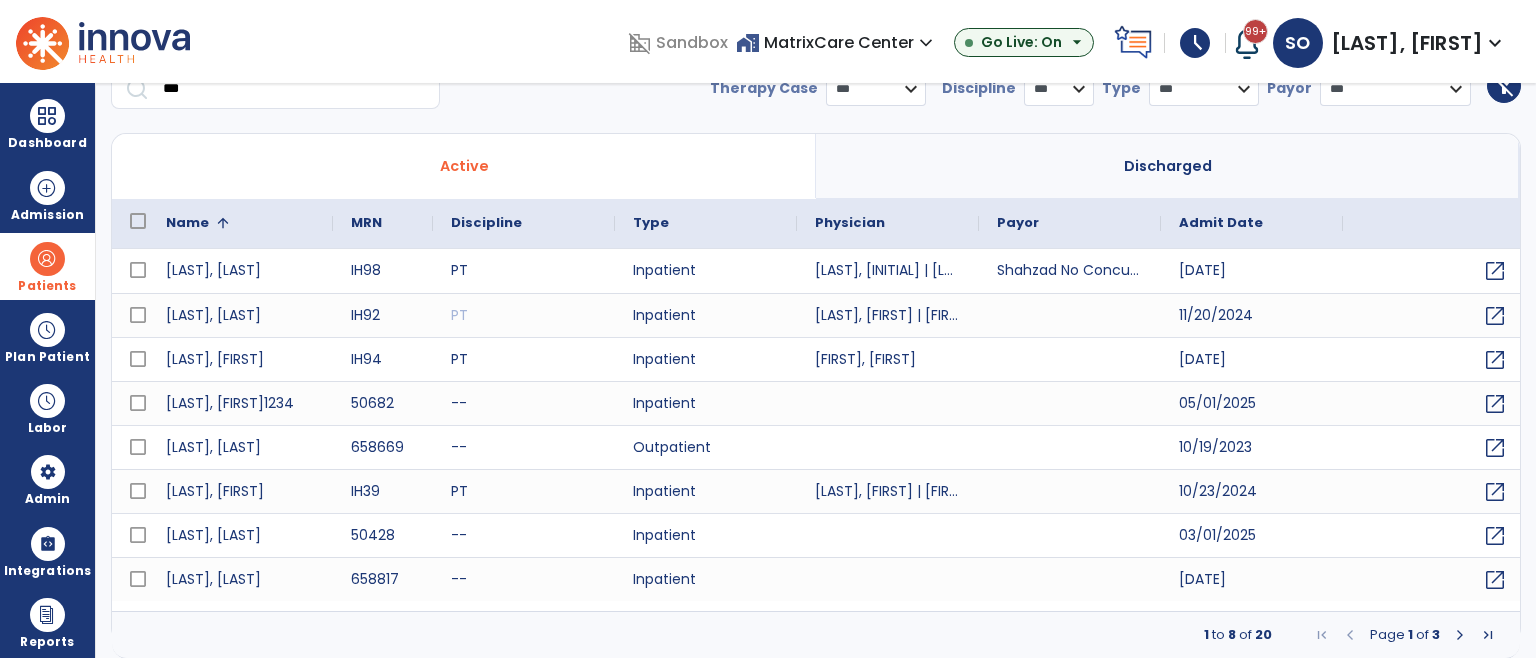 click at bounding box center [1488, 635] 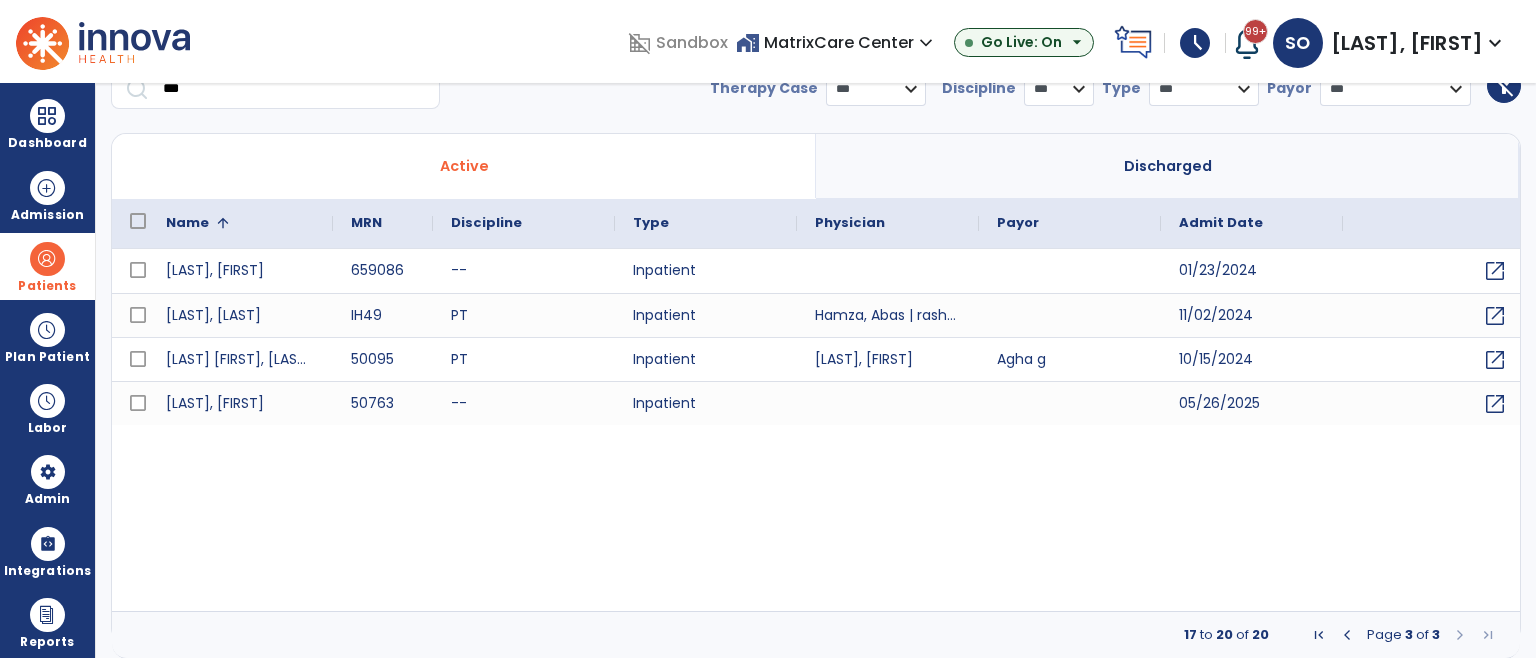 click at bounding box center (223, 223) 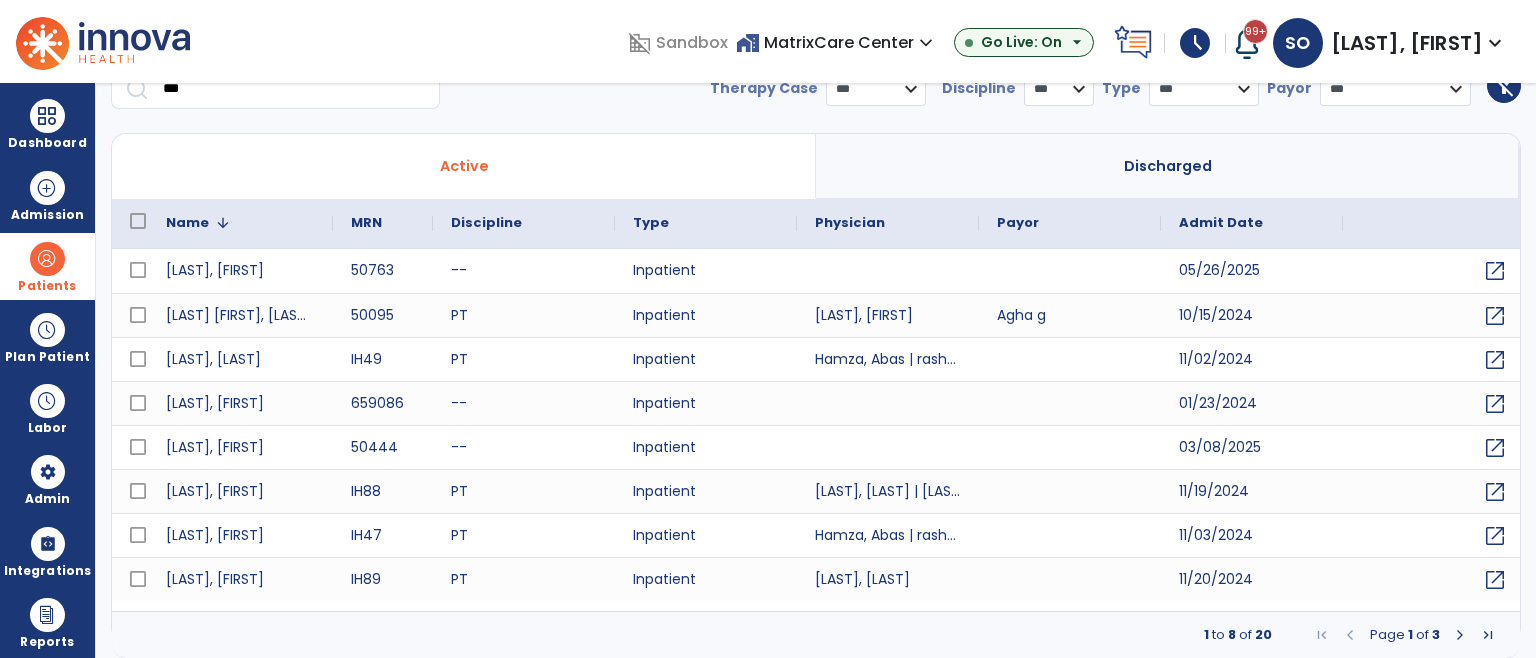 click at bounding box center [1488, 635] 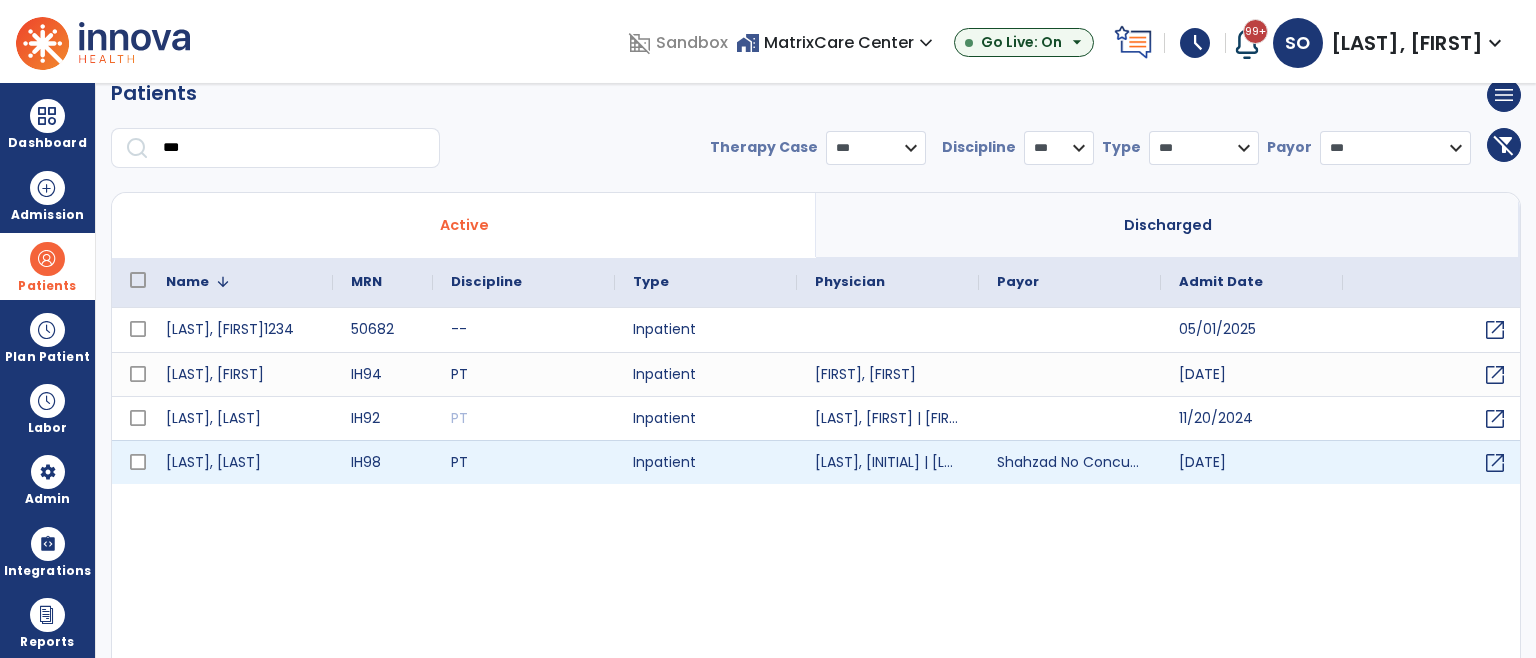 scroll, scrollTop: 0, scrollLeft: 0, axis: both 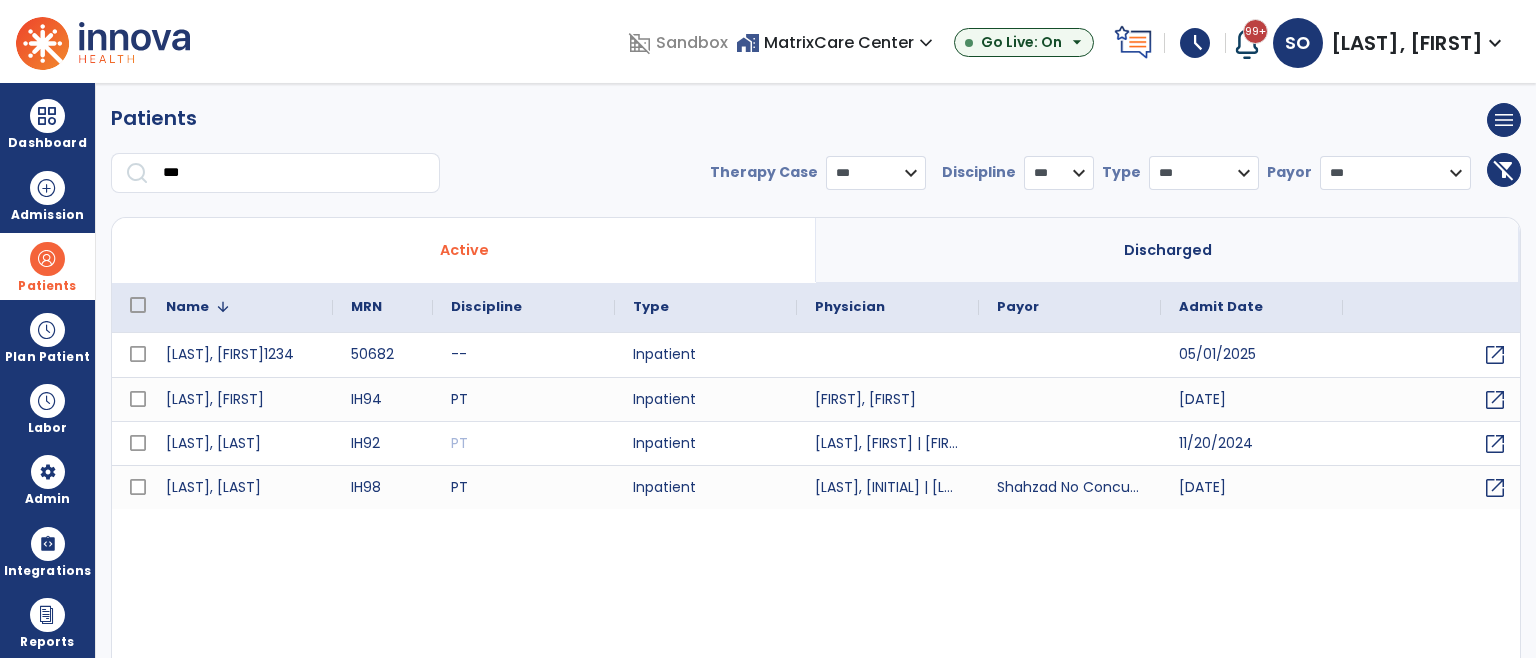 click on "***" at bounding box center [294, 173] 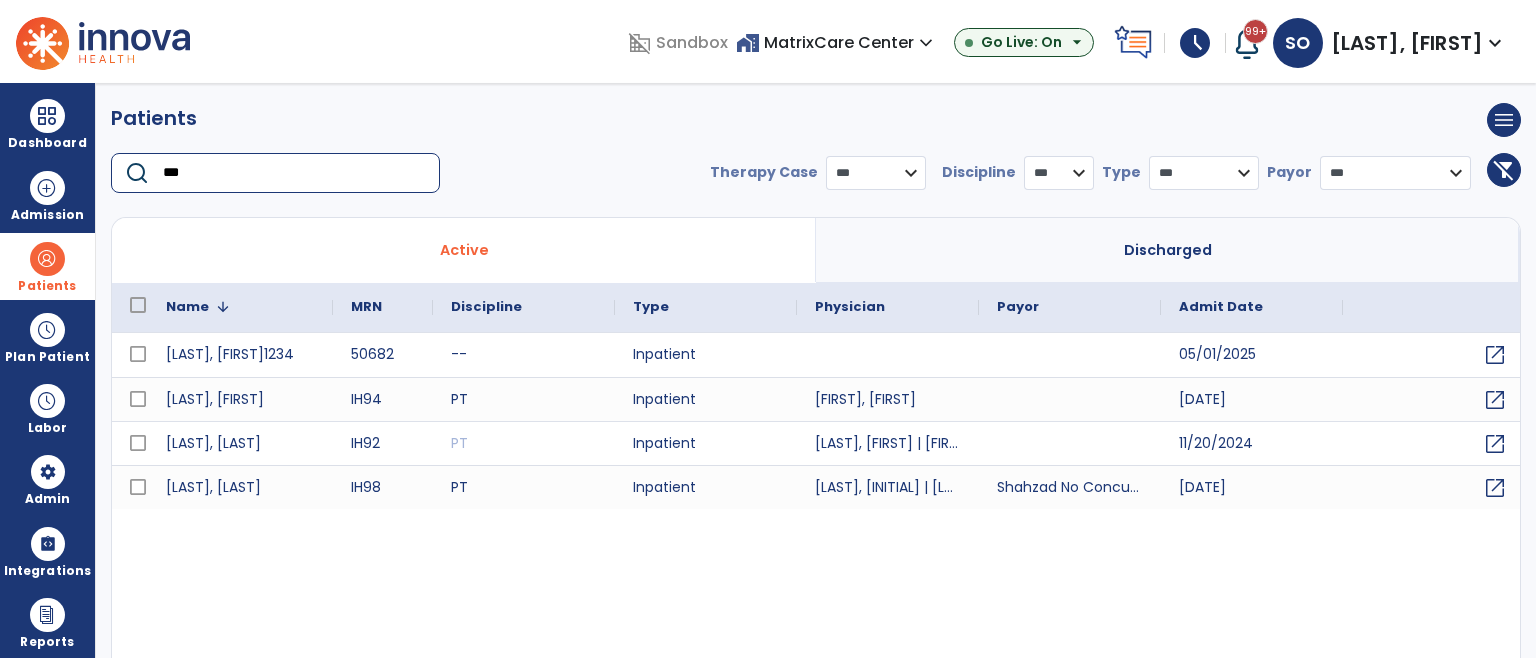 click on "***" at bounding box center (294, 173) 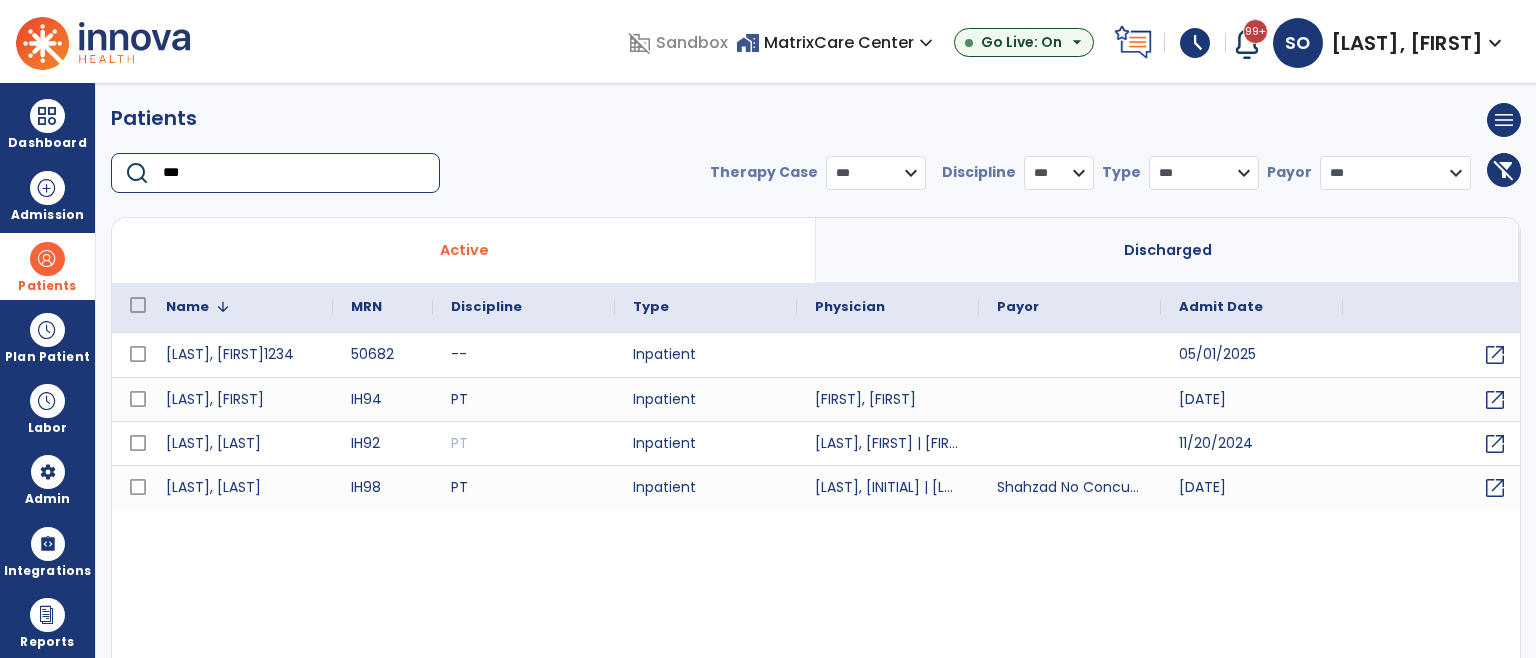 type on "****" 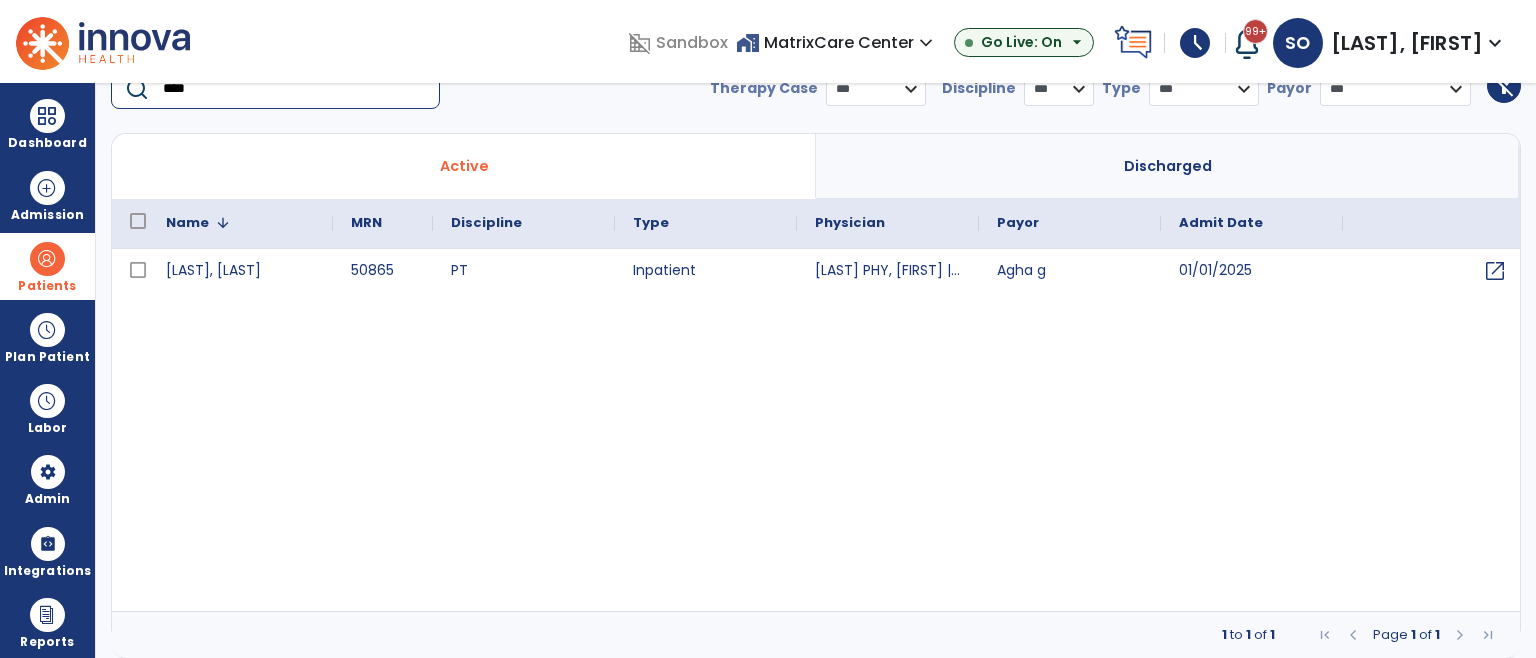 scroll, scrollTop: 0, scrollLeft: 0, axis: both 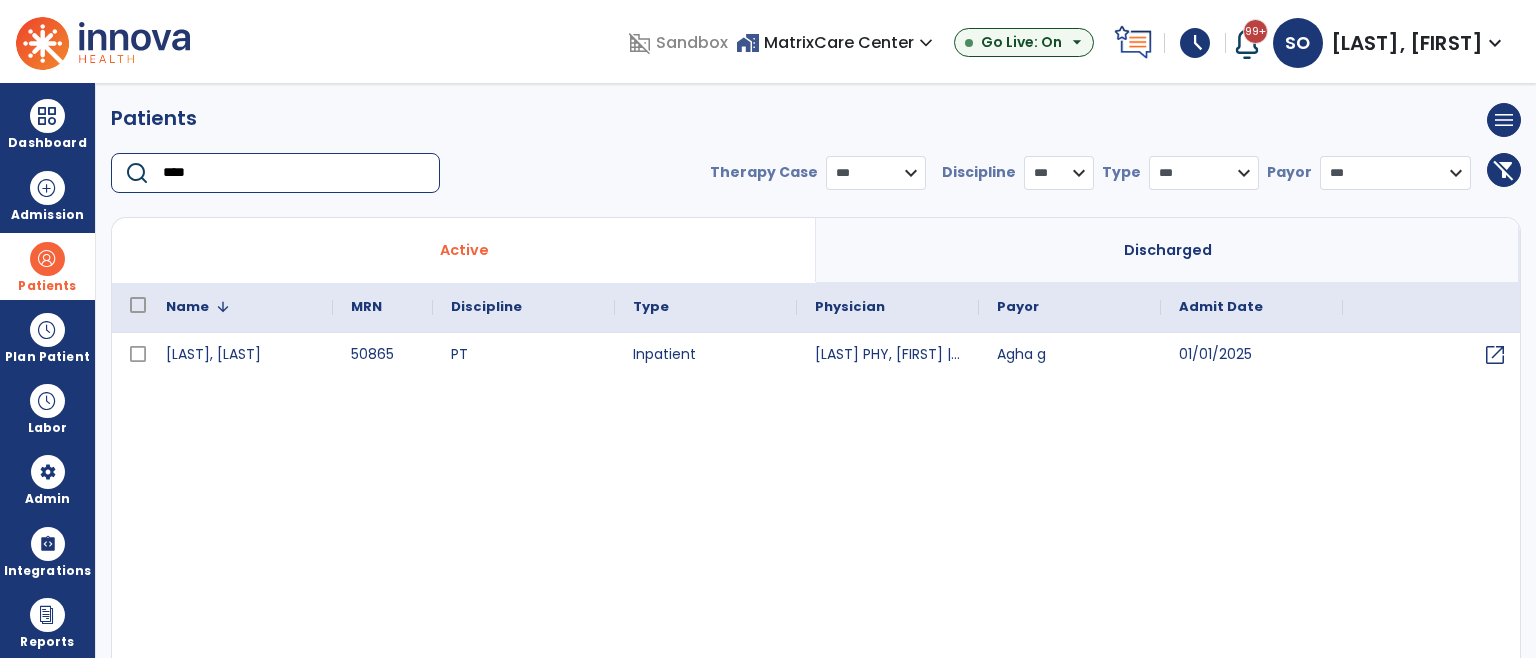 click on "****" at bounding box center [294, 173] 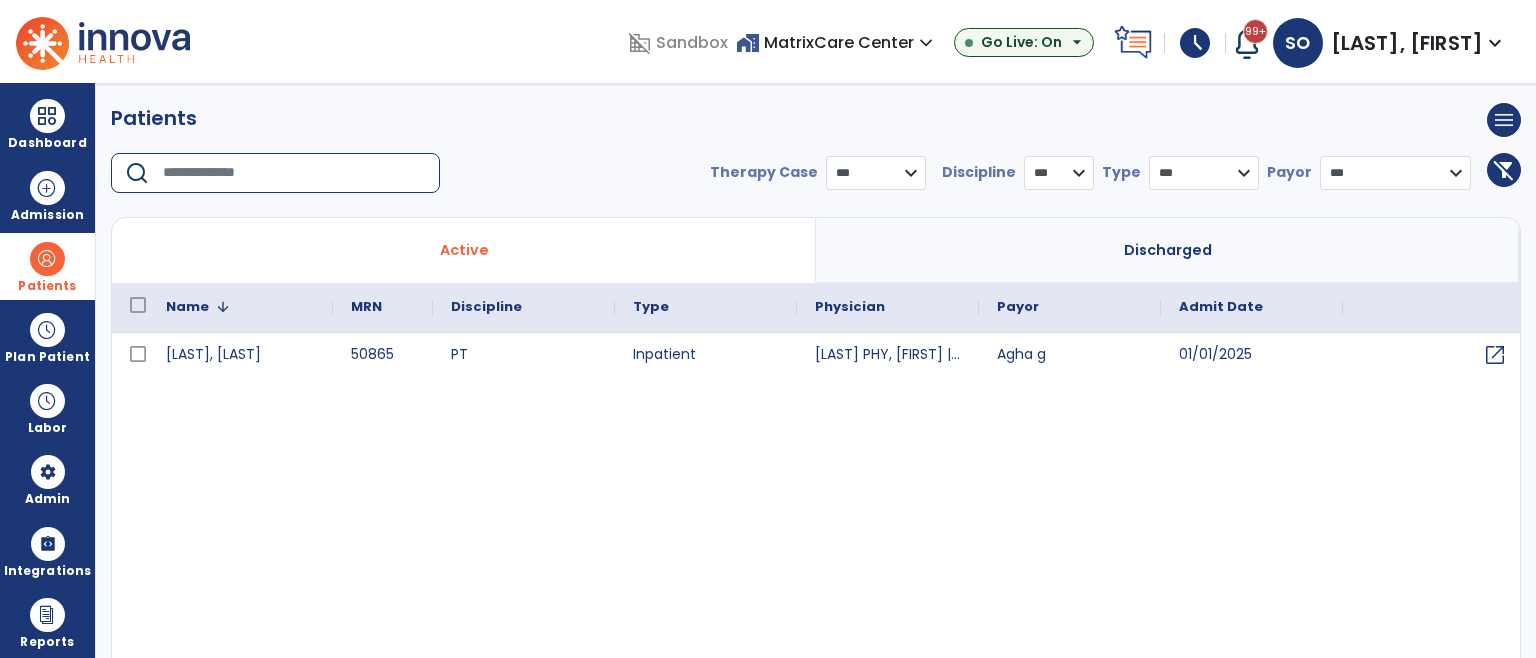 click at bounding box center (294, 173) 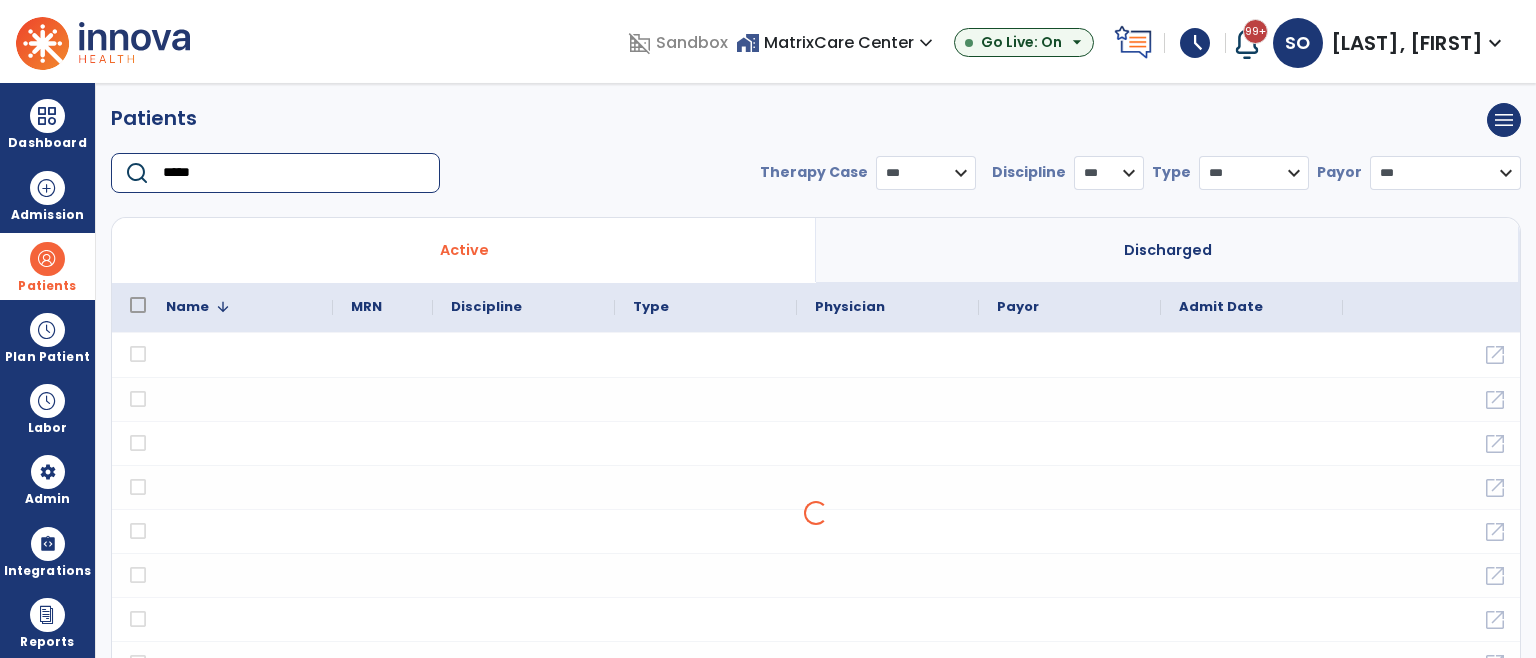 type on "******" 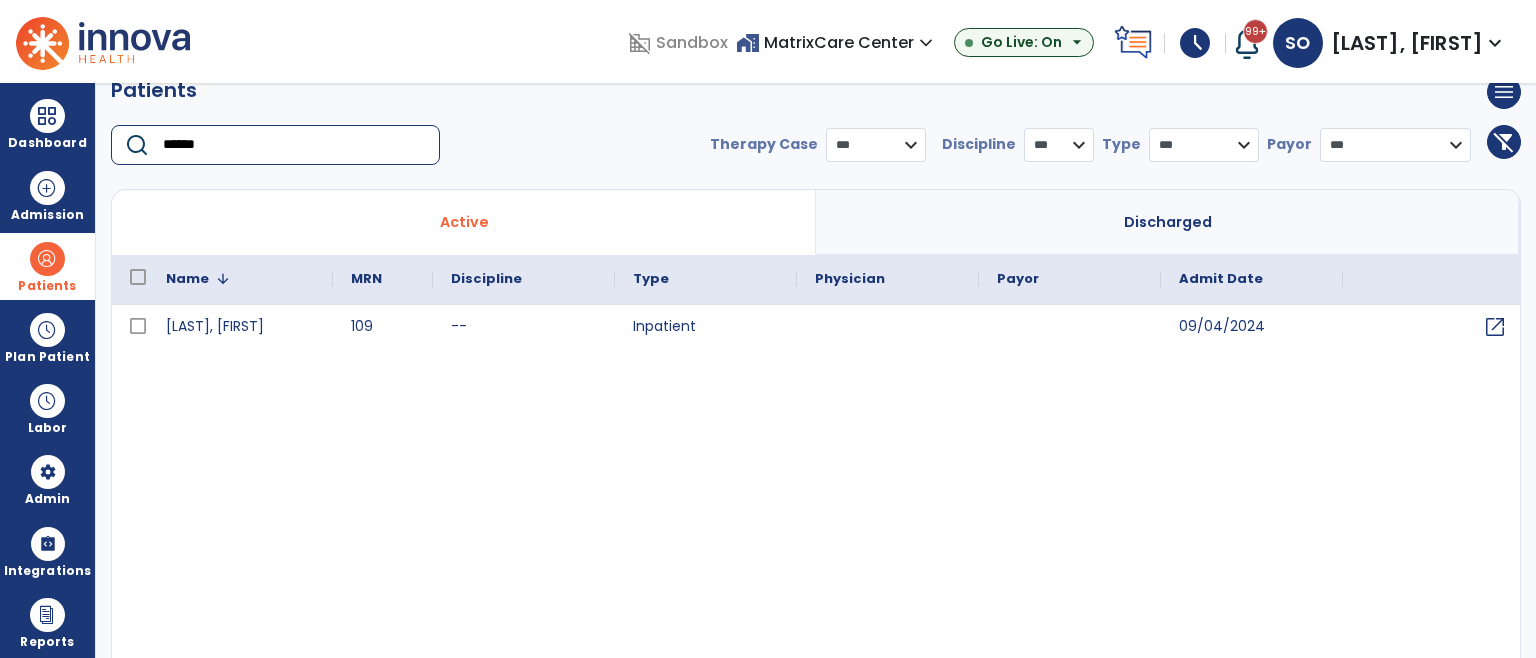 scroll, scrollTop: 0, scrollLeft: 0, axis: both 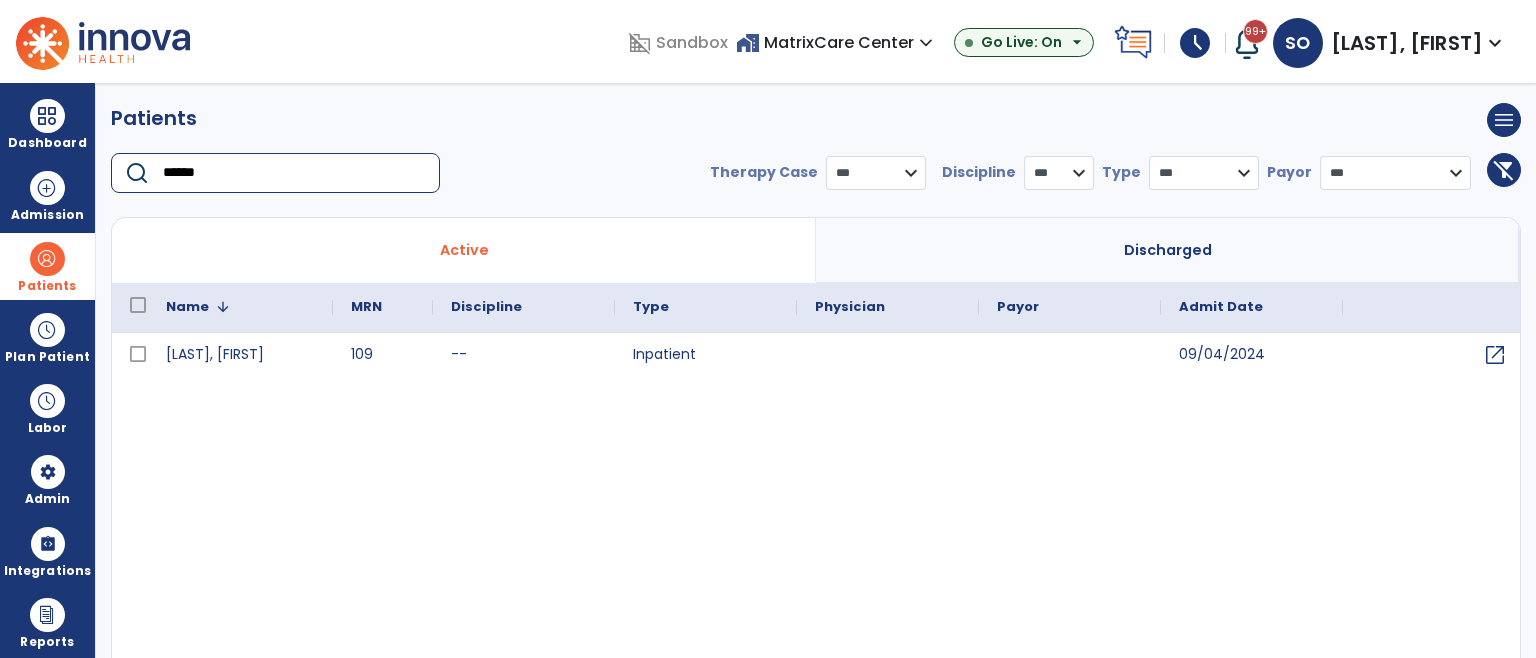 click on "******" at bounding box center [294, 173] 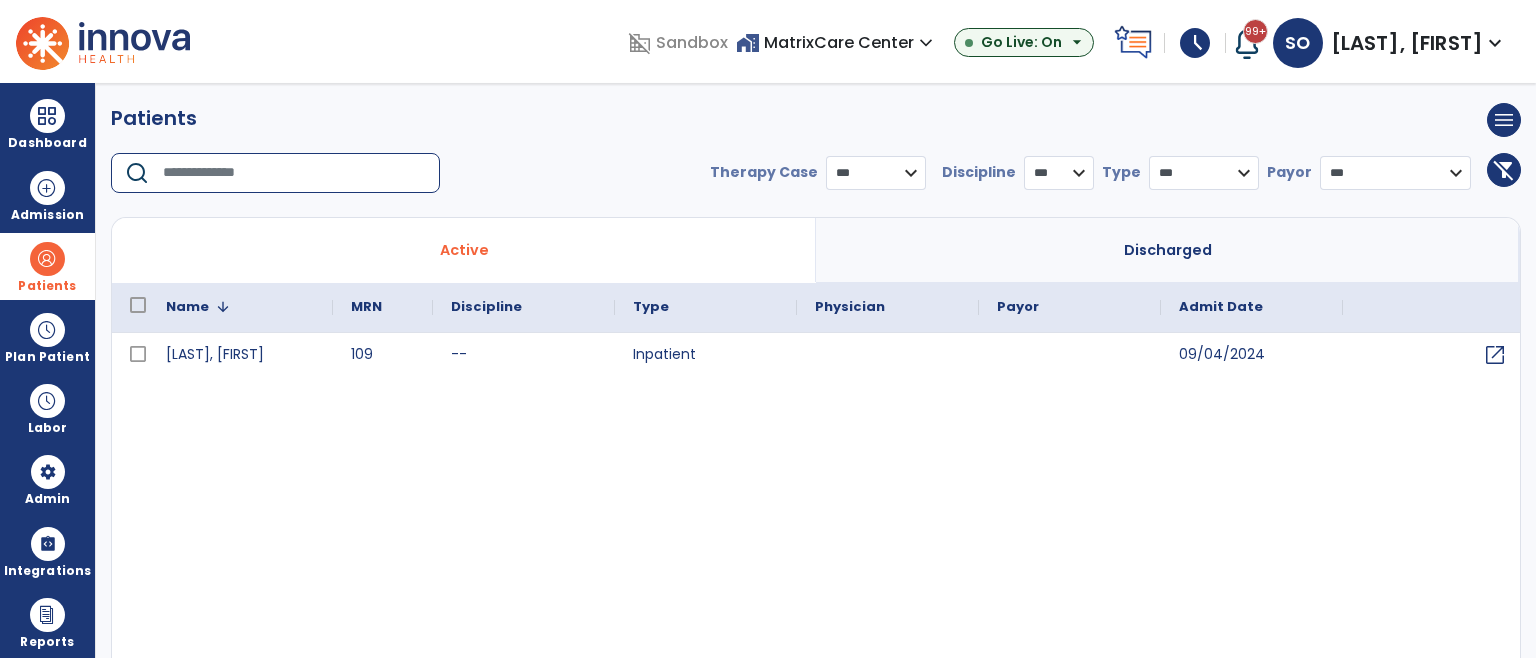 click at bounding box center (294, 173) 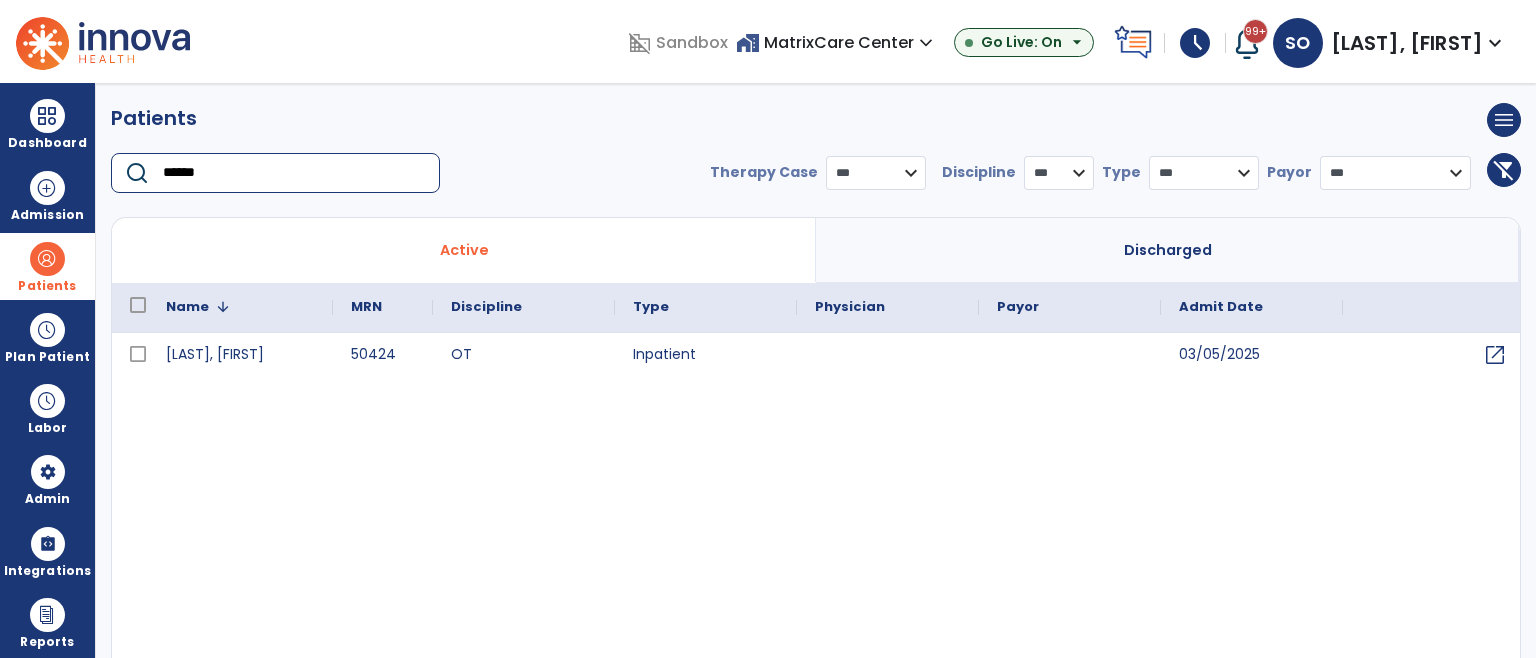 click on "******" at bounding box center [294, 173] 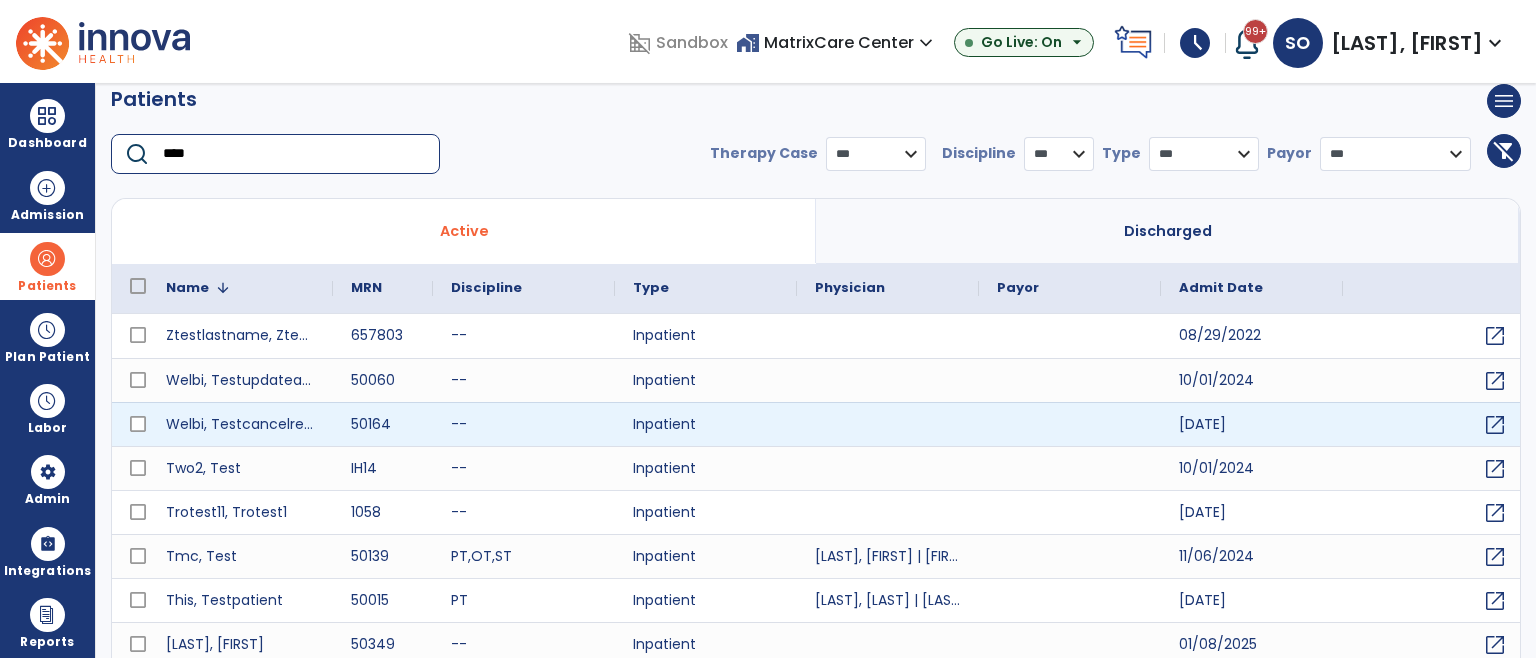 scroll, scrollTop: 0, scrollLeft: 0, axis: both 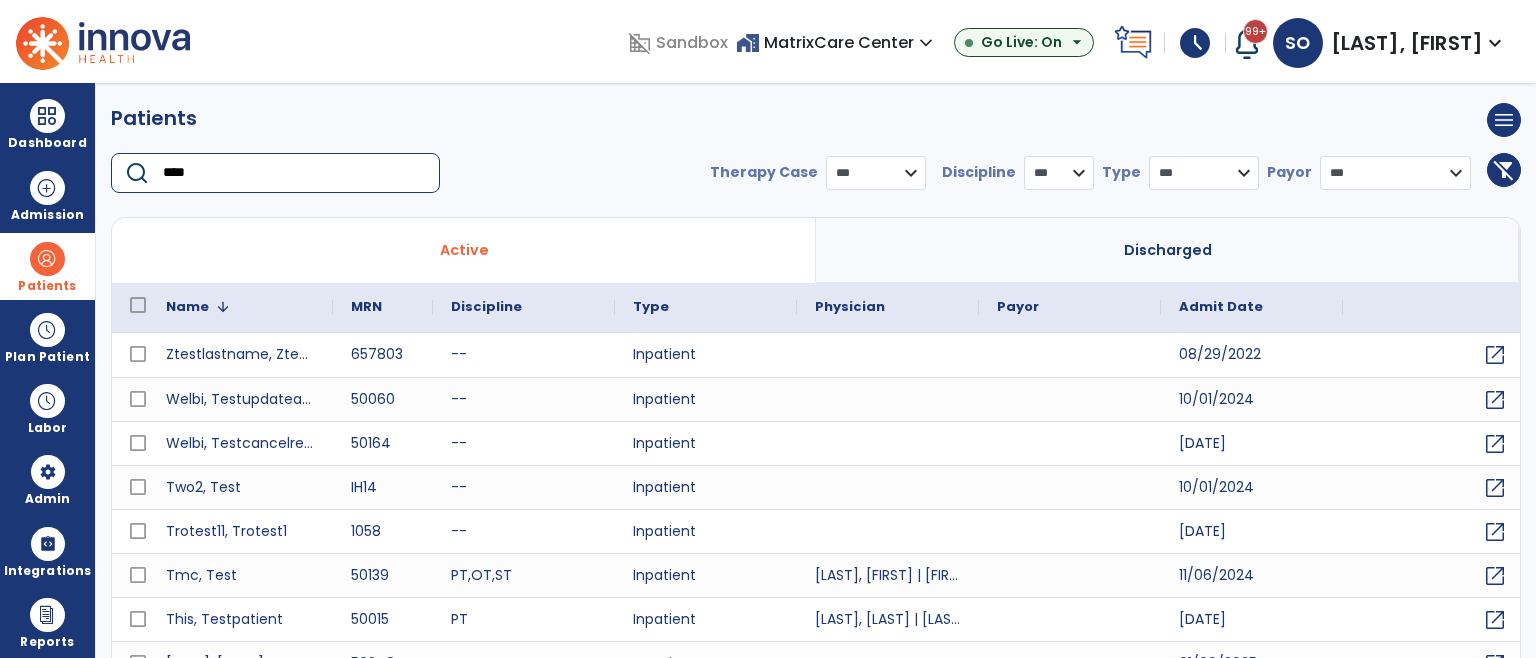 type on "****" 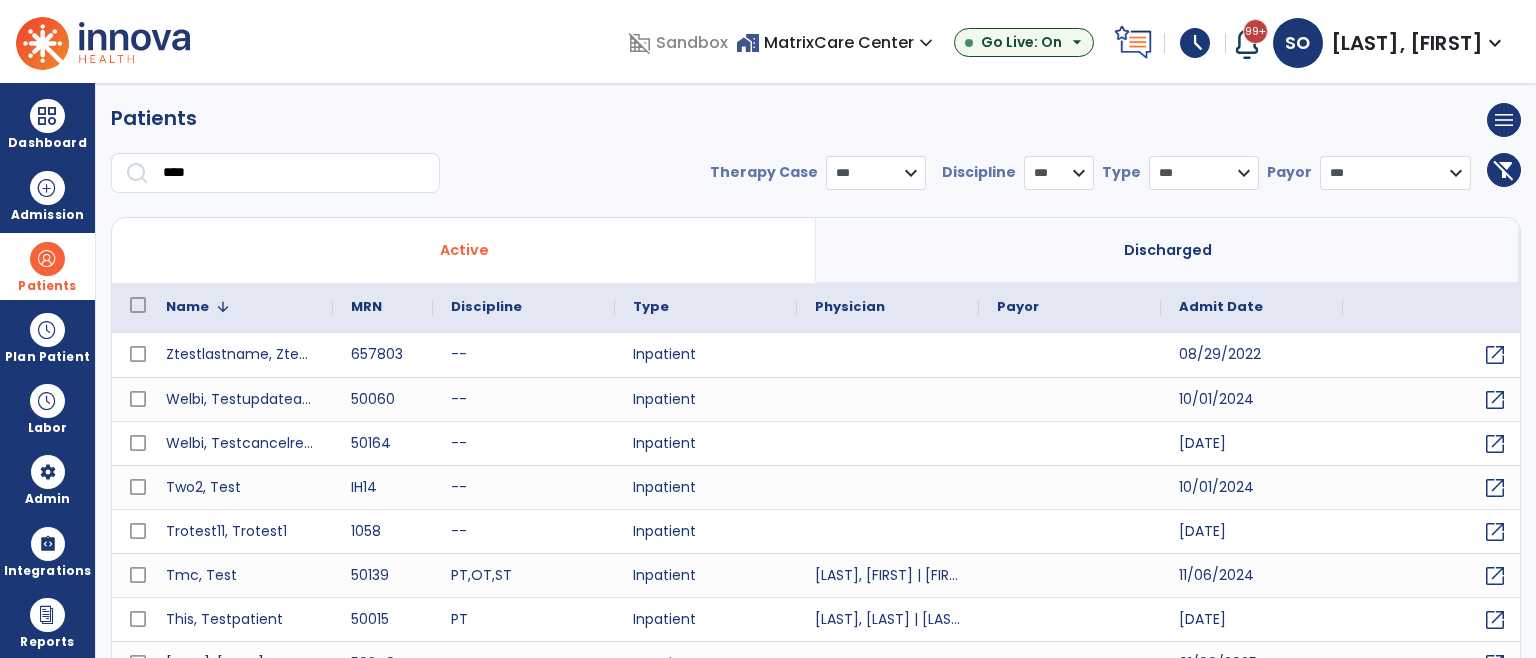 click at bounding box center [223, 307] 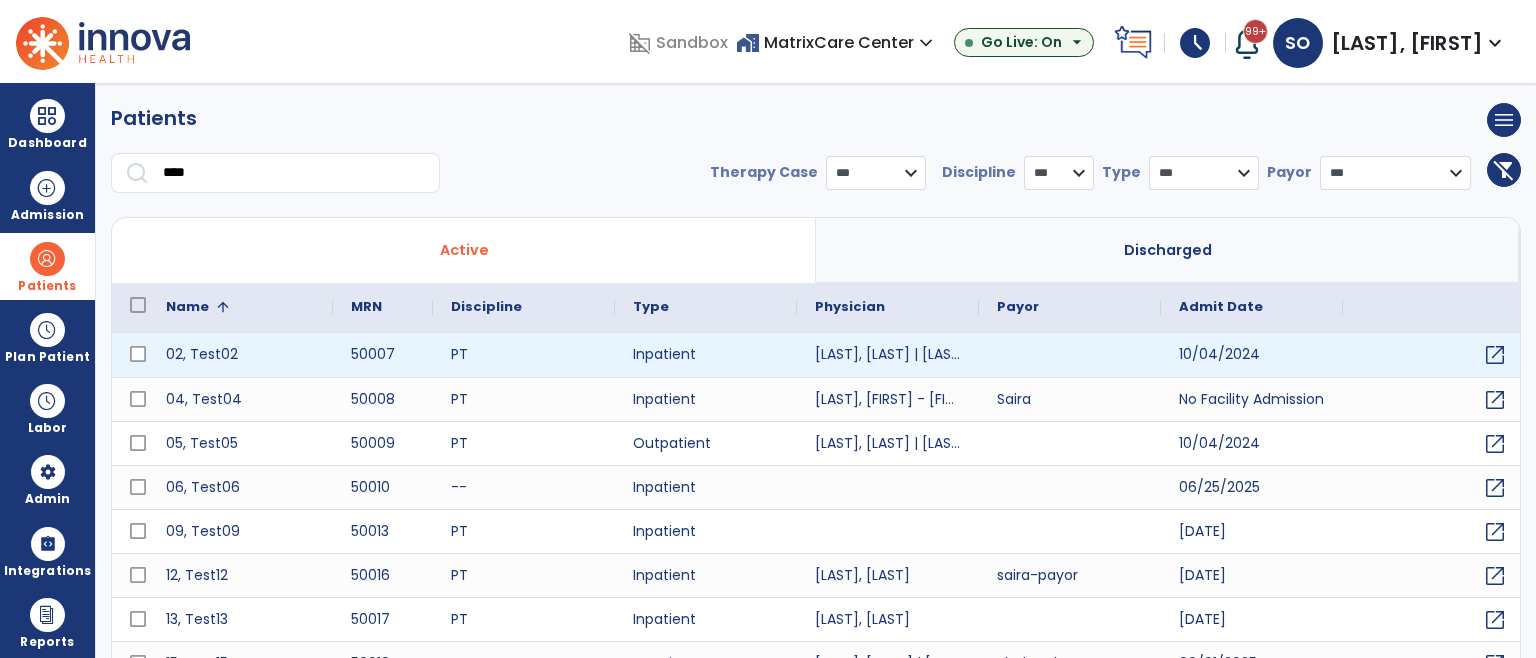 scroll, scrollTop: 84, scrollLeft: 0, axis: vertical 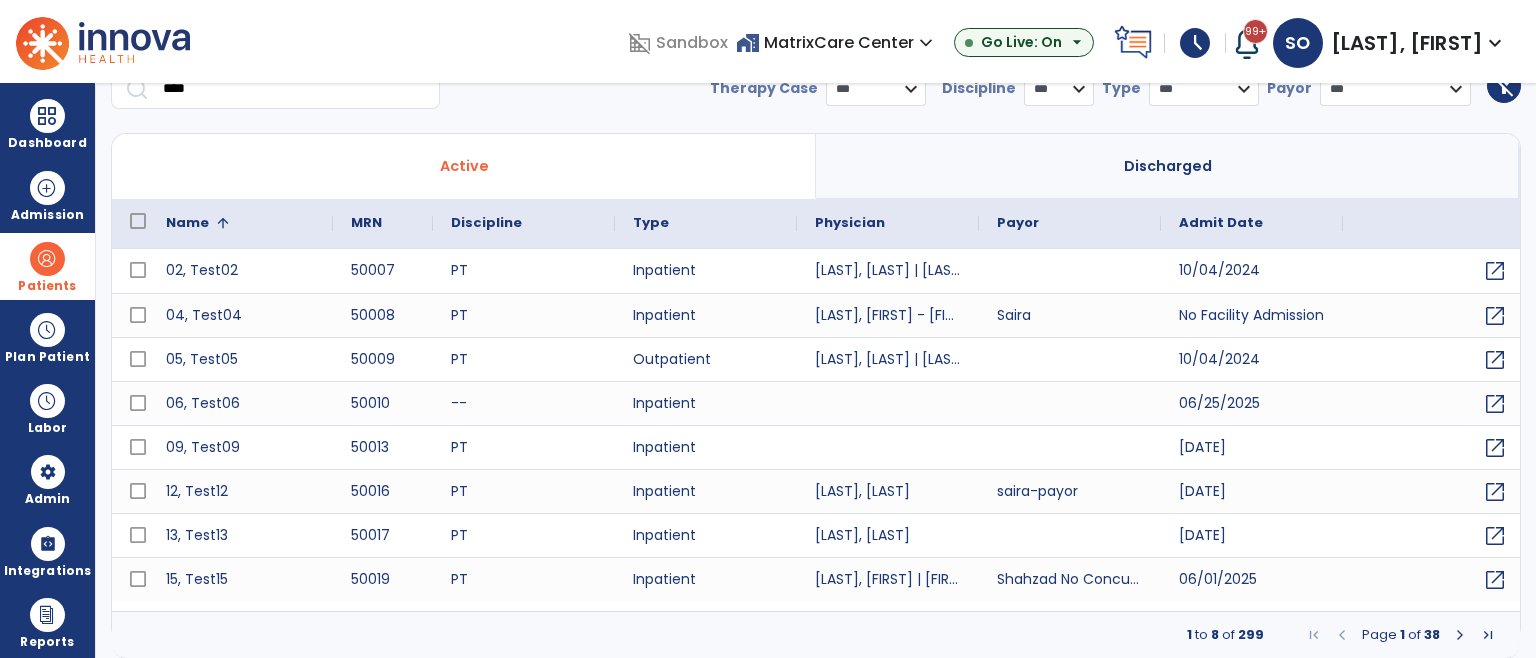 click at bounding box center [138, 221] 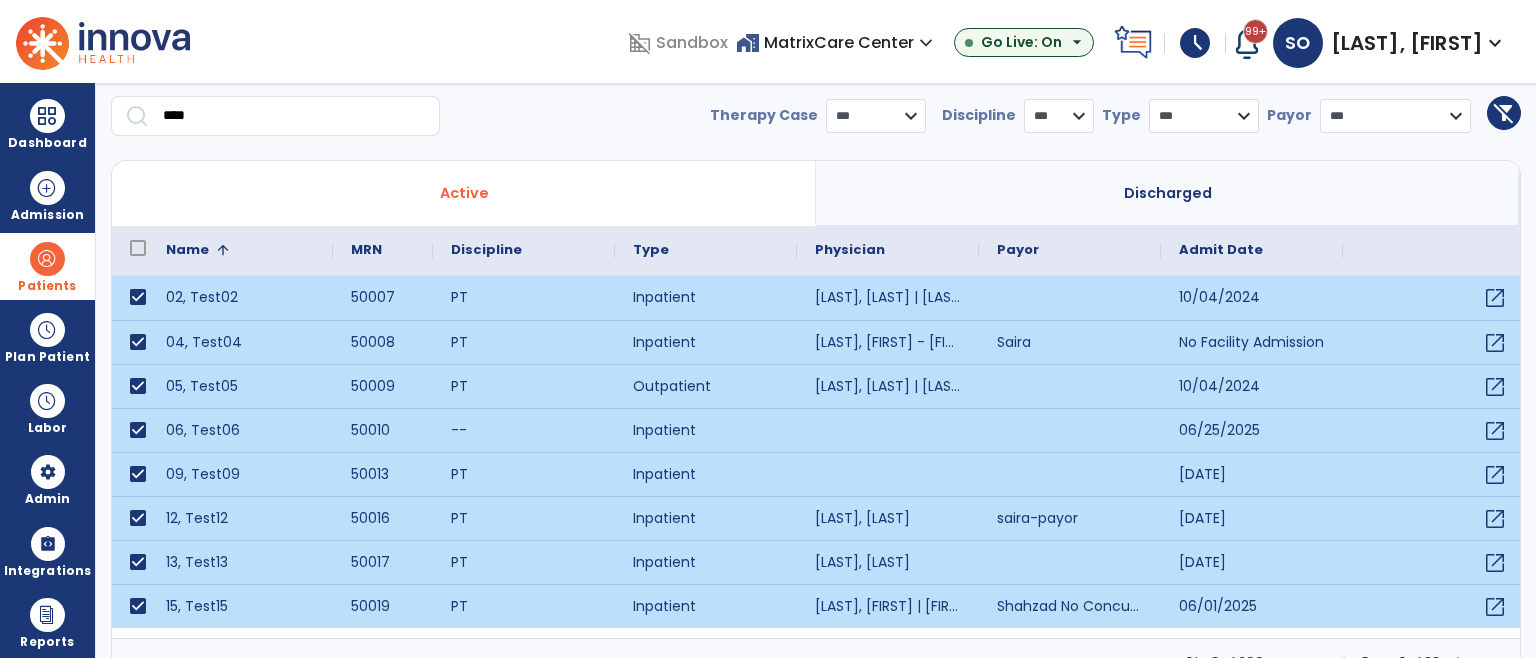 scroll, scrollTop: 84, scrollLeft: 0, axis: vertical 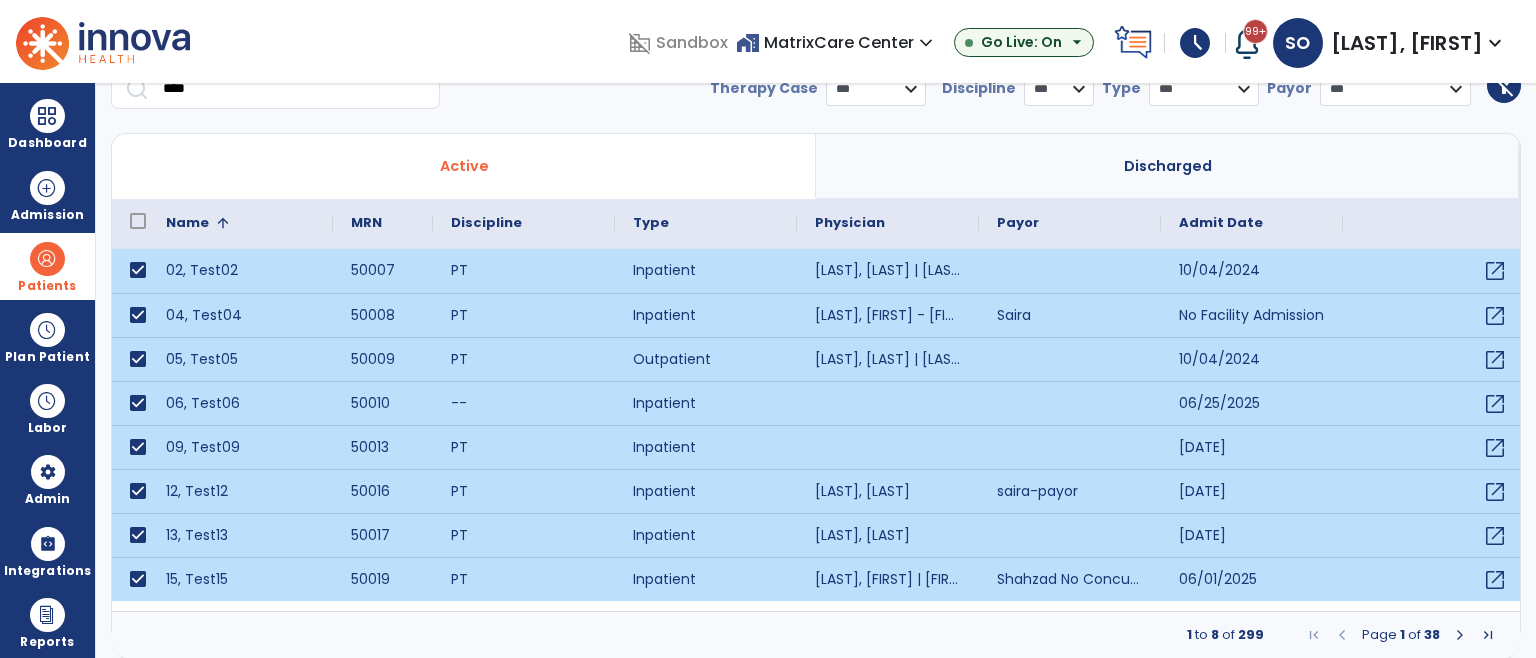 click at bounding box center (1460, 635) 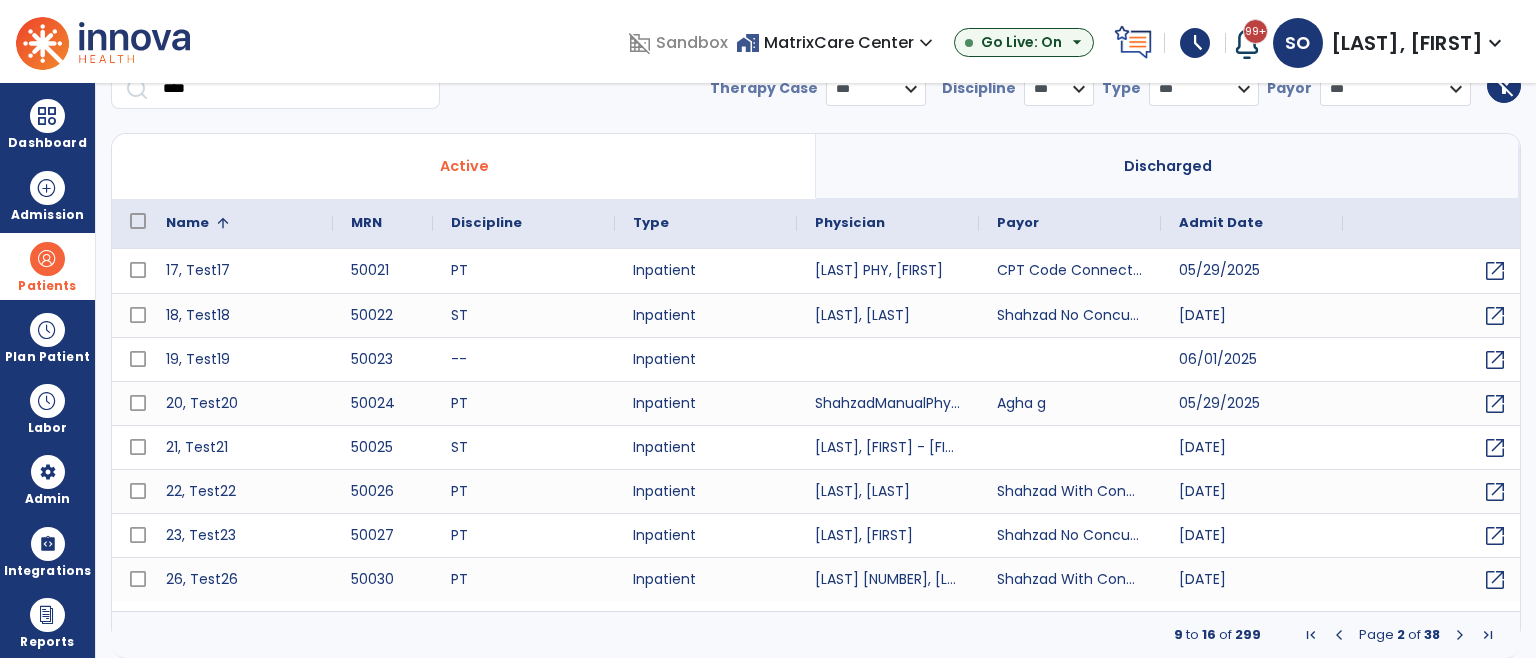 click at bounding box center (138, 221) 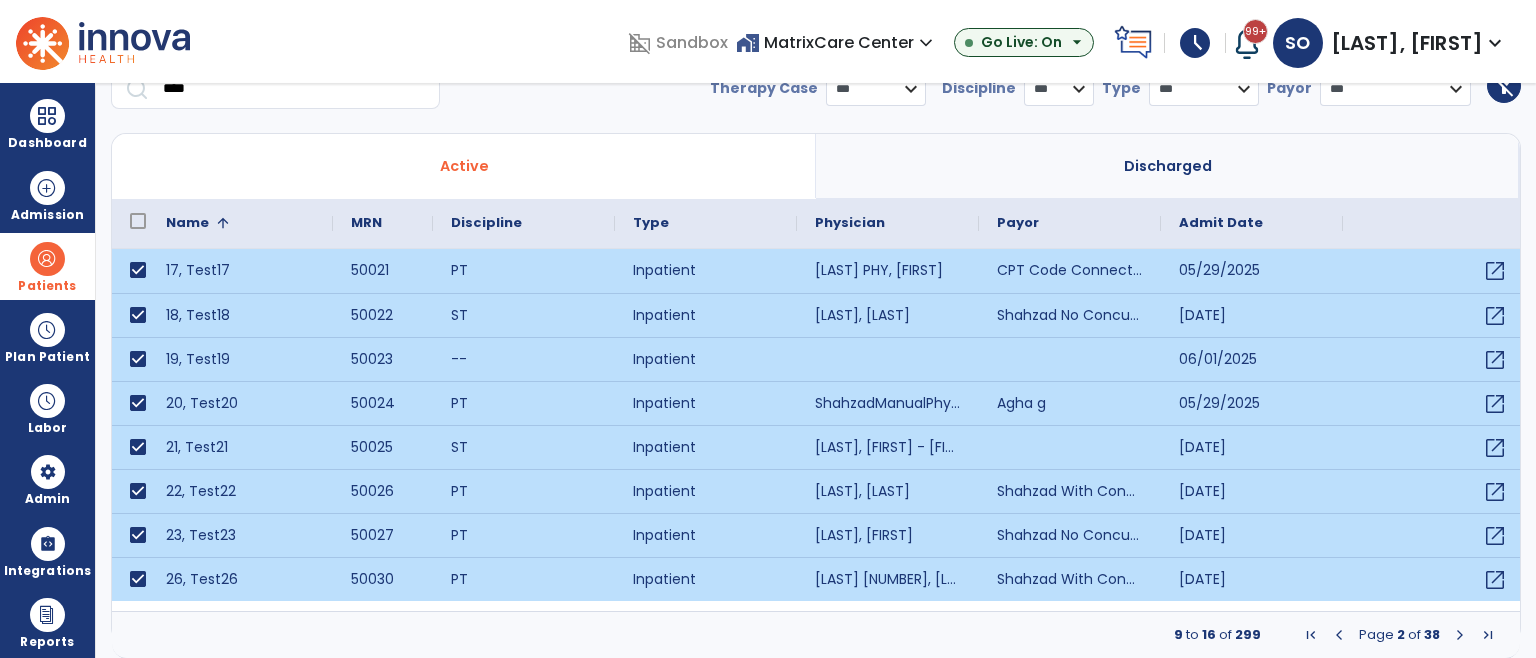 click at bounding box center (1339, 635) 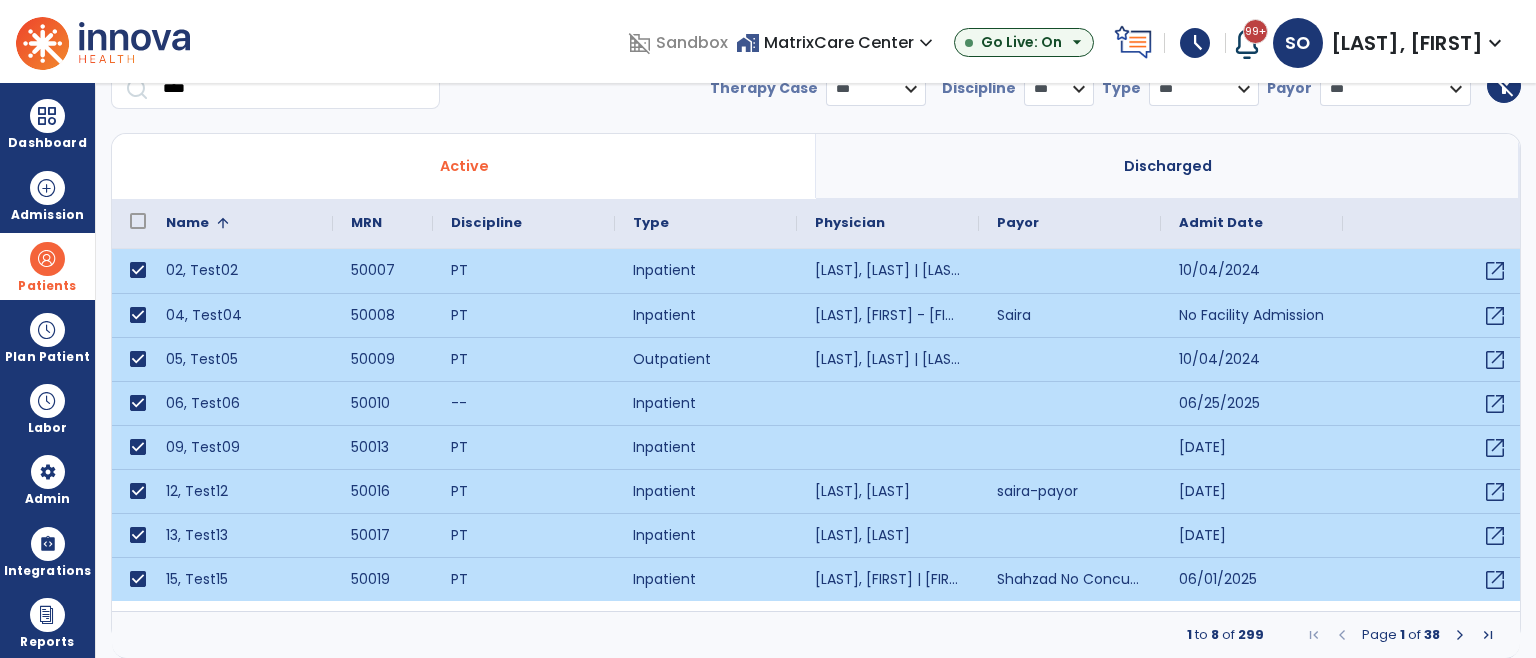 scroll, scrollTop: 0, scrollLeft: 0, axis: both 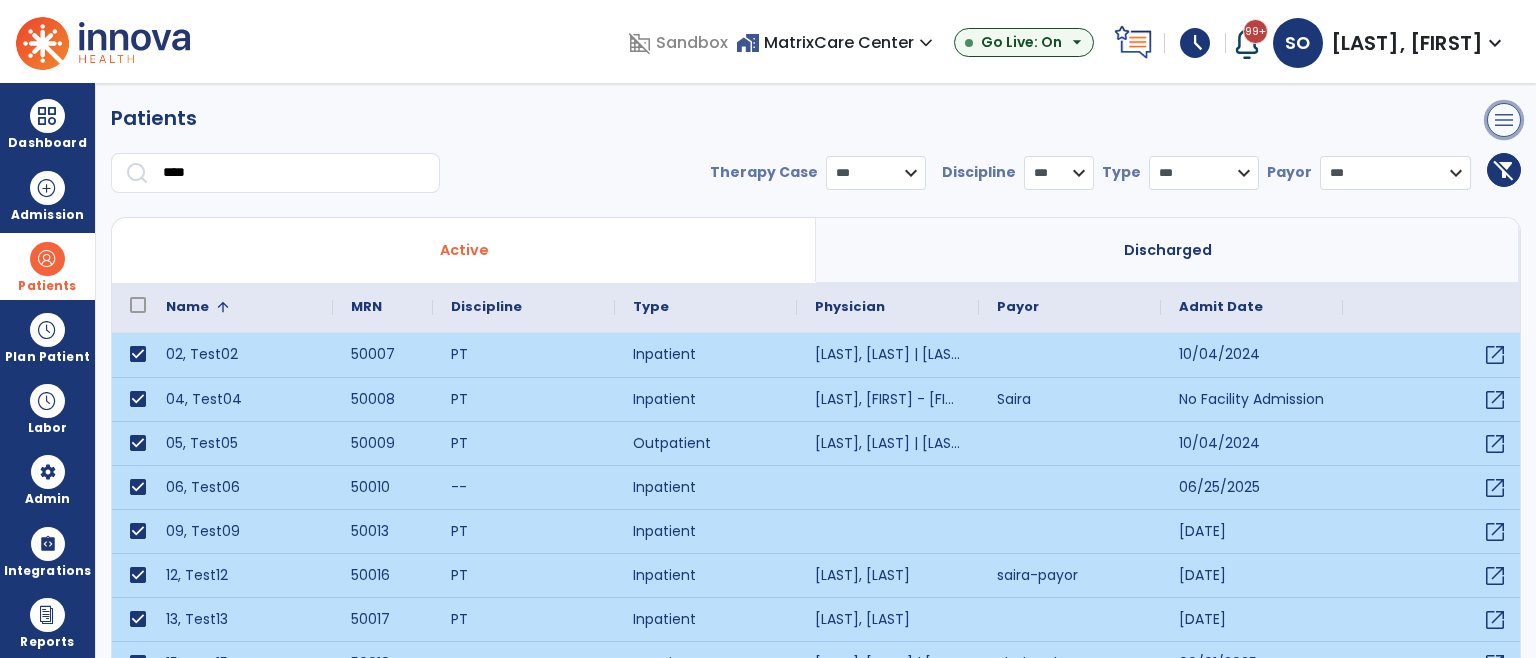 click on "menu" at bounding box center [1504, 120] 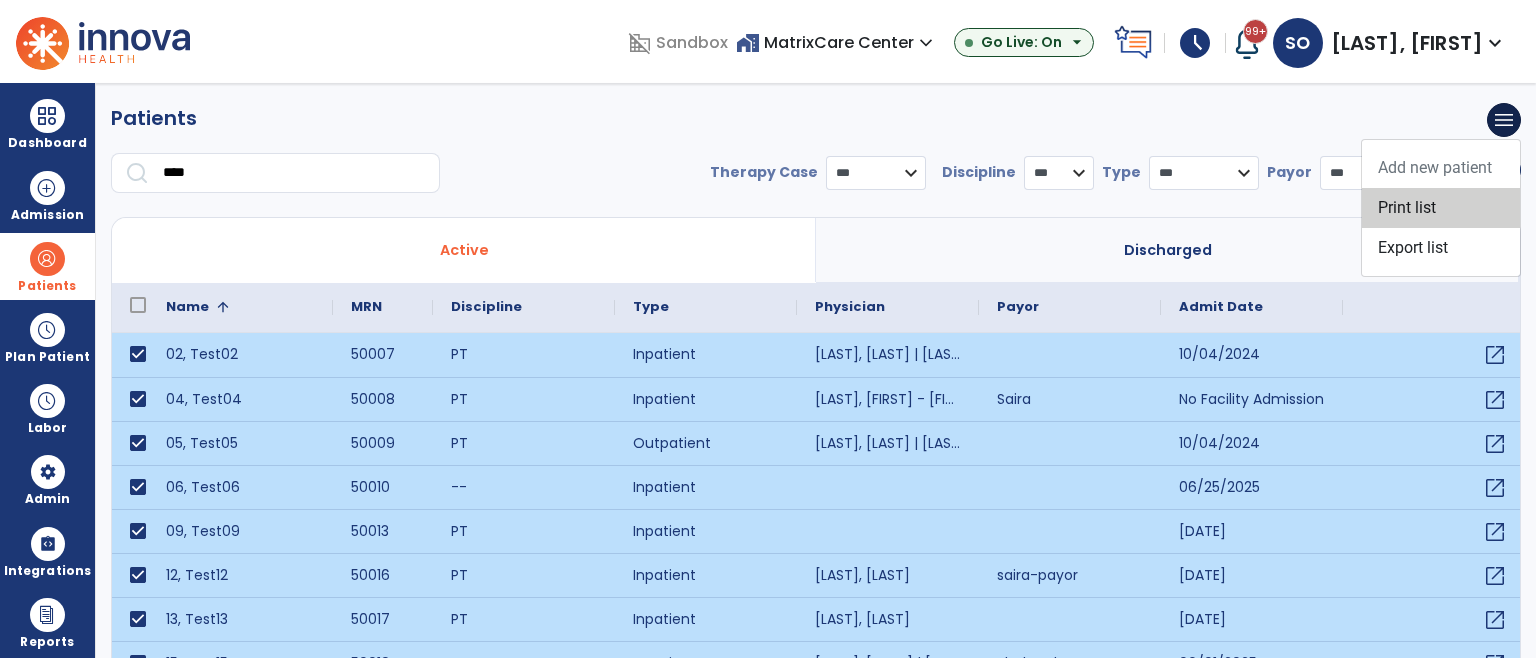 click on "Print list" at bounding box center [1441, 208] 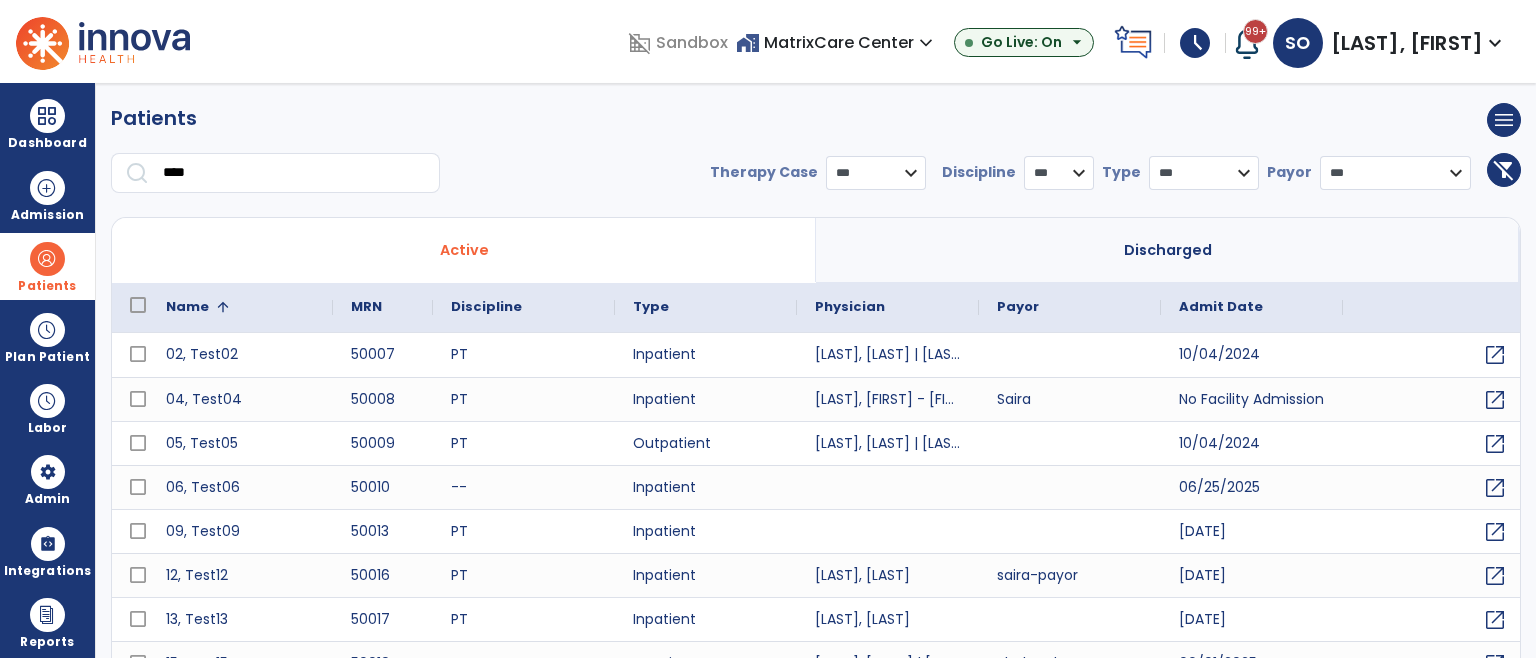 click on "****" at bounding box center (294, 173) 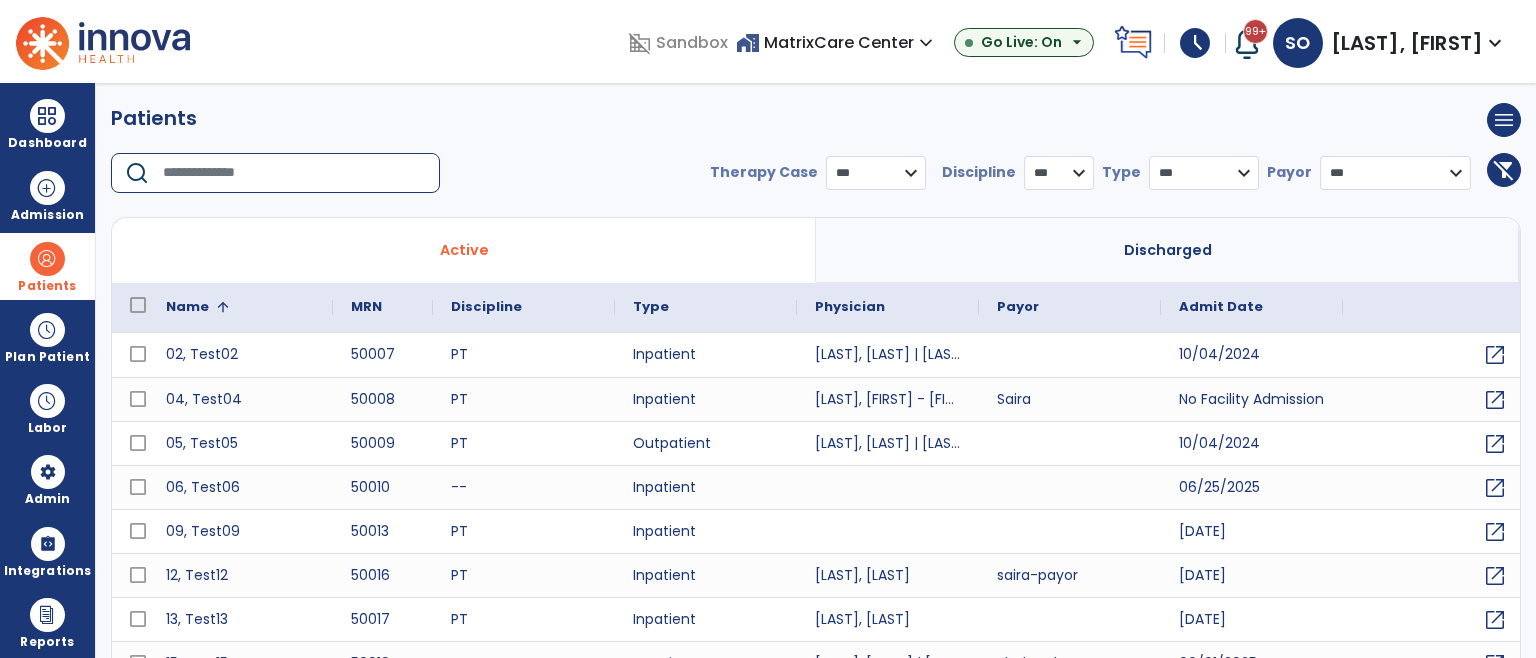 click at bounding box center (294, 173) 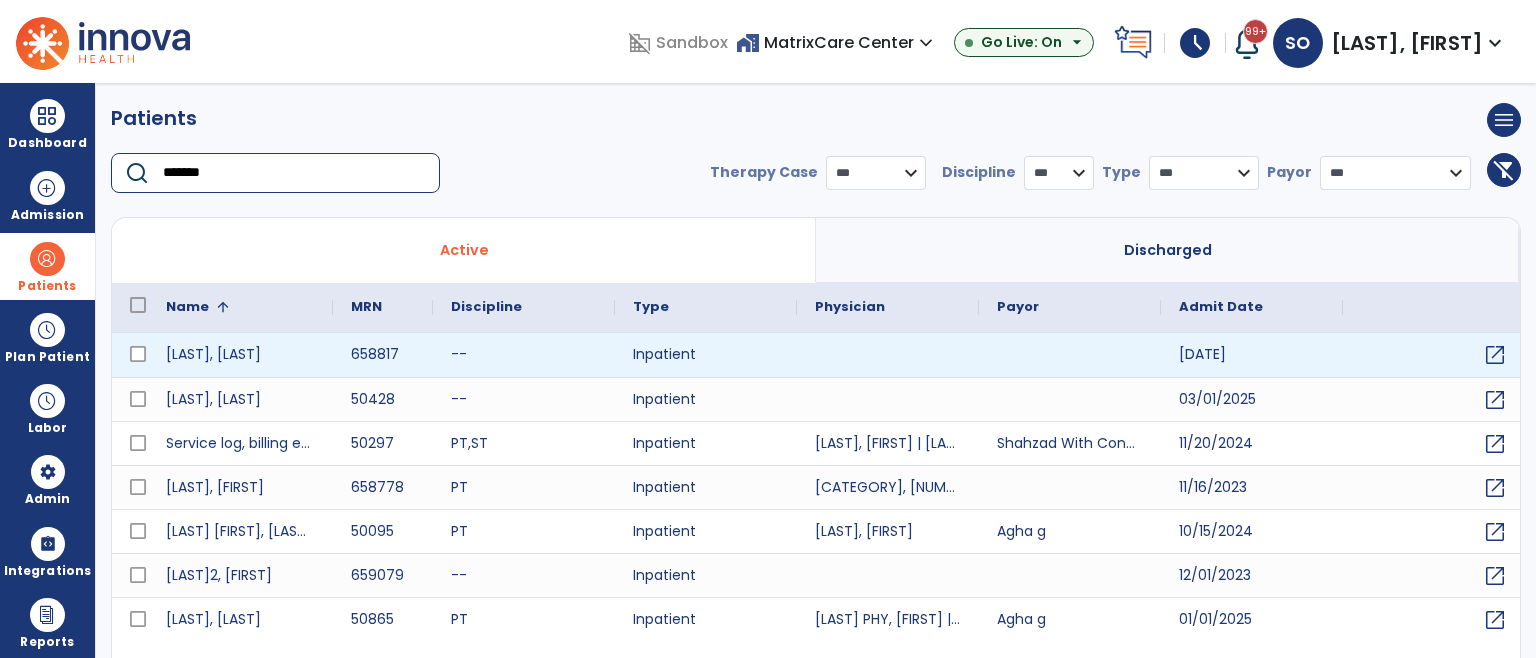 scroll, scrollTop: 84, scrollLeft: 0, axis: vertical 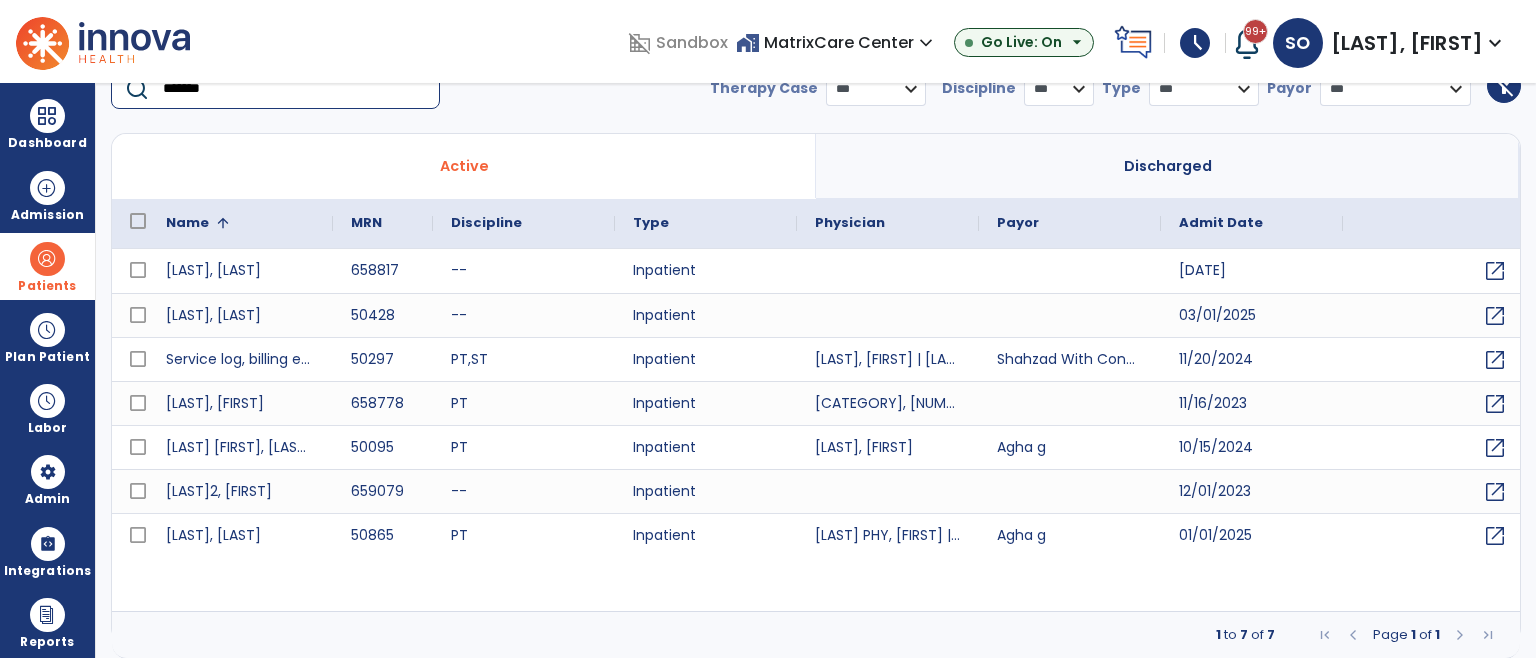 type on "*******" 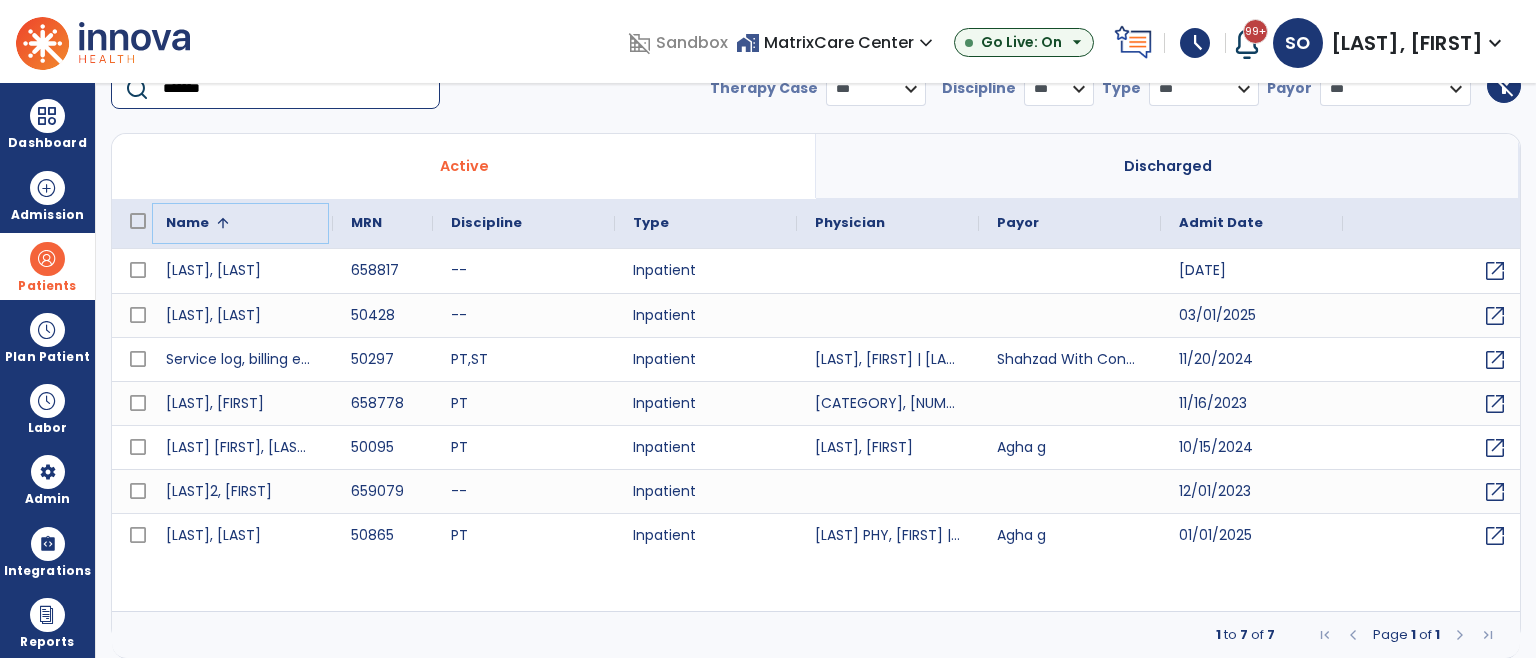 click at bounding box center (223, 223) 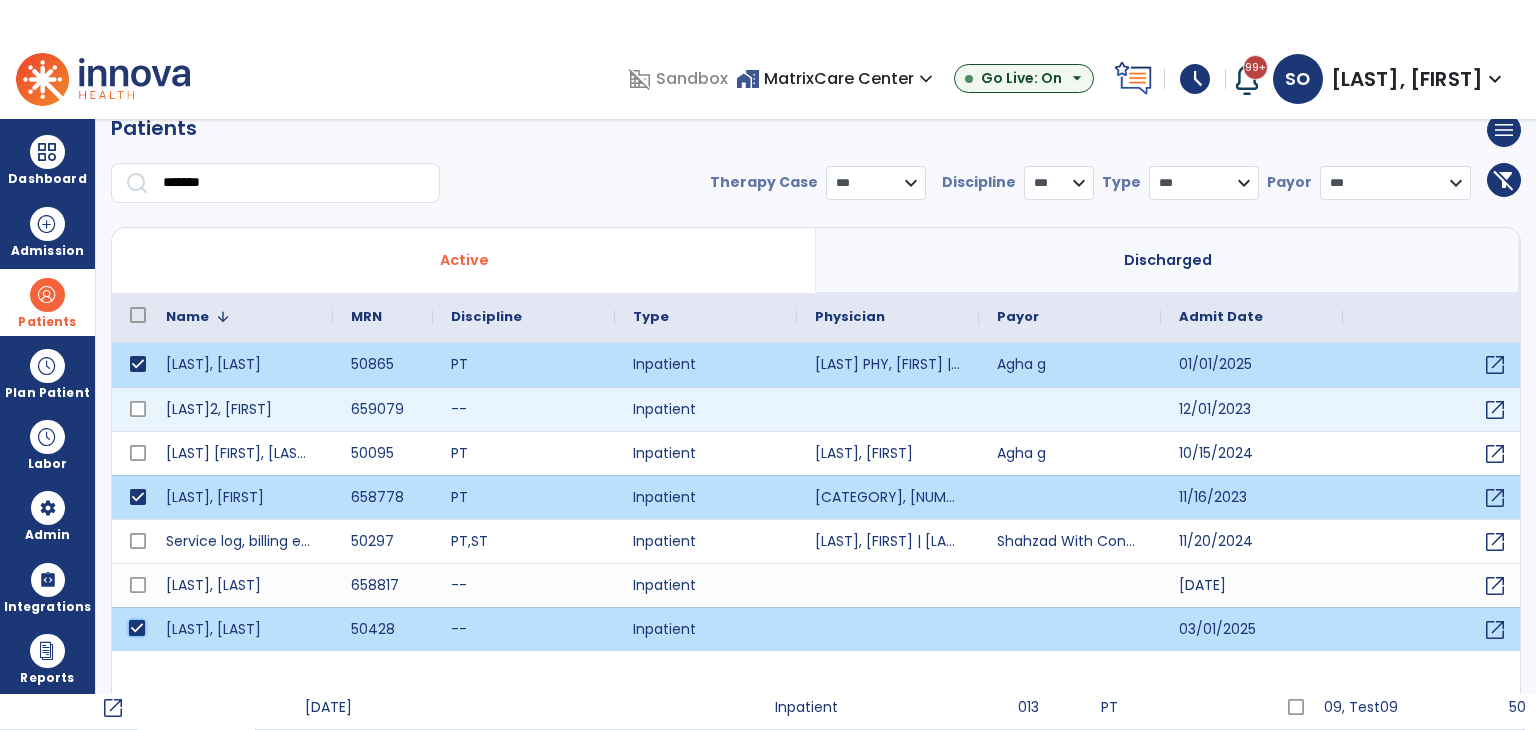 scroll, scrollTop: 0, scrollLeft: 0, axis: both 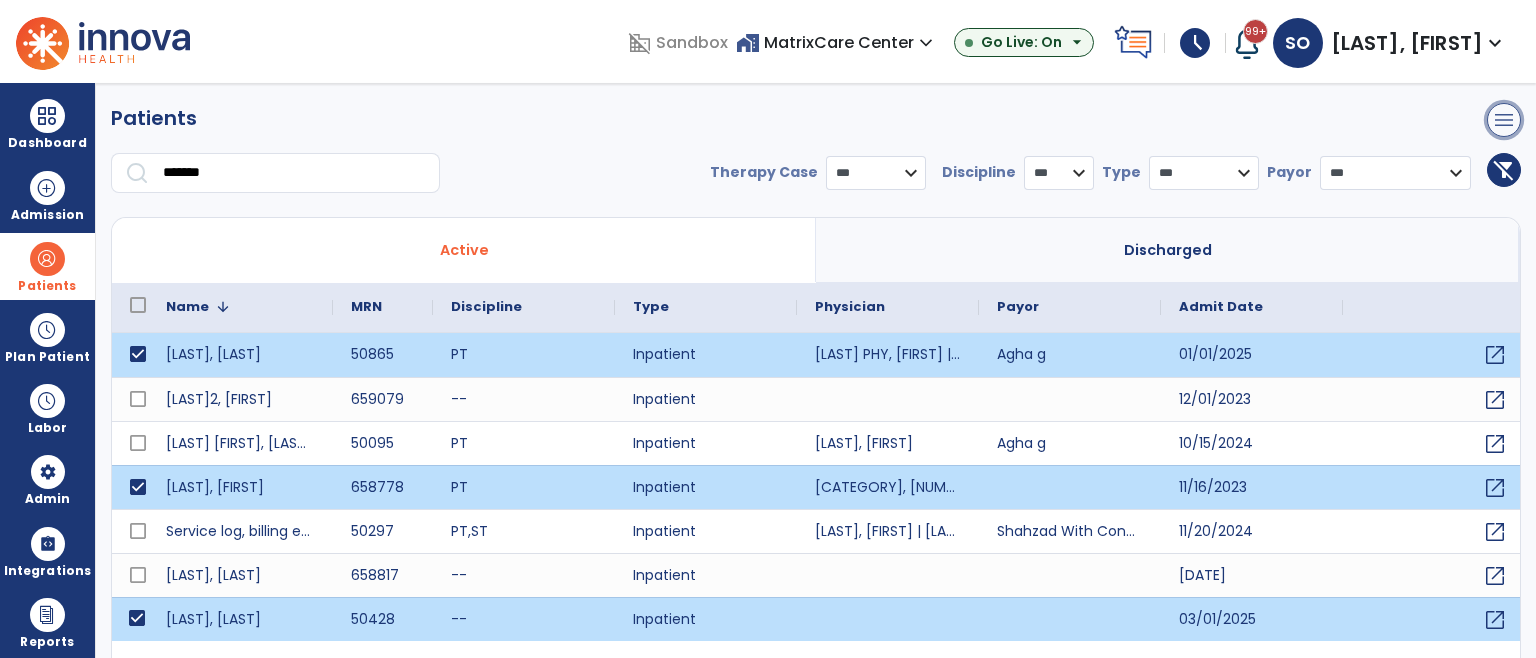 click on "menu" at bounding box center [1504, 120] 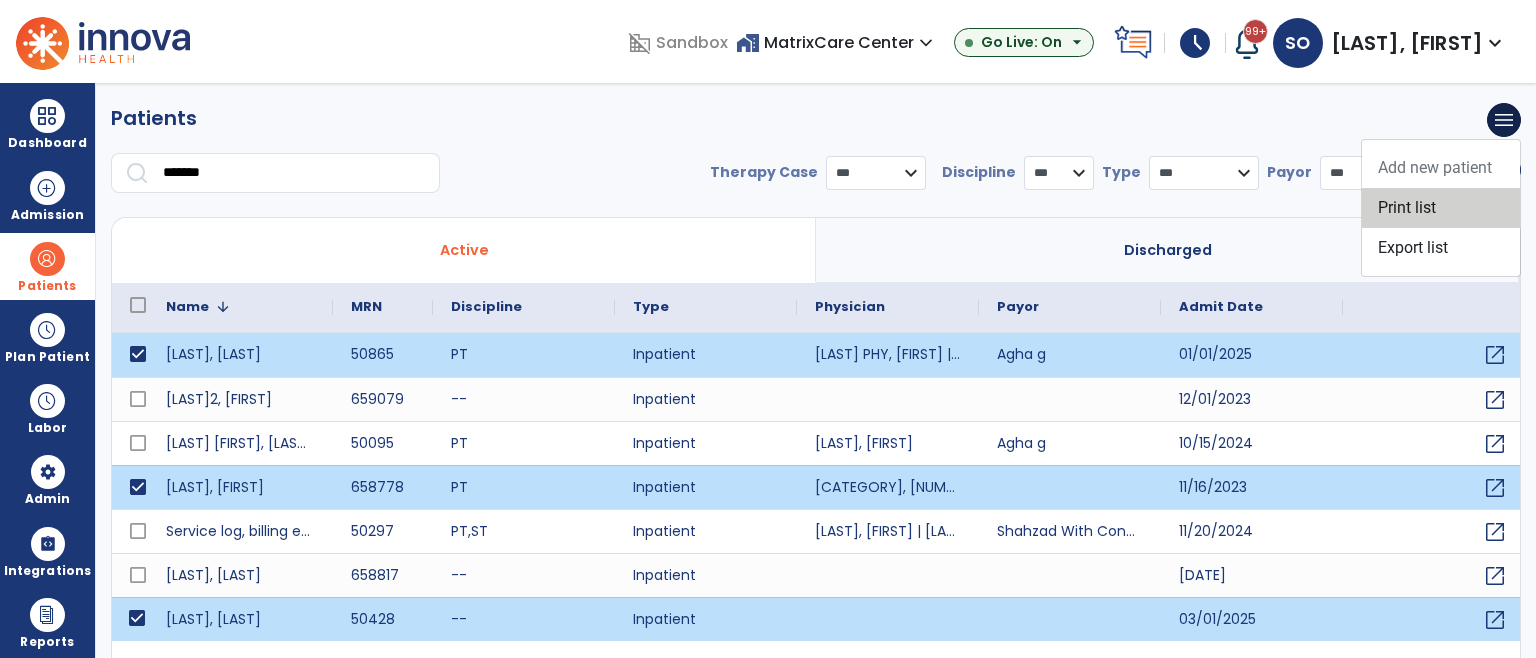 click on "Print list" at bounding box center [1441, 208] 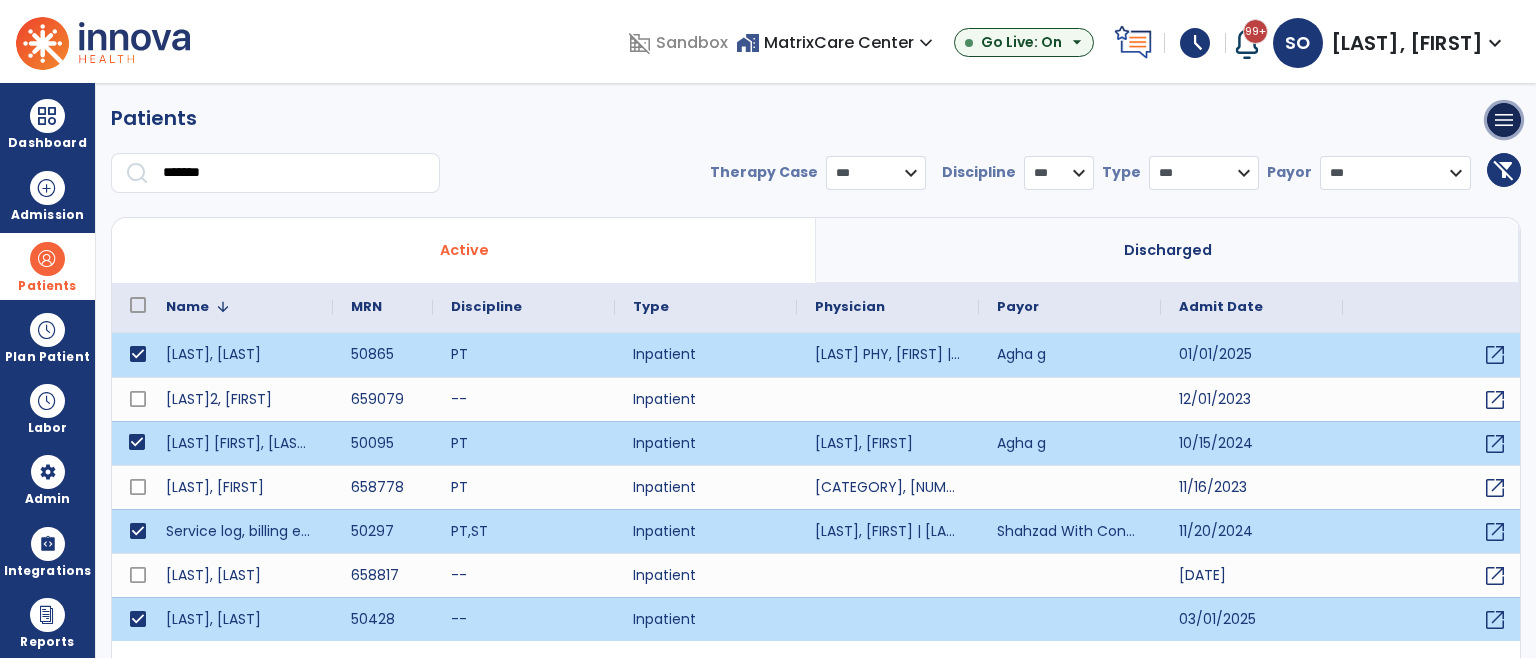 drag, startPoint x: 1507, startPoint y: 120, endPoint x: 1472, endPoint y: 153, distance: 48.104053 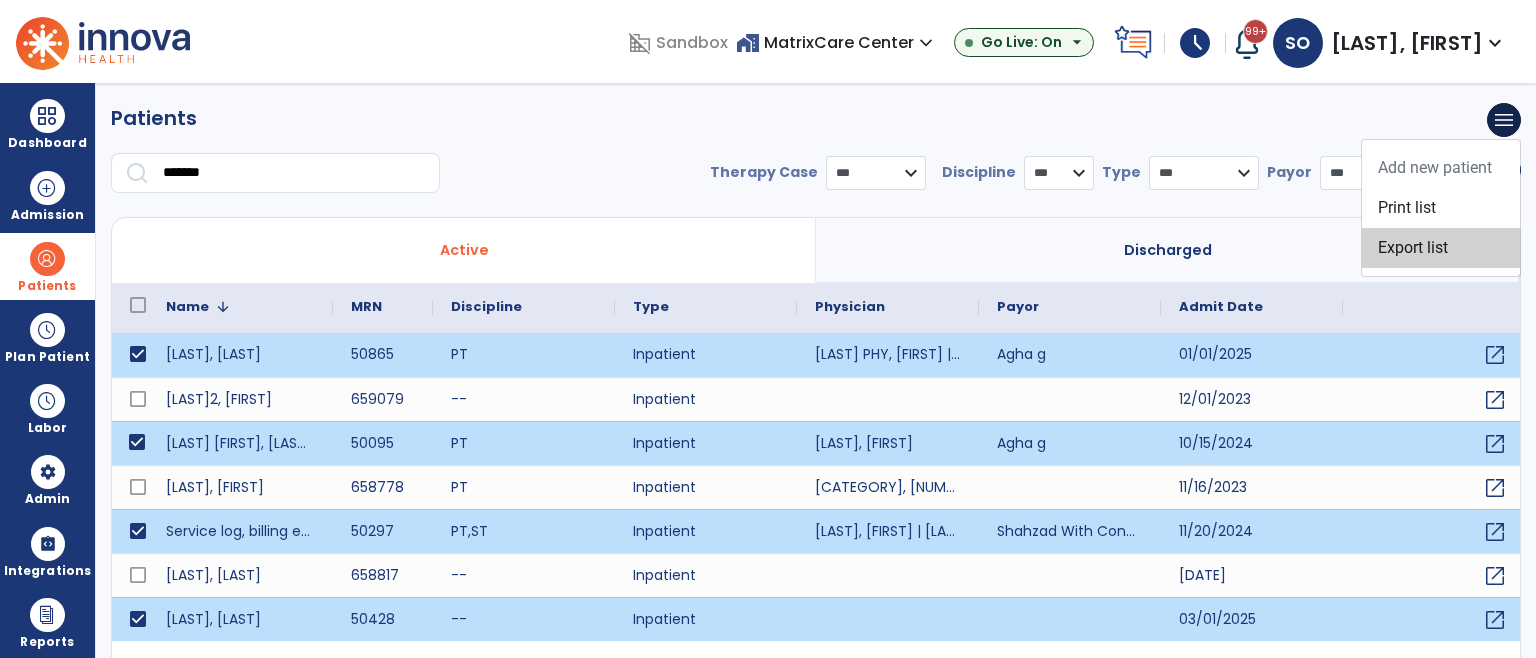 drag, startPoint x: 1457, startPoint y: 245, endPoint x: 1255, endPoint y: 279, distance: 204.8414 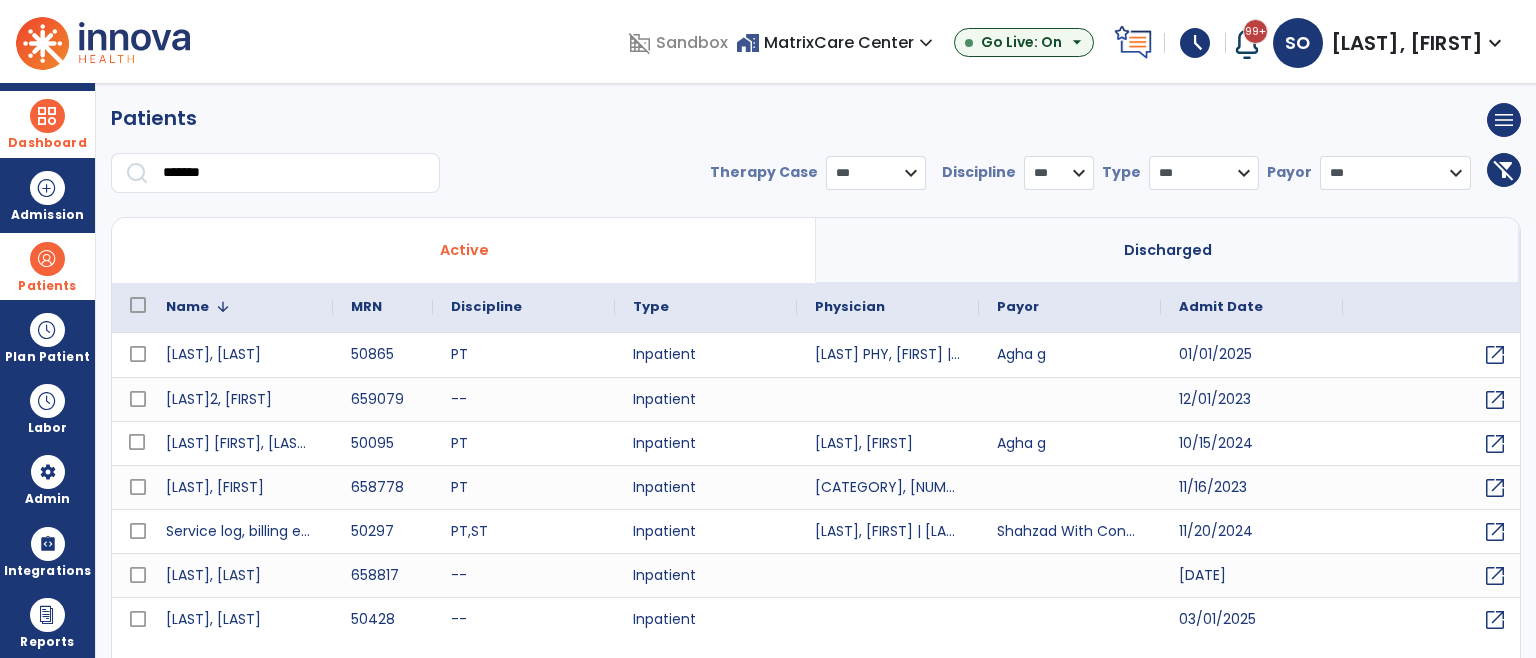 click on "Dashboard" at bounding box center (47, 124) 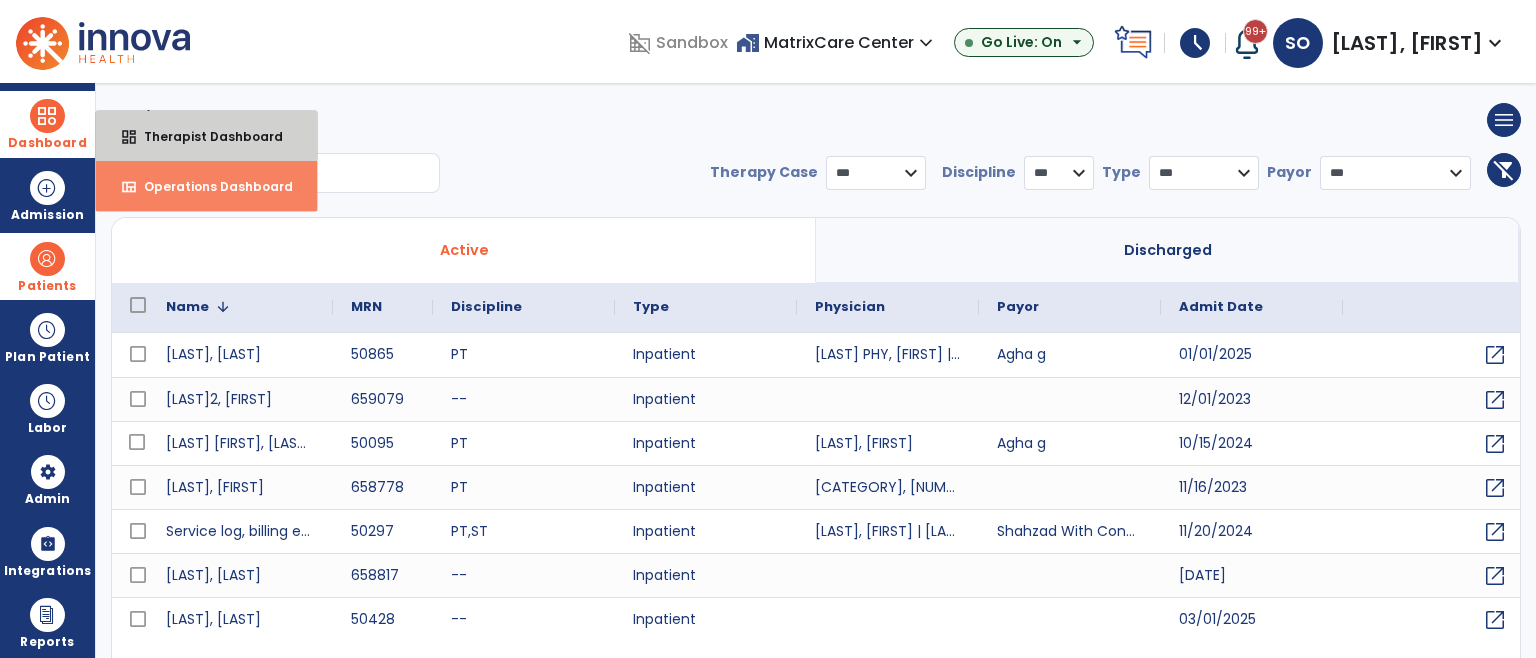 drag, startPoint x: 125, startPoint y: 133, endPoint x: 214, endPoint y: 186, distance: 103.58572 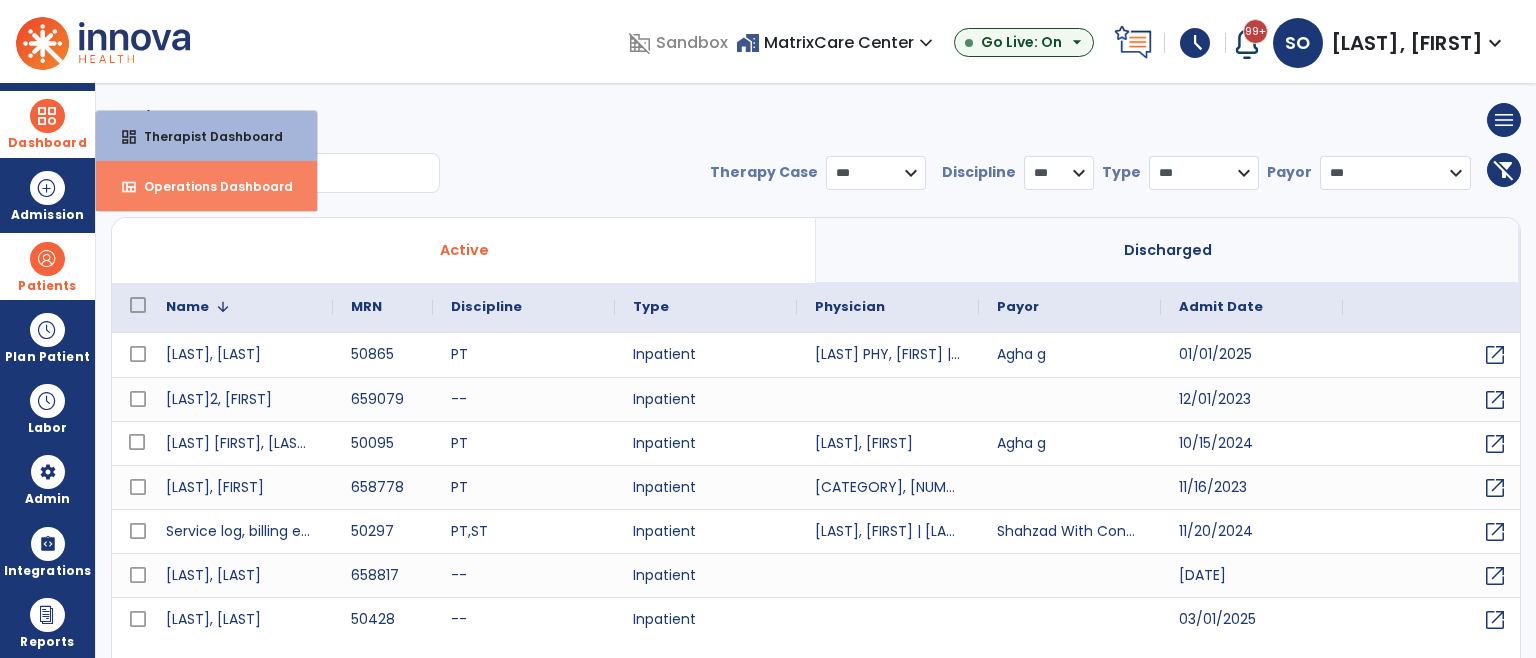 select on "****" 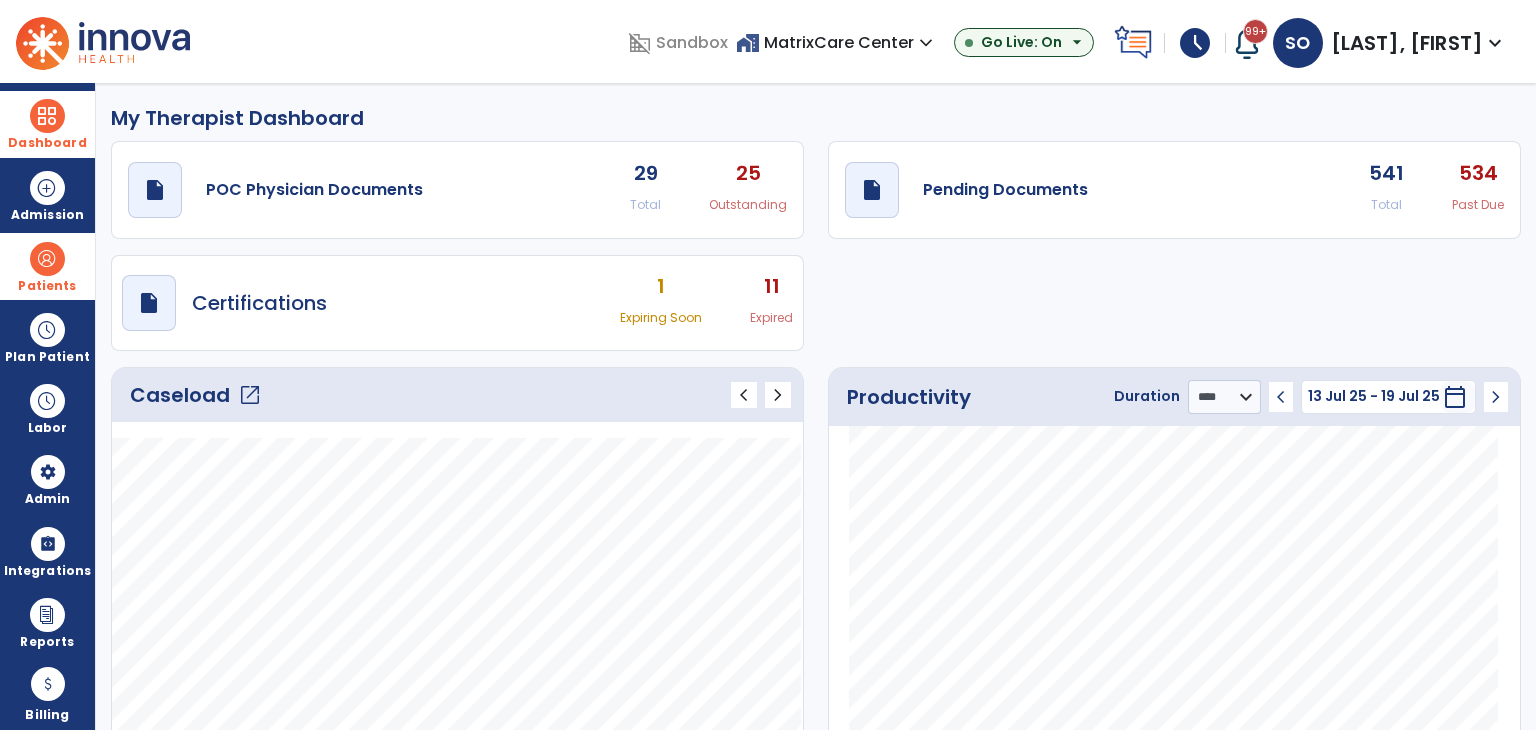 click on "Dashboard" at bounding box center [47, 124] 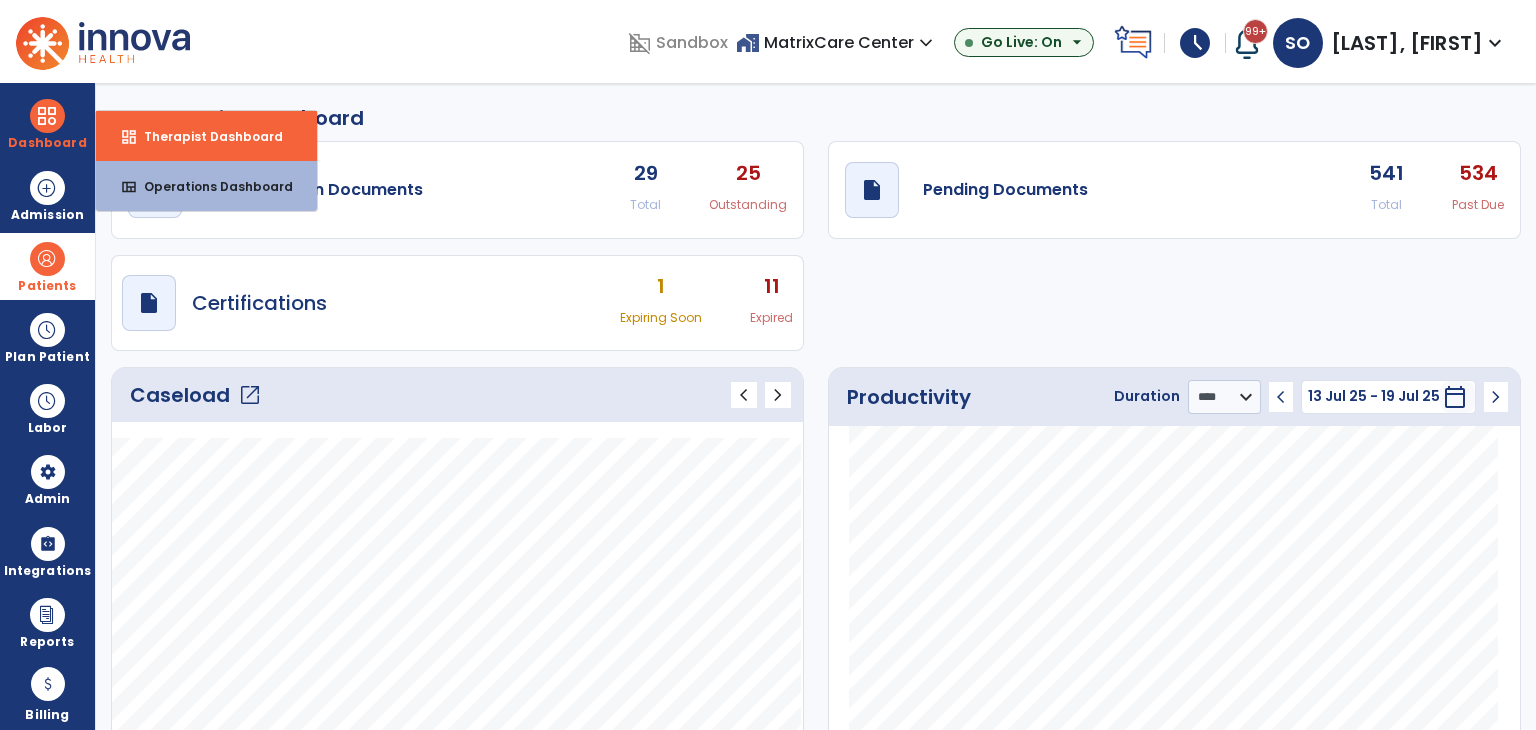 click at bounding box center (47, 259) 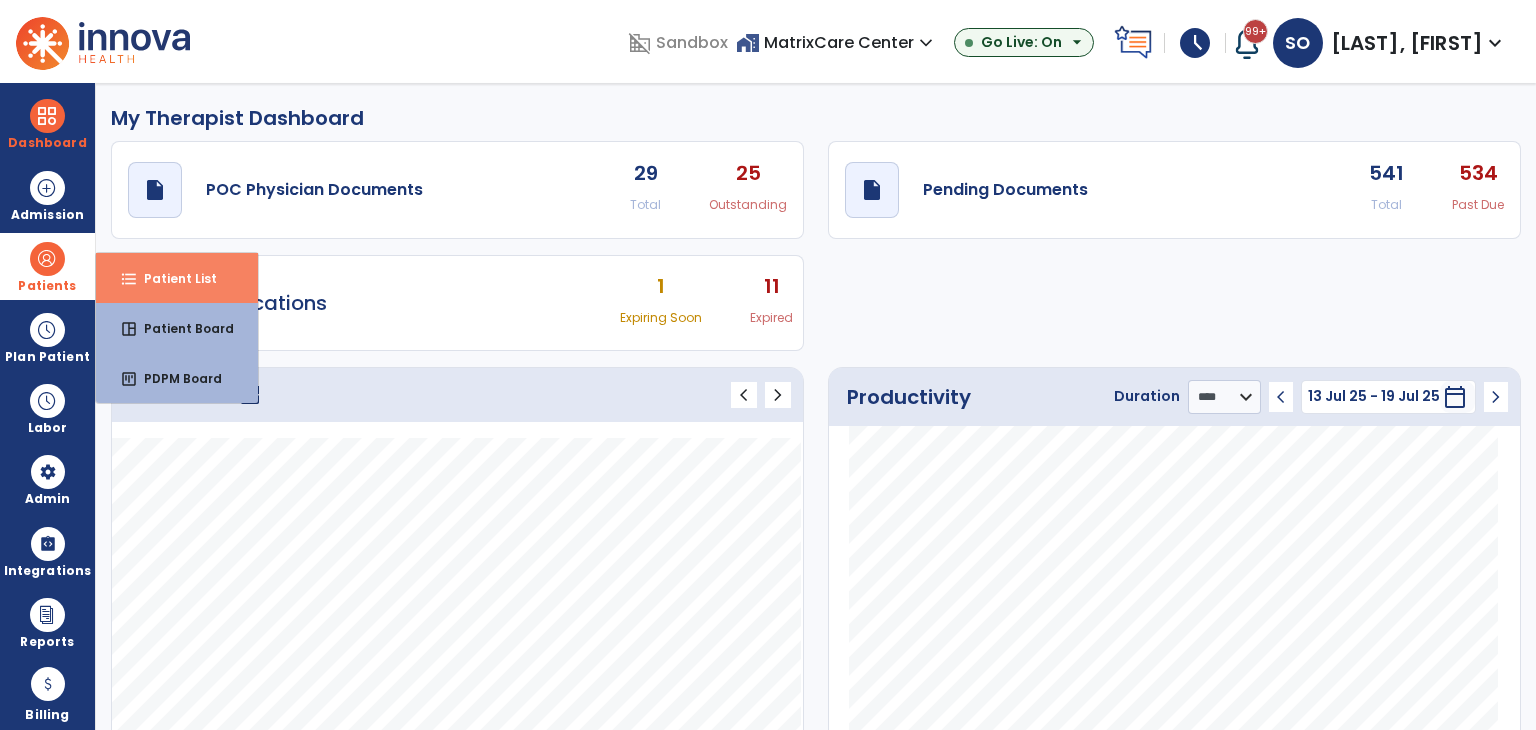 click on "Patient List" at bounding box center (172, 278) 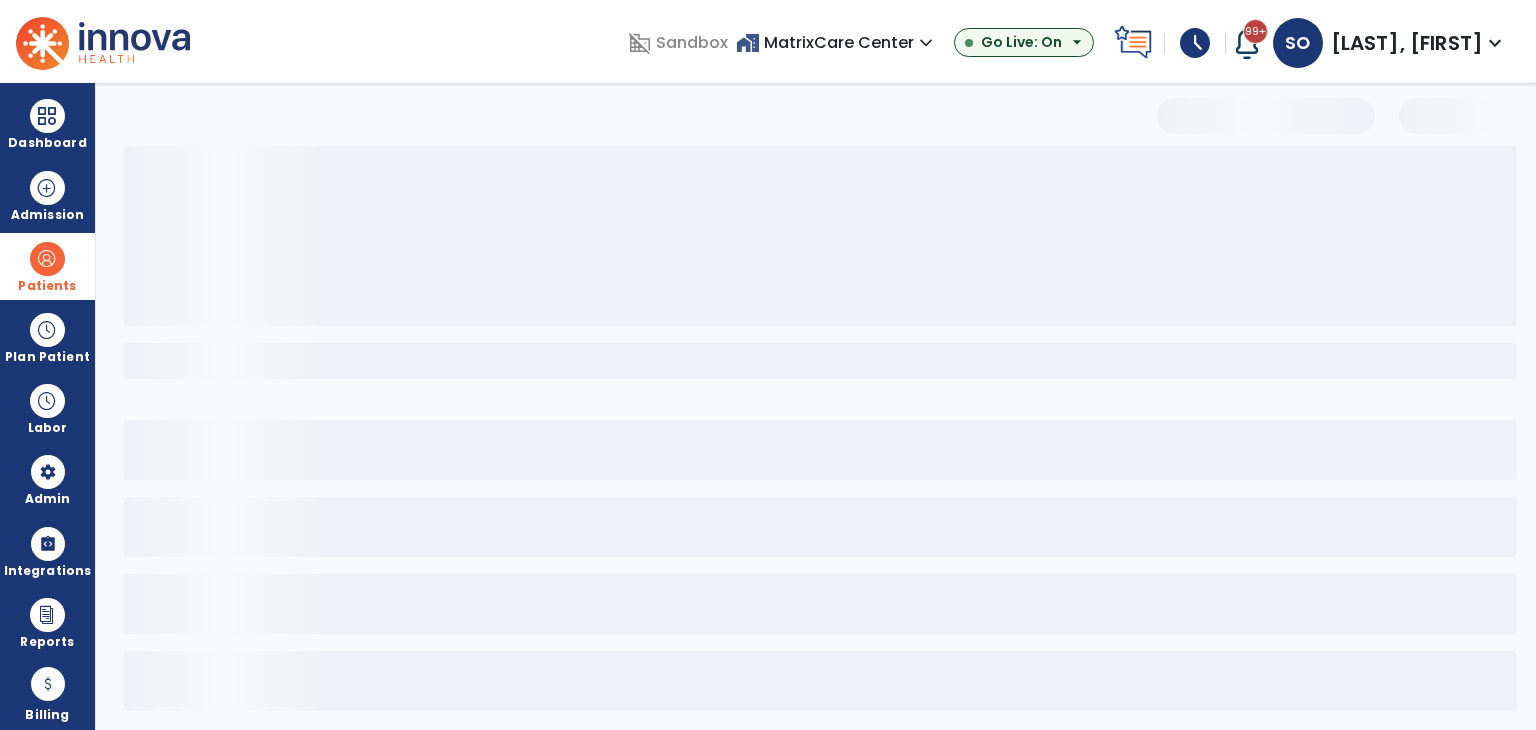 select on "***" 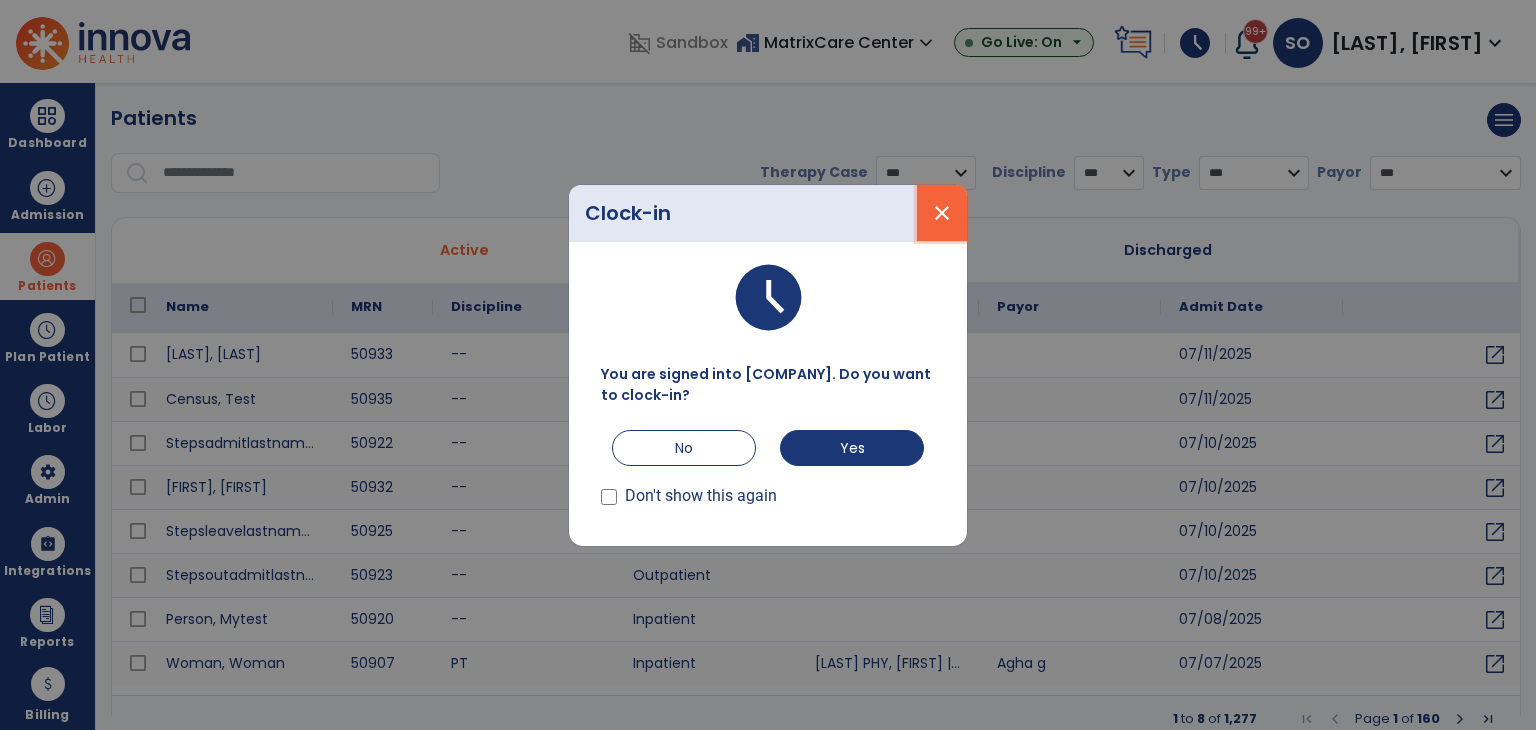 click on "close" at bounding box center (942, 213) 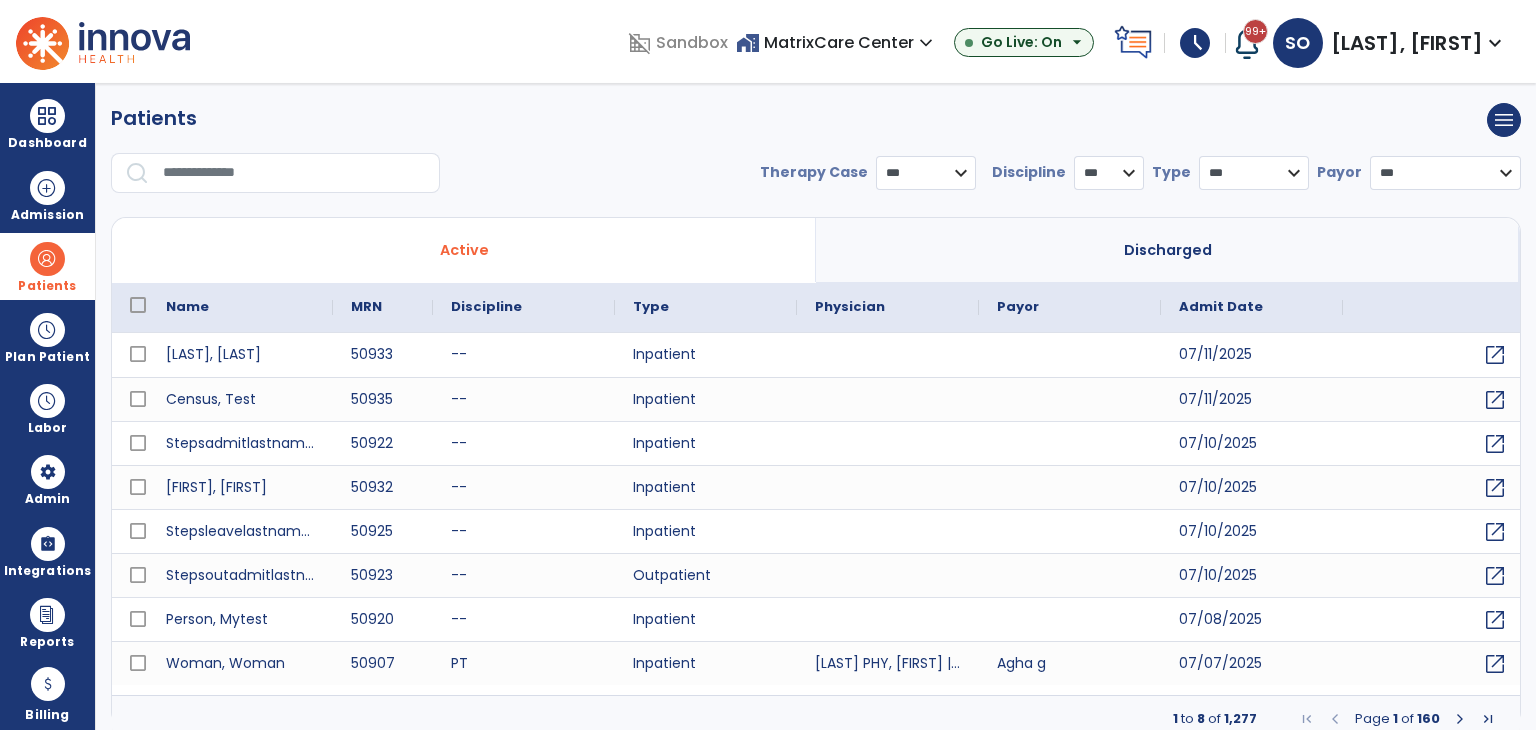click on "Name" at bounding box center [187, 307] 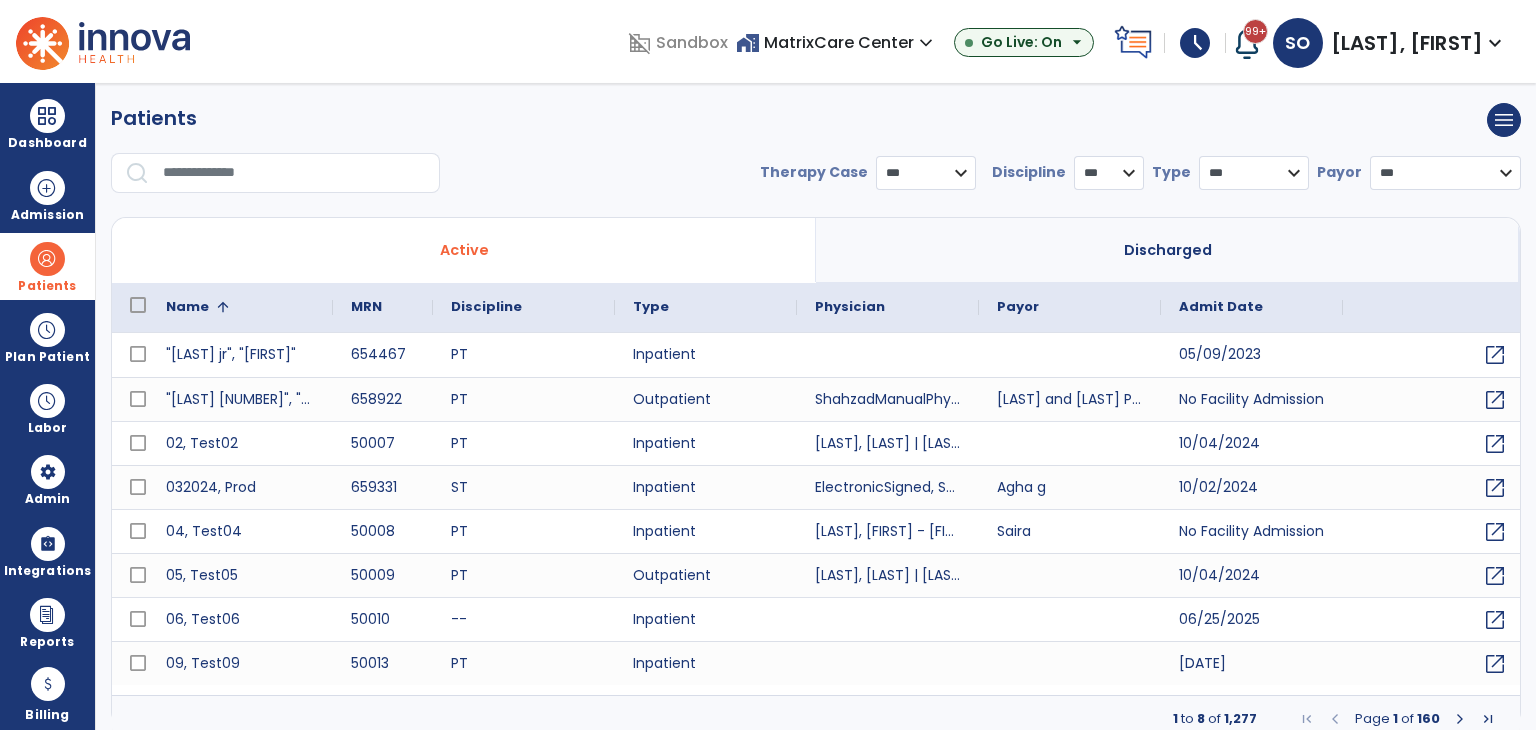 click at bounding box center (223, 307) 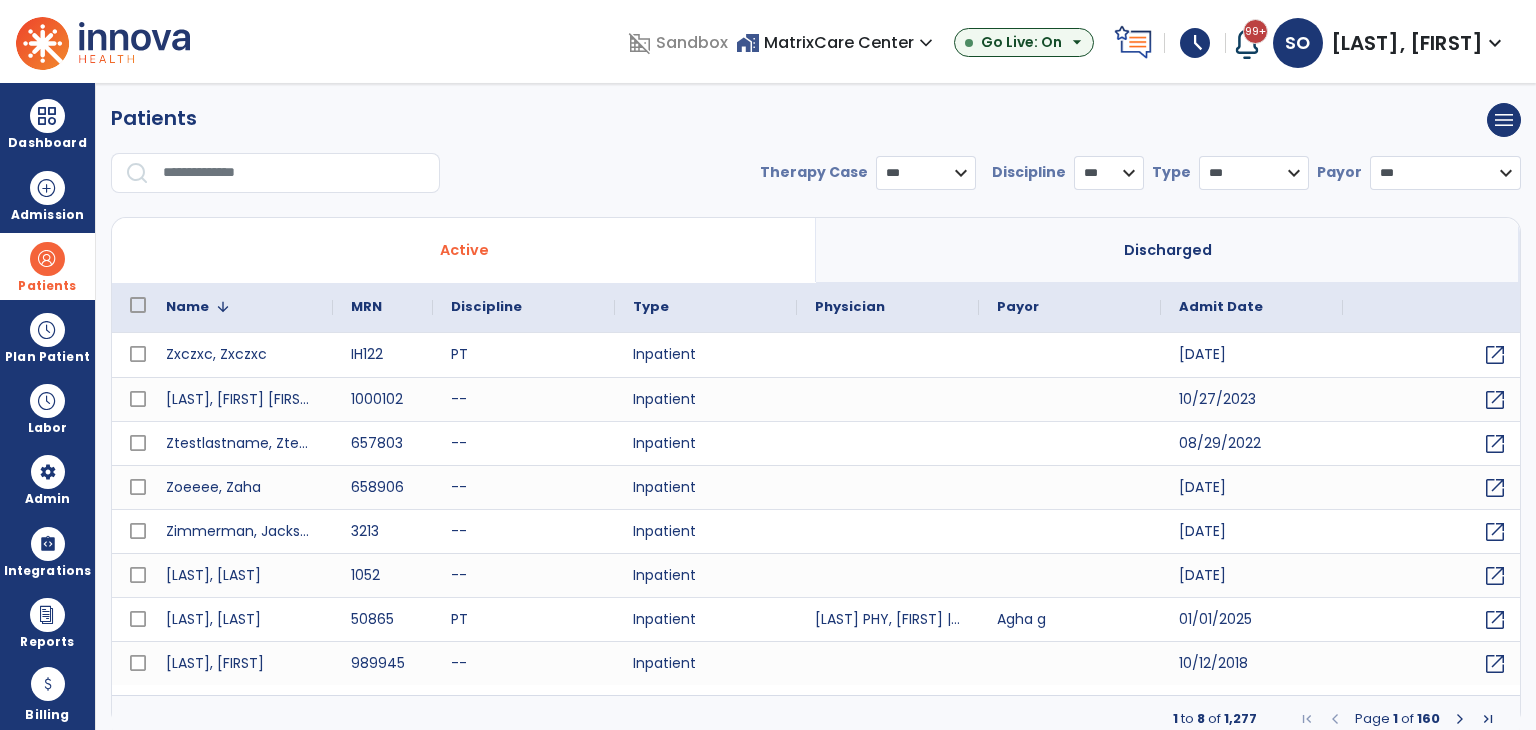 click at bounding box center (223, 307) 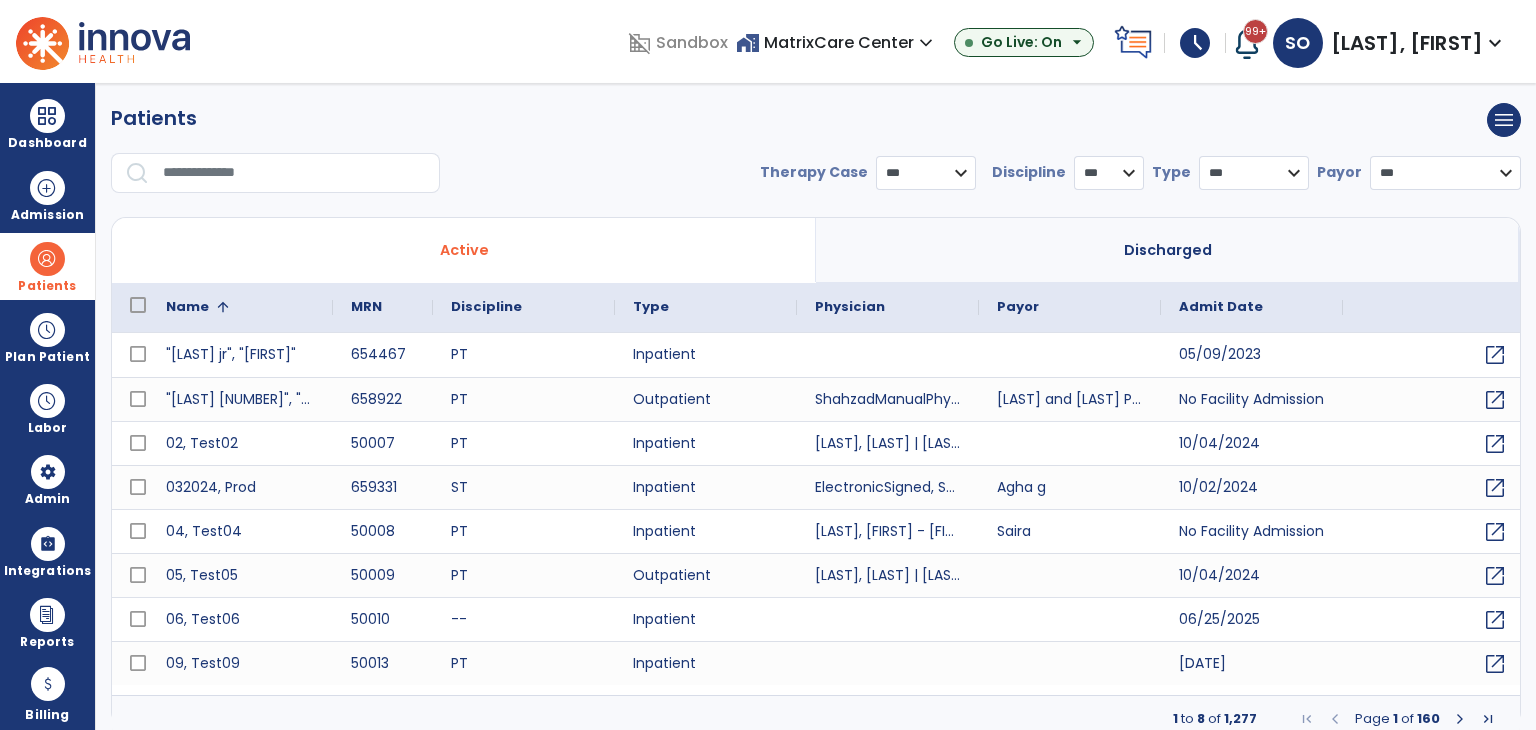 click at bounding box center (1488, 719) 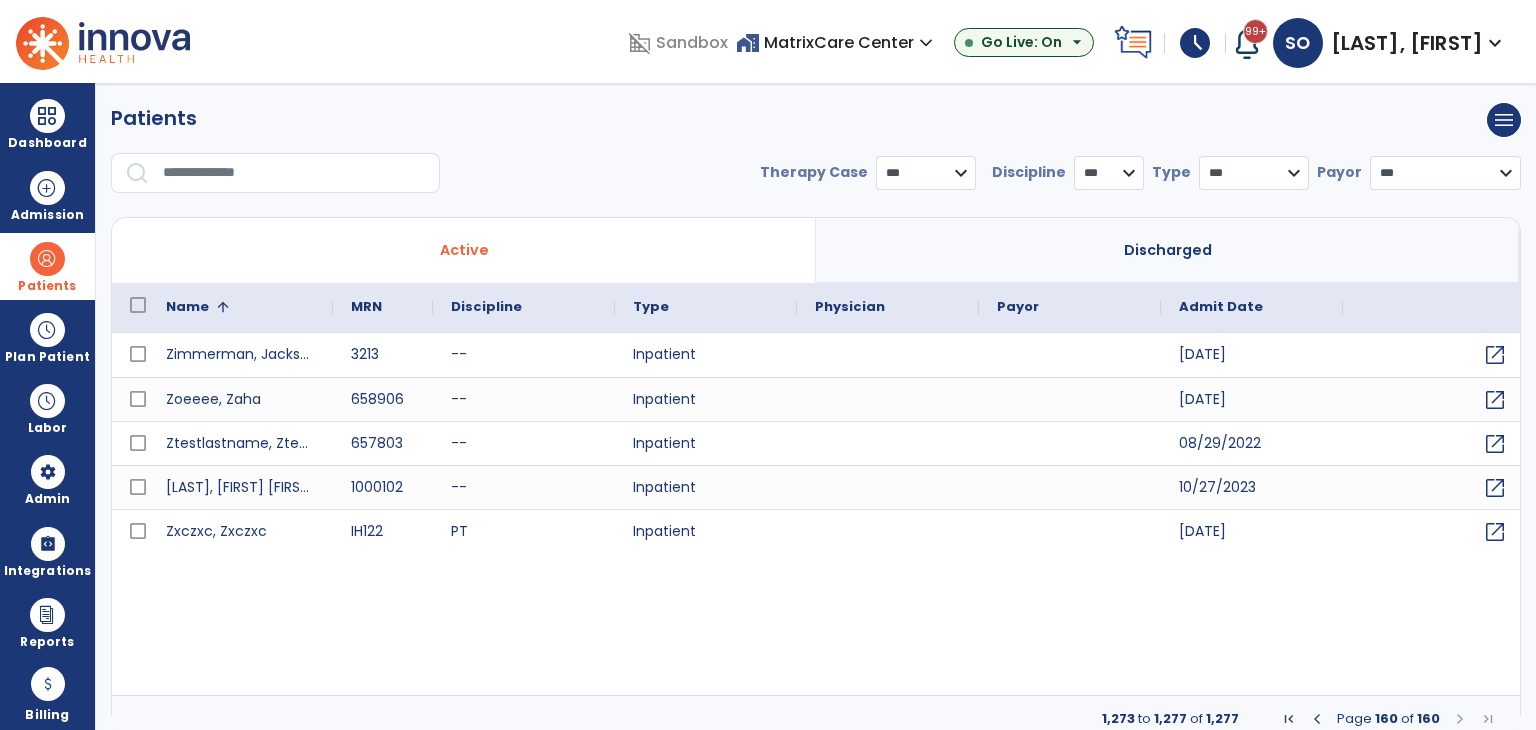 scroll, scrollTop: 12, scrollLeft: 0, axis: vertical 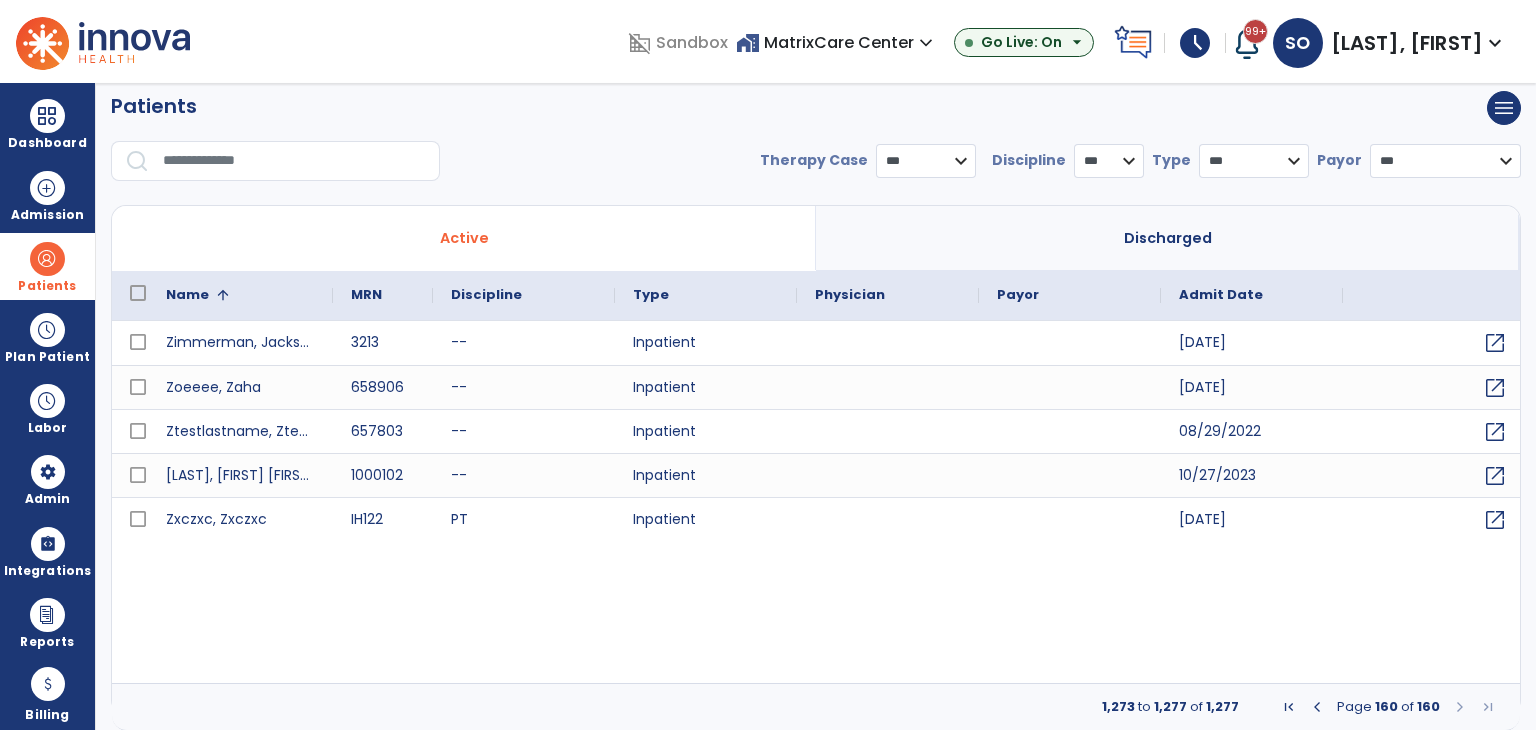 click at bounding box center (223, 295) 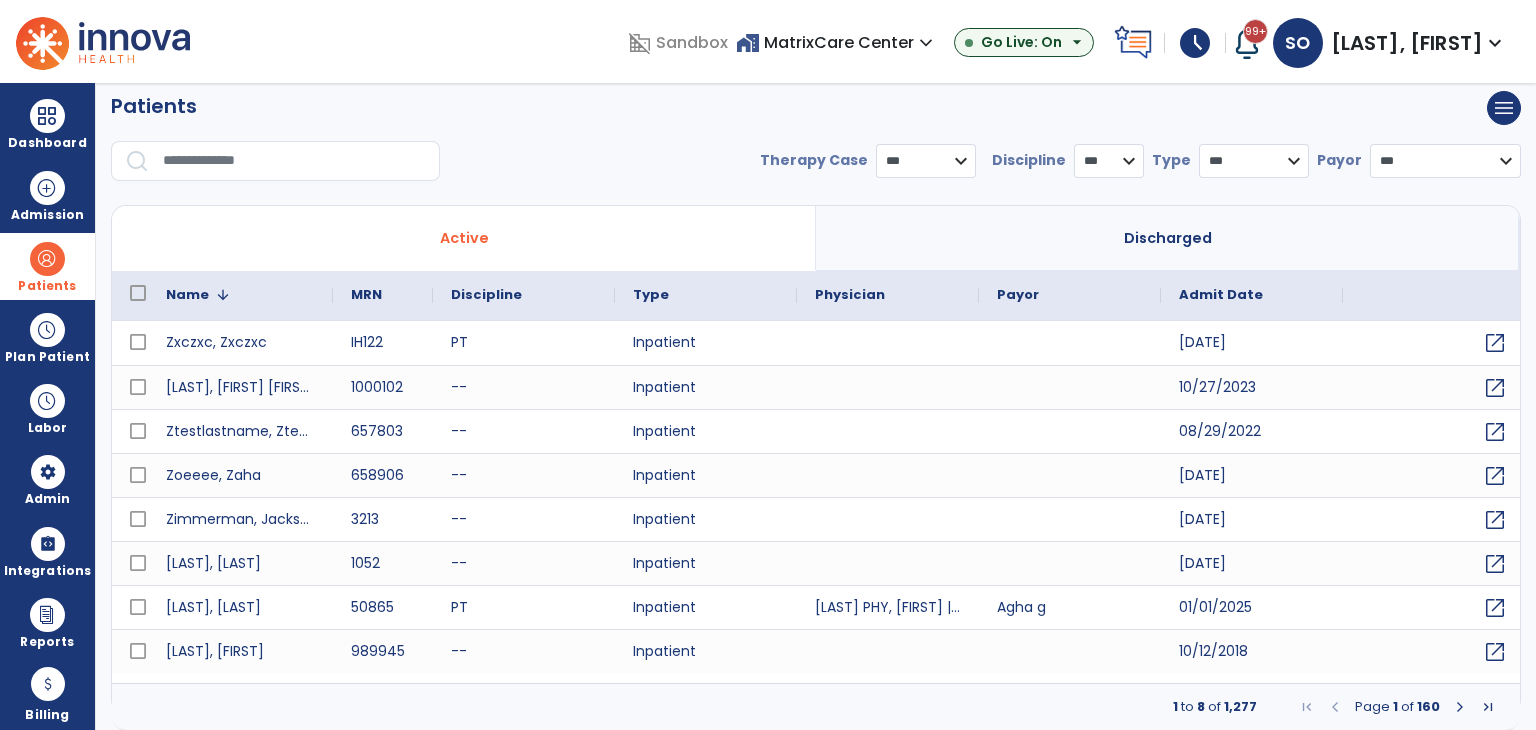 click at bounding box center (223, 295) 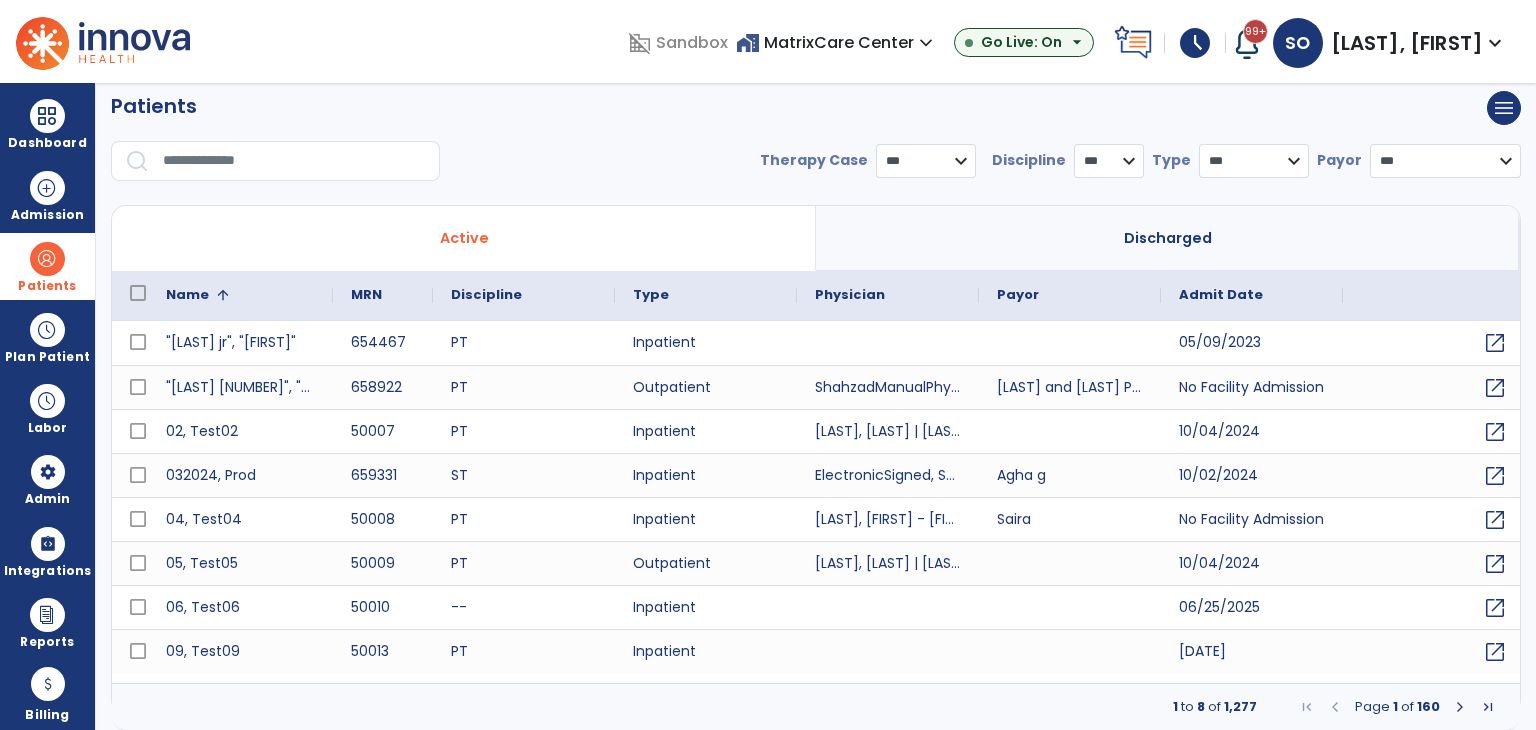 click on "Admit Date" at bounding box center (1221, 295) 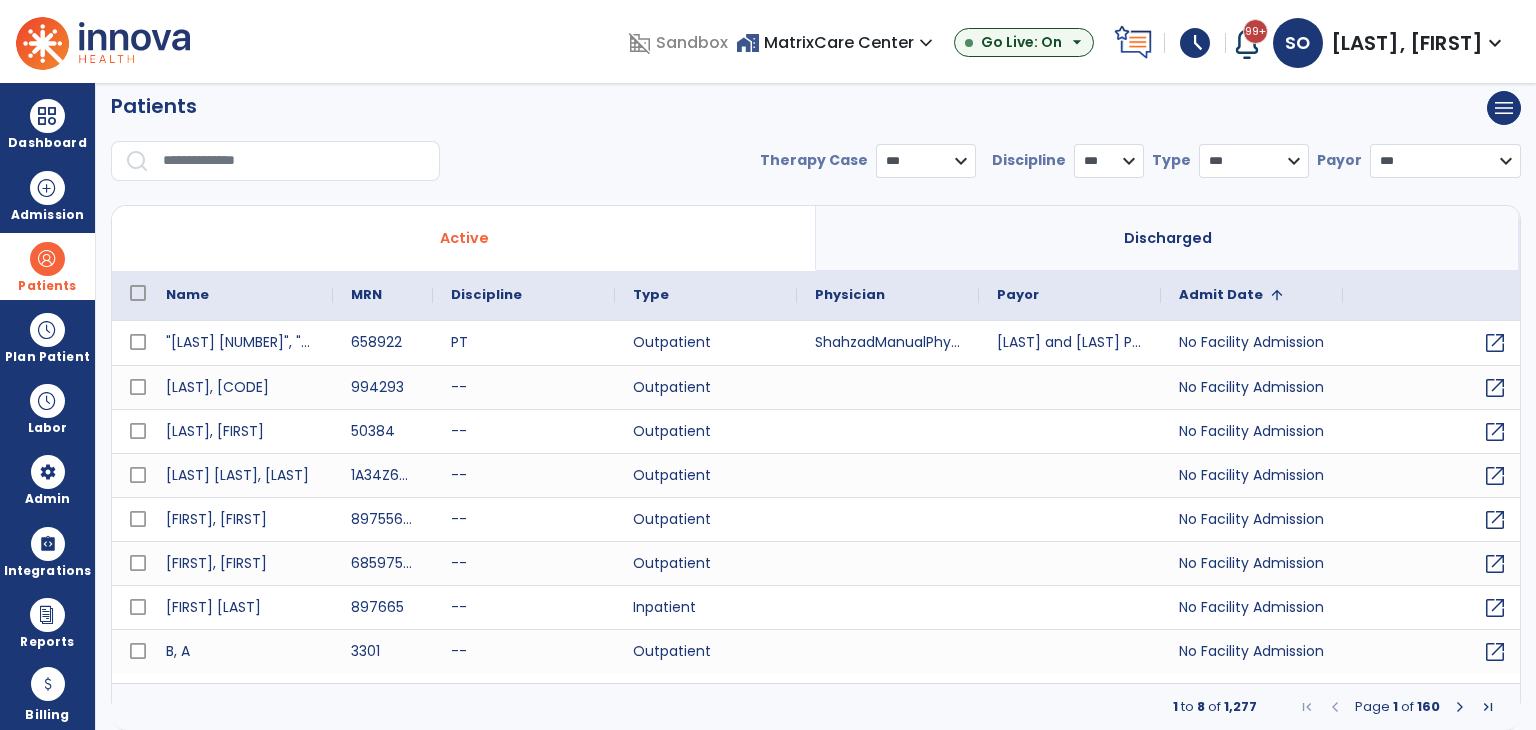 click on "Admit Date
1" at bounding box center [1252, 295] 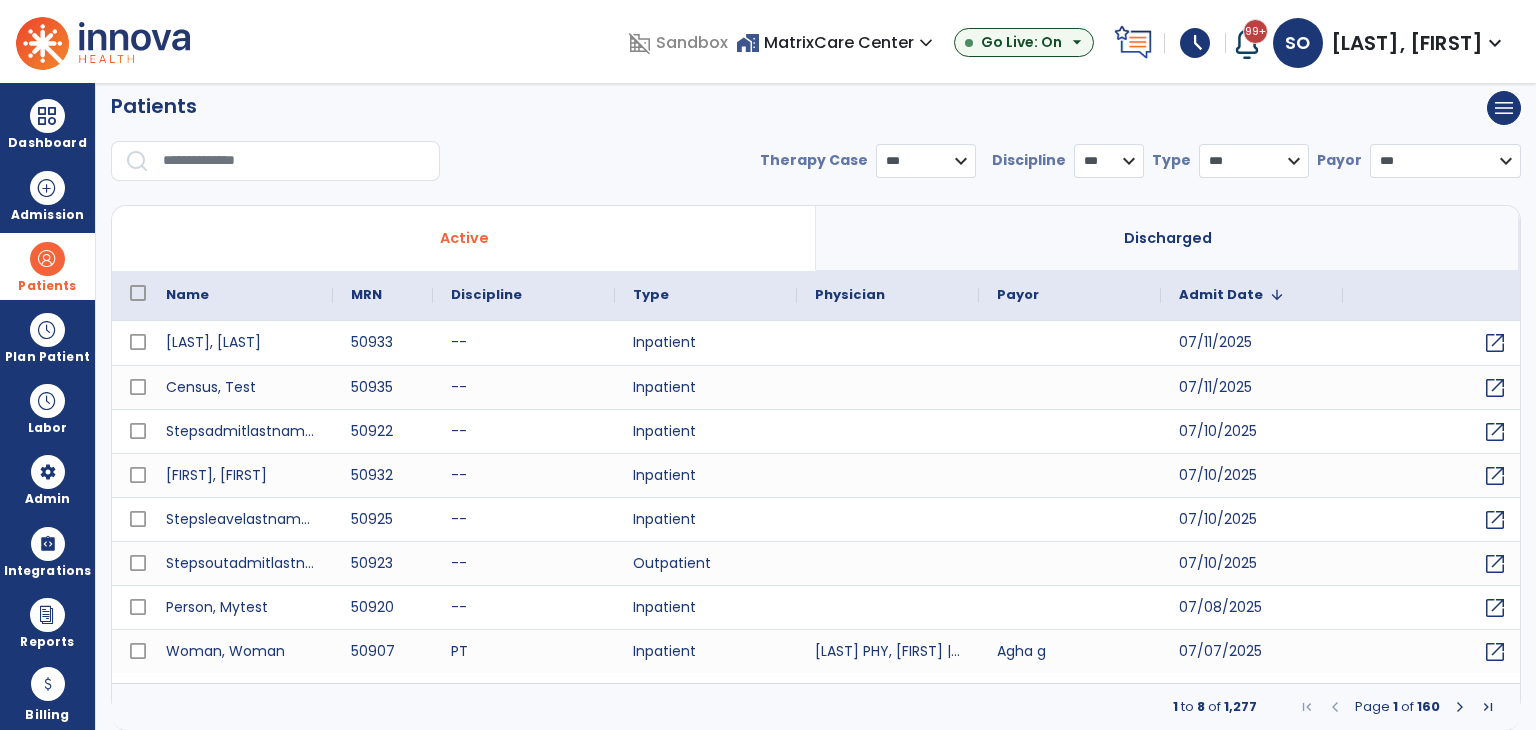 click at bounding box center (47, 259) 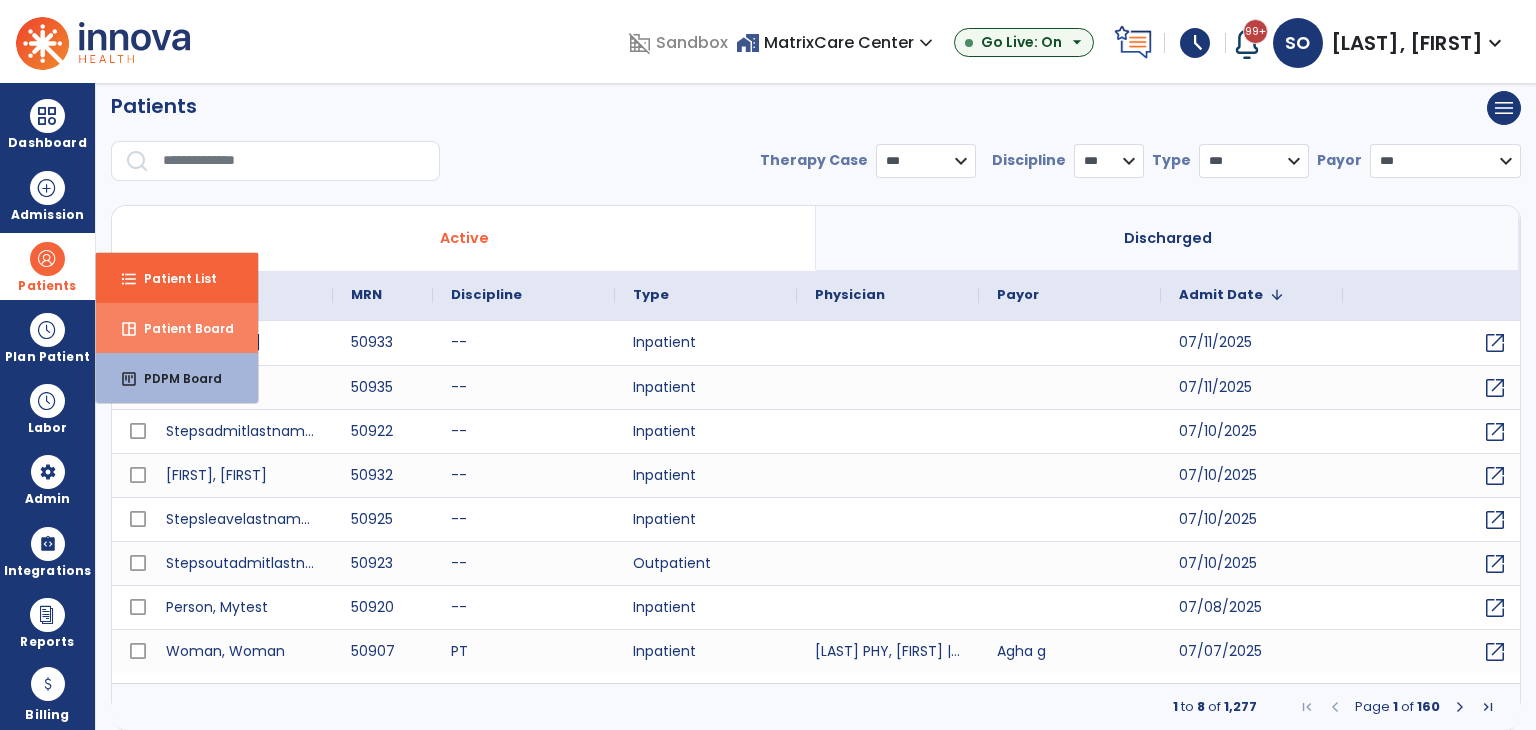 click on "space_dashboard  Patient Board" at bounding box center (177, 328) 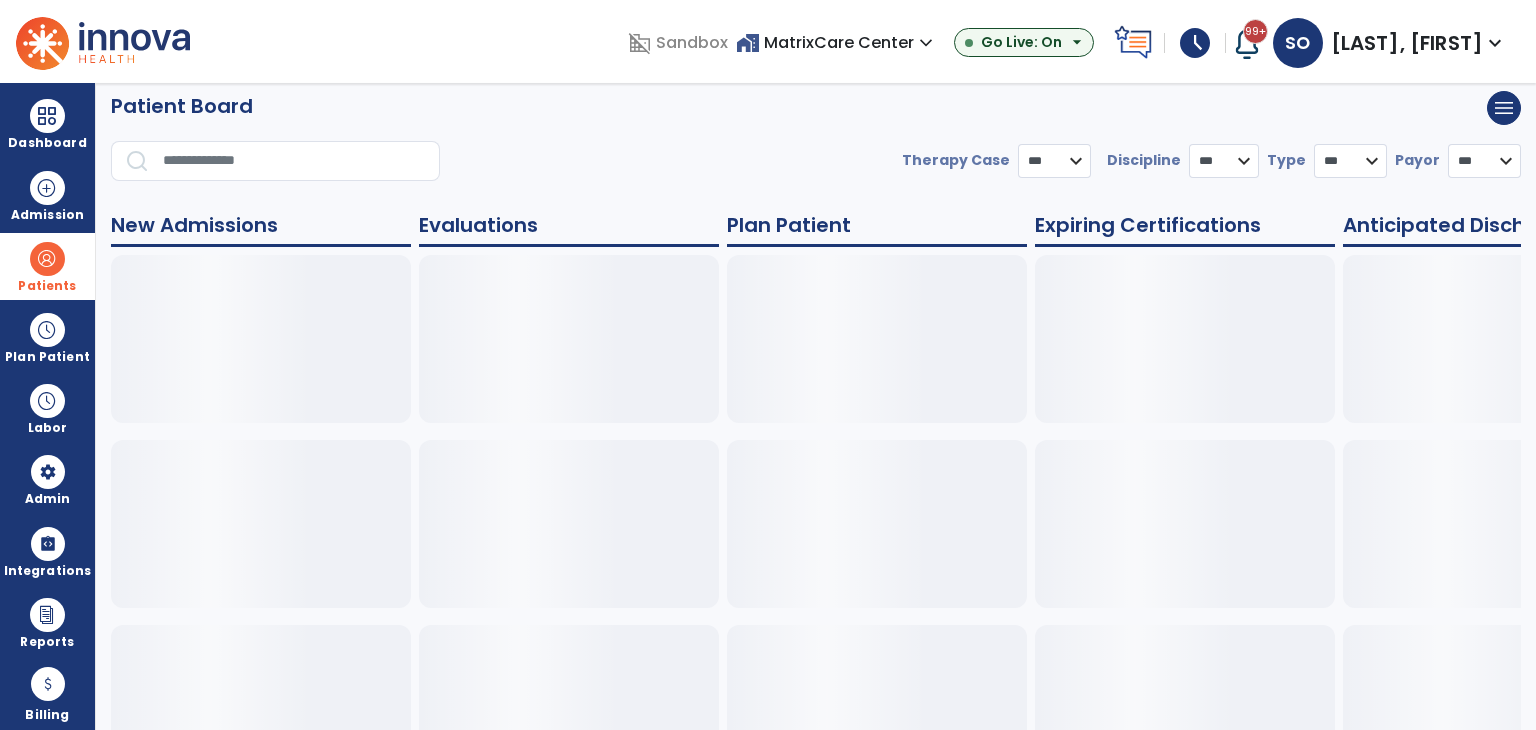 select on "***" 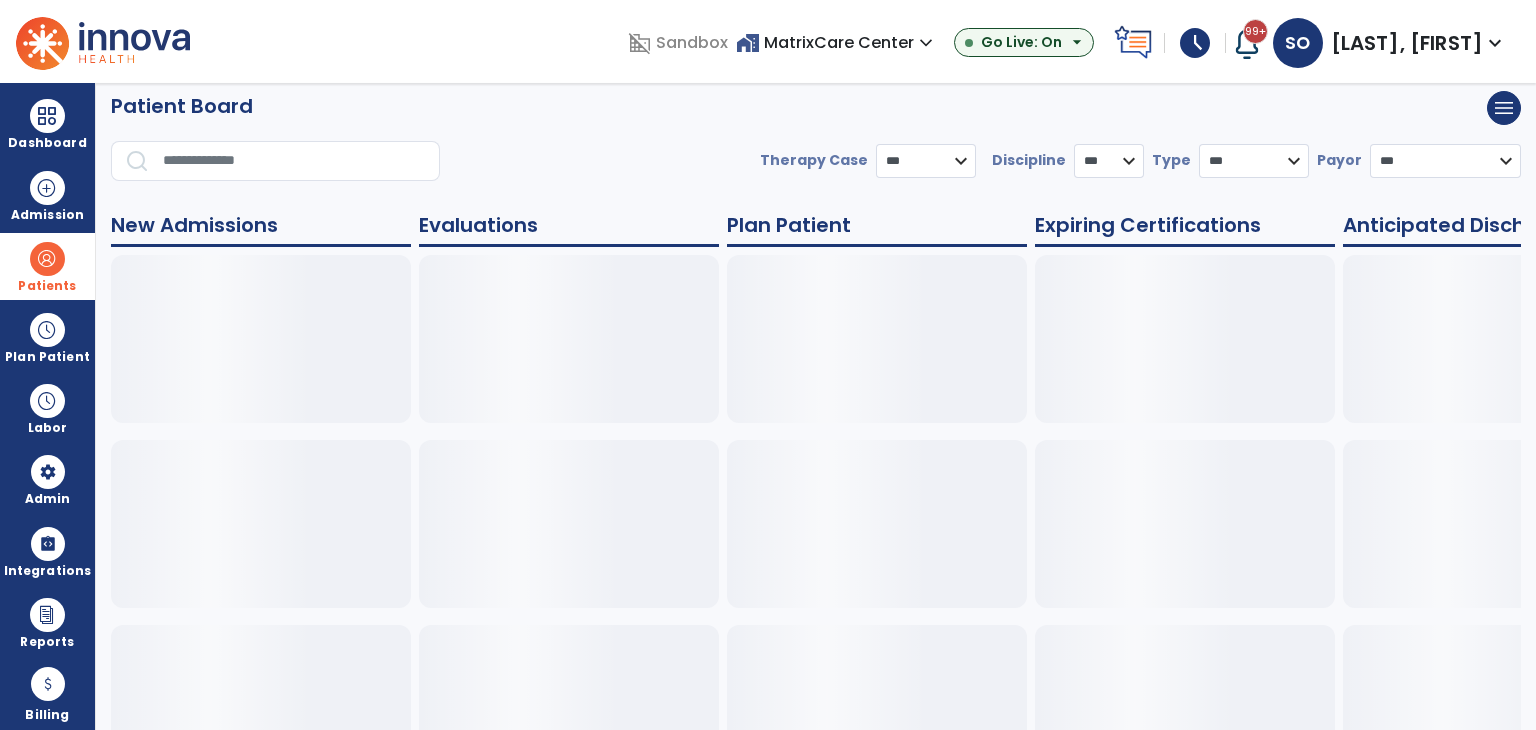 click on "Patients" at bounding box center (47, 266) 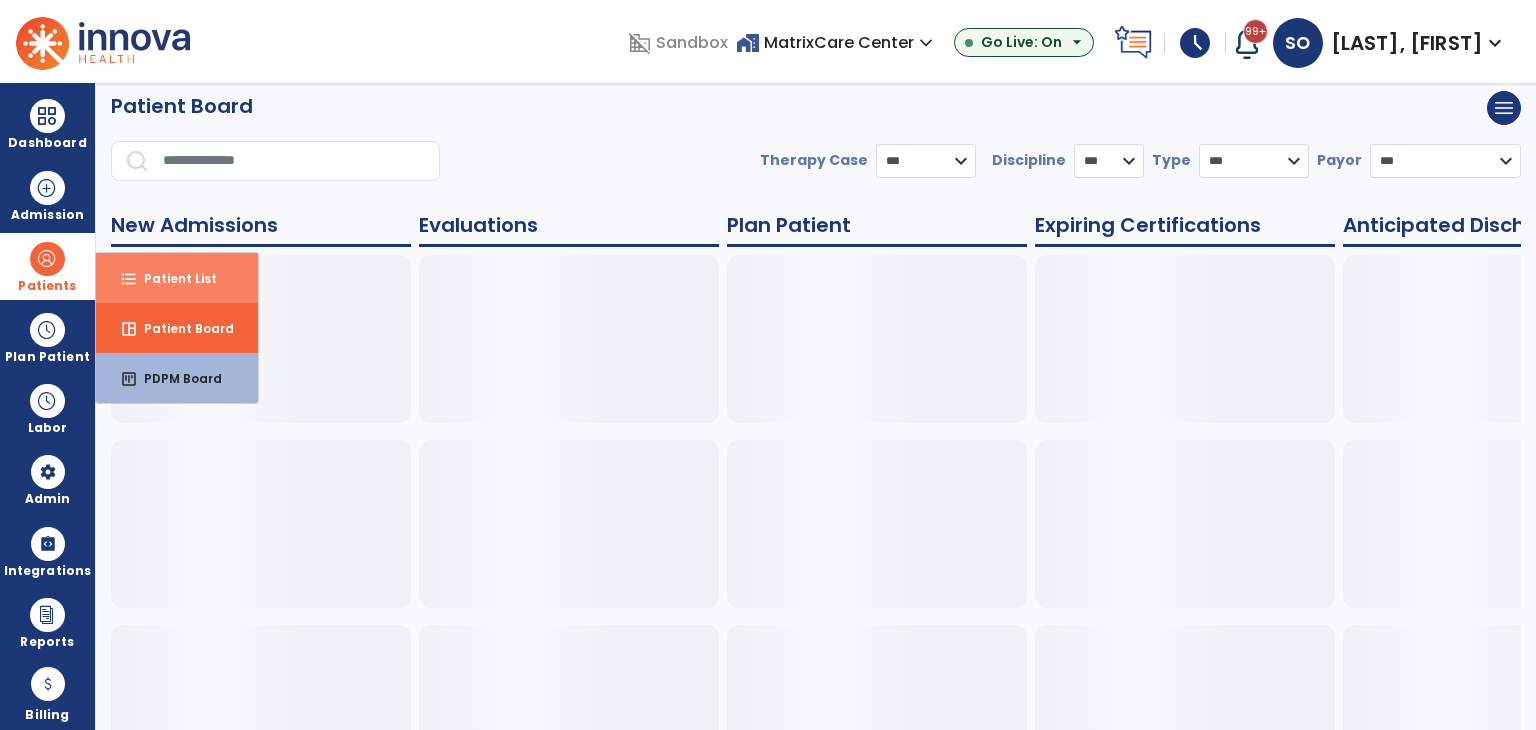 click on "format_list_bulleted  Patient List" at bounding box center [177, 278] 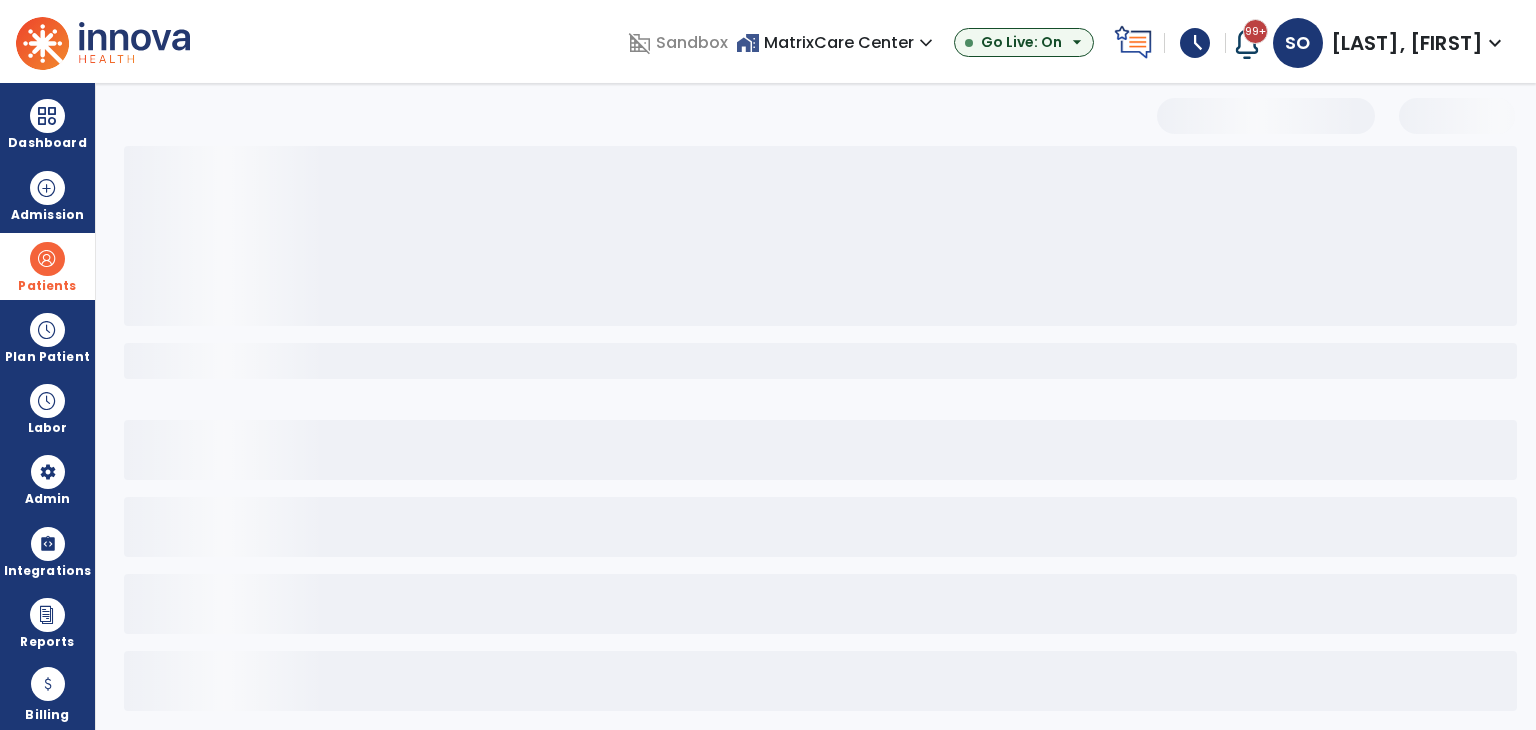 select on "***" 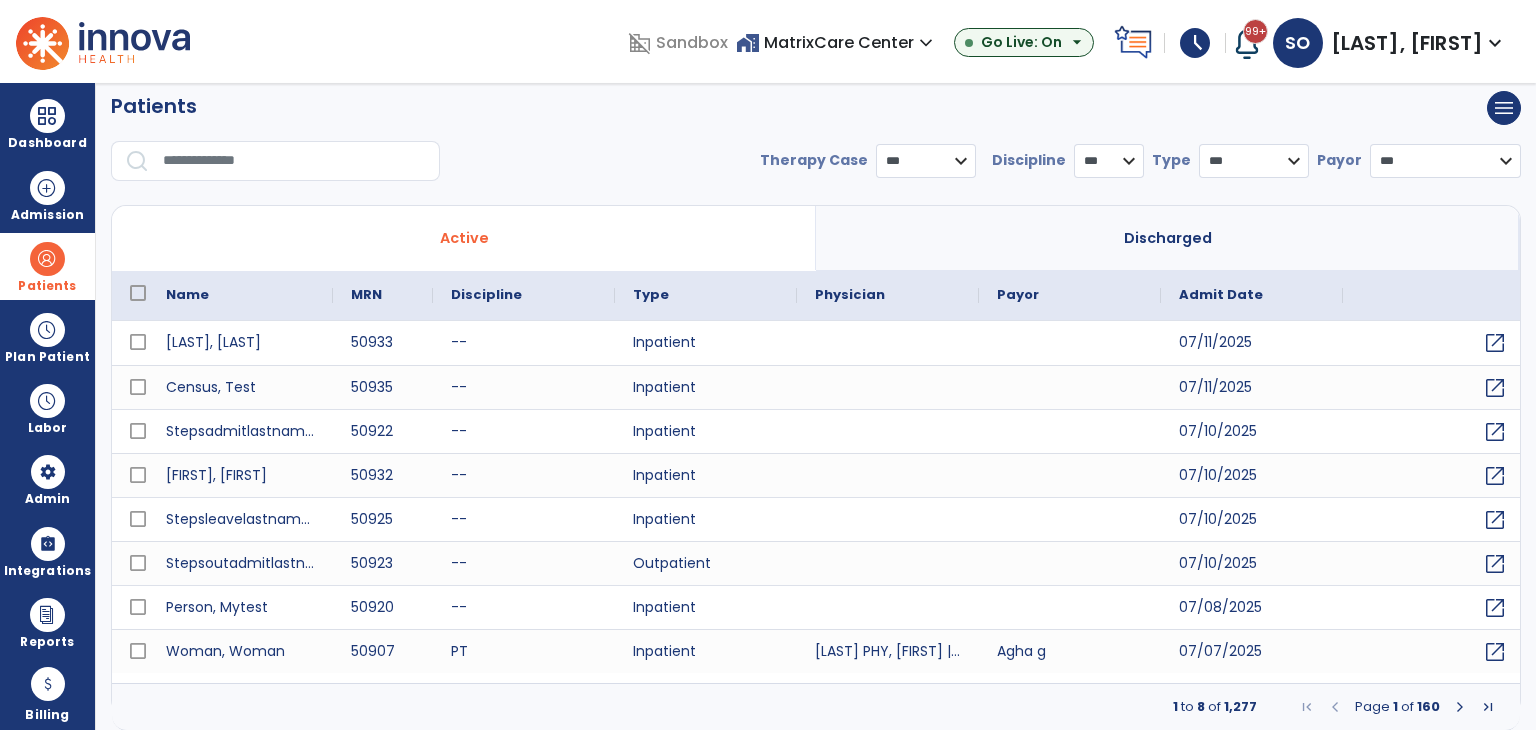 click on "Admit Date" at bounding box center (1221, 295) 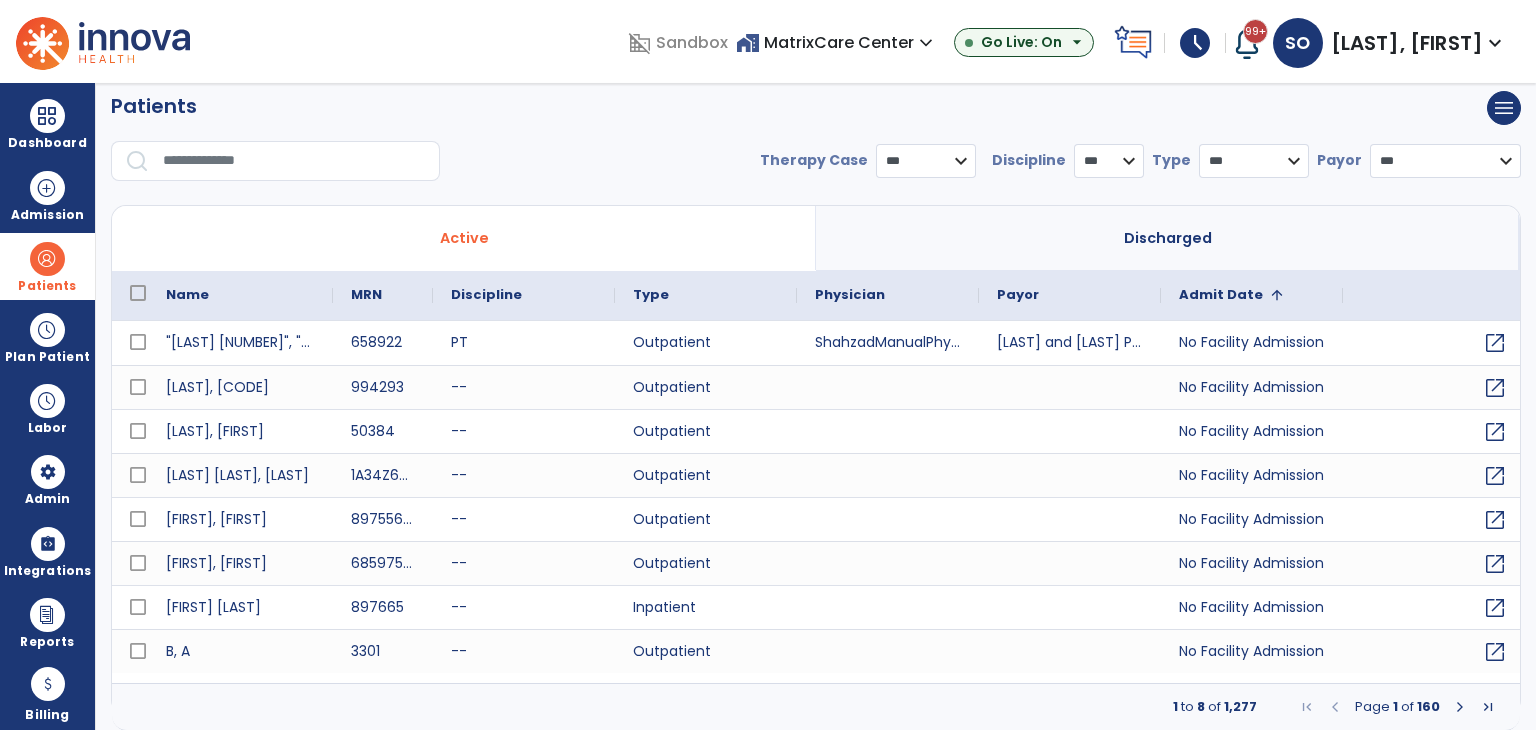 click on "Name" at bounding box center (187, 295) 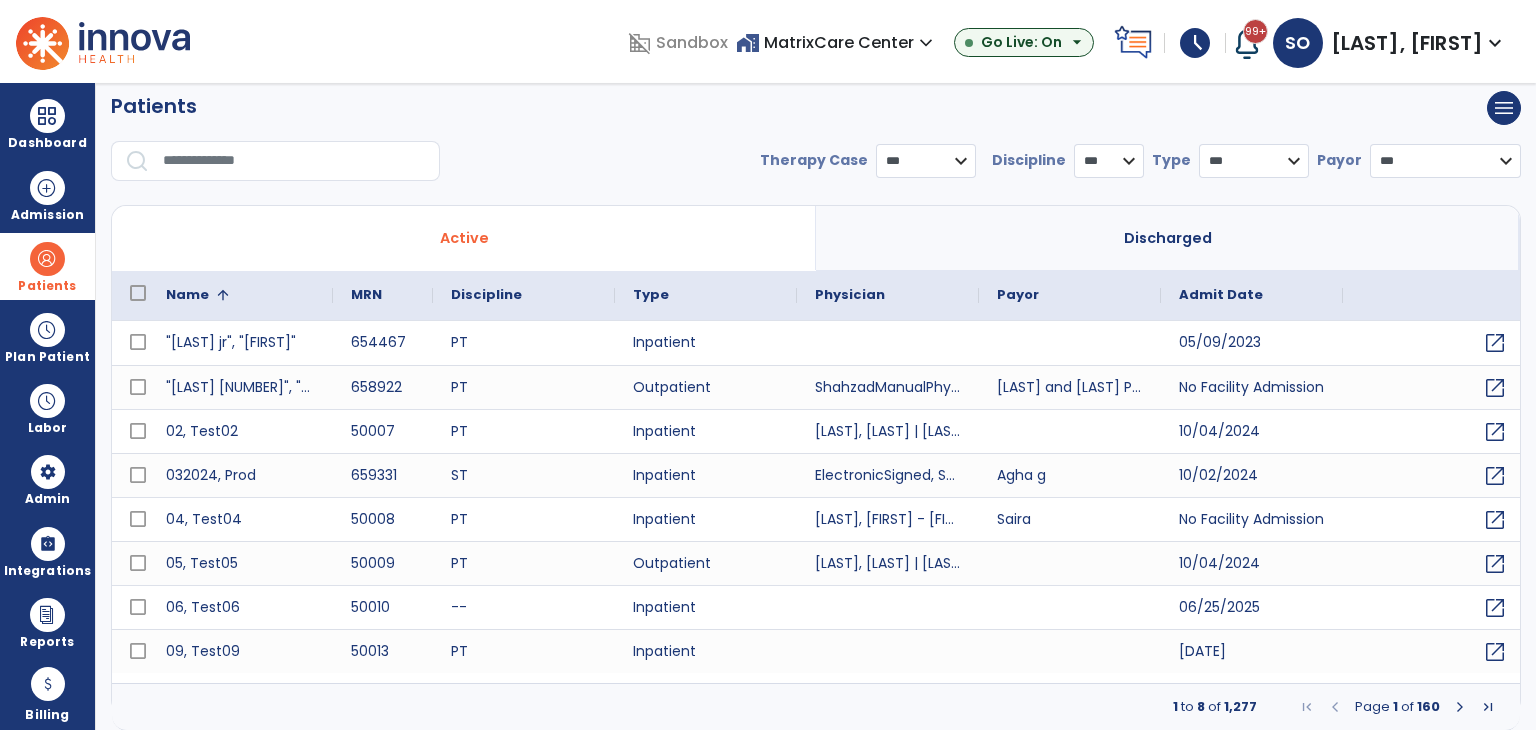 click at bounding box center [223, 295] 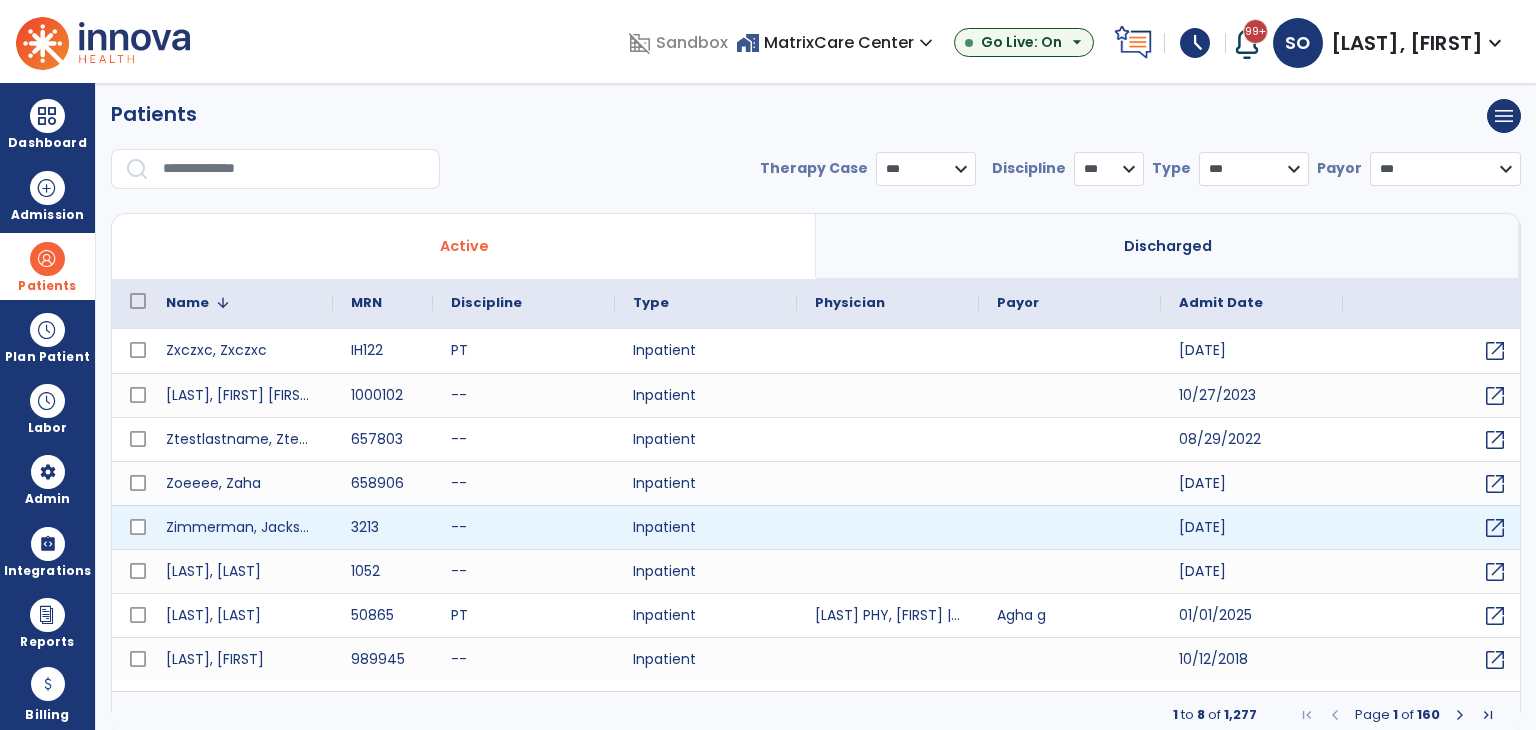 scroll, scrollTop: 0, scrollLeft: 0, axis: both 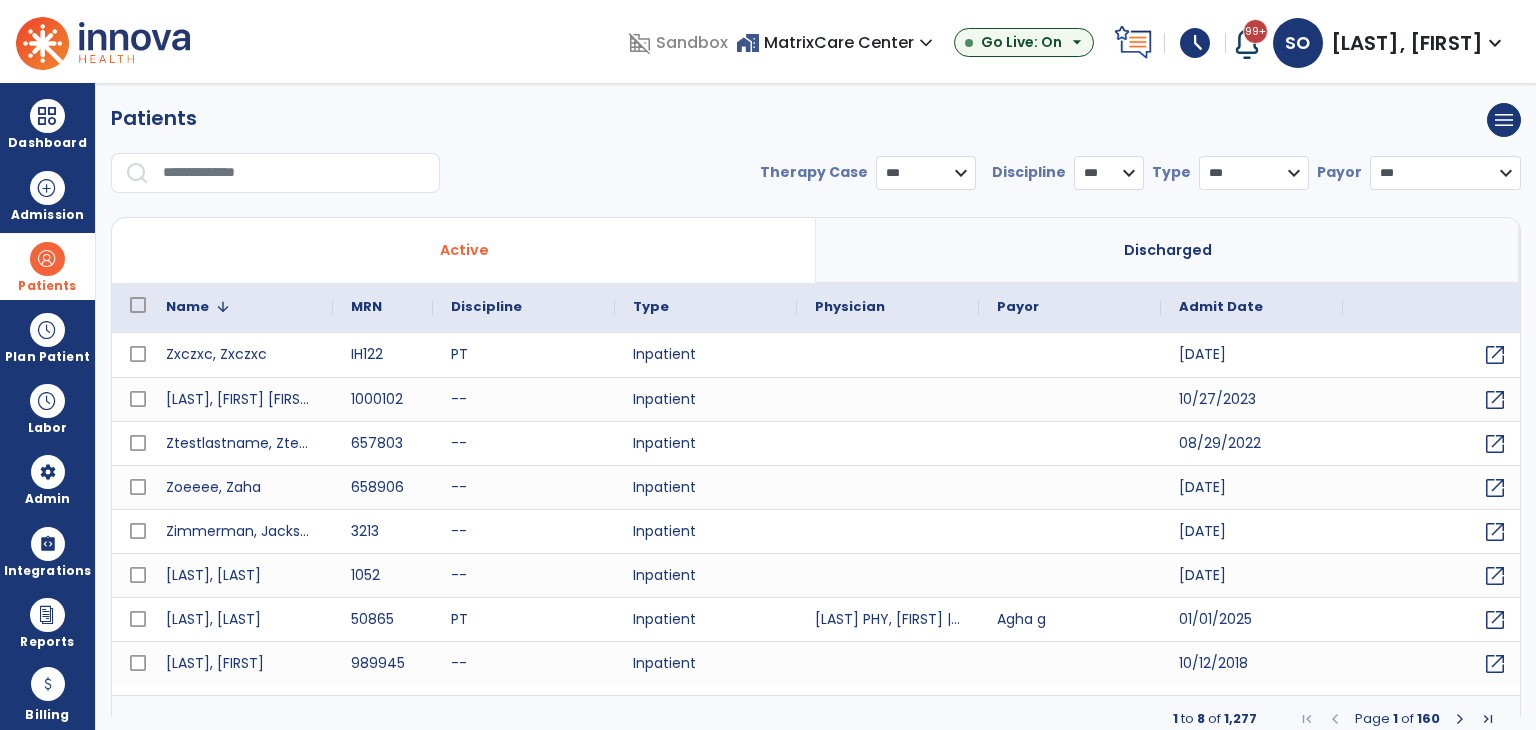 click at bounding box center [294, 173] 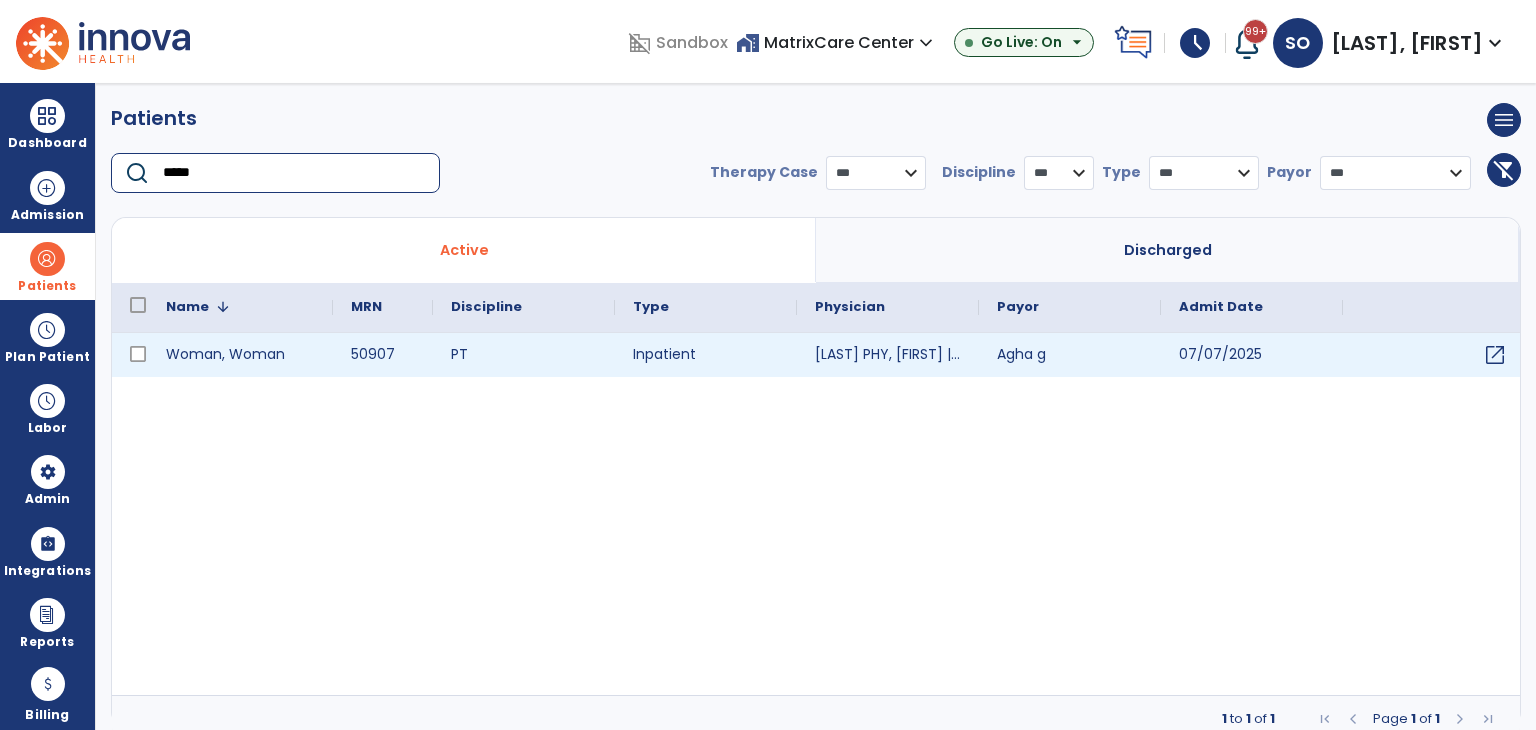 type on "*****" 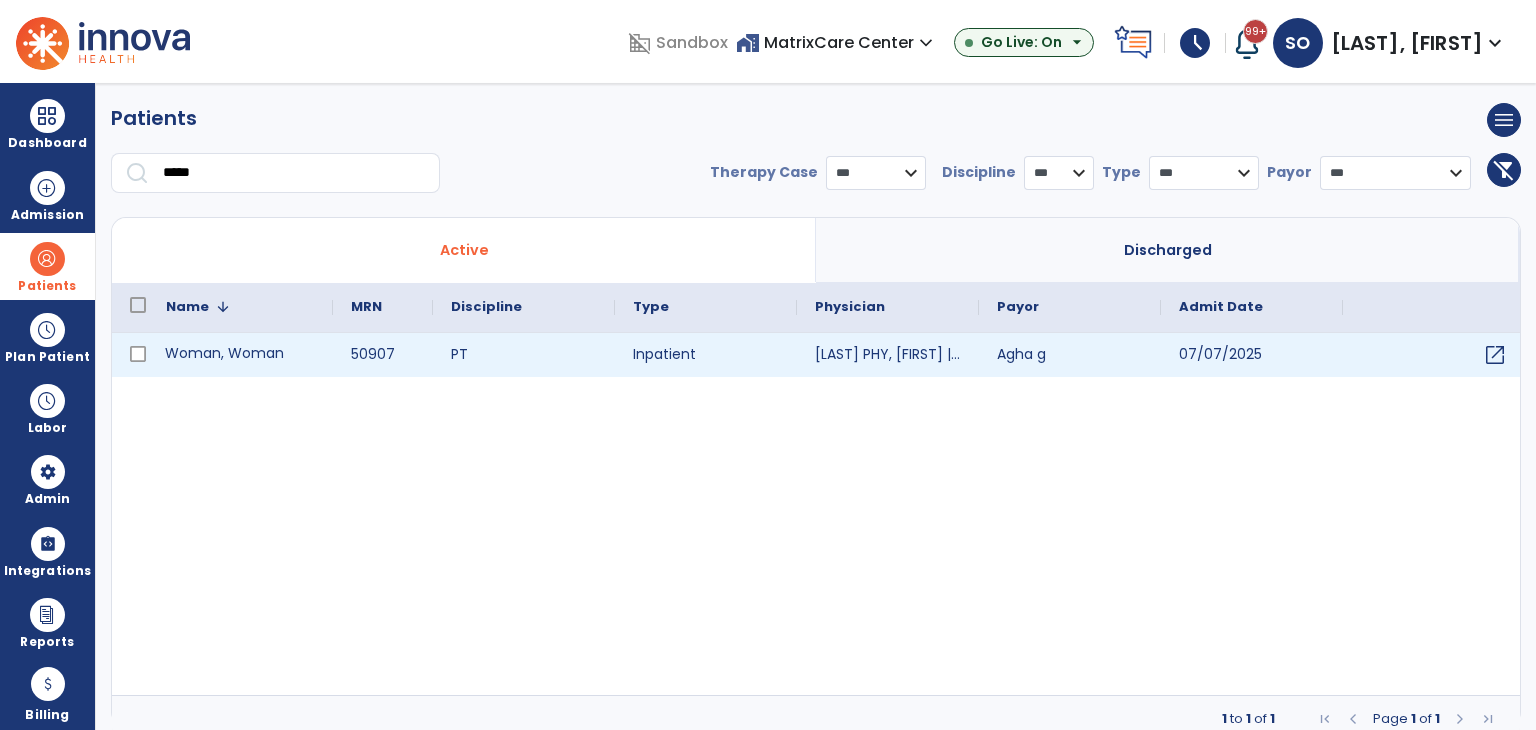 click on "Woman, Woman" at bounding box center [240, 355] 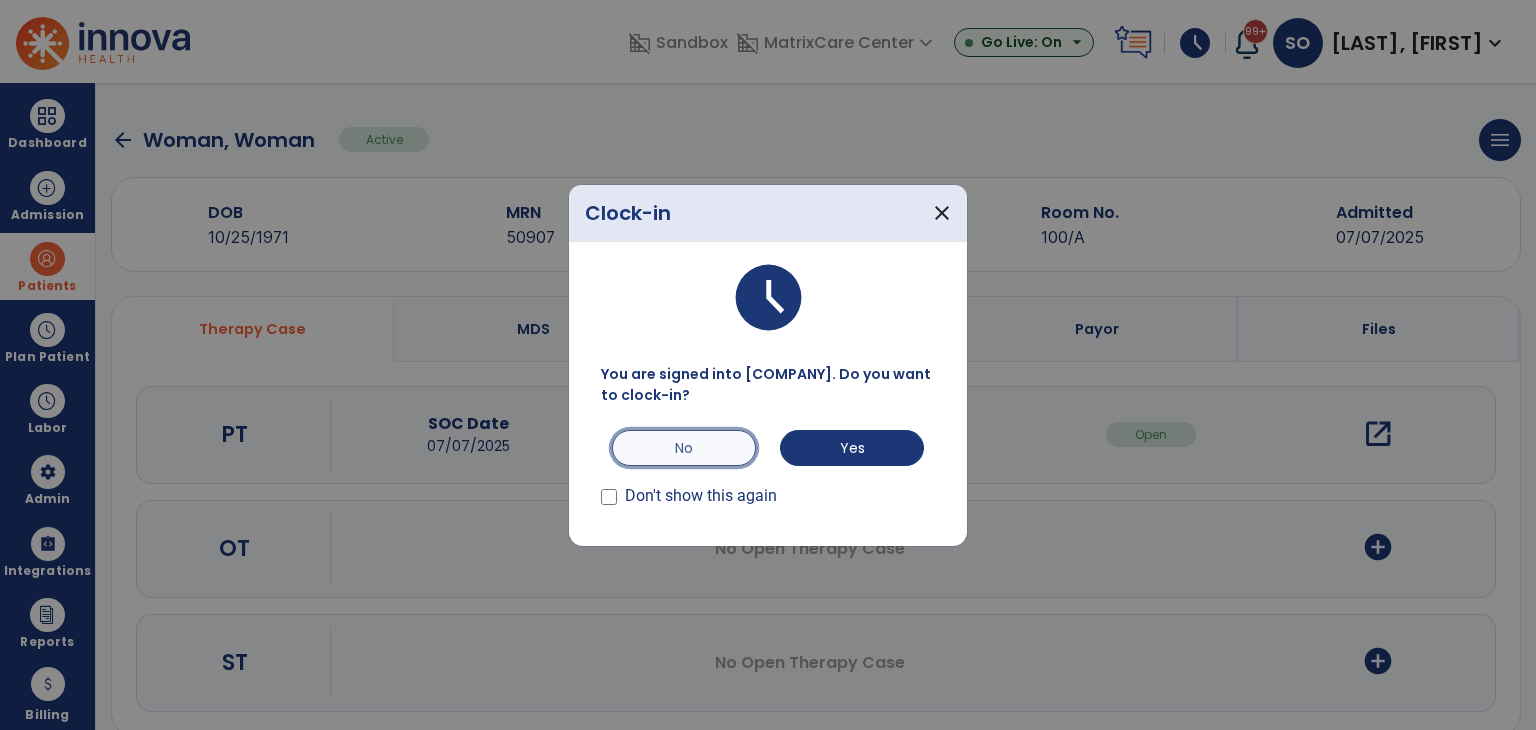 click on "No" at bounding box center [684, 448] 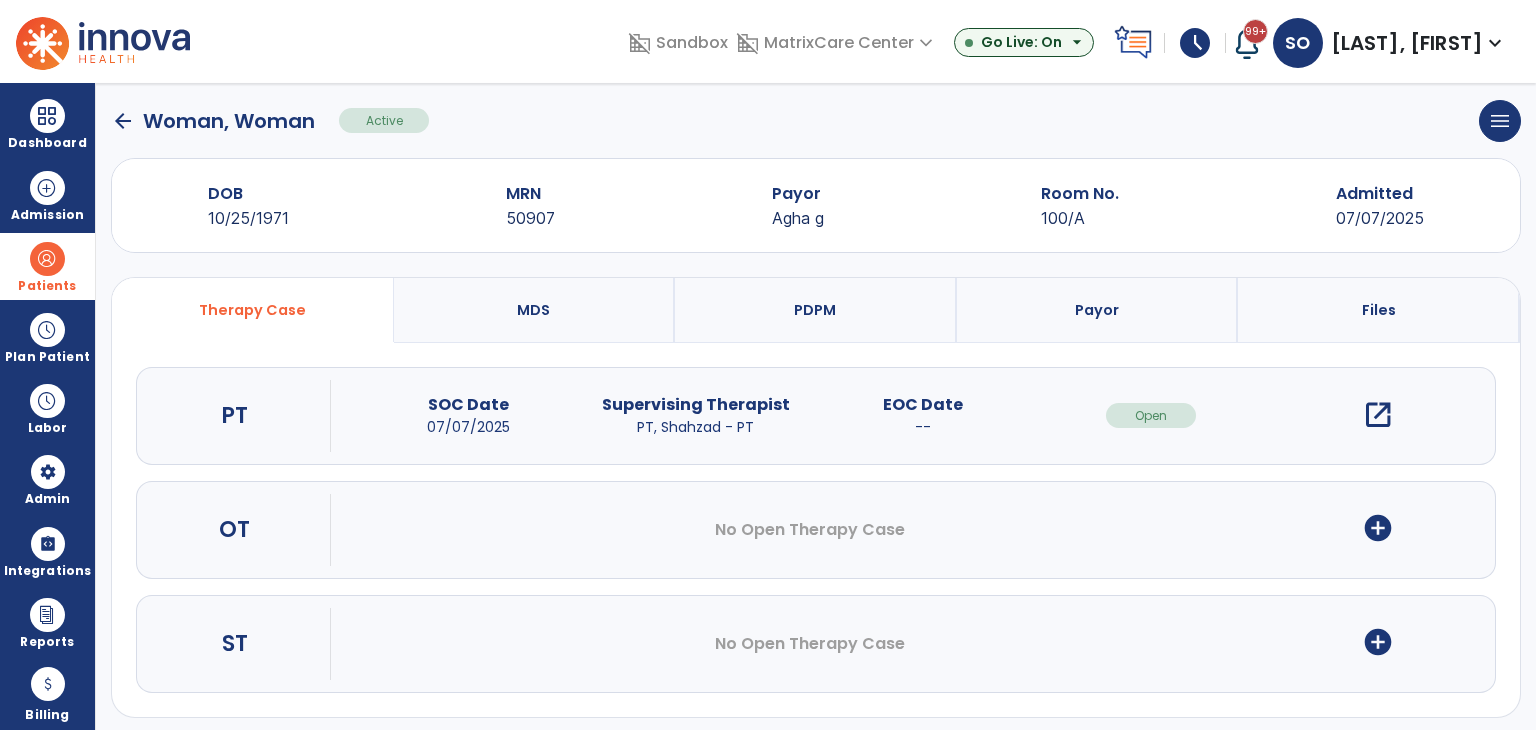scroll, scrollTop: 28, scrollLeft: 0, axis: vertical 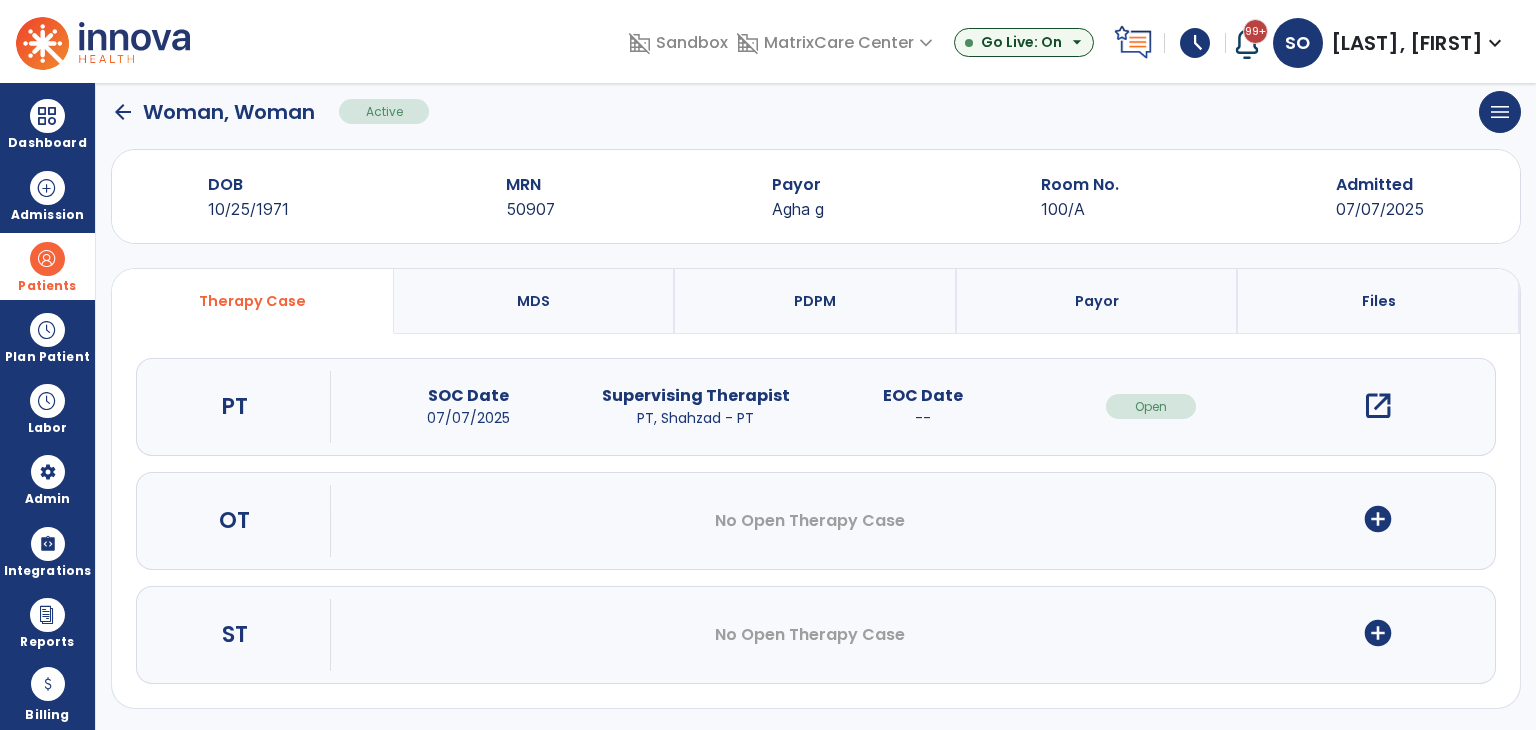 click on "open_in_new" at bounding box center [1378, 406] 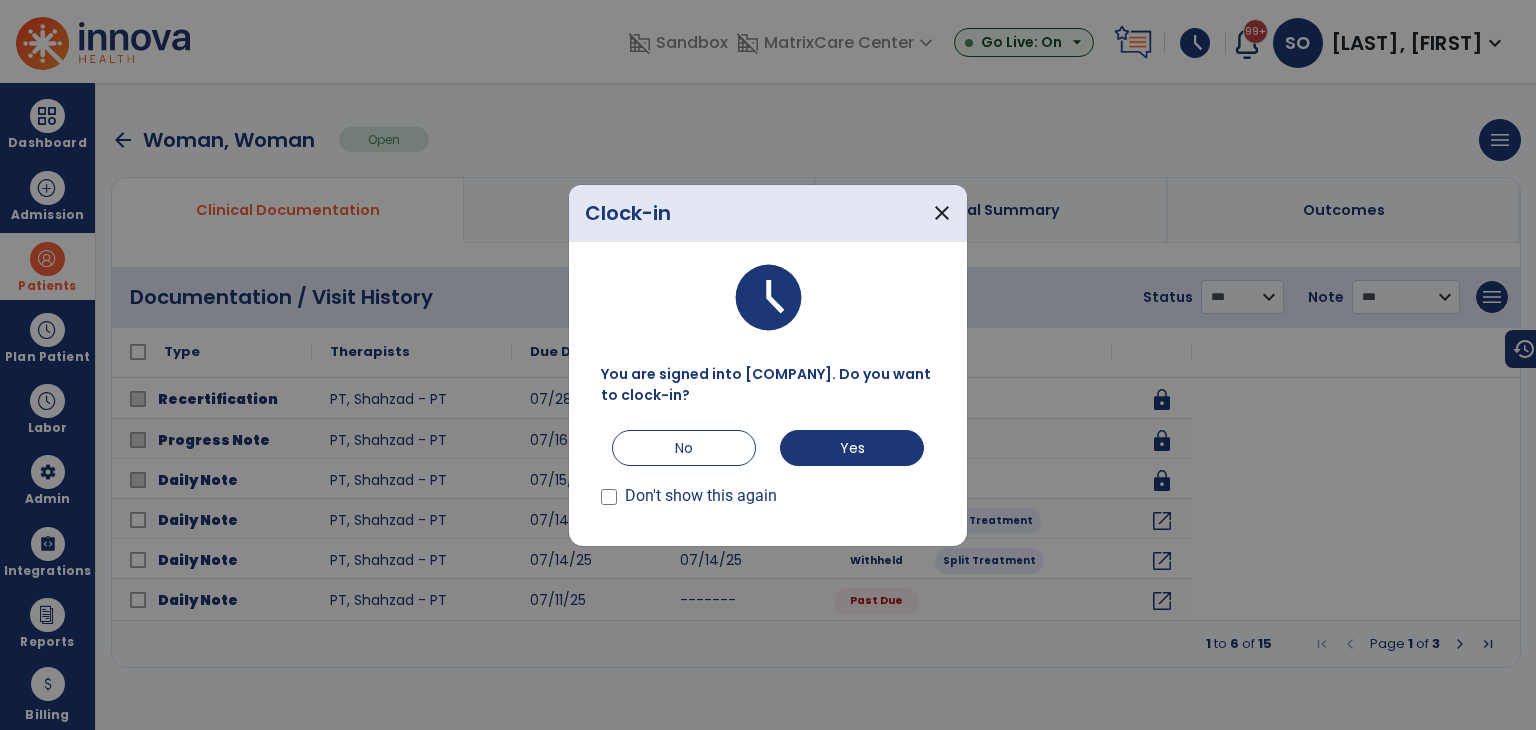 scroll, scrollTop: 0, scrollLeft: 0, axis: both 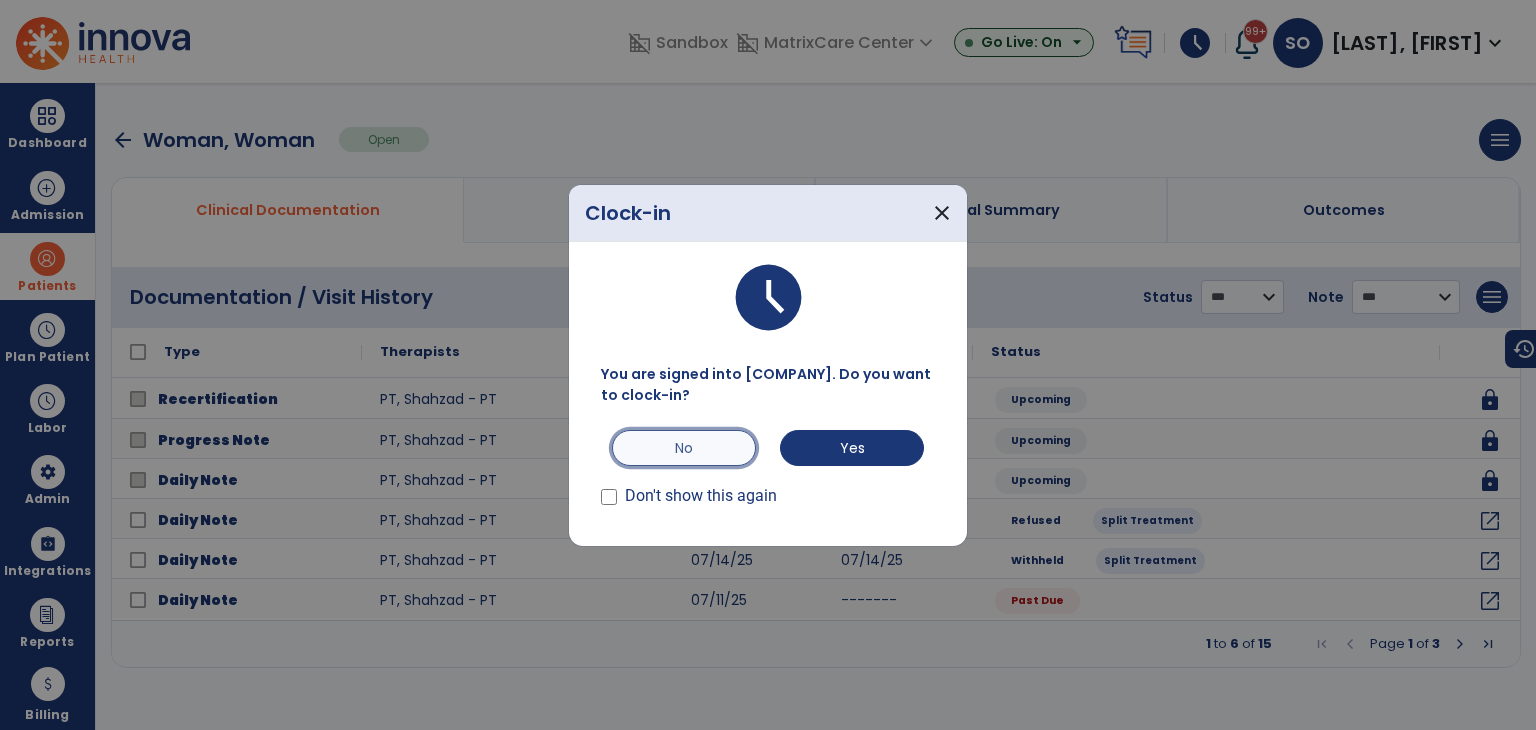 click on "No" at bounding box center [684, 448] 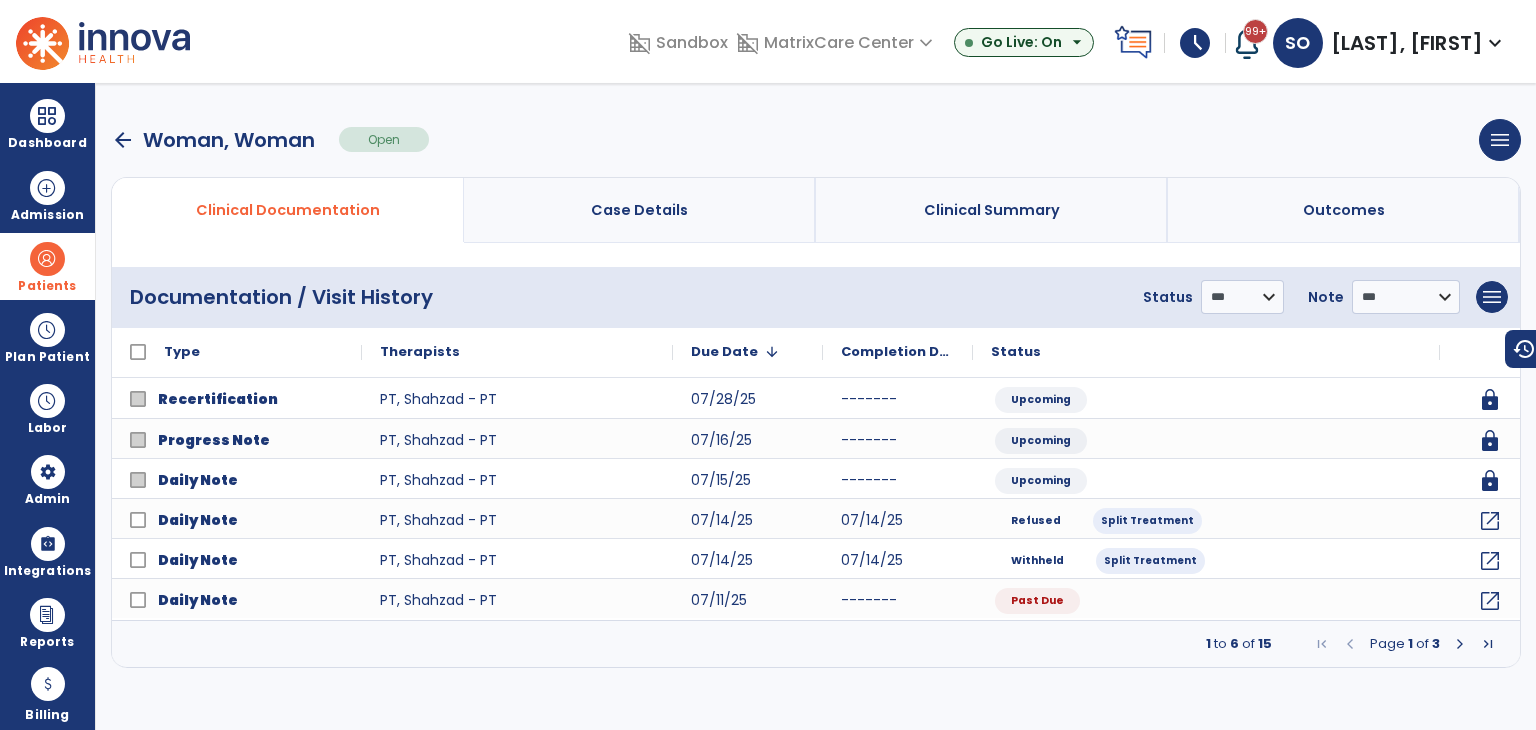 click at bounding box center (1460, 644) 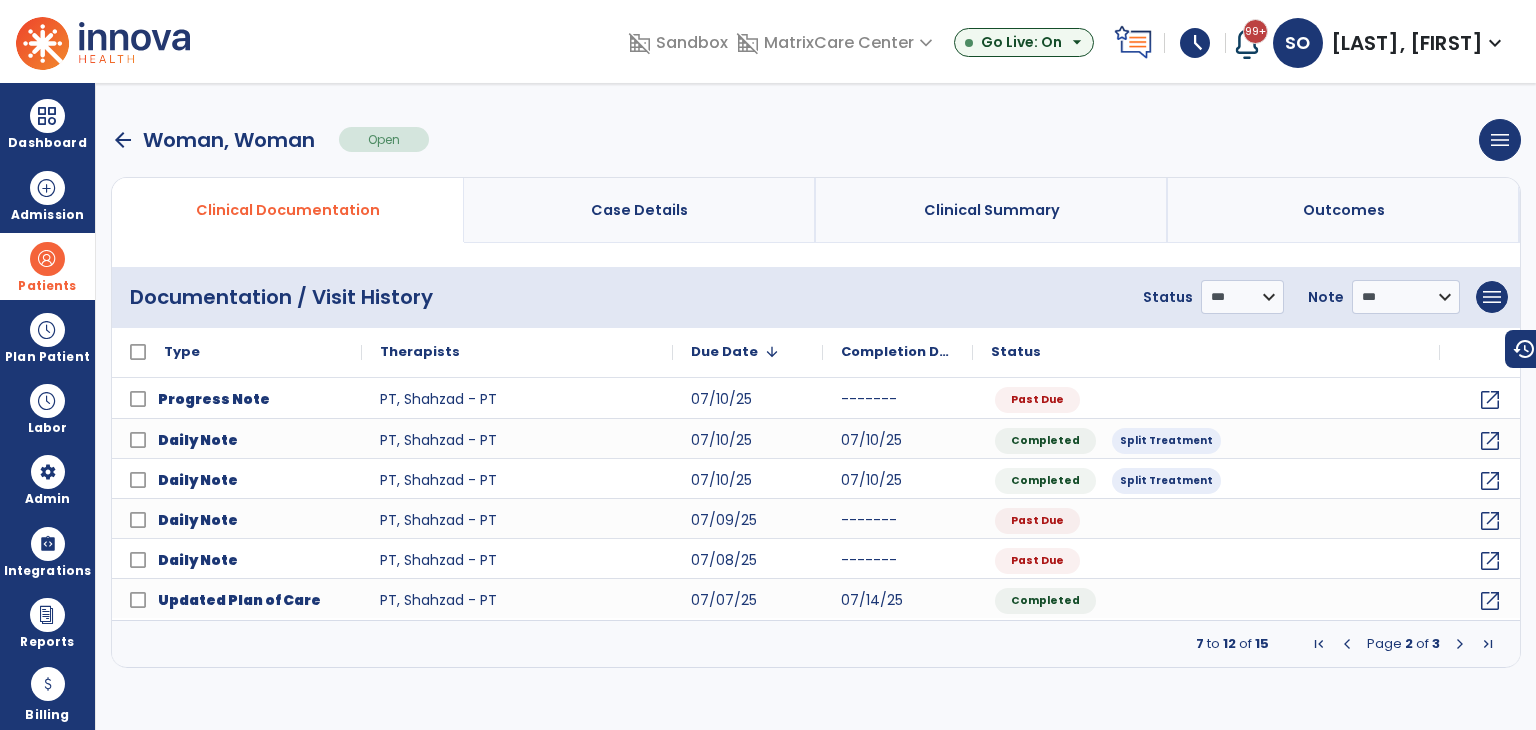click on "Page
2
of
3" at bounding box center (1403, 644) 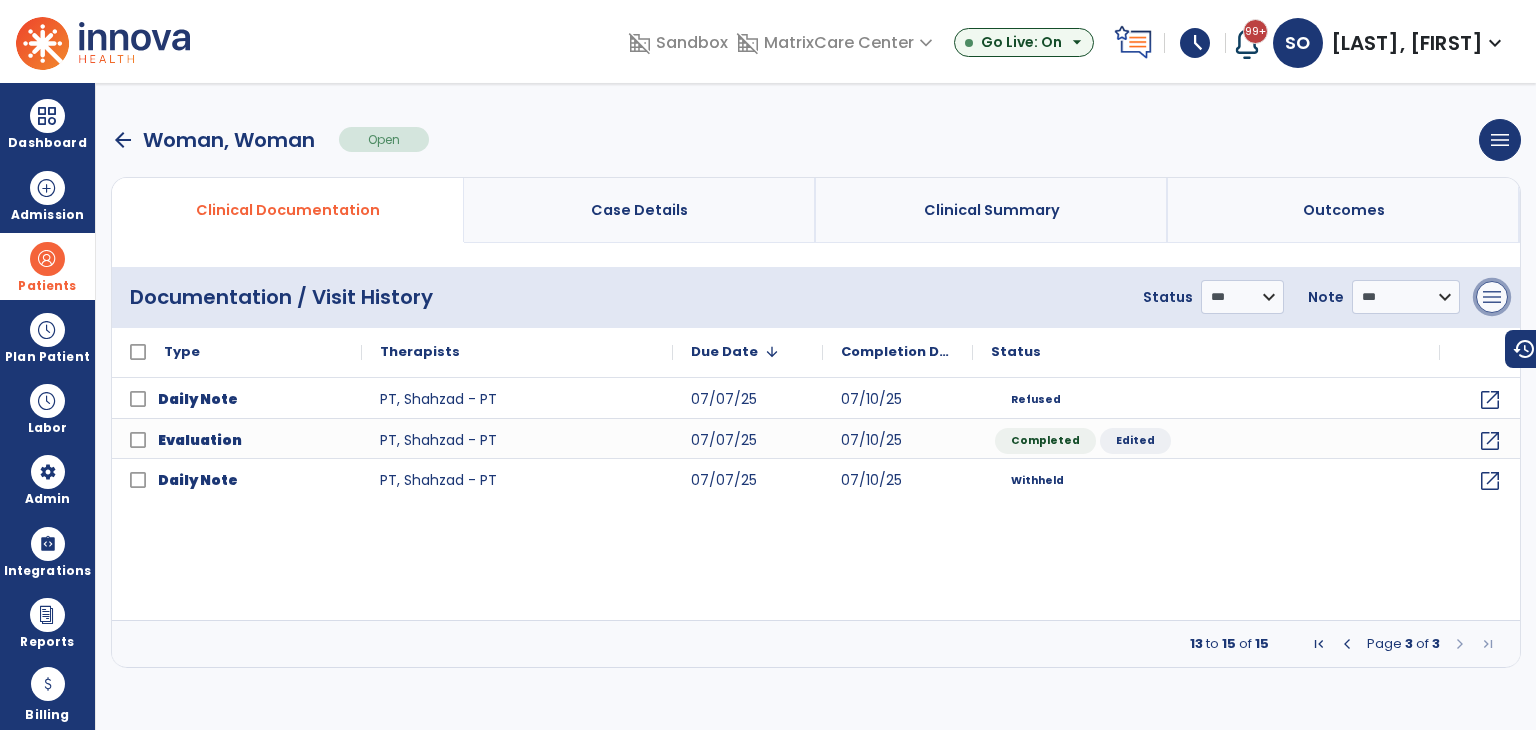 click on "menu" at bounding box center (1492, 297) 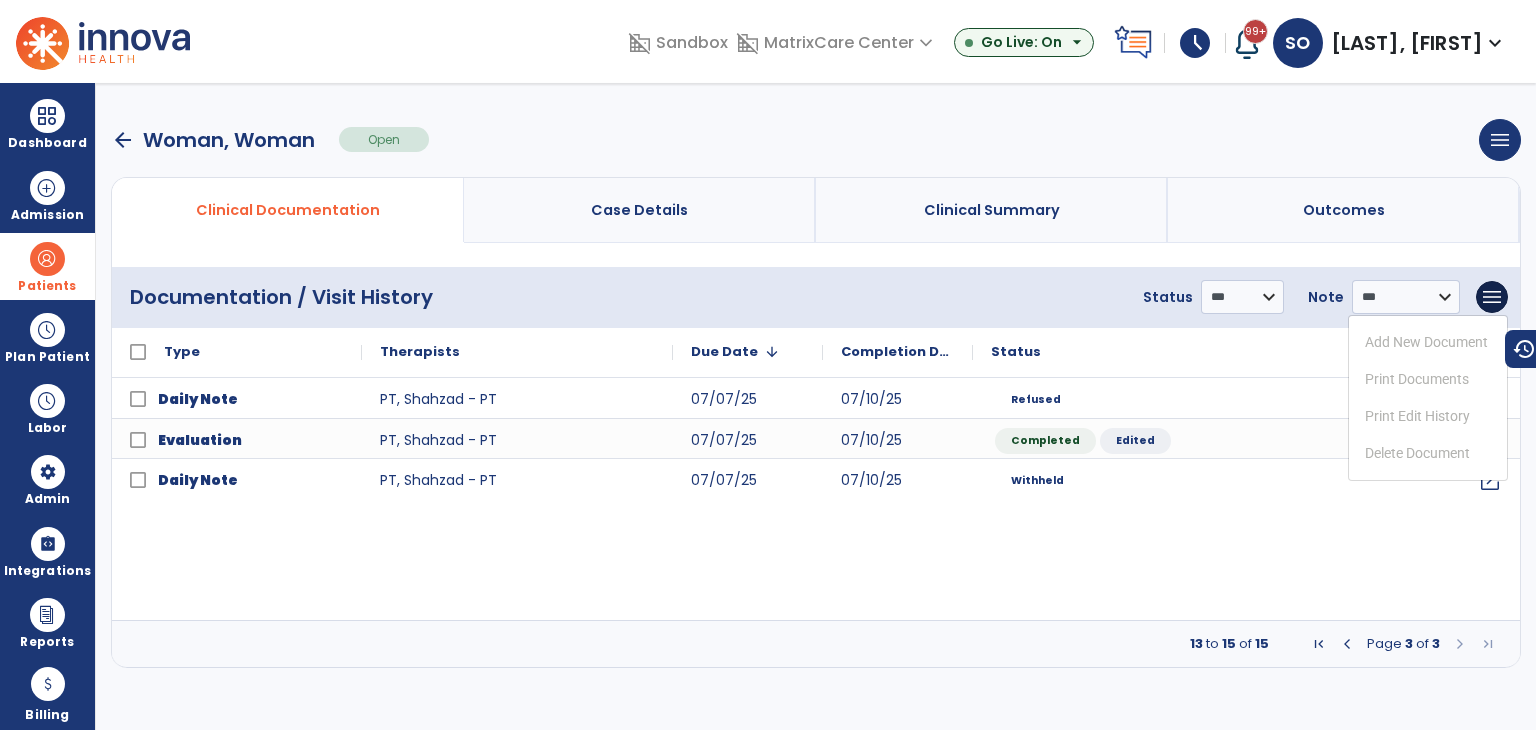 click on "Daily Note  PT, Shahzad - PT 07/07/25 07/10/25 Refused open_in_new
Evaluation  PT, Shahzad - PT 07/07/25 07/10/25 Completed Edited open_in_new
Daily Note  PT, Shahzad - PT 07/07/25 07/10/25 Withheld open_in_new" 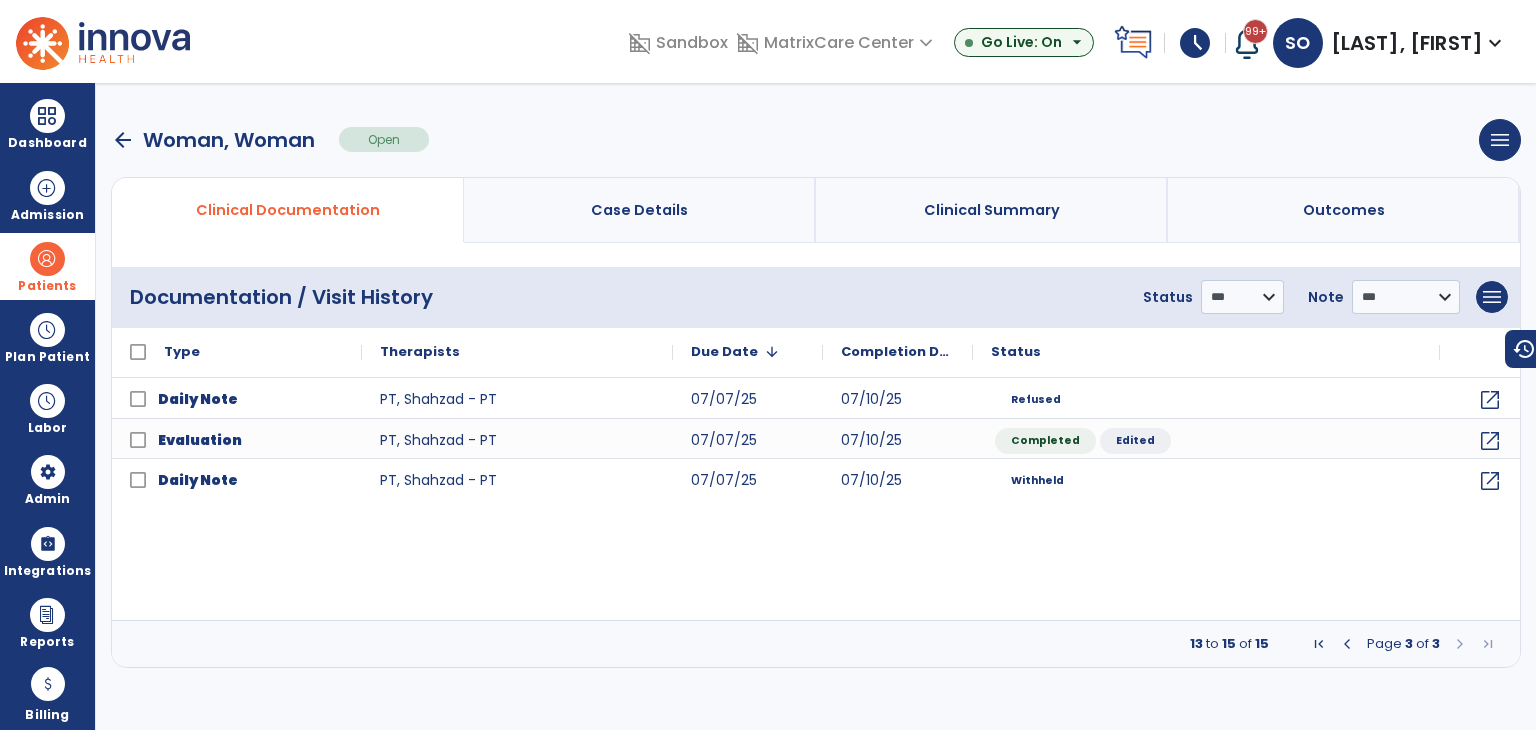 click on "Ot, Shahzad" at bounding box center [1407, 43] 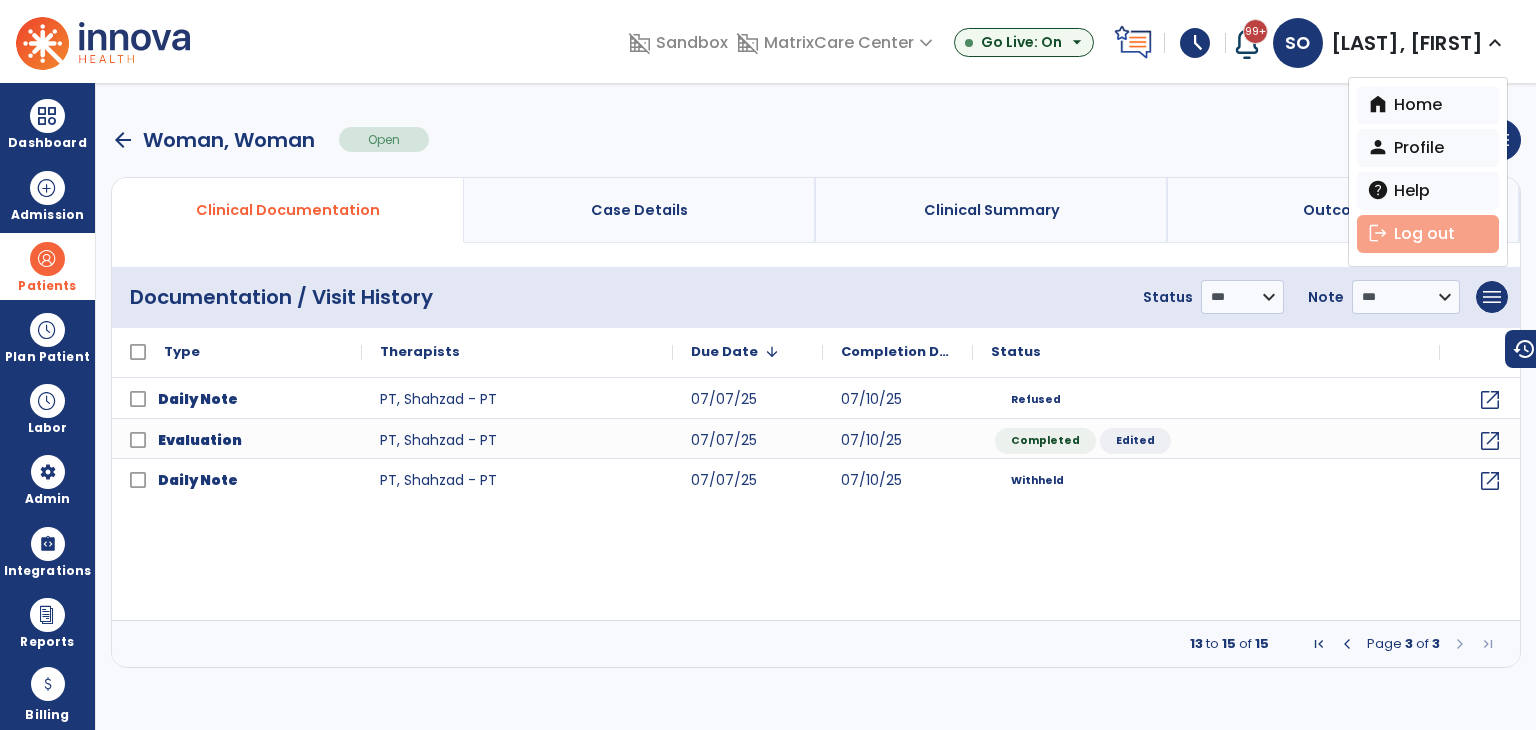 click on "logout   Log out" at bounding box center [1428, 234] 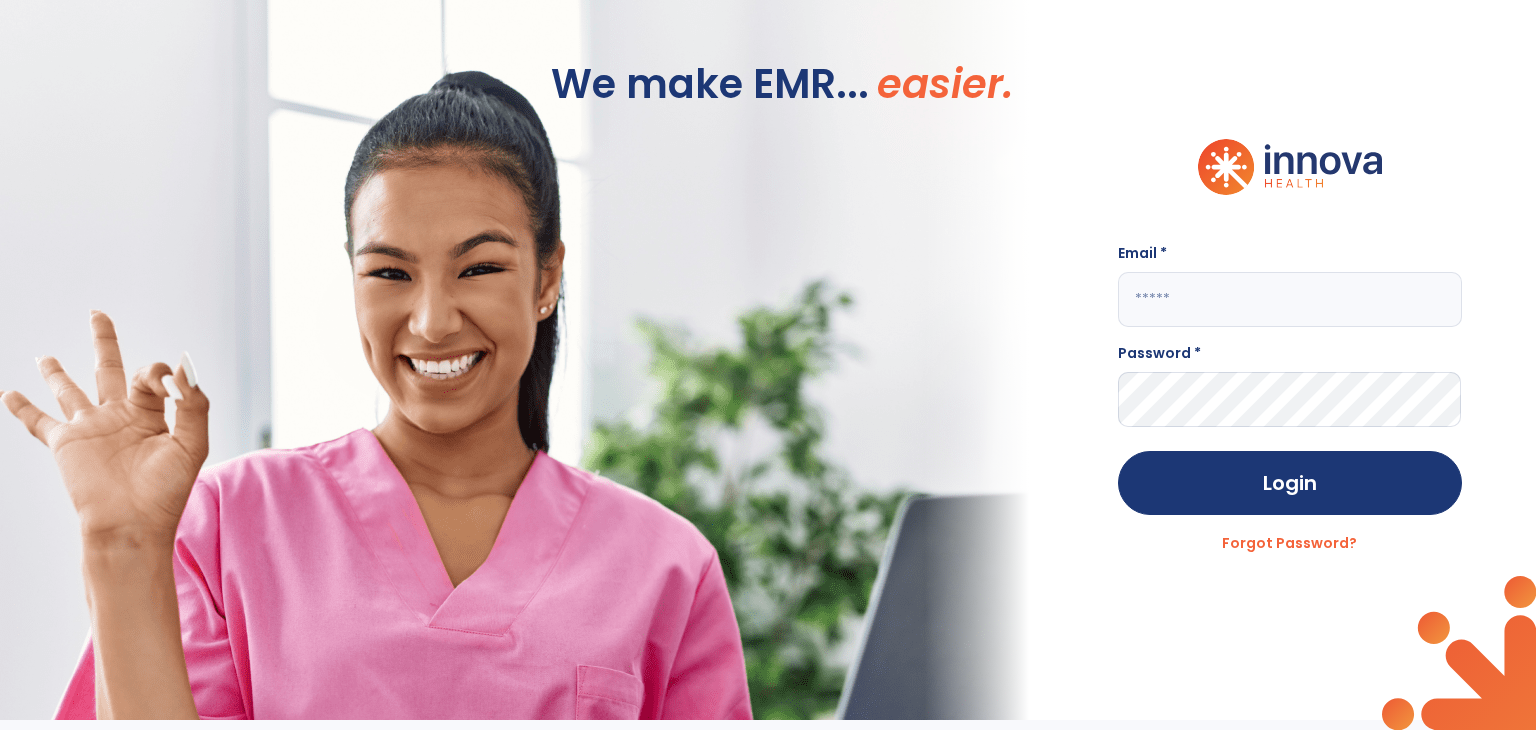 click 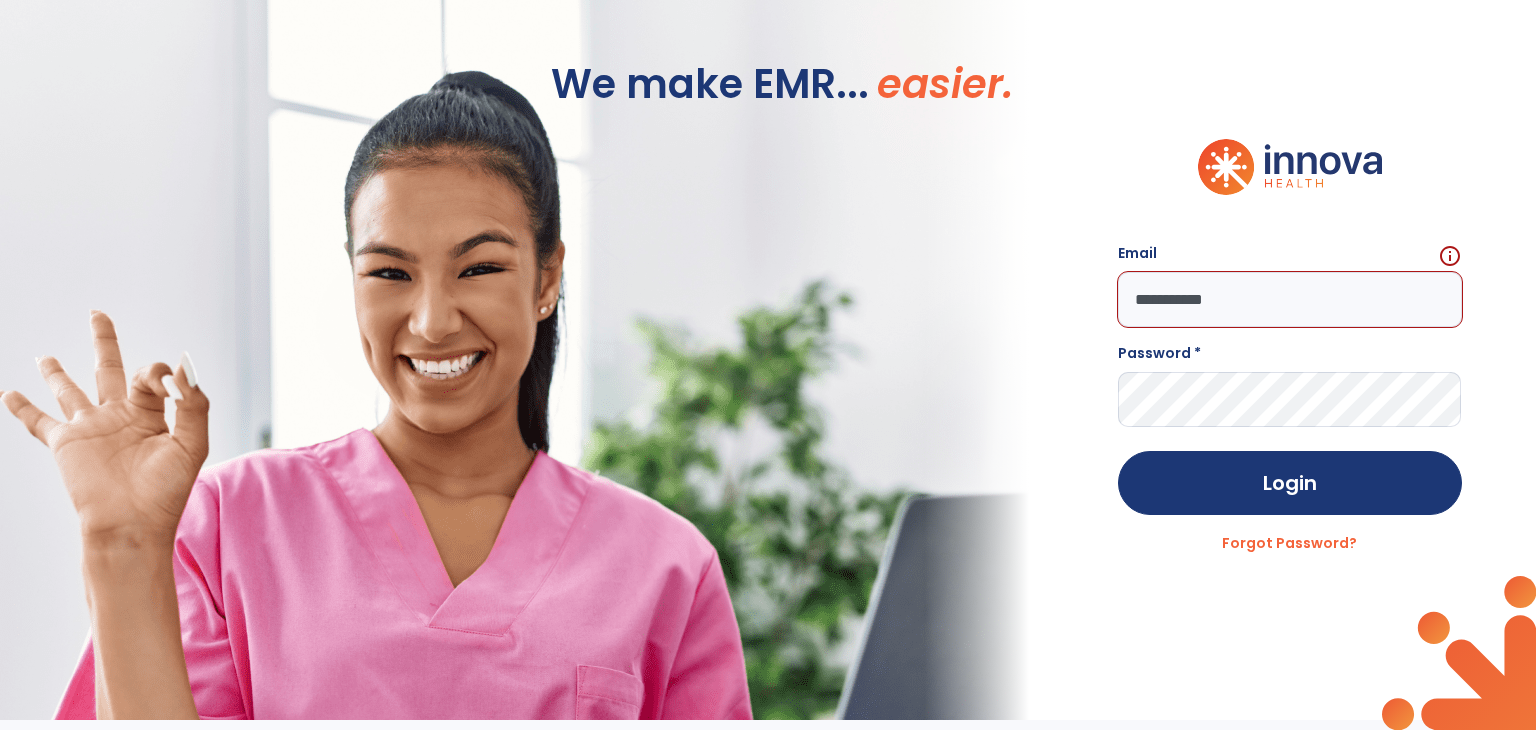 type on "**********" 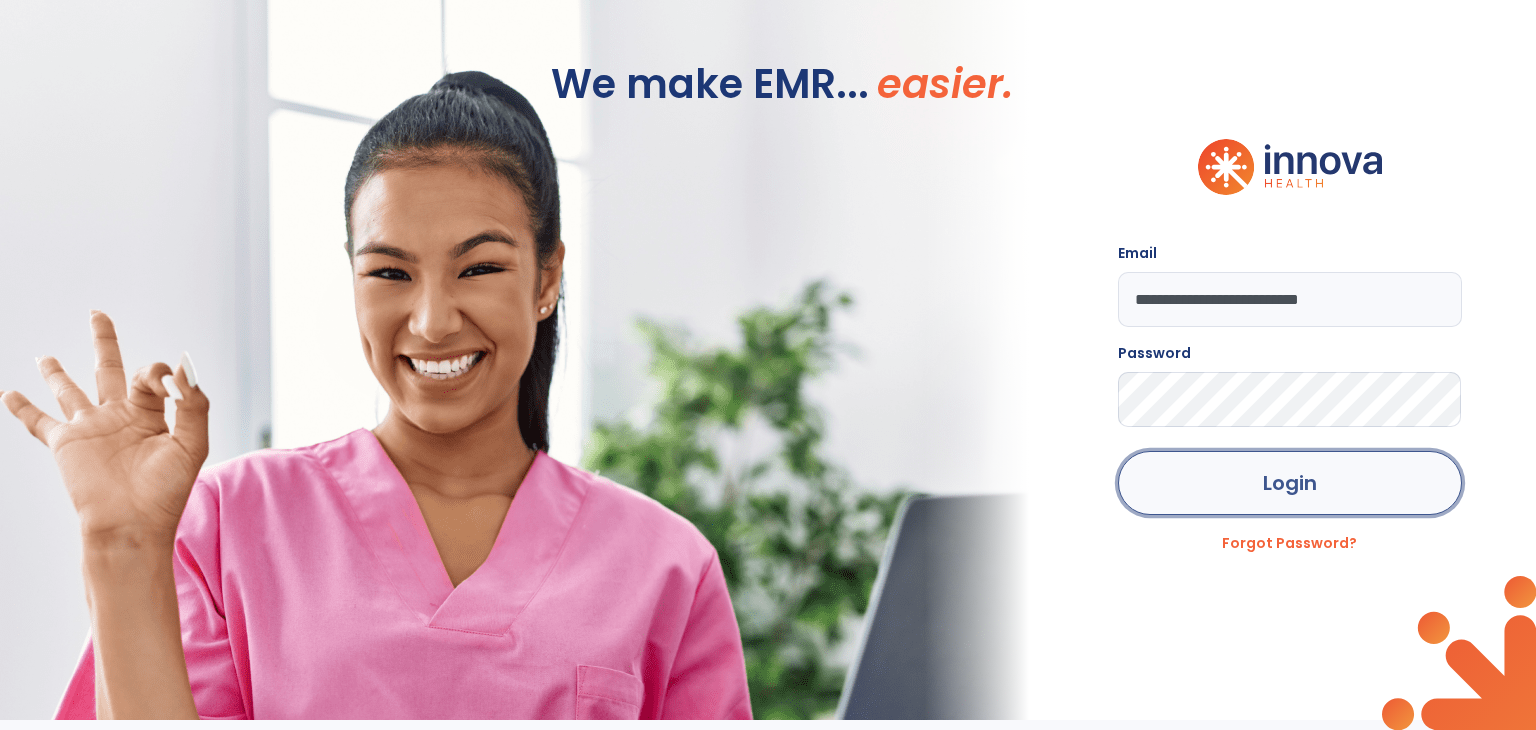 click on "Login" 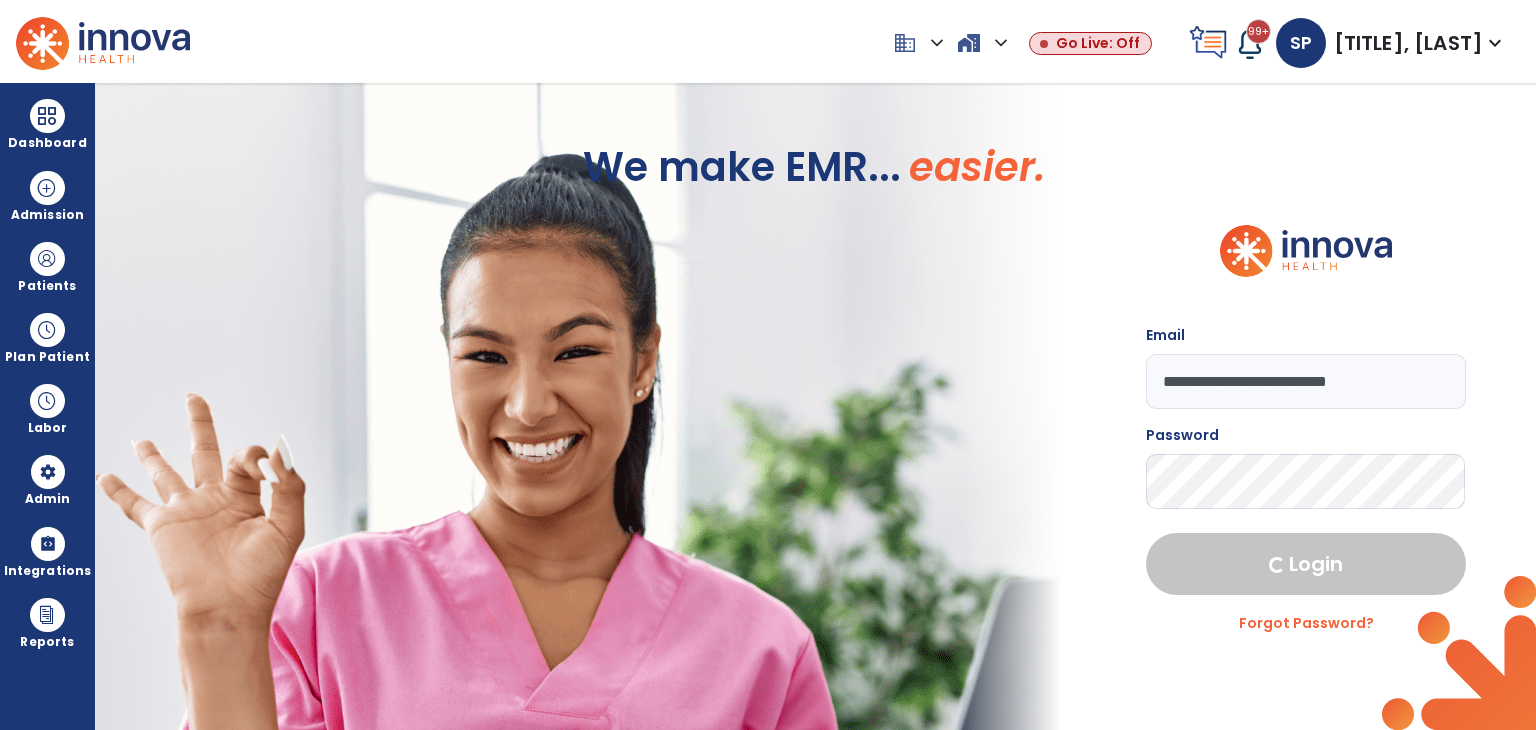 select on "***" 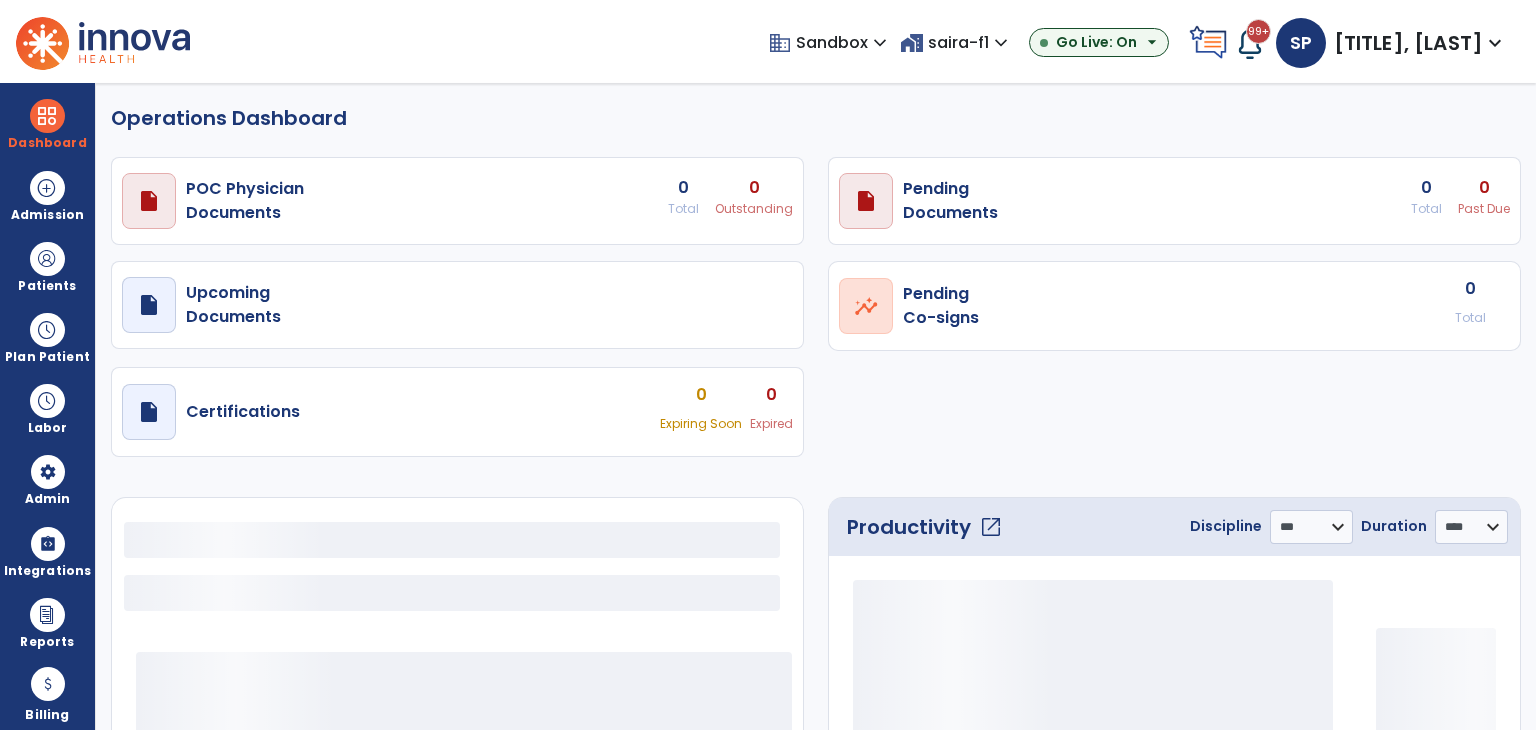 select on "***" 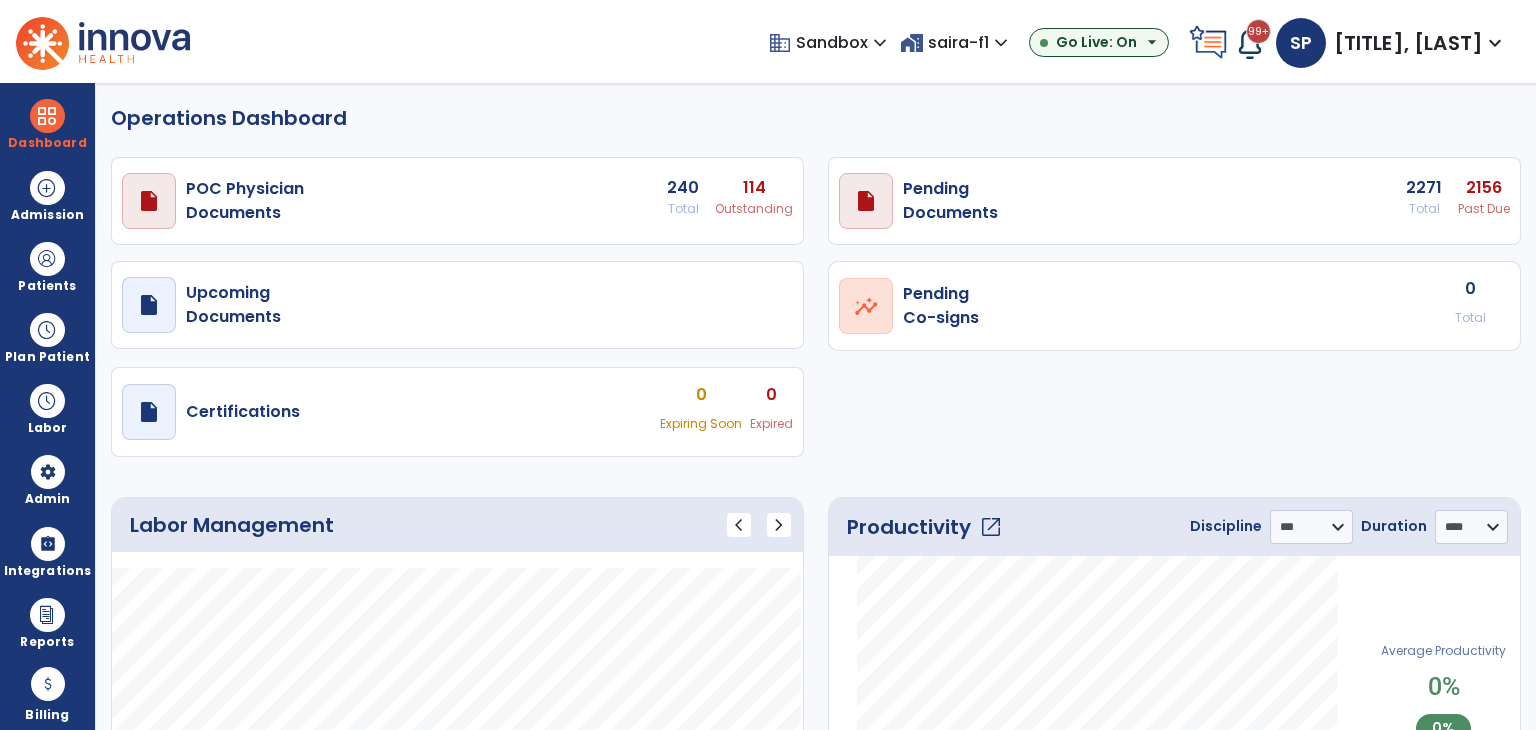 click on "home_work   saira-f1   expand_more" at bounding box center [956, 42] 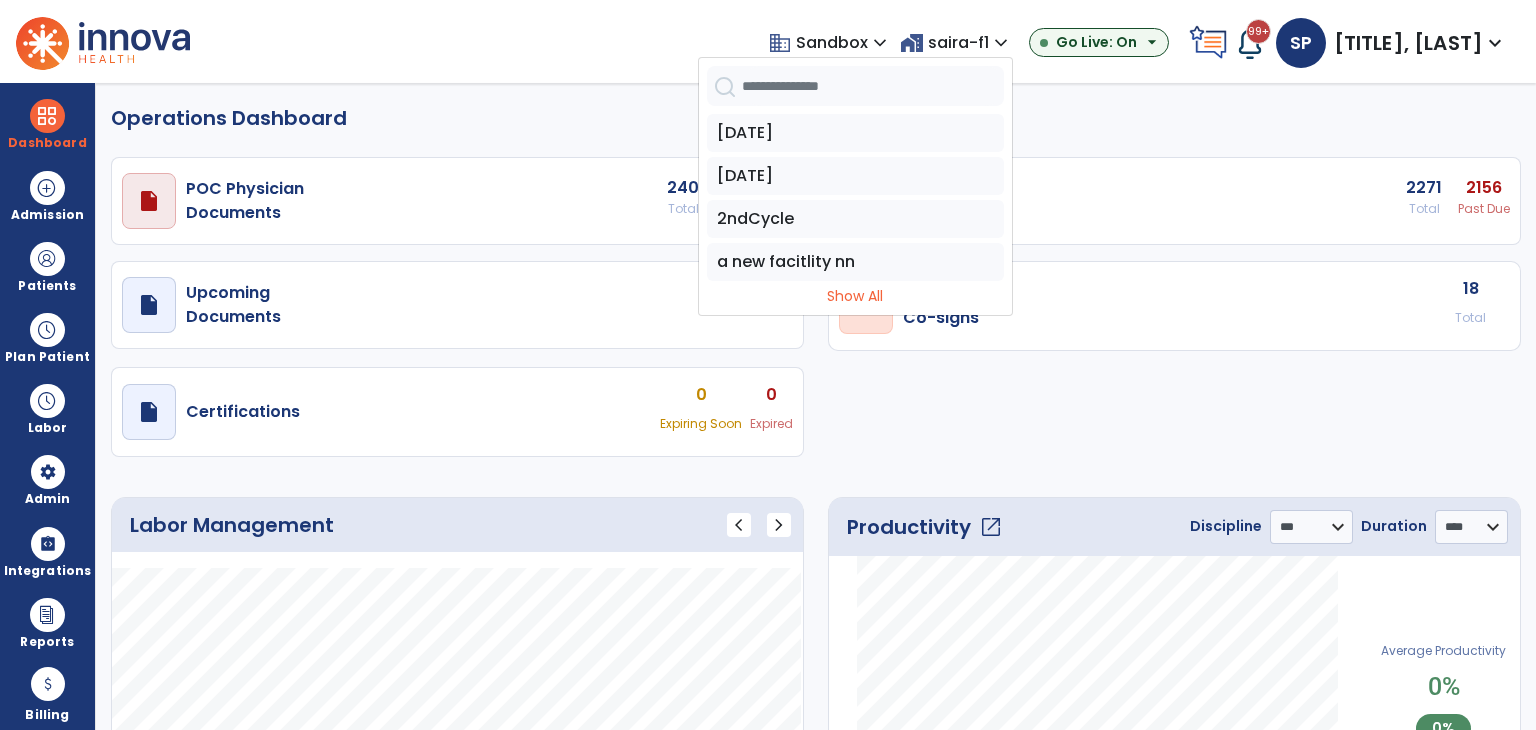 click at bounding box center (873, 86) 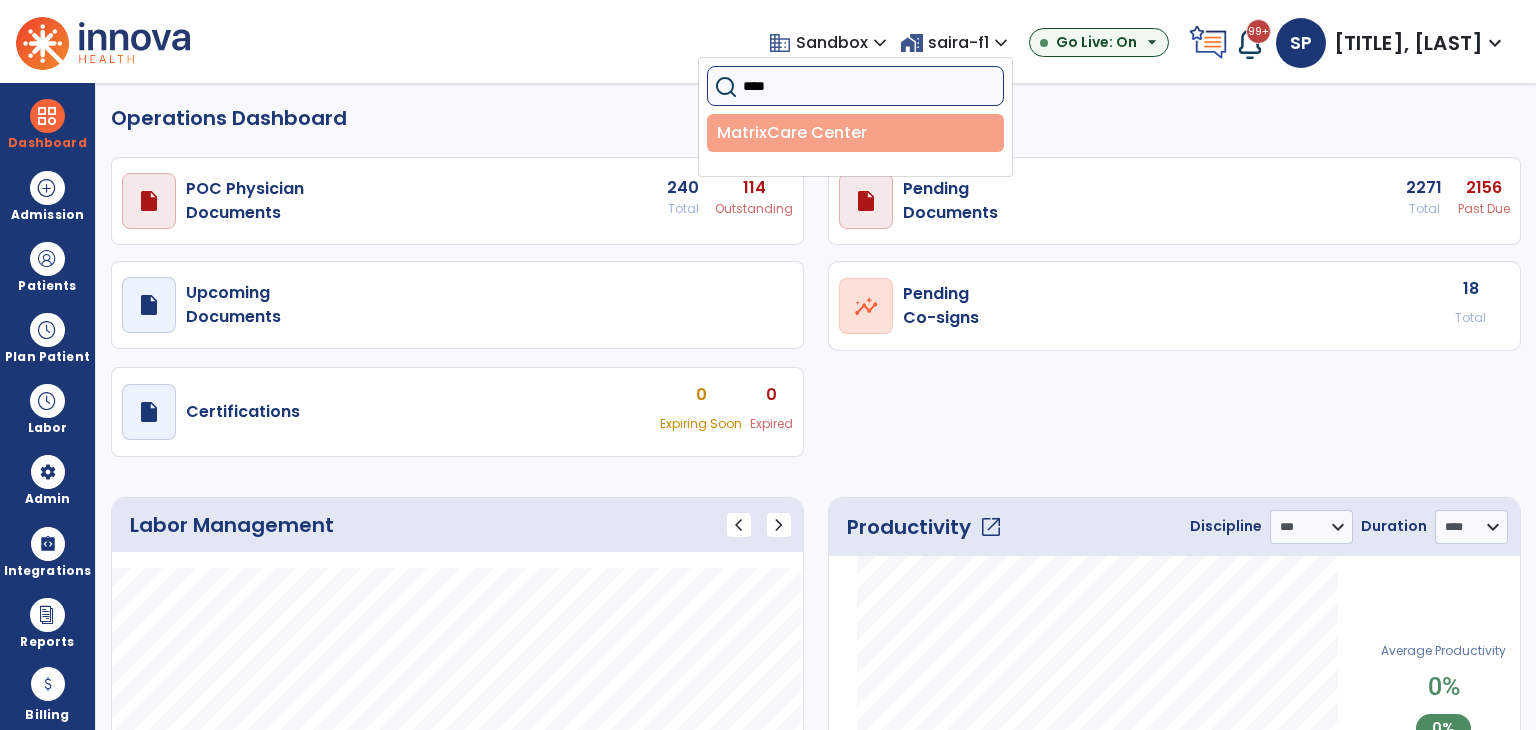 type on "****" 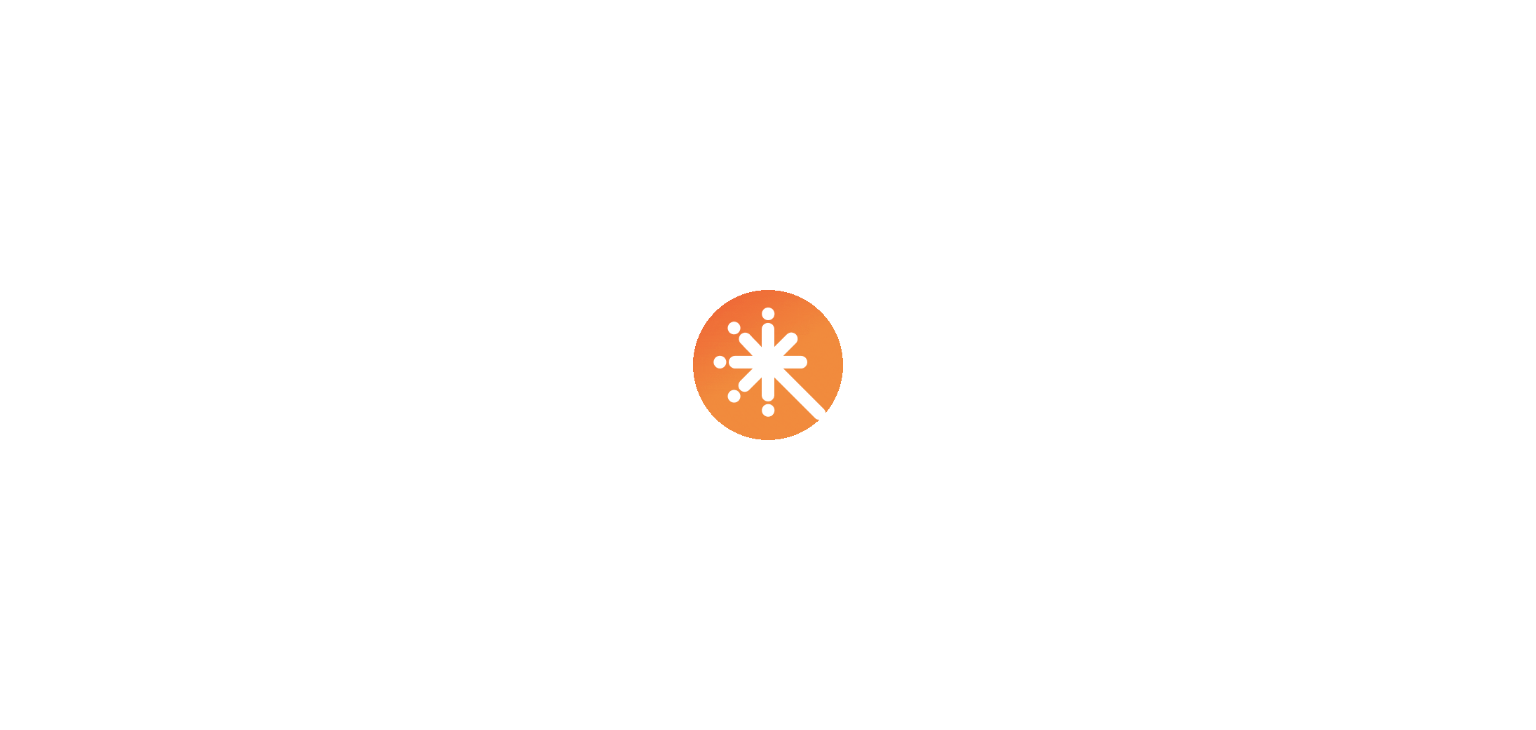 scroll, scrollTop: 0, scrollLeft: 0, axis: both 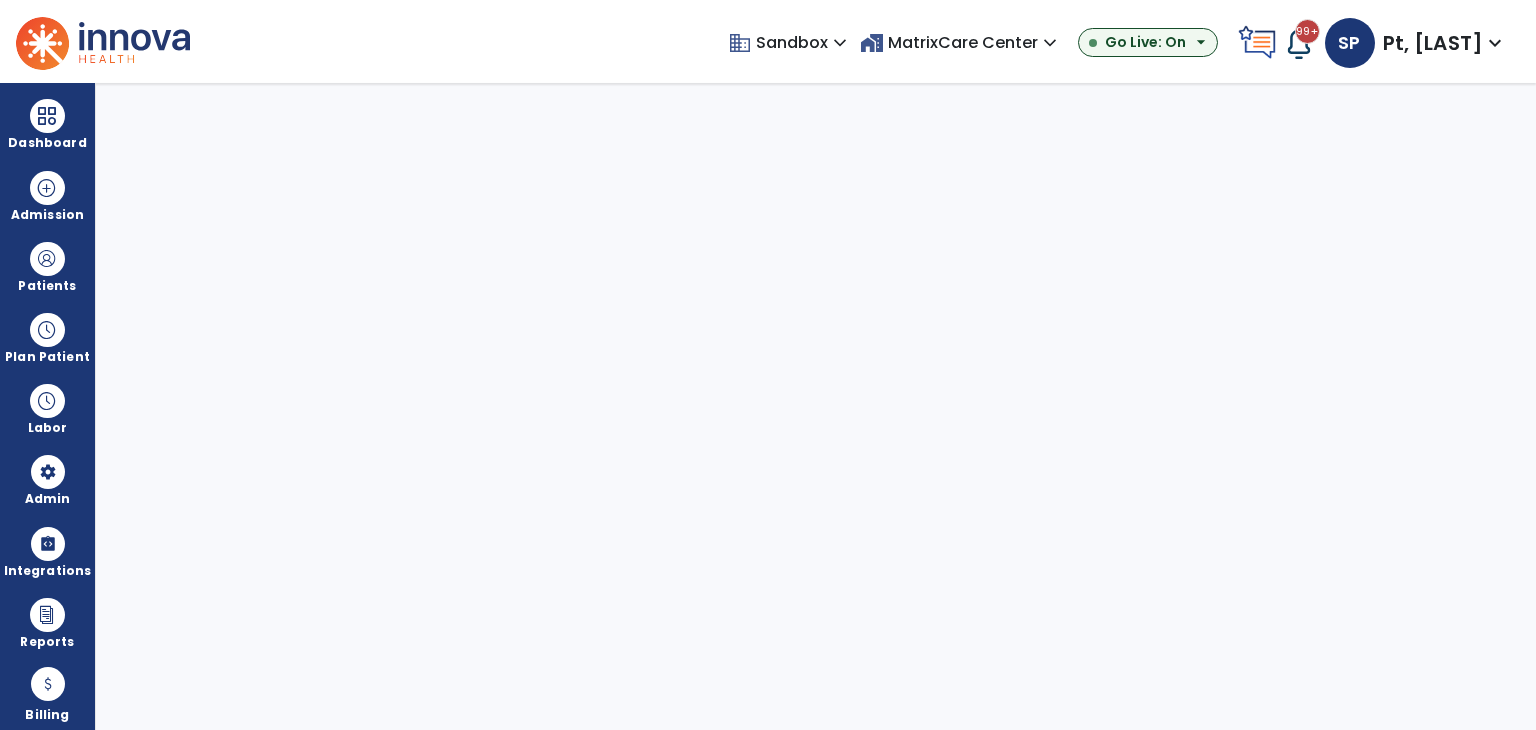 select on "***" 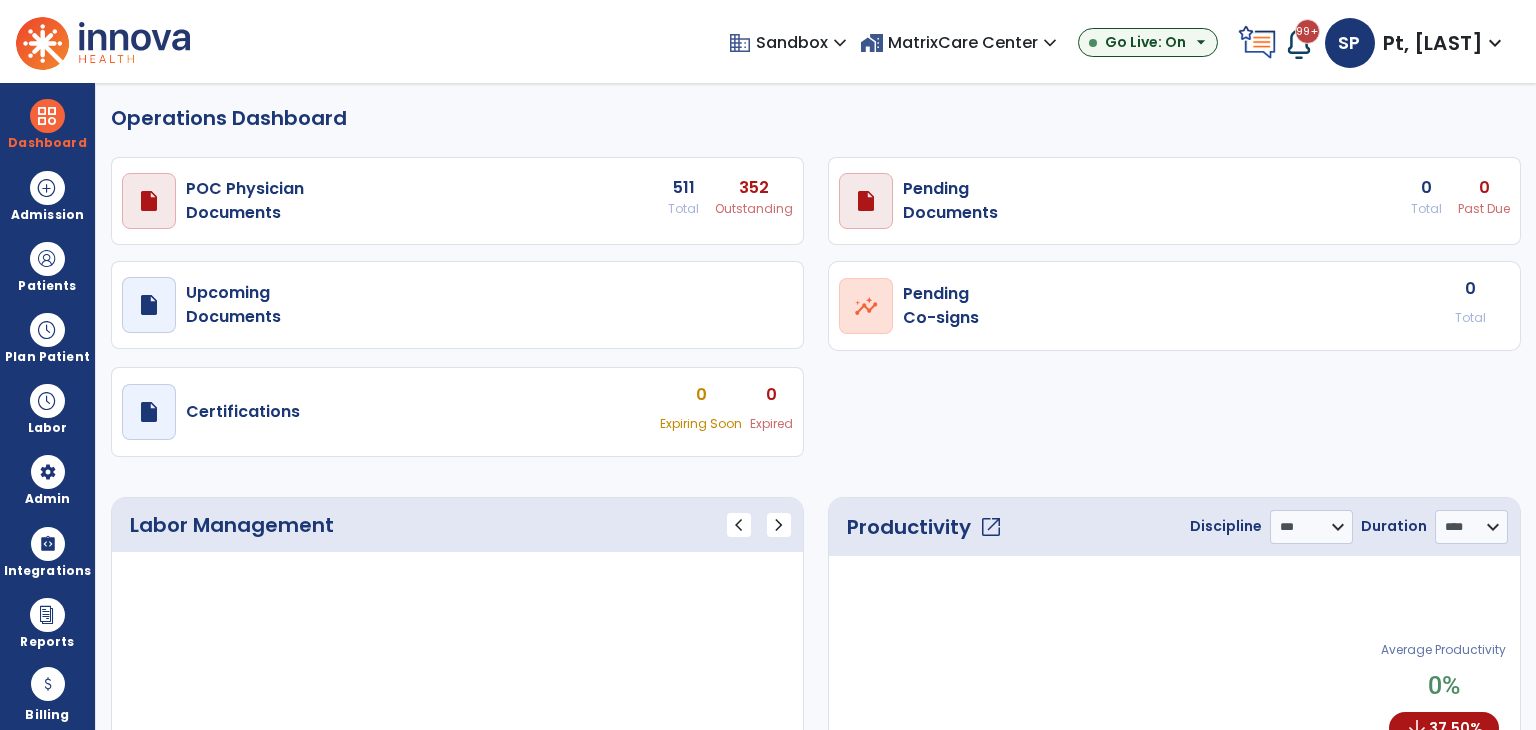 select on "***" 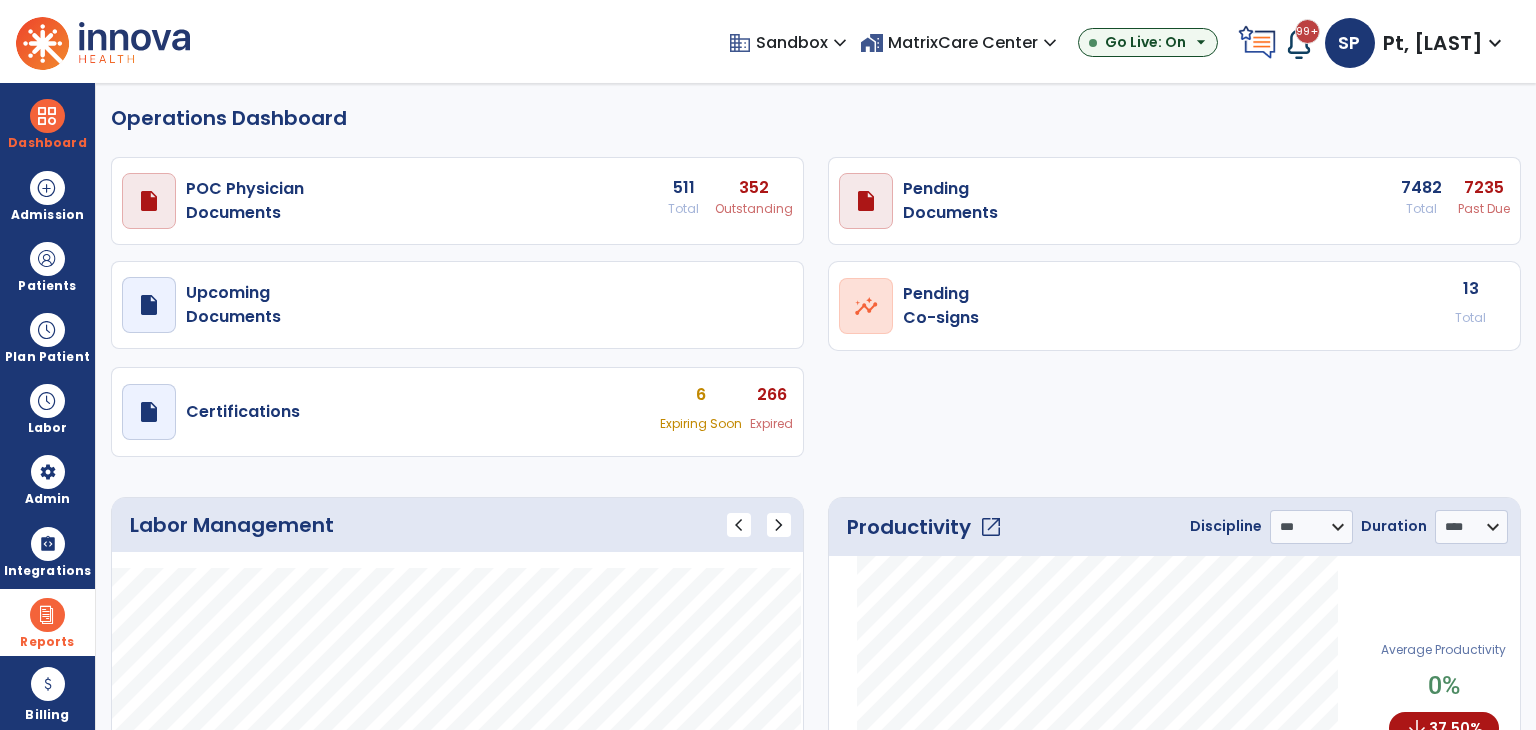 click on "Reports" at bounding box center (47, 622) 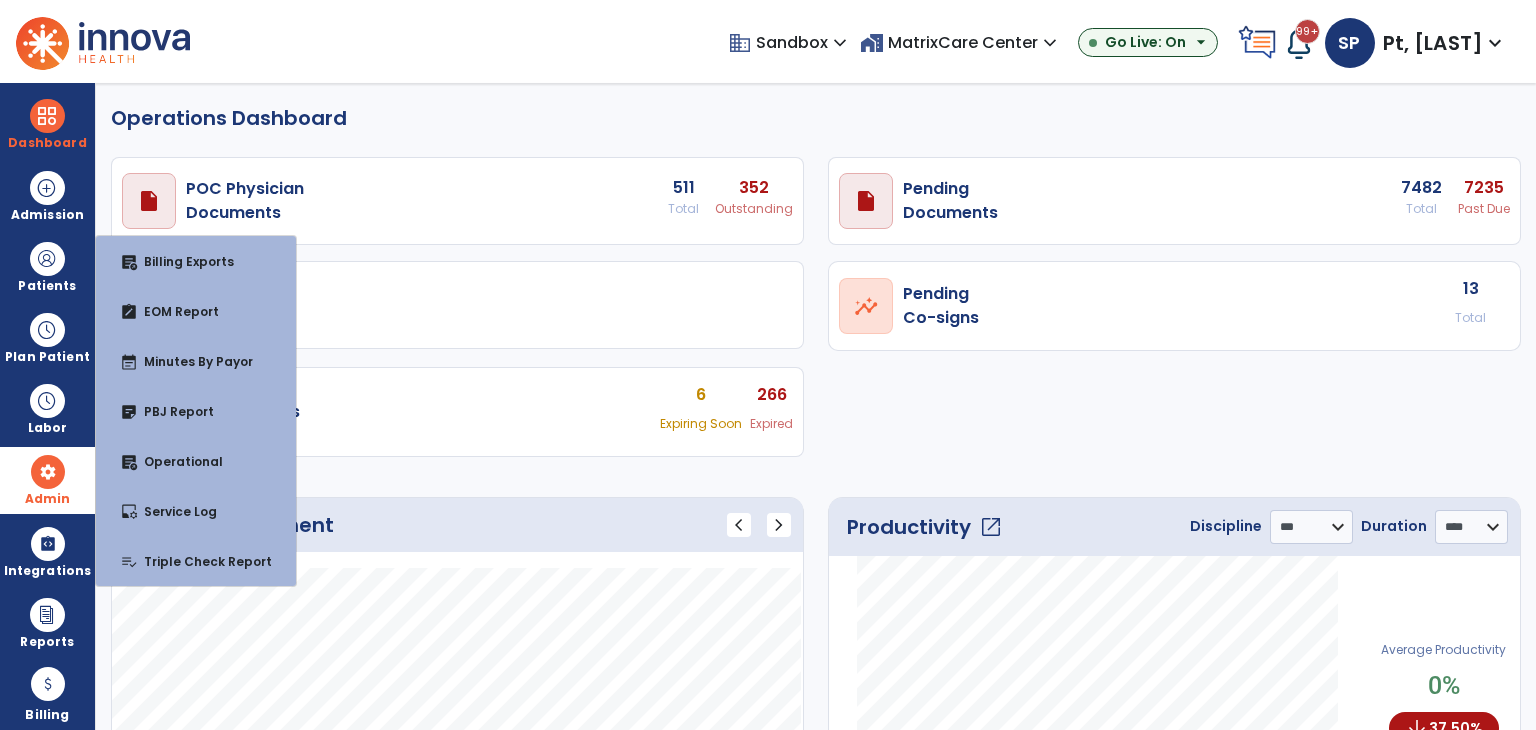 click on "Admin" at bounding box center (47, 286) 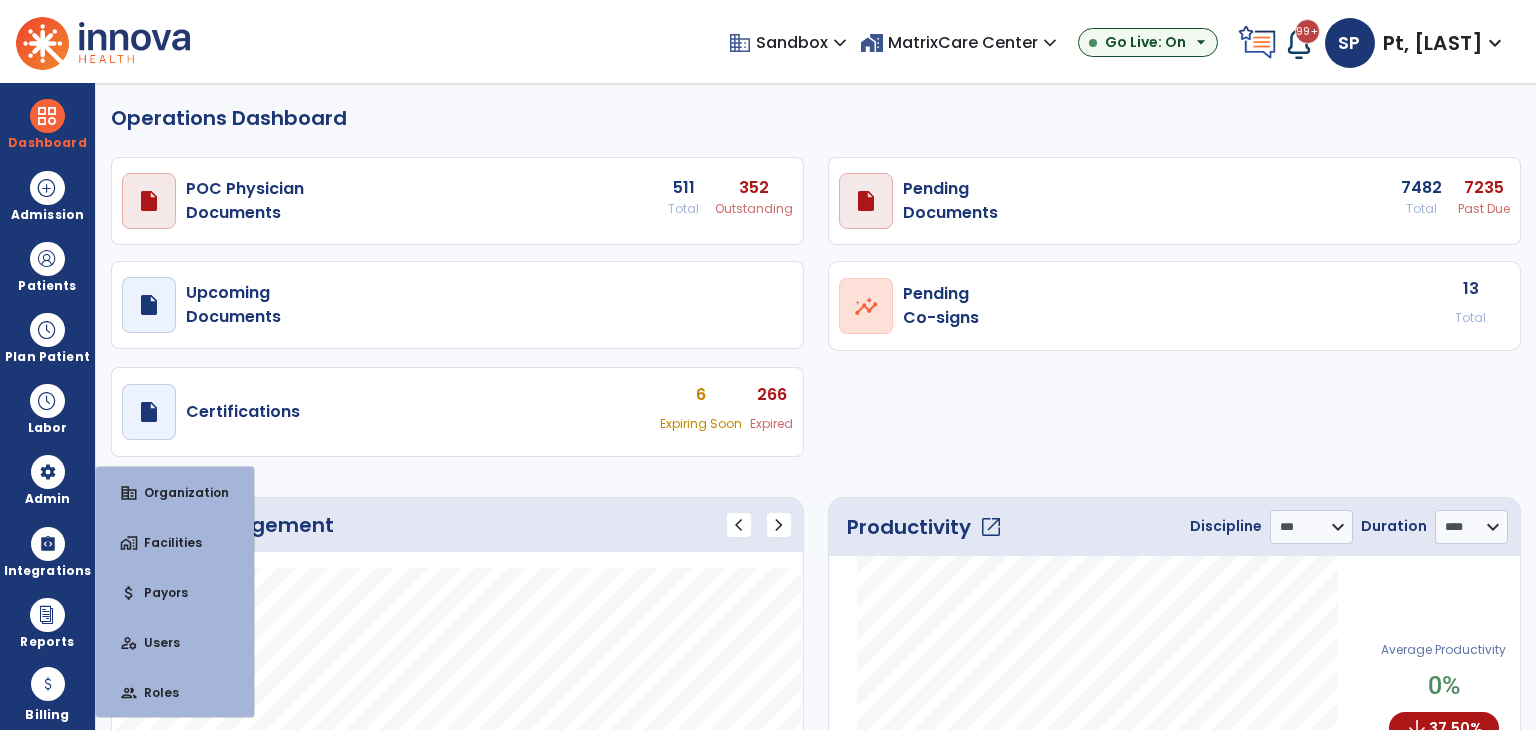 click on "domain   Sandbox   expand_more  123456722 0 18we 0 234234 0 23rd April 0 Show All  home_work   MatrixCare Center   expand_more   10-08-24   25 nov   2ndCycle   a new facitlity nn  Show All Go Live: On  arrow_drop_down  99+ Notifications Mark as read Planner Update Required due to UPOC for Patient: Woman, Woman, in PT Discipline Today at 7:18 AM | MatrixCare Center Census Alert - A01 Fri Jul 11 2025 at 11:11 AM | MatrixCare Center Census Alert - A08 Fri Jul 11 2025 at 11:06 AM | MatrixCare Center Census Alert - A03 Fri Jul 11 2025 at 11:06 AM | MatrixCare Center Census Alert - A01 Fri Jul 11 2025 at 9:26 AM | MatrixCare Center See all Notifications  SP   Pt, Shahzad   expand_more   home   Home   person   Profile   manage_accounts   Admin   help   Help   logout   Log out" at bounding box center [907, 41] 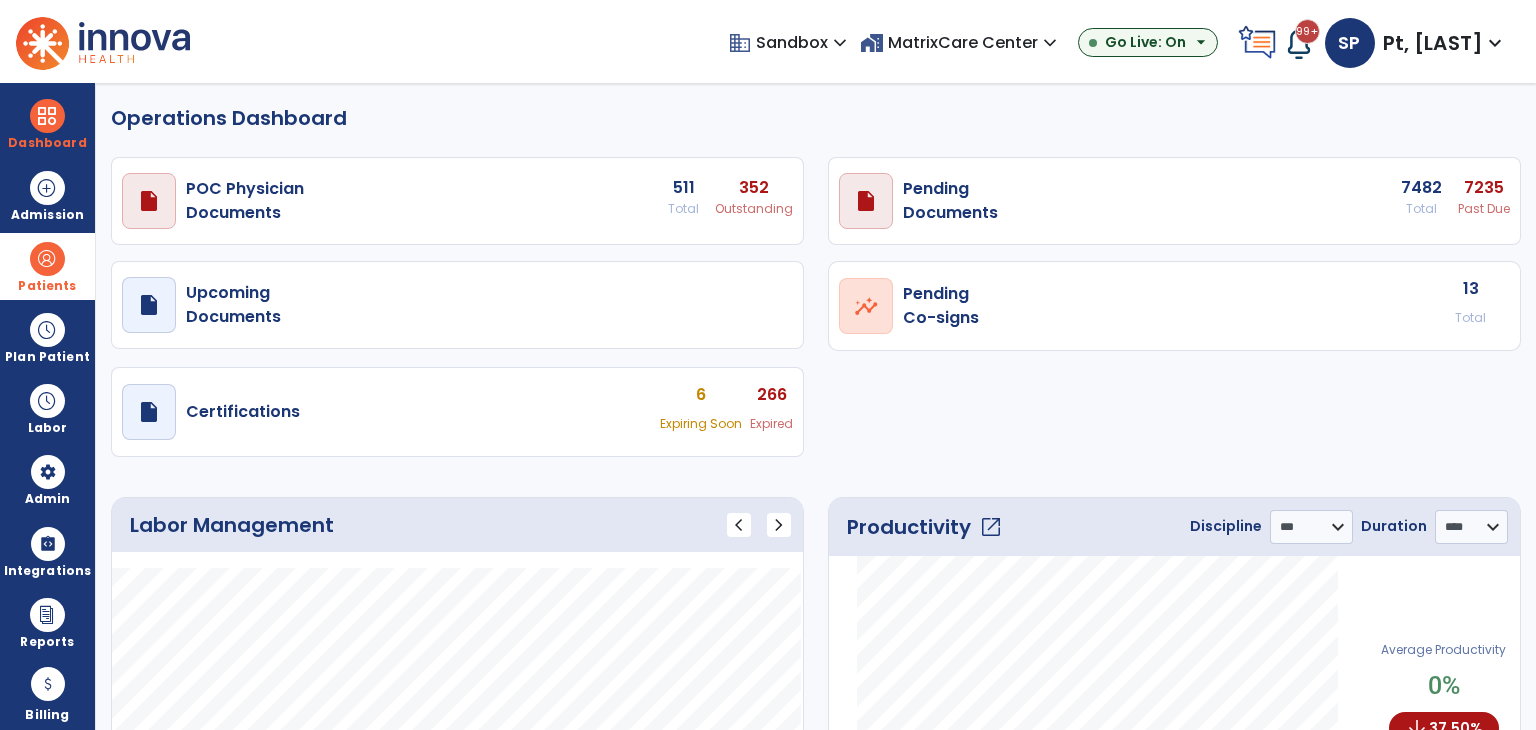 click at bounding box center (47, 259) 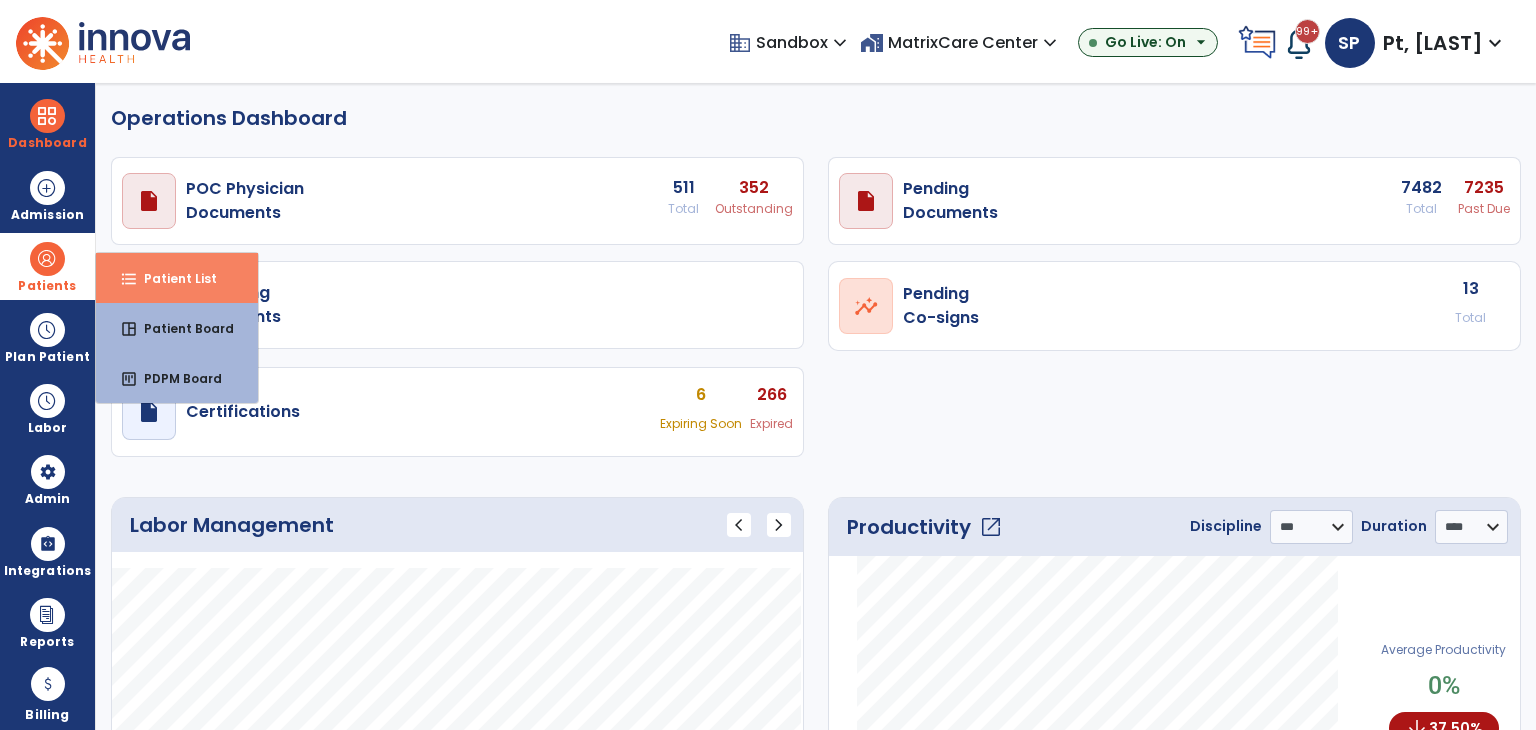 click on "format_list_bulleted  Patient List" at bounding box center (177, 278) 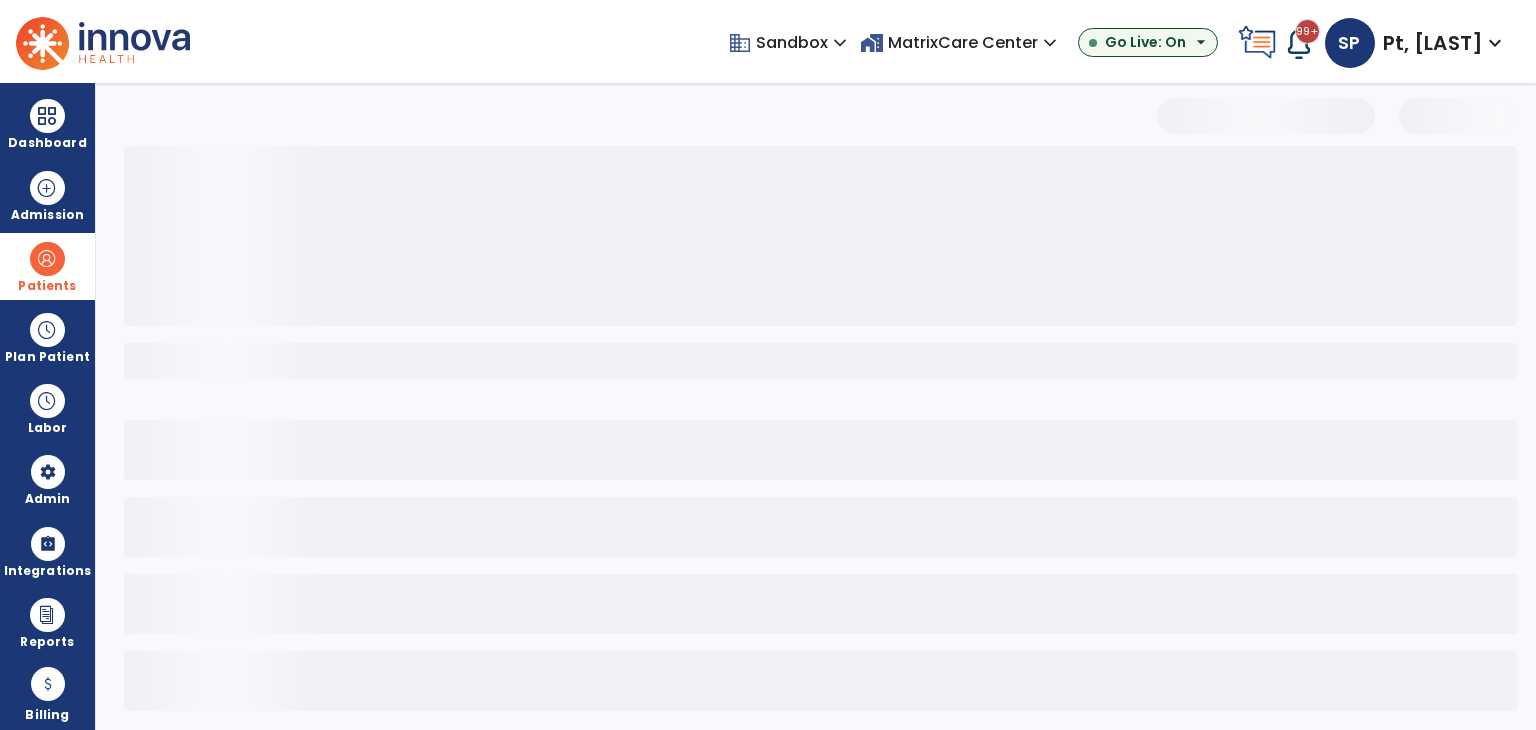 select on "***" 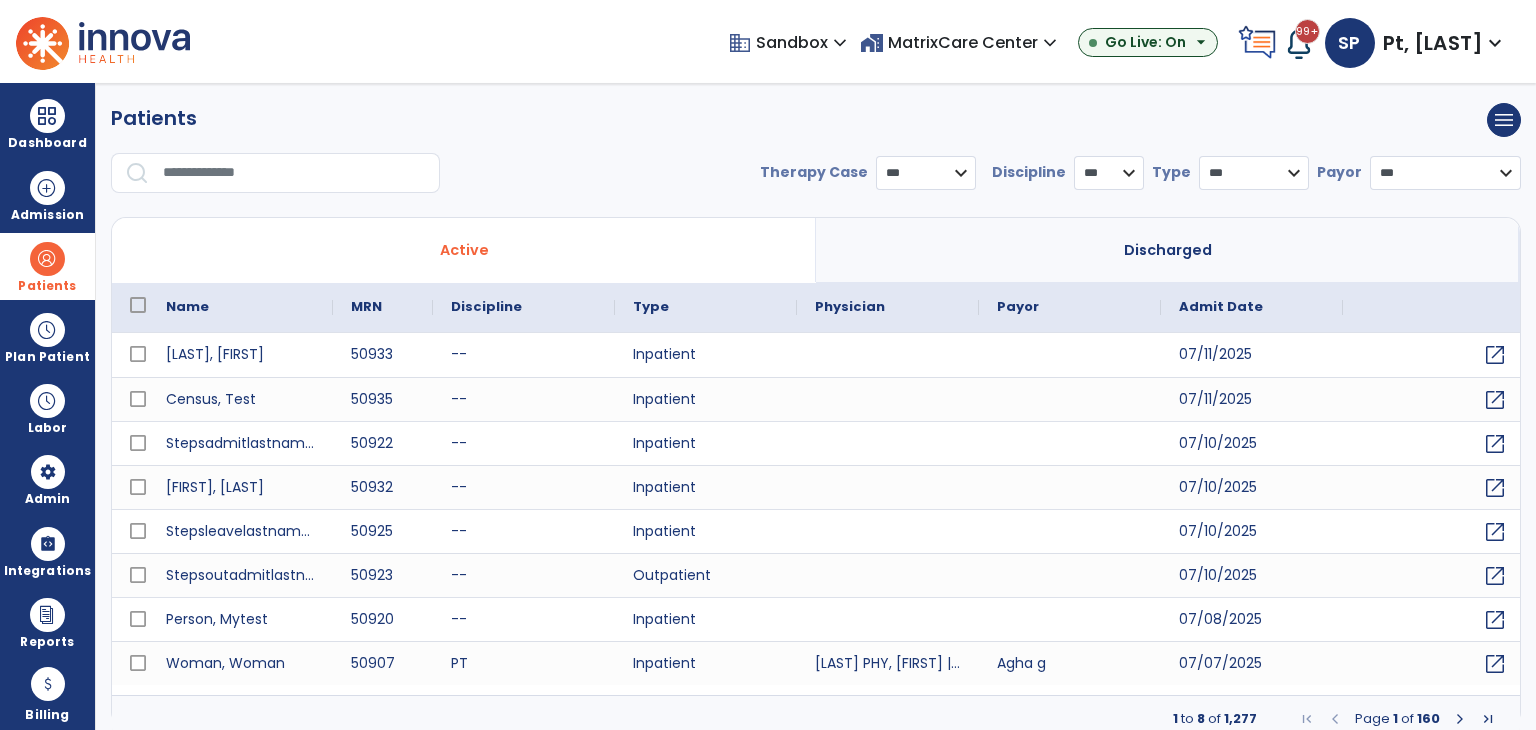 click at bounding box center (294, 173) 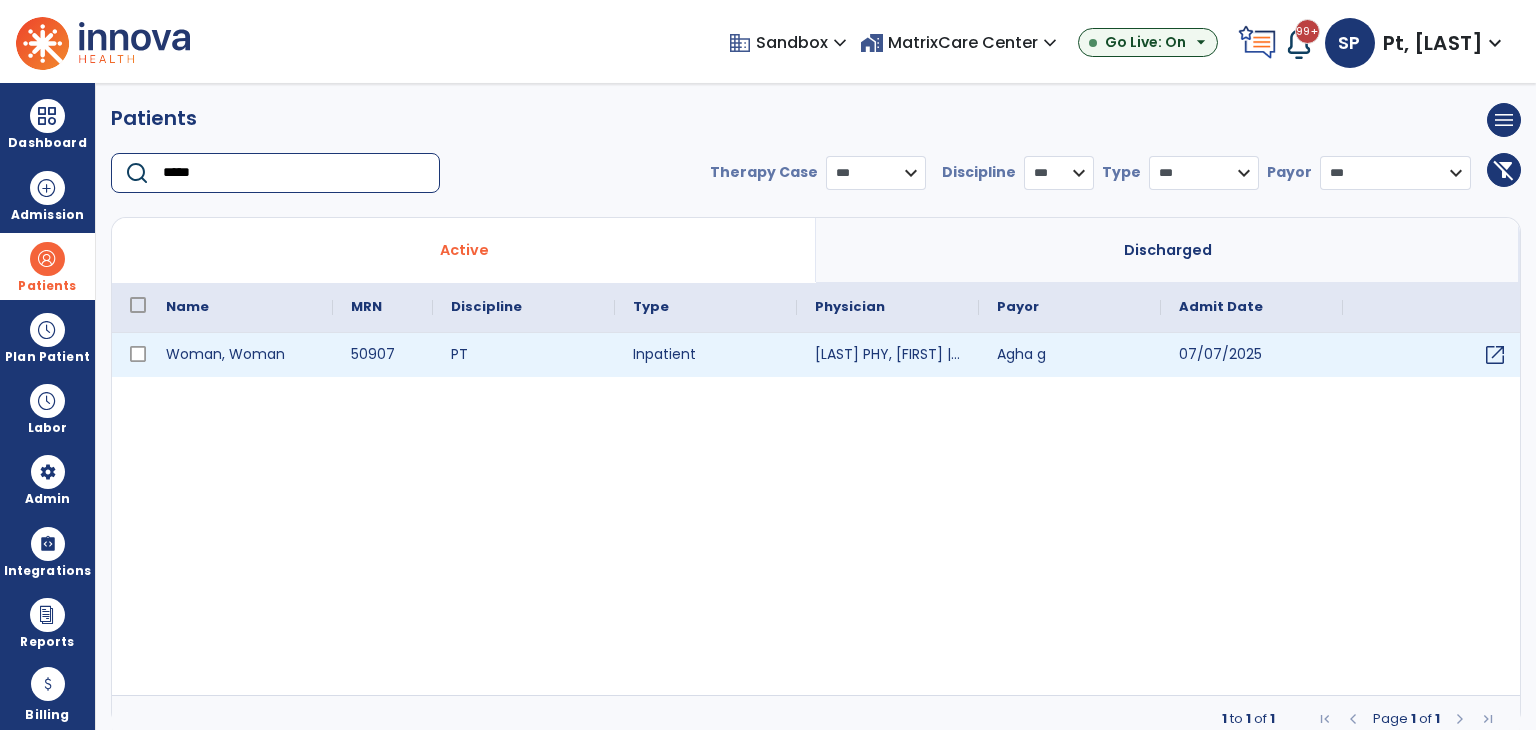 type on "*****" 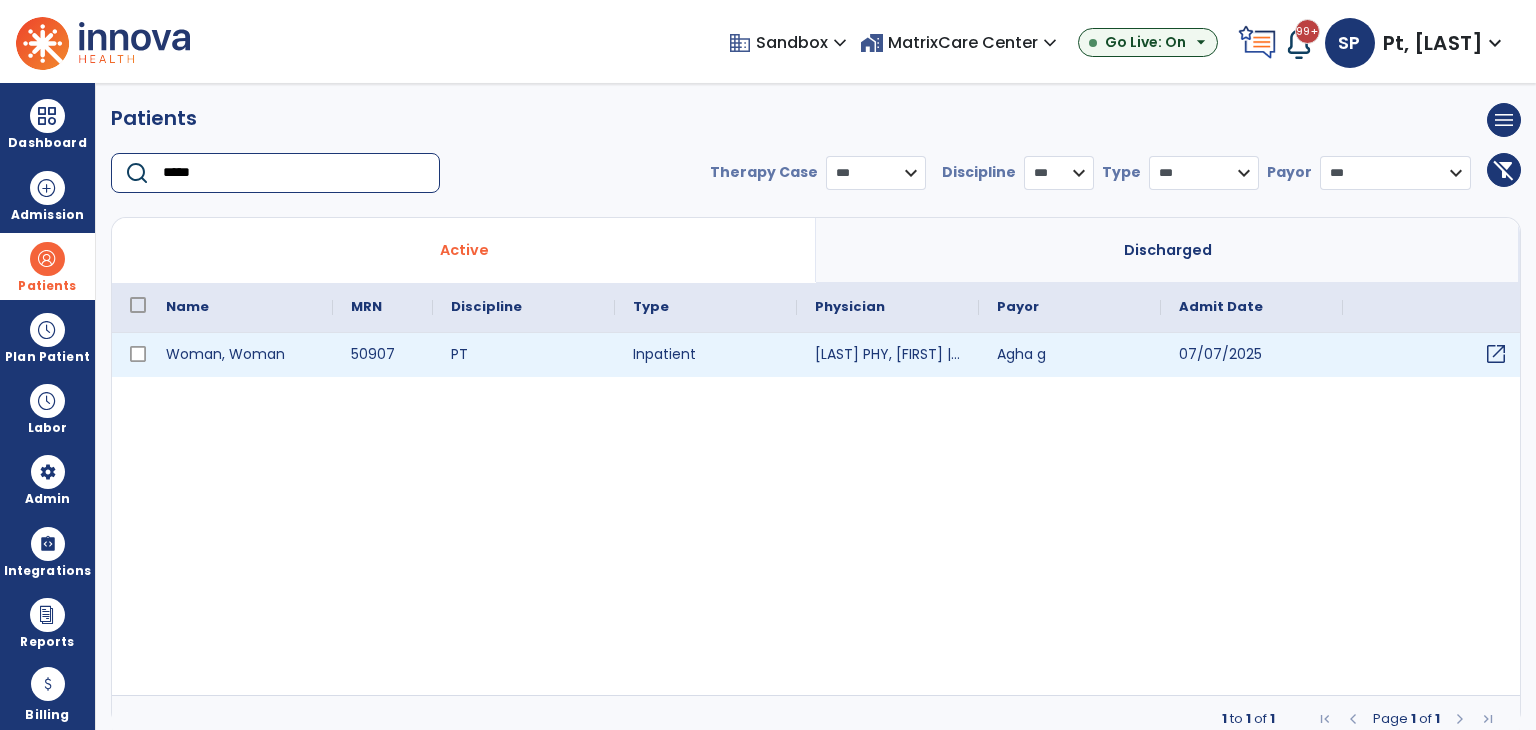click on "open_in_new" at bounding box center [1496, 354] 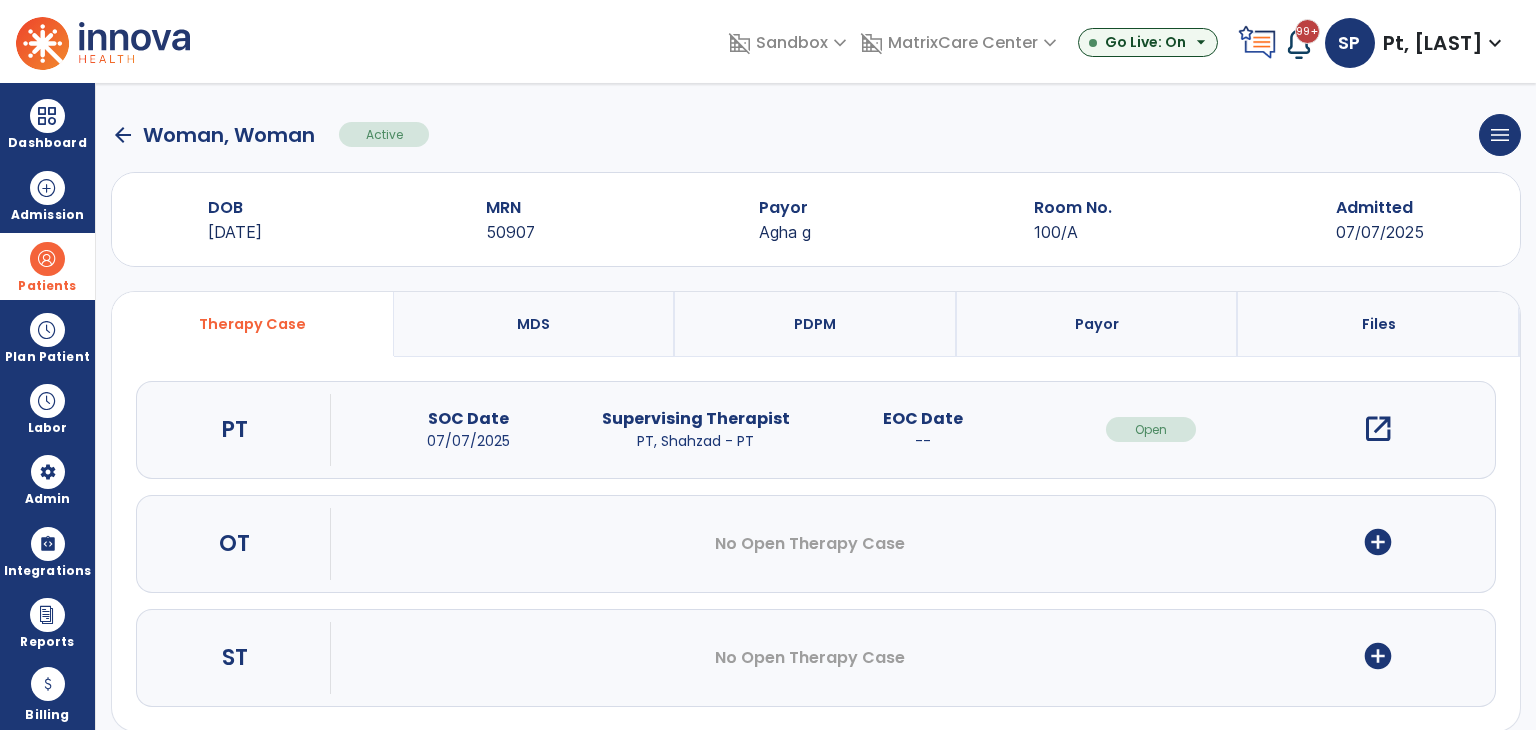 scroll, scrollTop: 0, scrollLeft: 0, axis: both 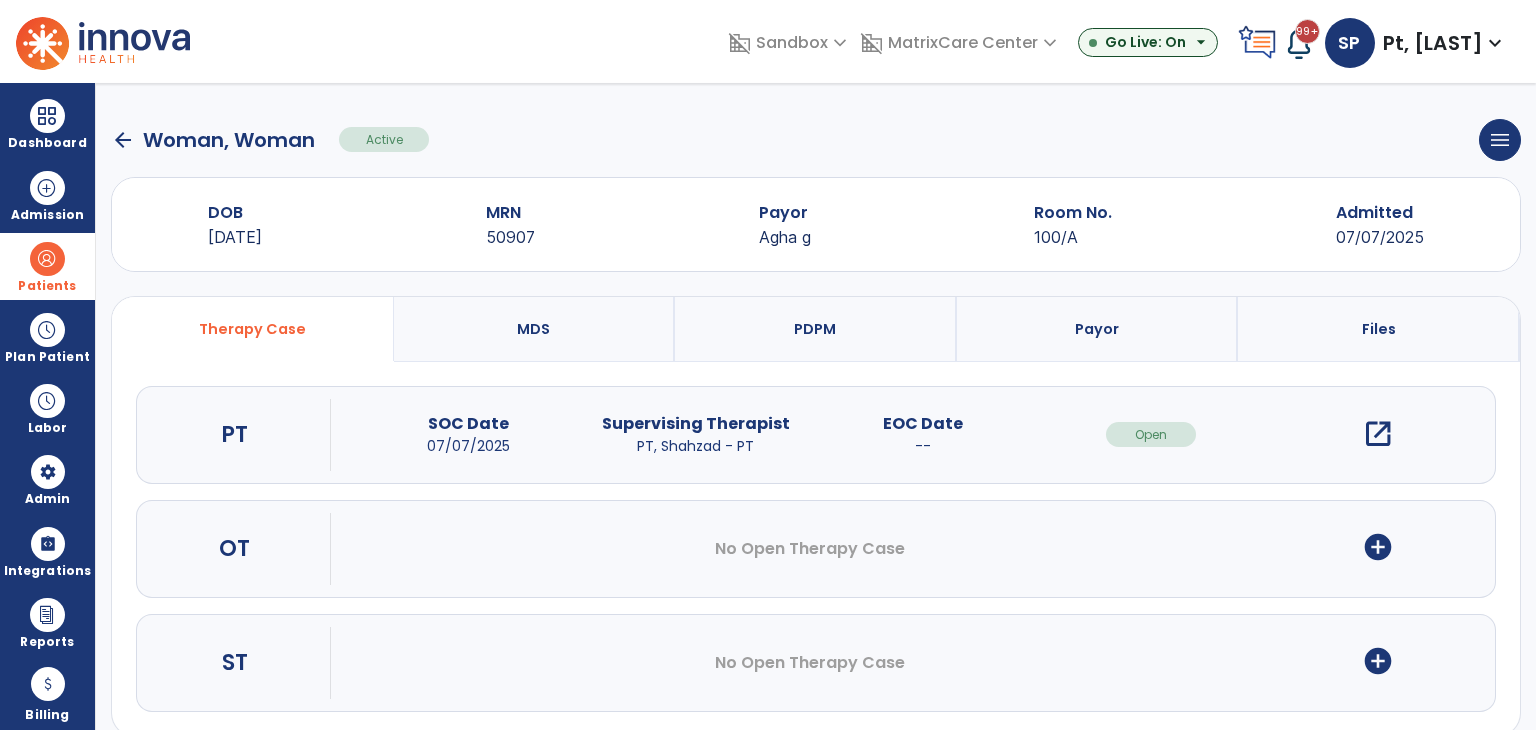 click on "open_in_new" at bounding box center [1378, 434] 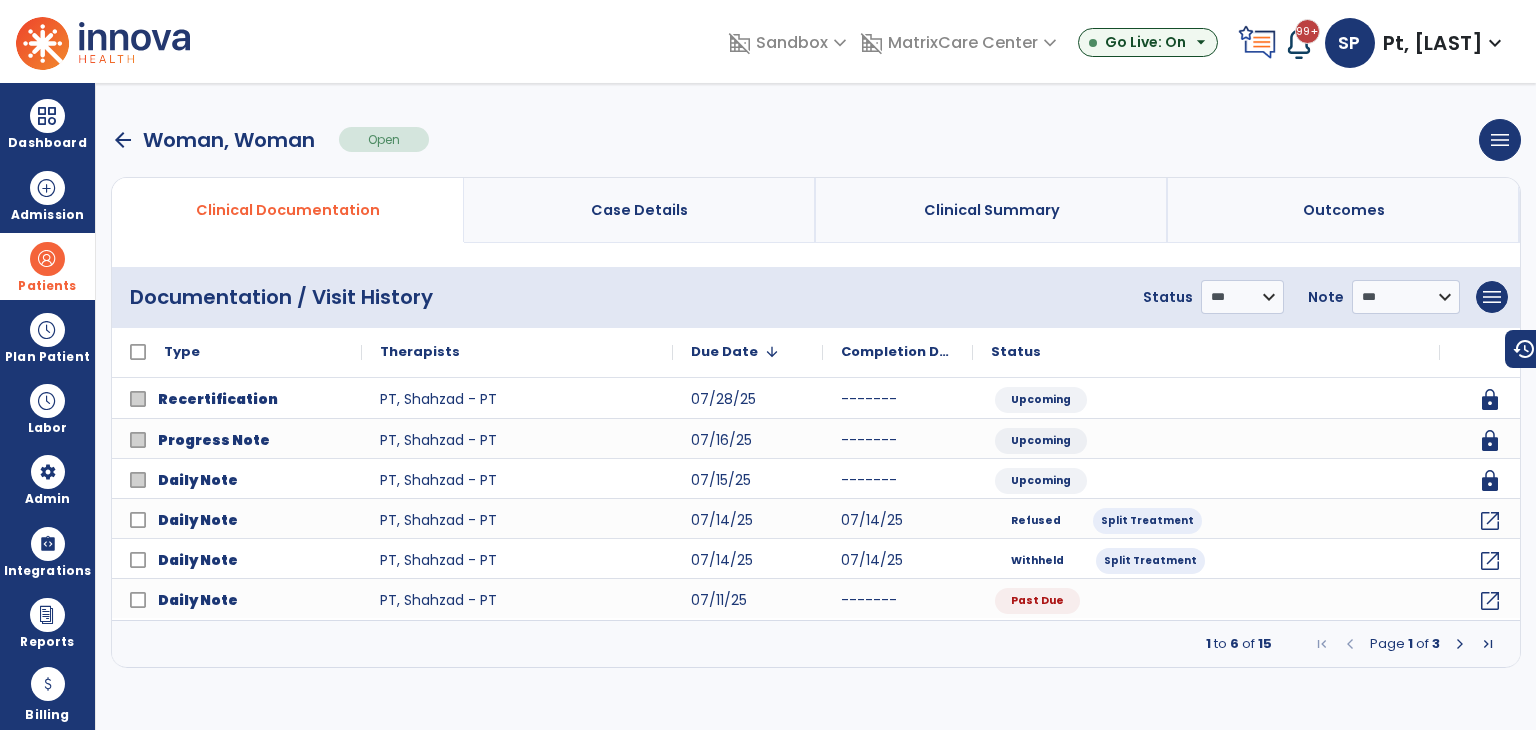 click at bounding box center (1460, 644) 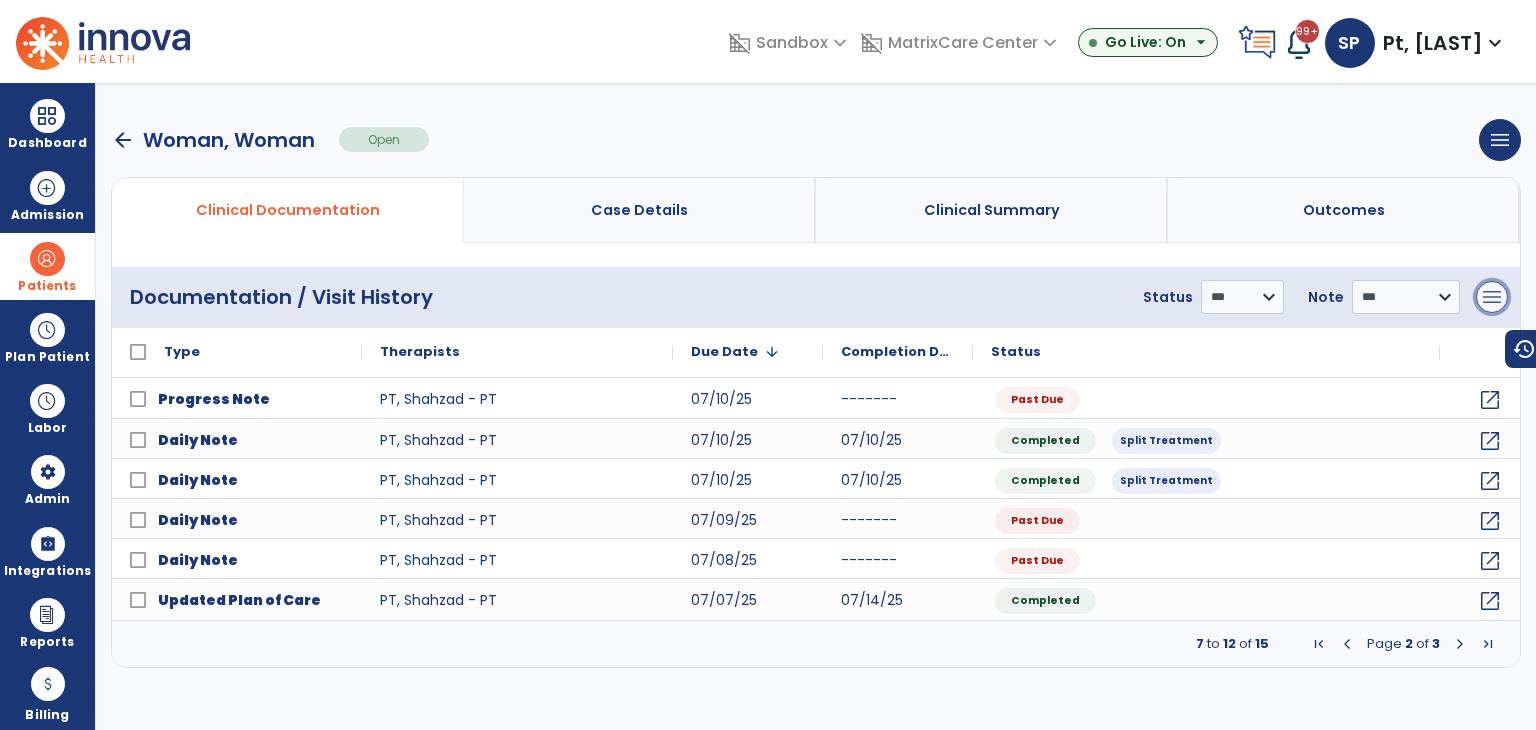 click on "menu" at bounding box center [1492, 297] 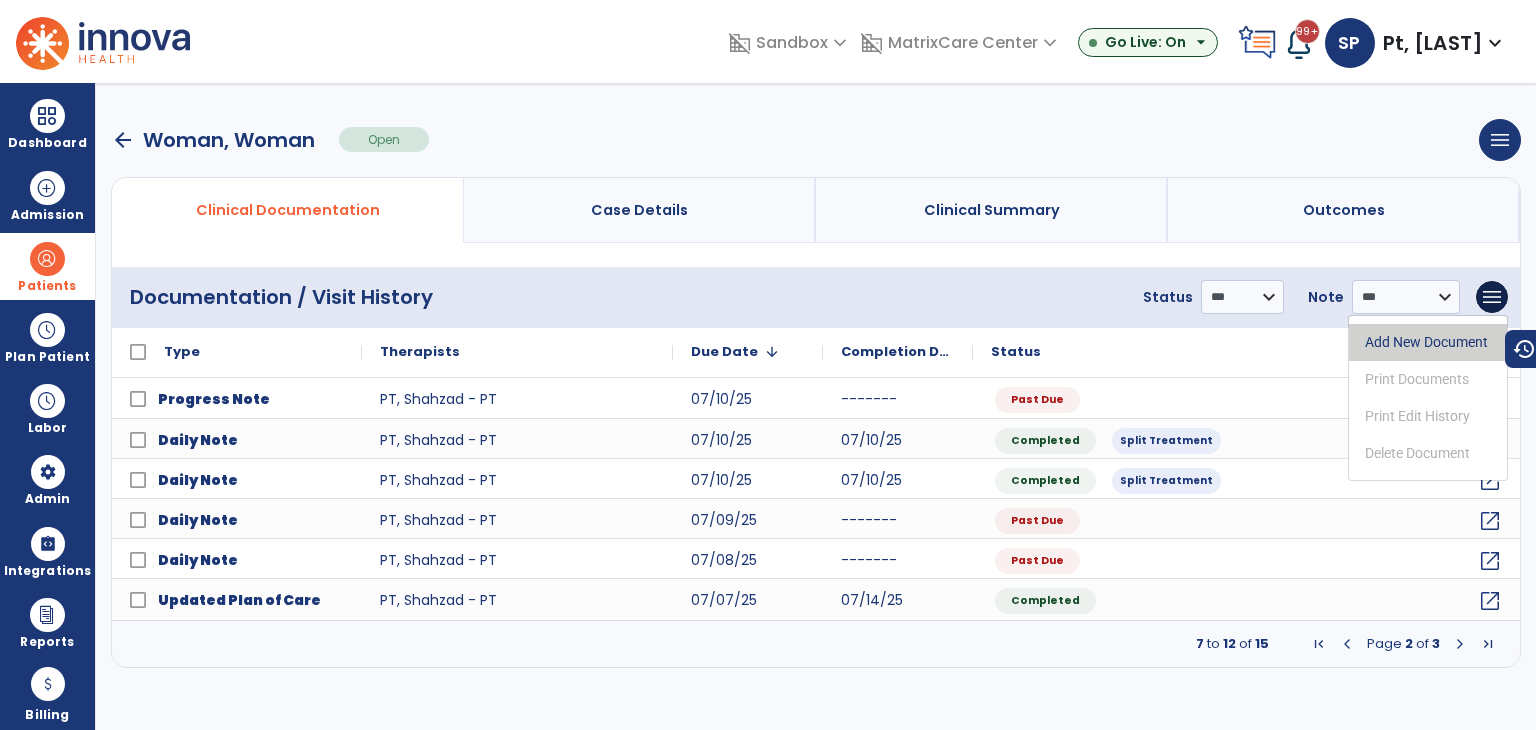 click on "Add New Document" at bounding box center (1428, 342) 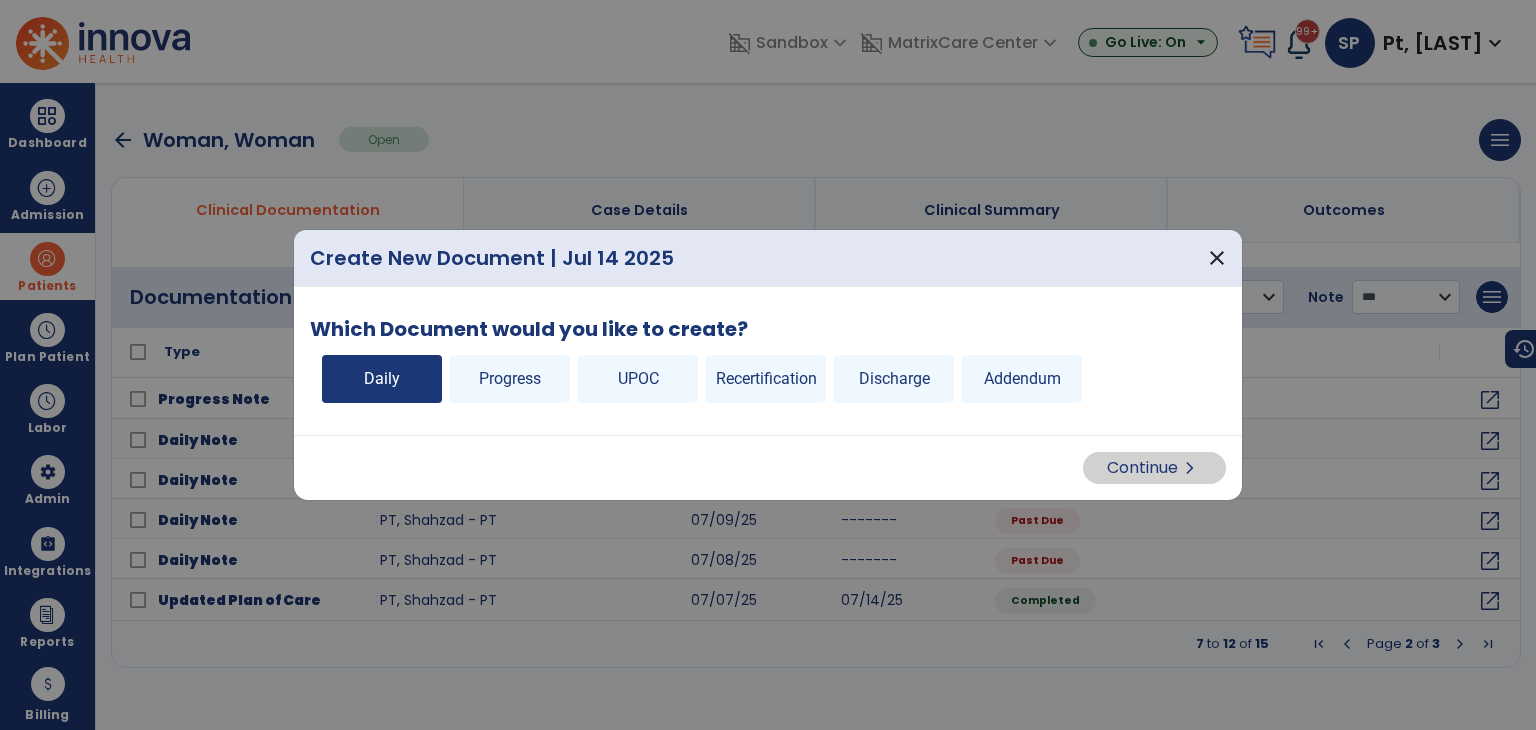 click on "Daily" at bounding box center [382, 379] 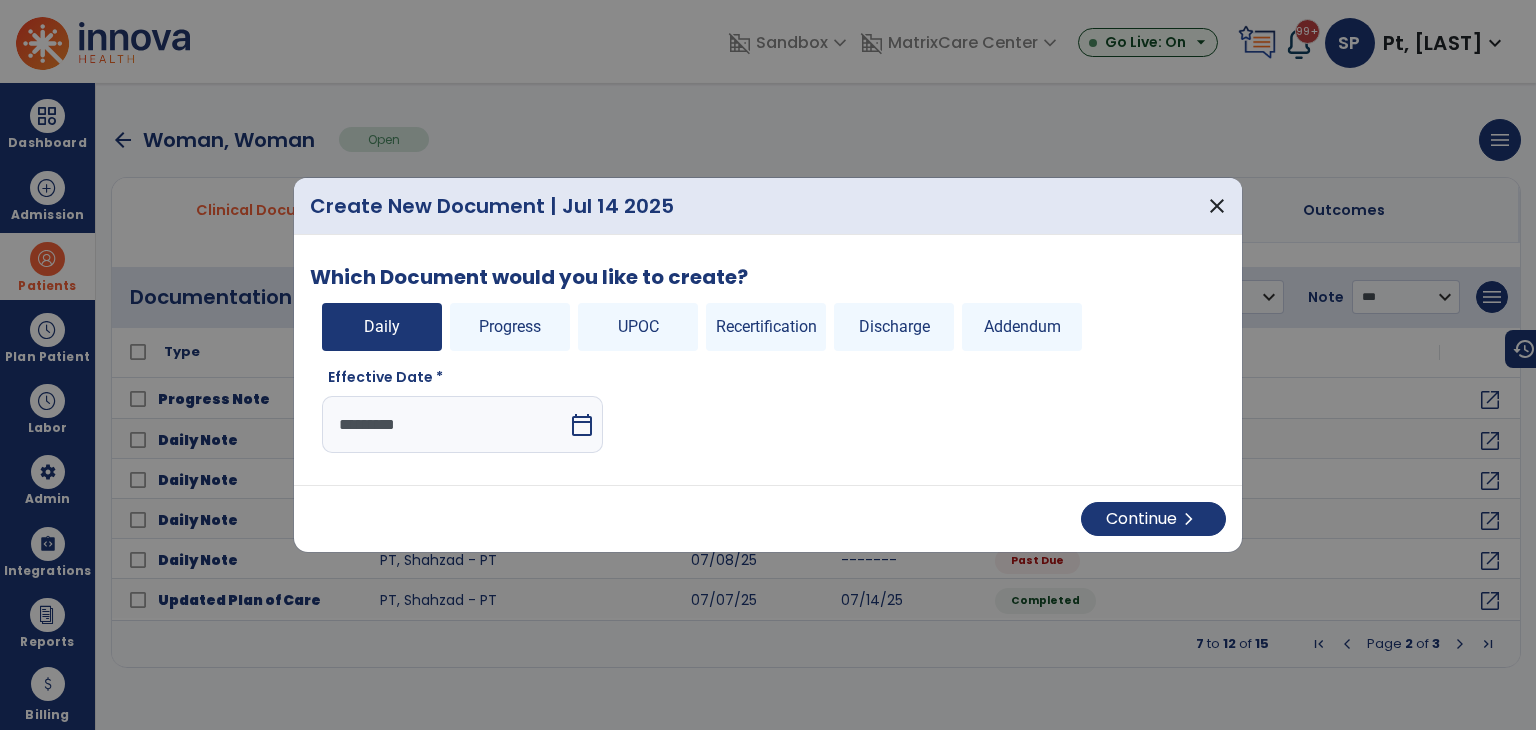 click on "*********" at bounding box center [445, 424] 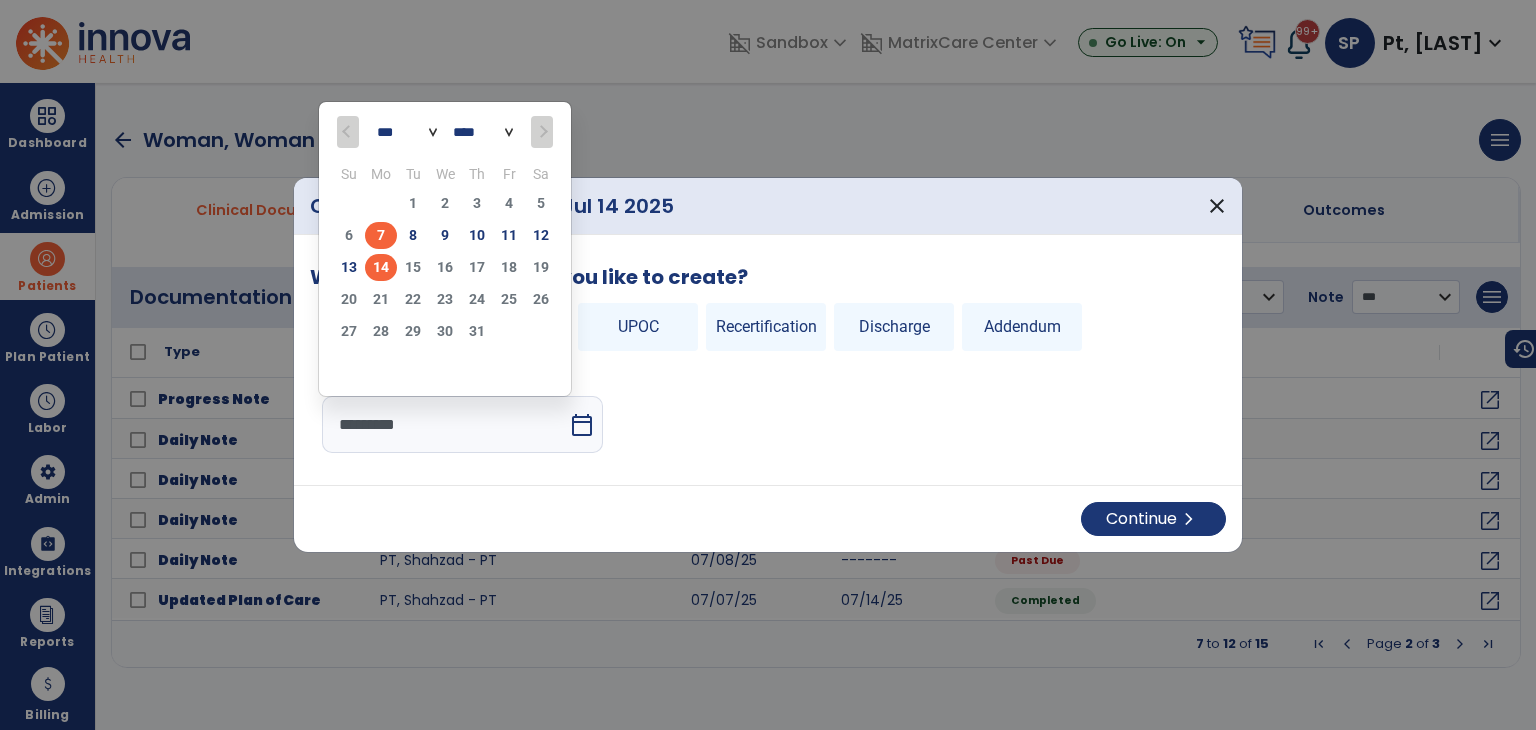 click on "7" 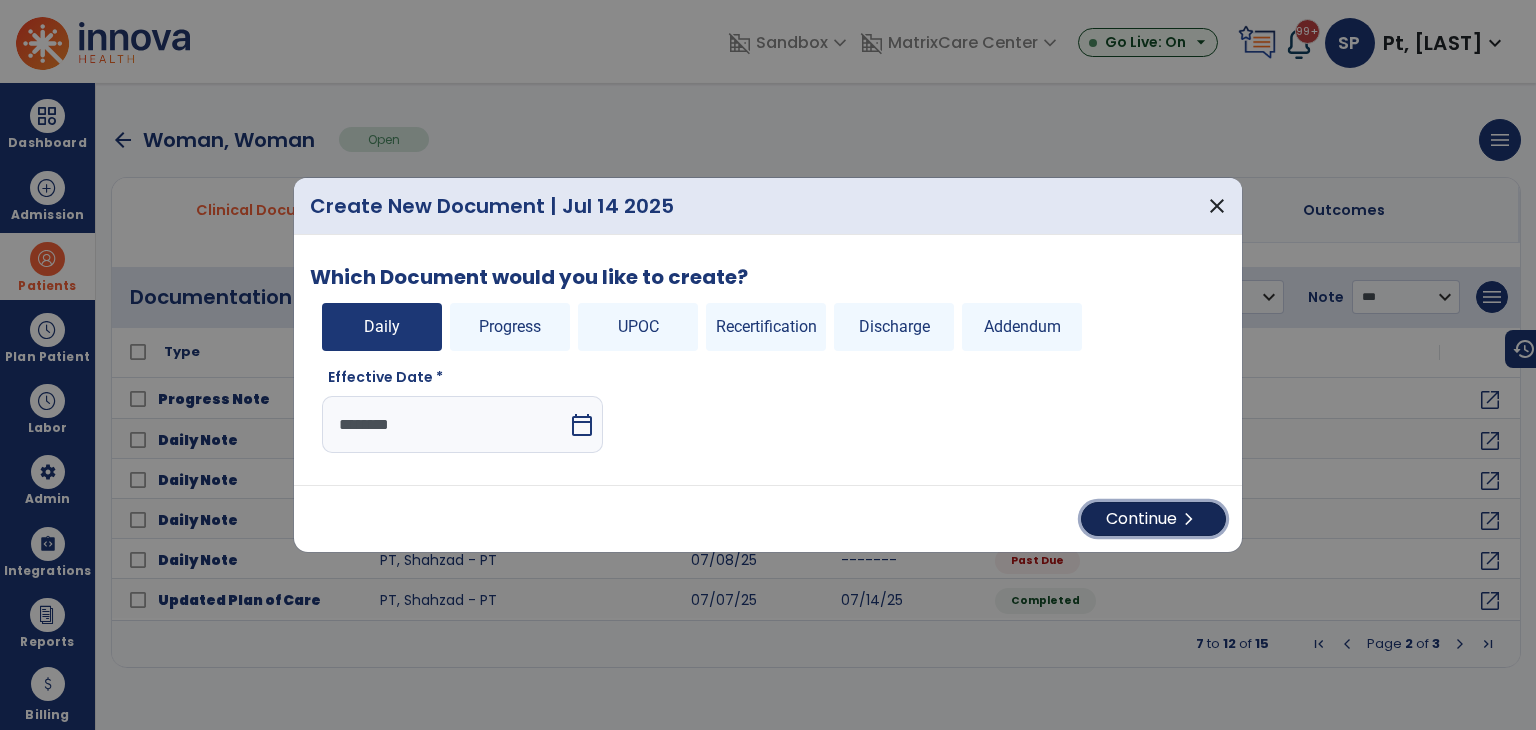 click on "Continue   chevron_right" at bounding box center [1153, 519] 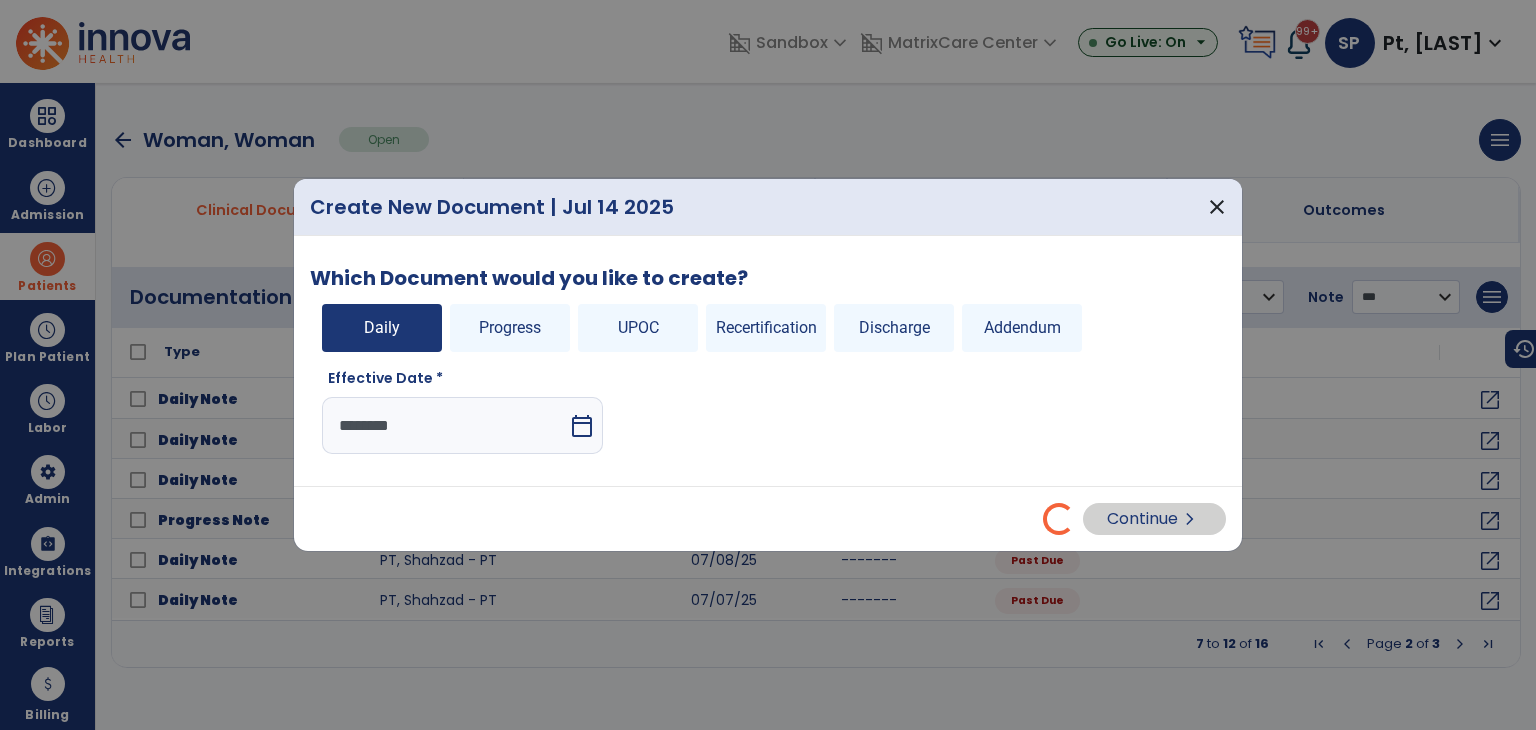 select on "*" 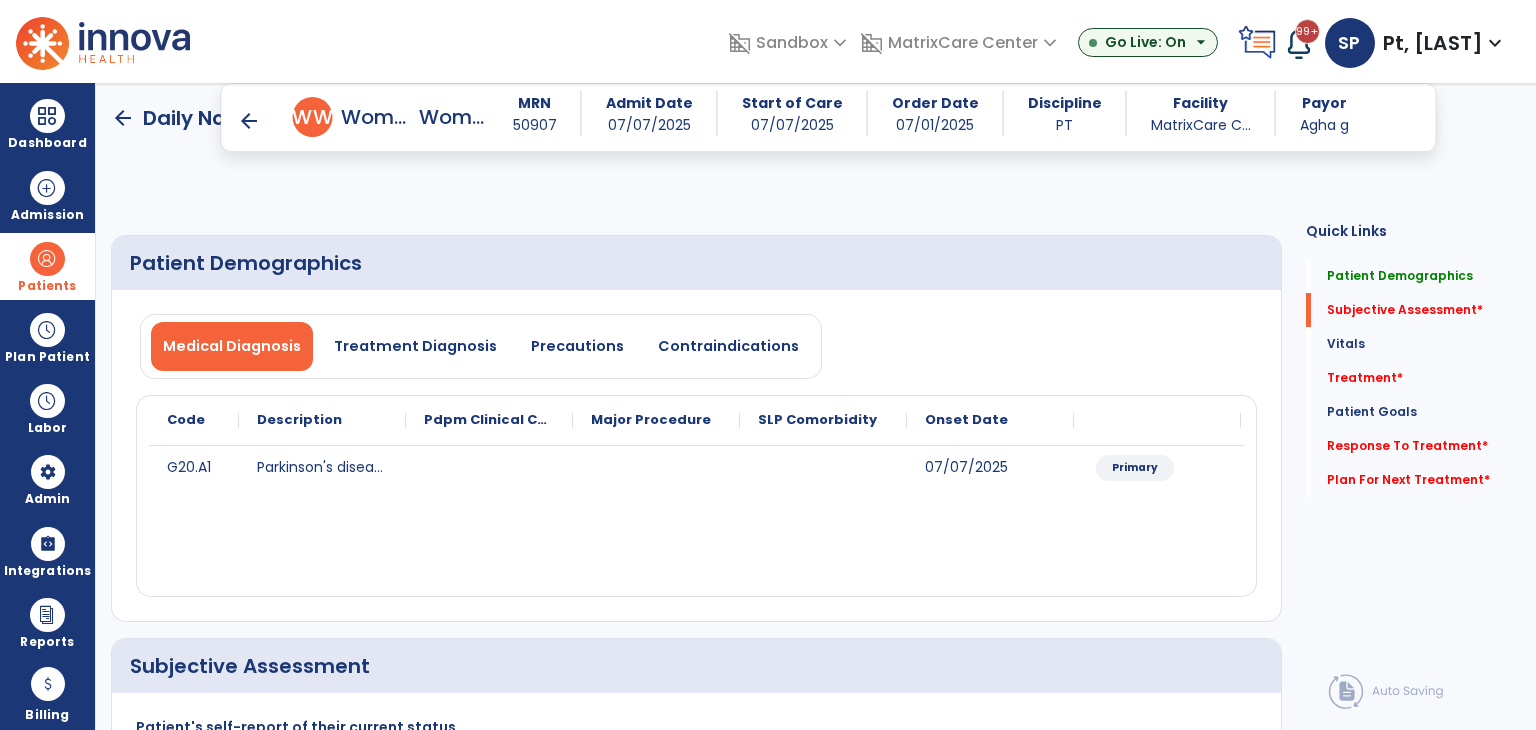 scroll, scrollTop: 500, scrollLeft: 0, axis: vertical 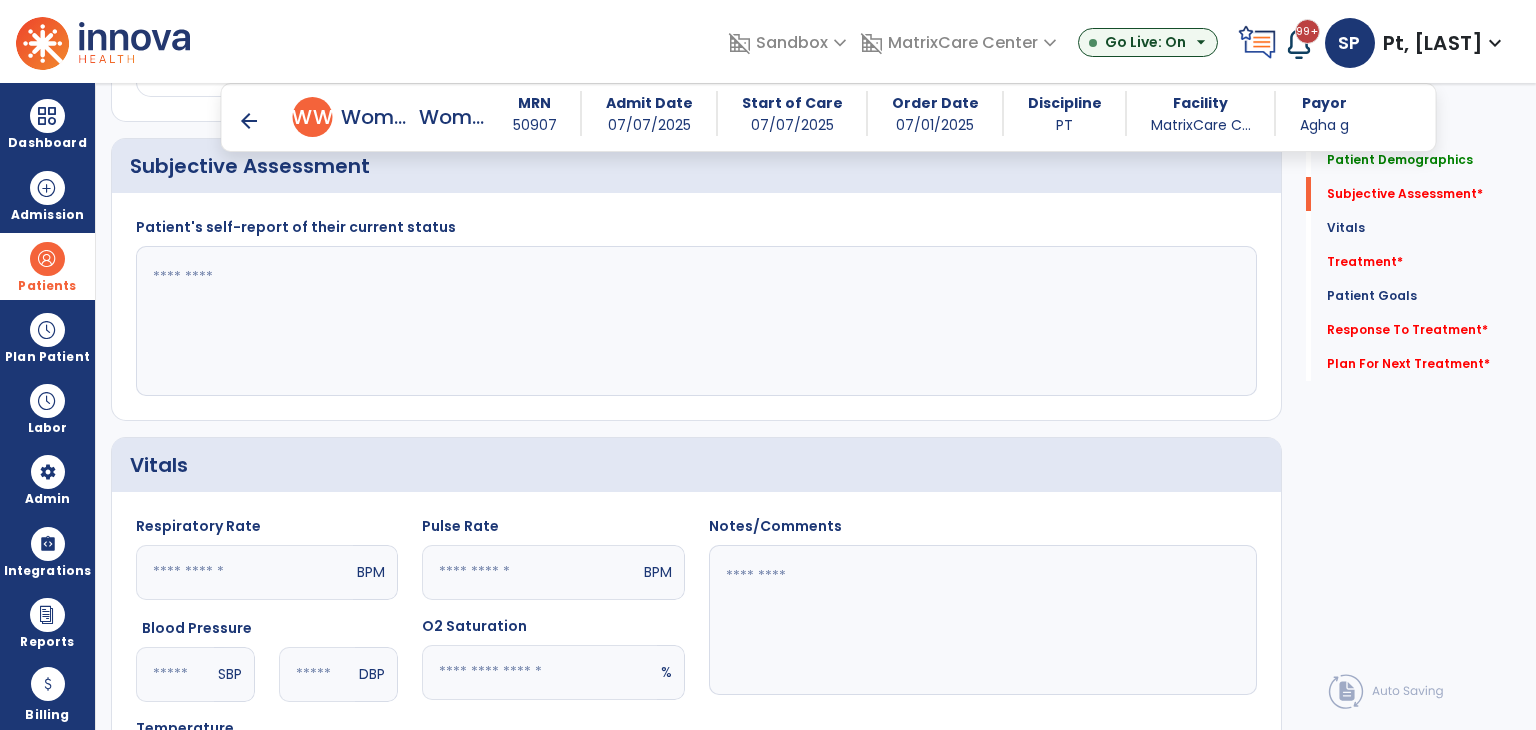click 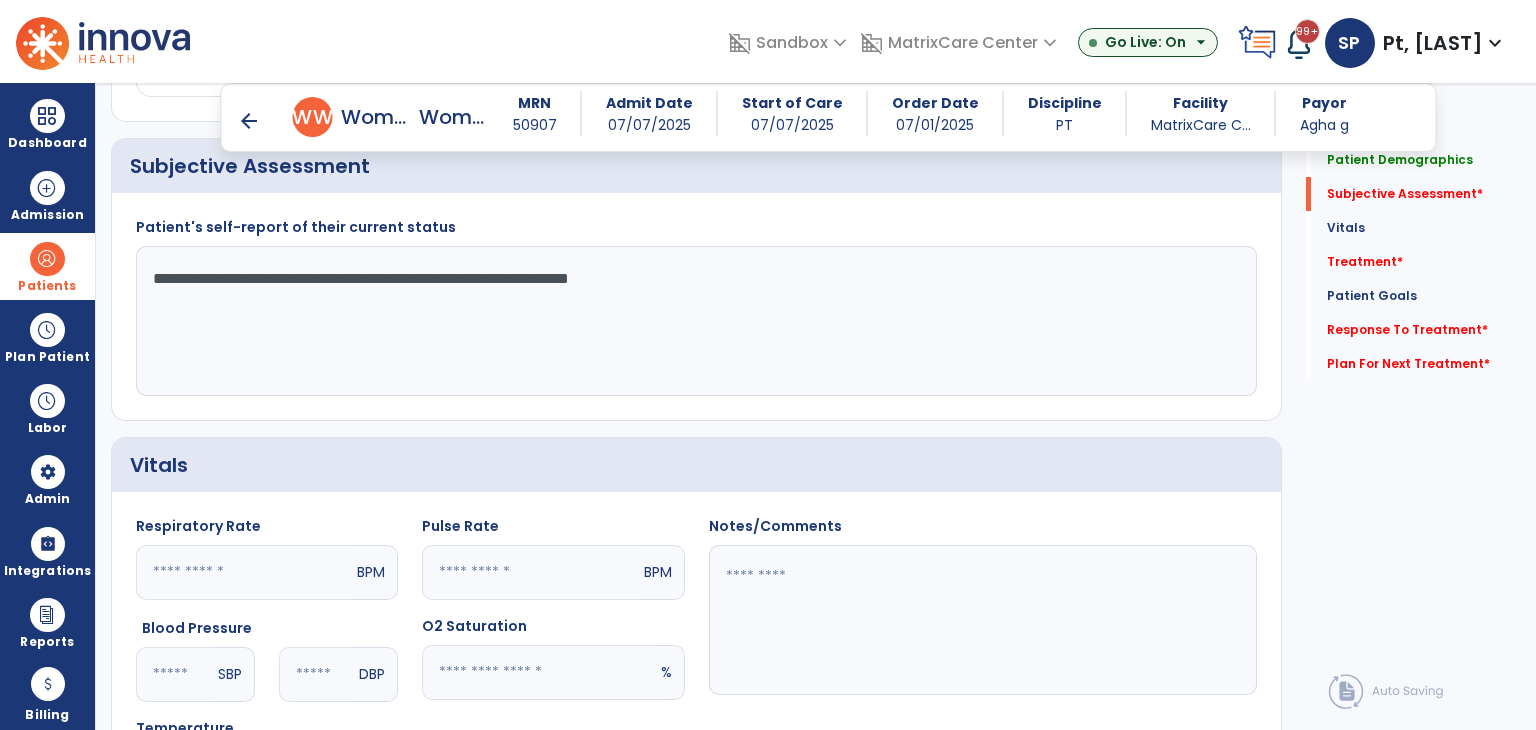 scroll, scrollTop: 800, scrollLeft: 0, axis: vertical 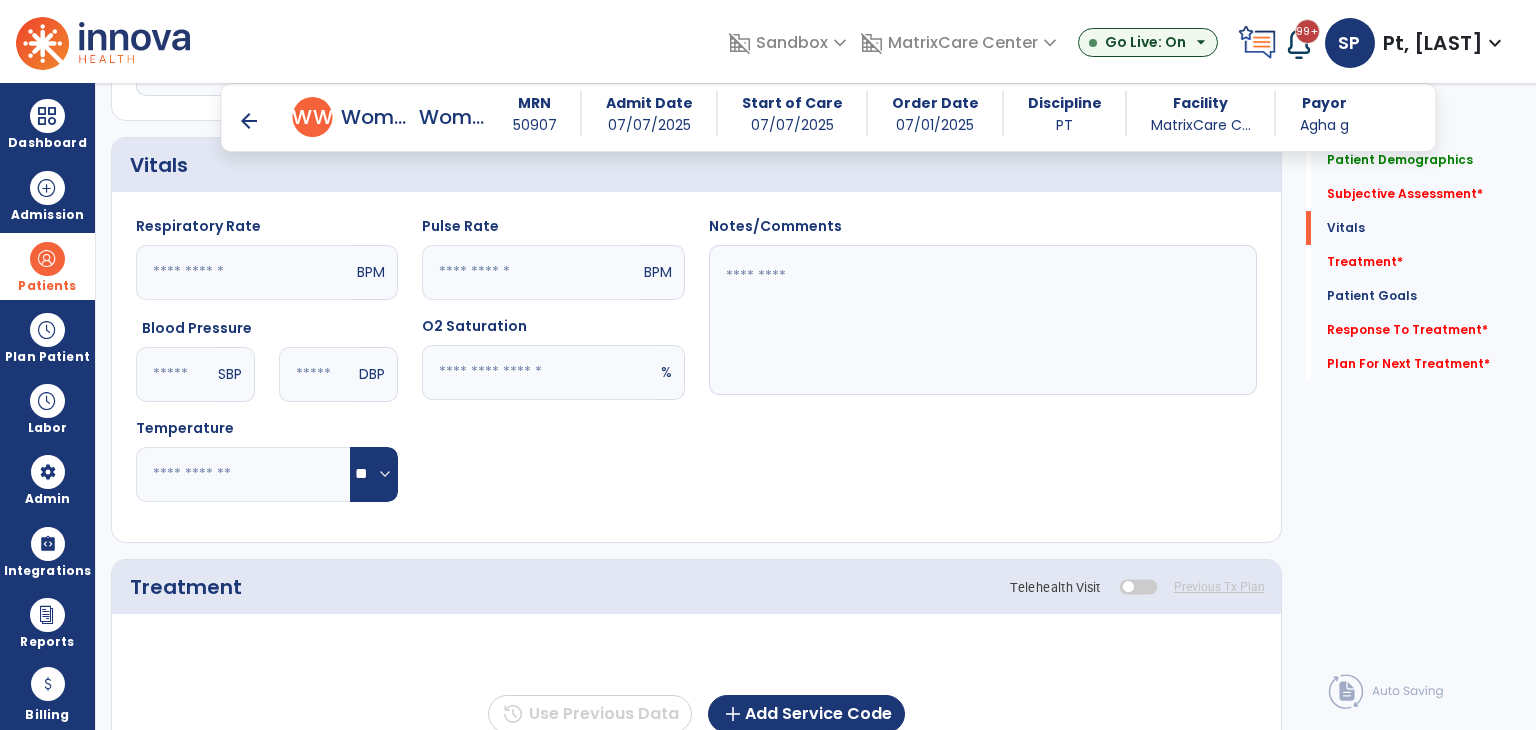 type on "**********" 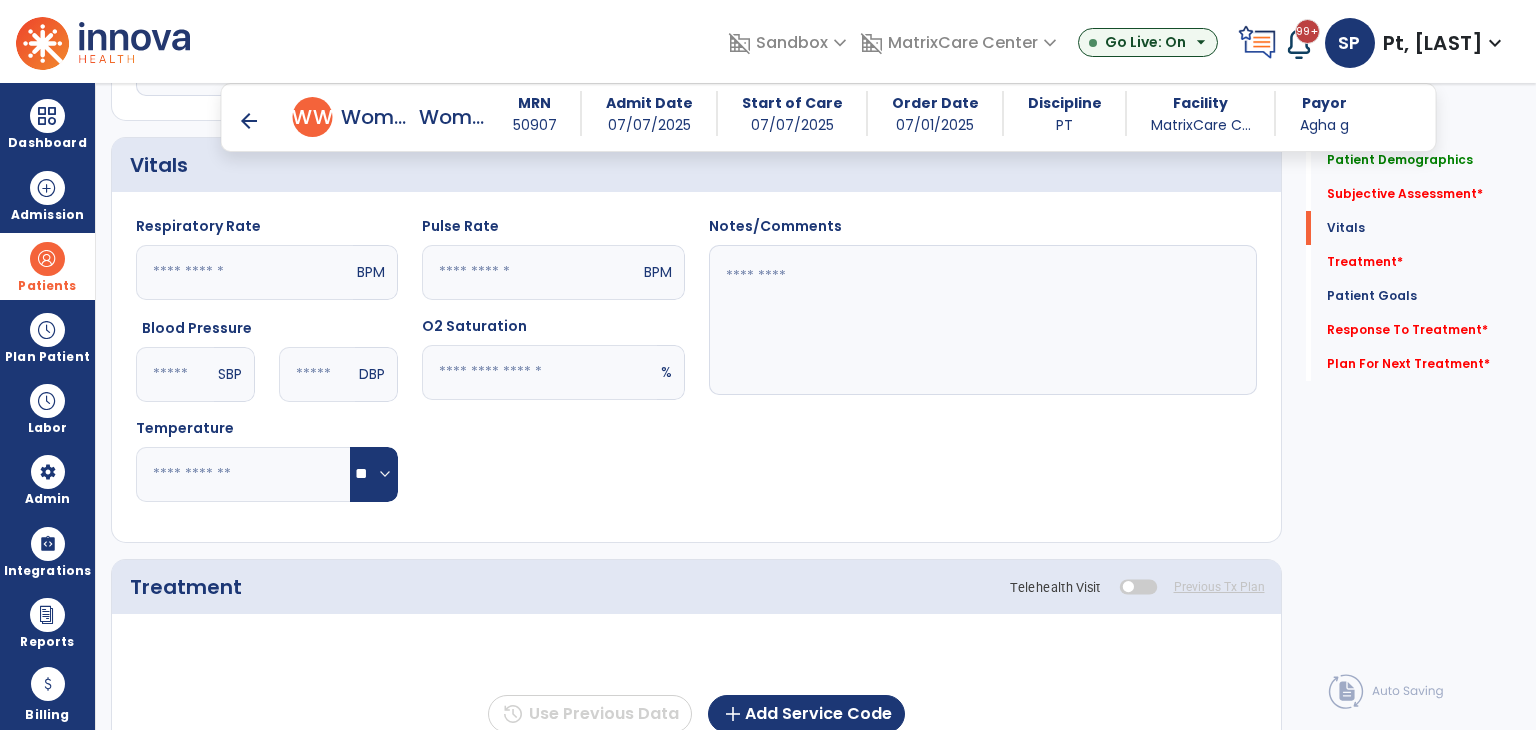 click 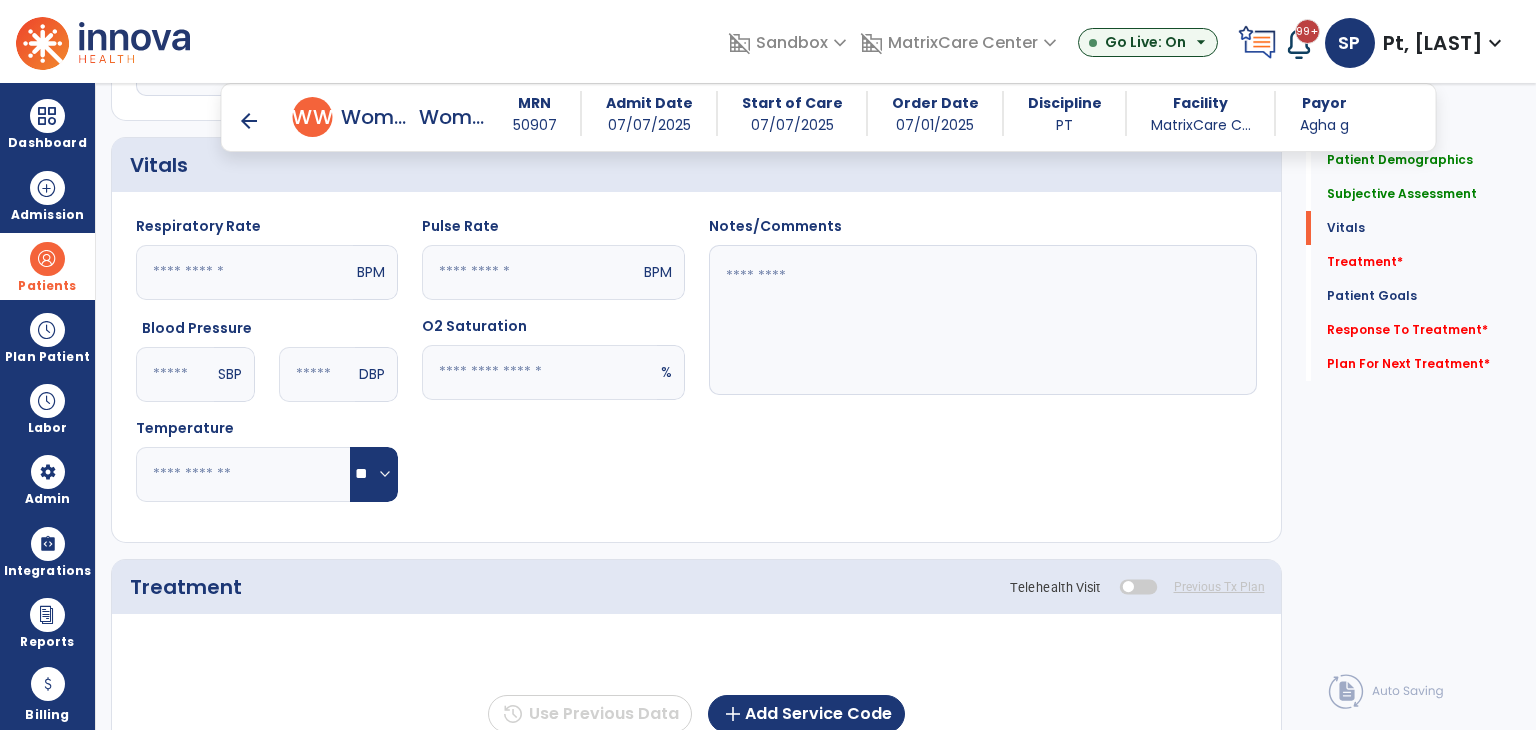 type on "**" 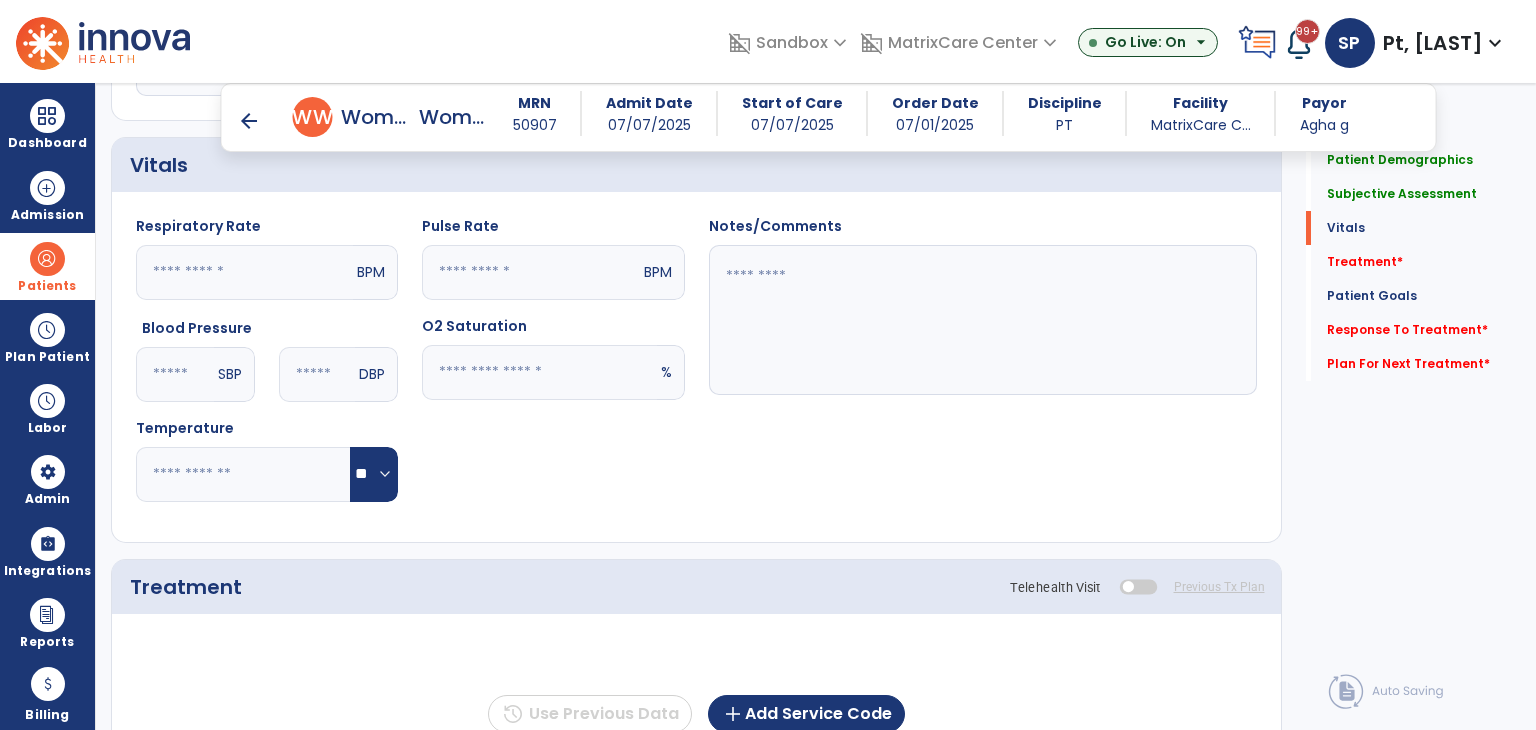 click 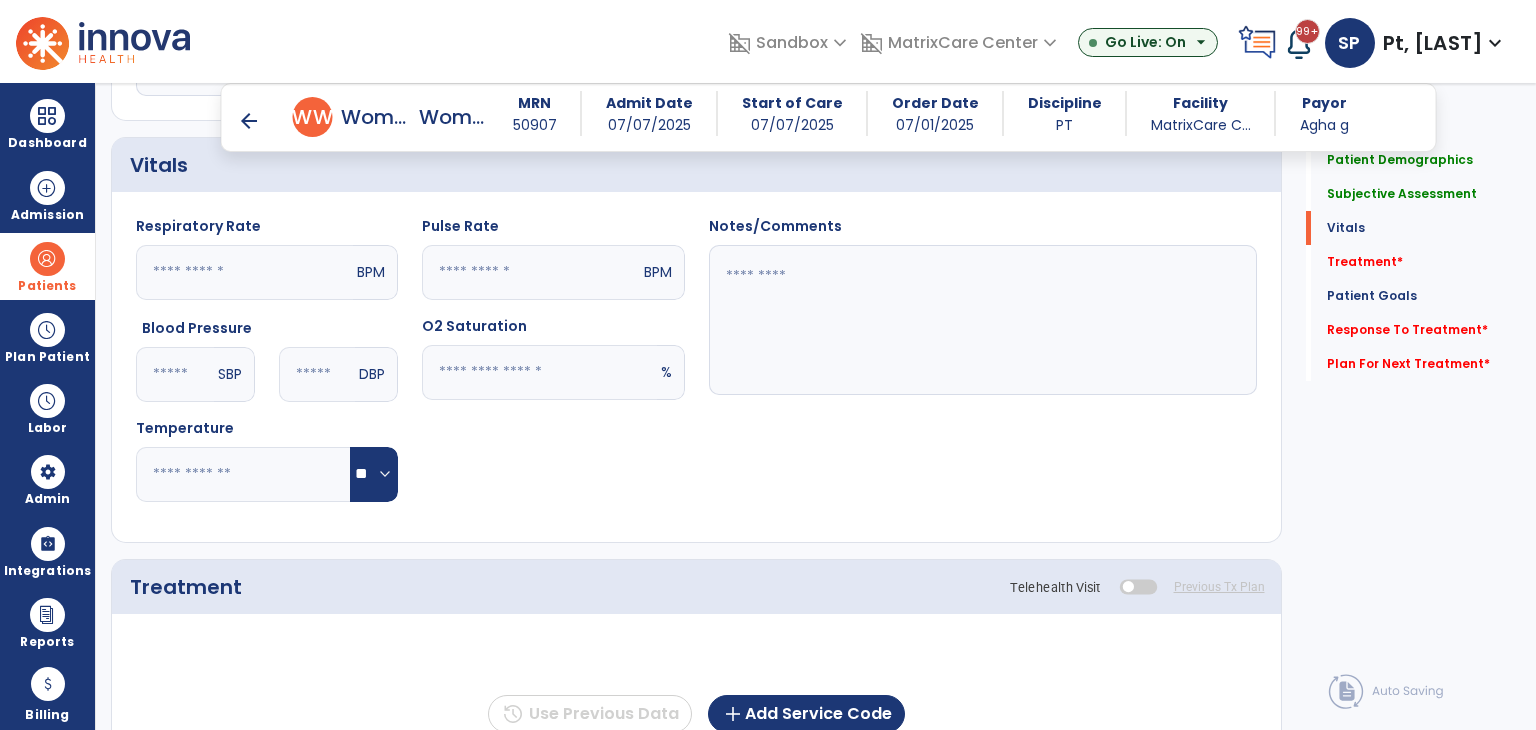 type on "**" 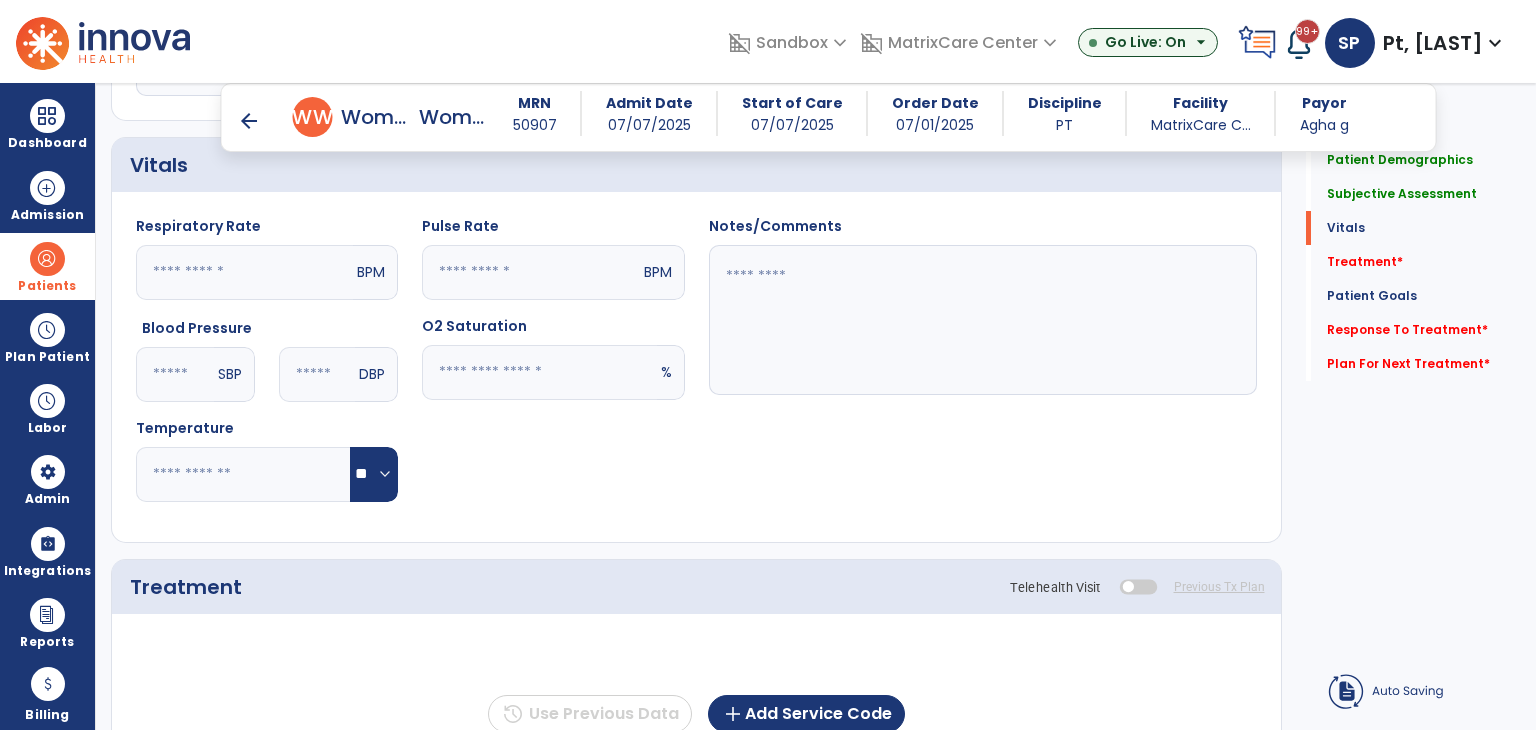 click on "Pulse Rate  ** BPM O2 Saturation  %" 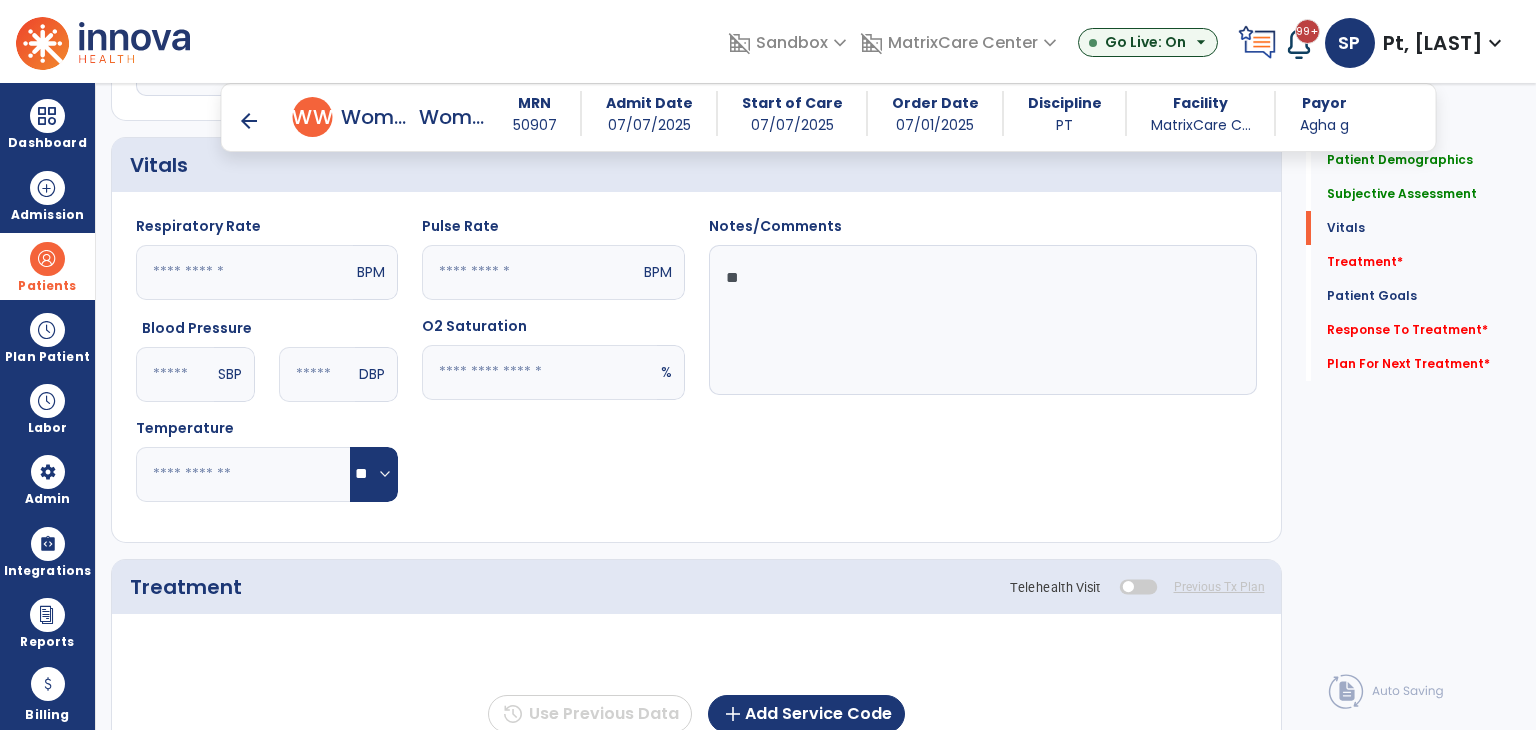 type on "**" 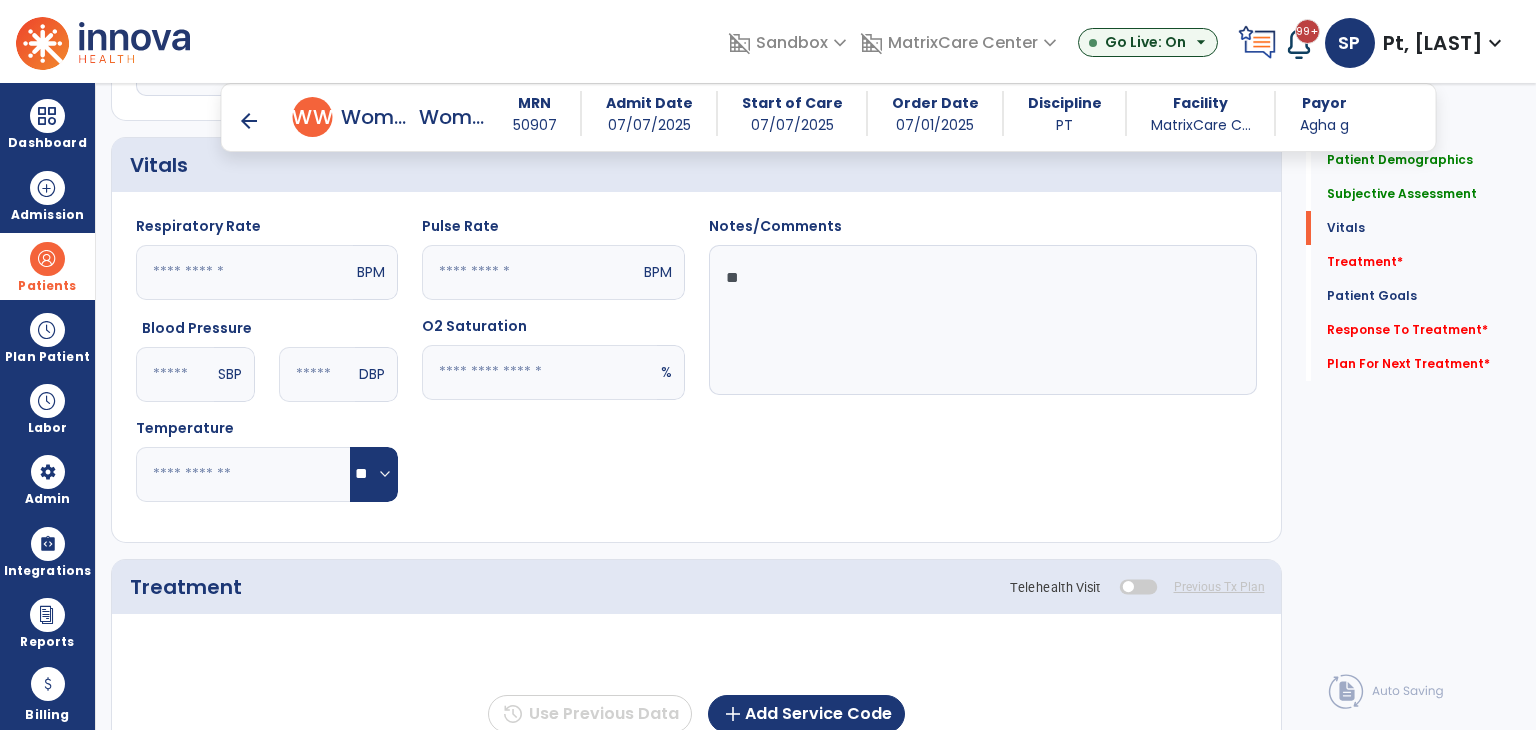click 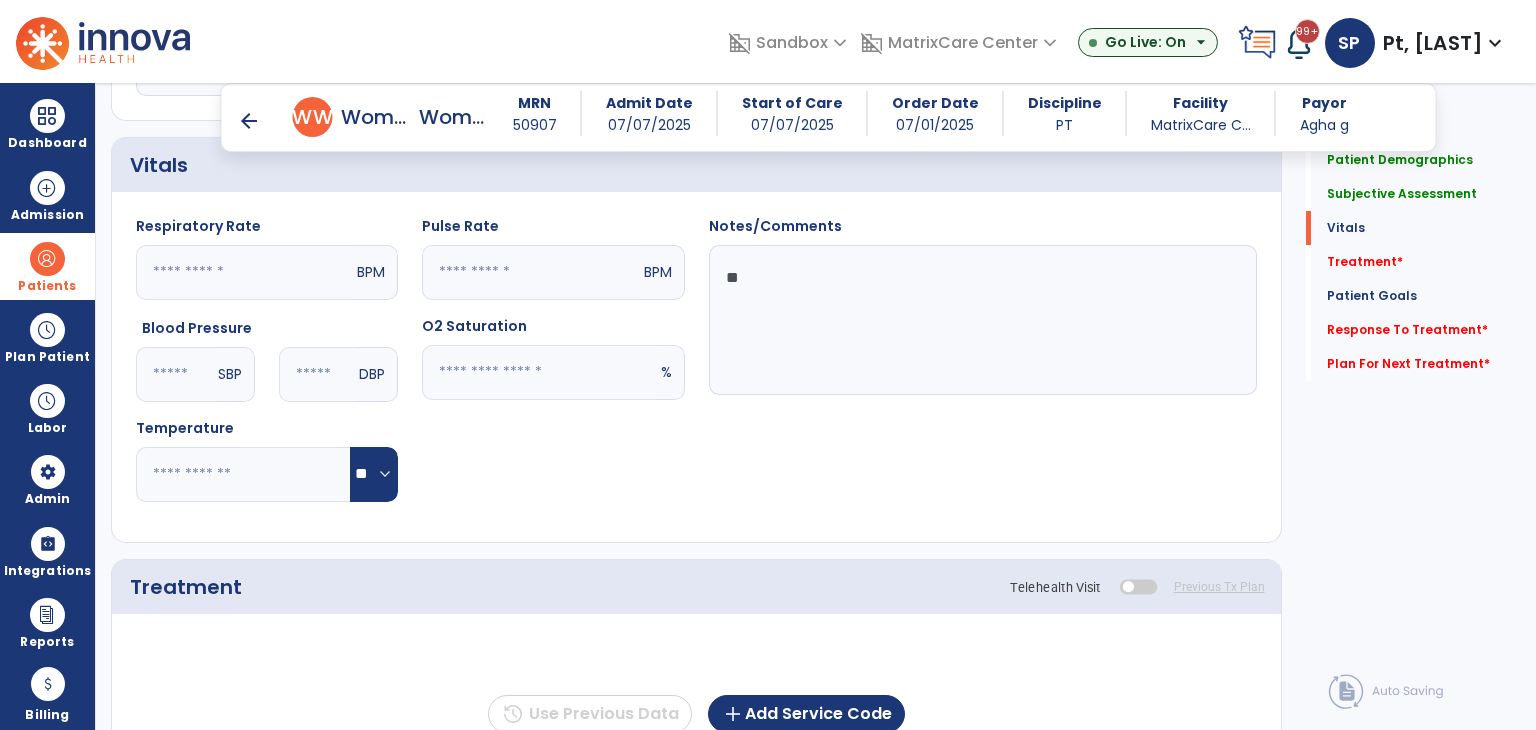 type on "**" 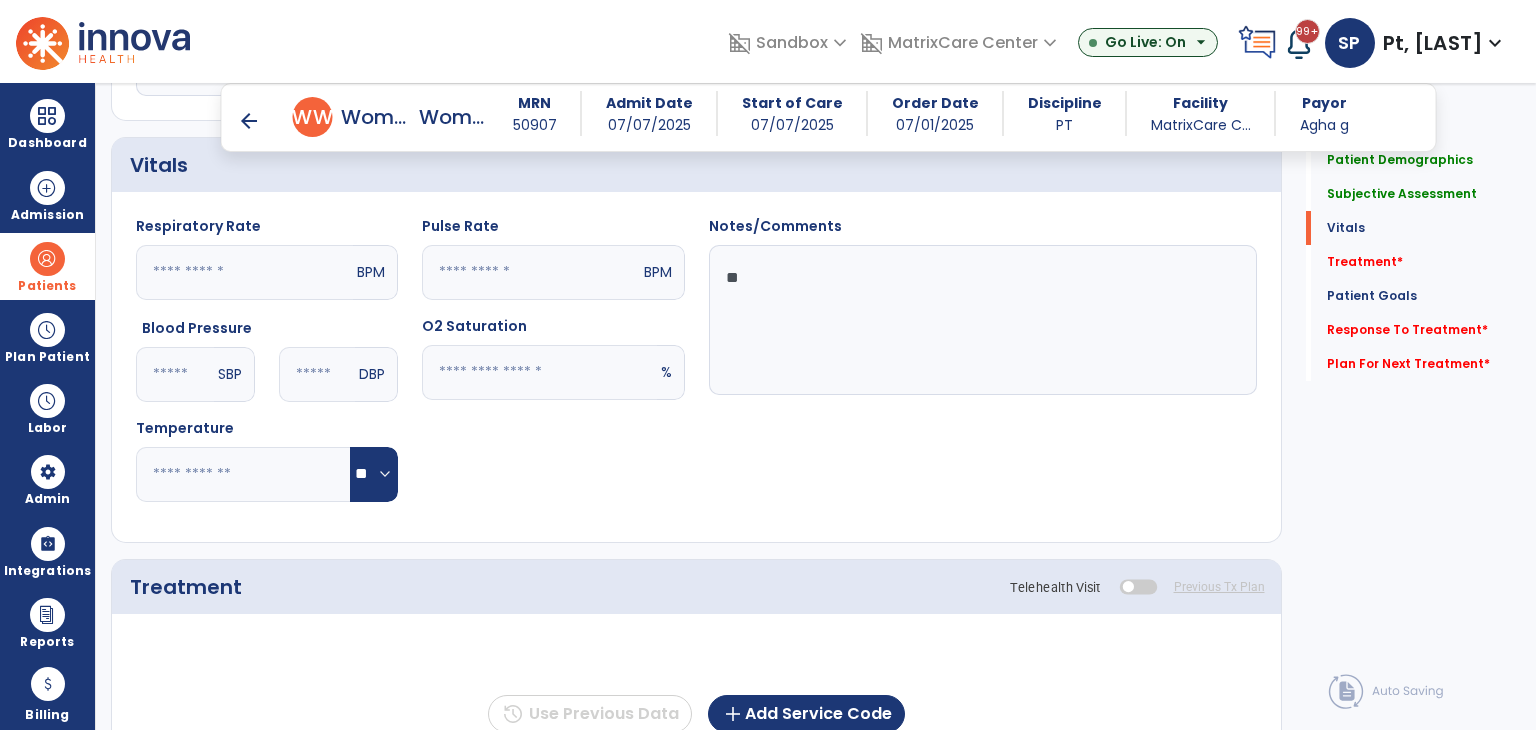 click 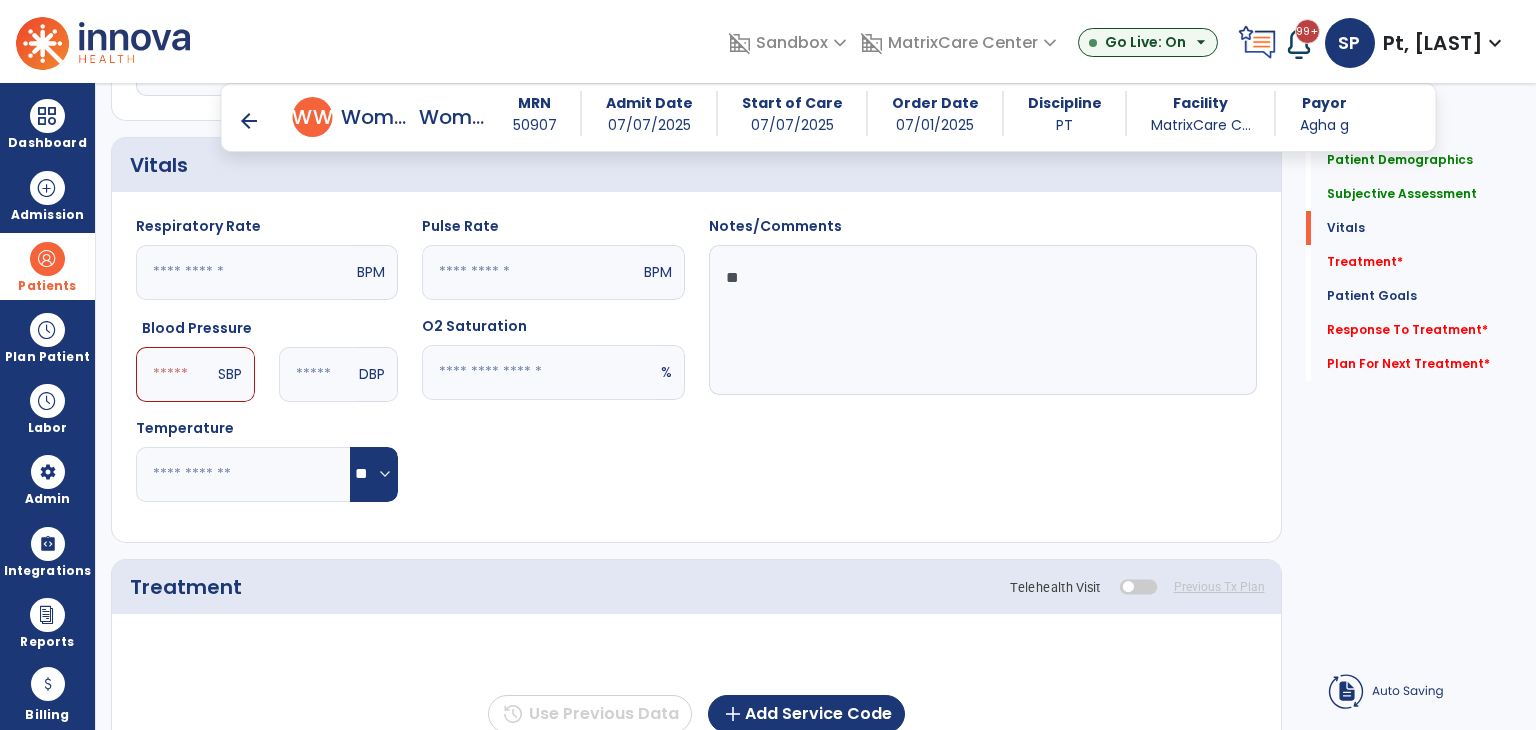 type on "**" 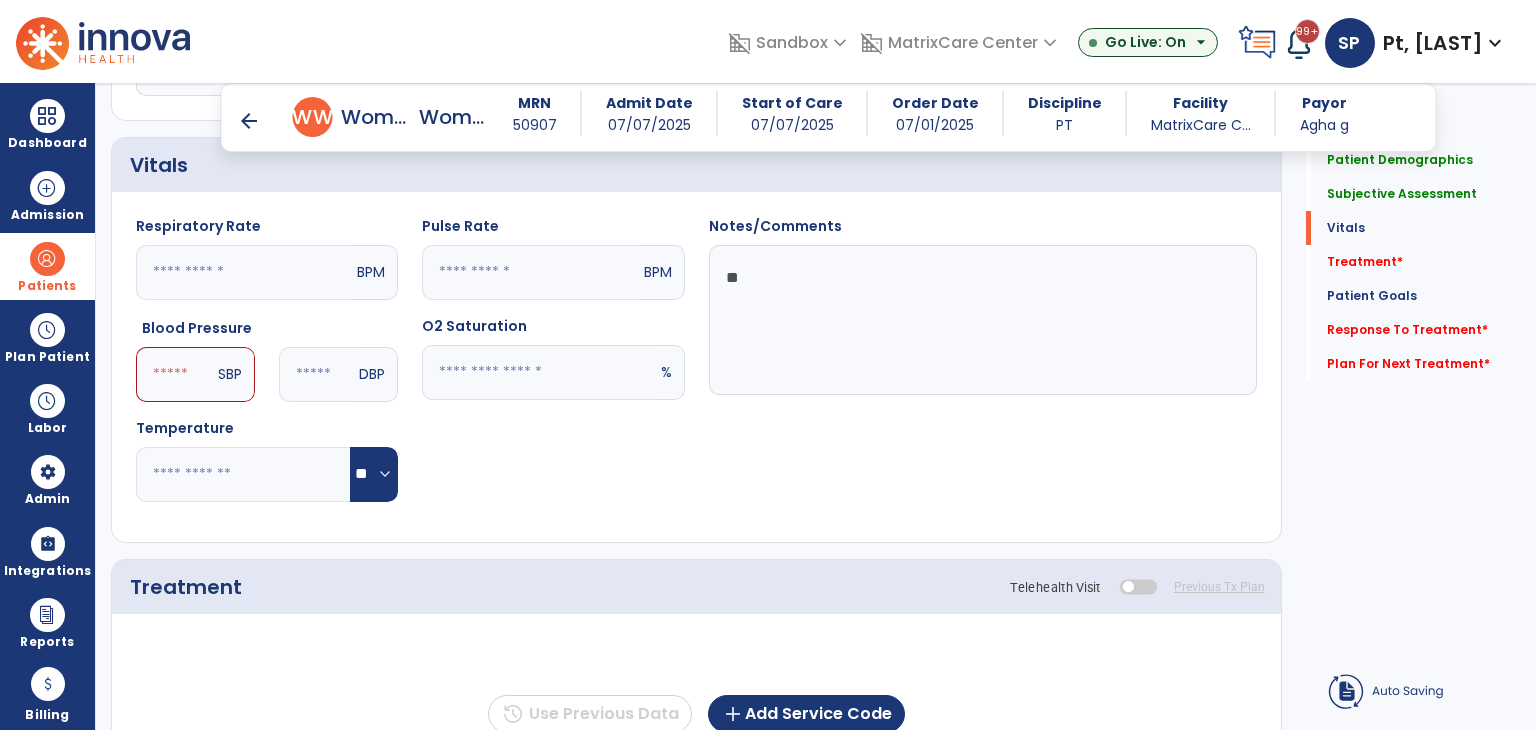 click on "SBP" 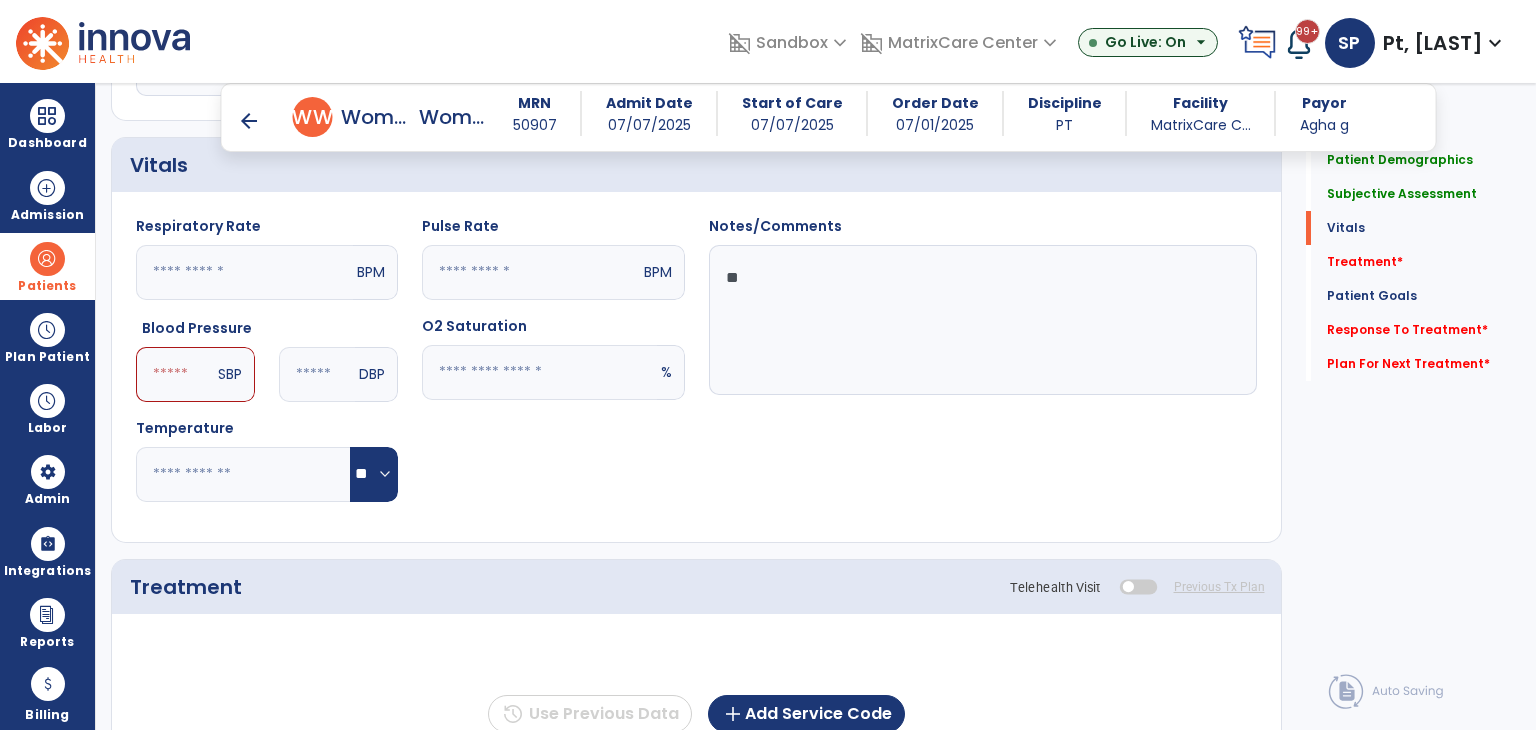 click 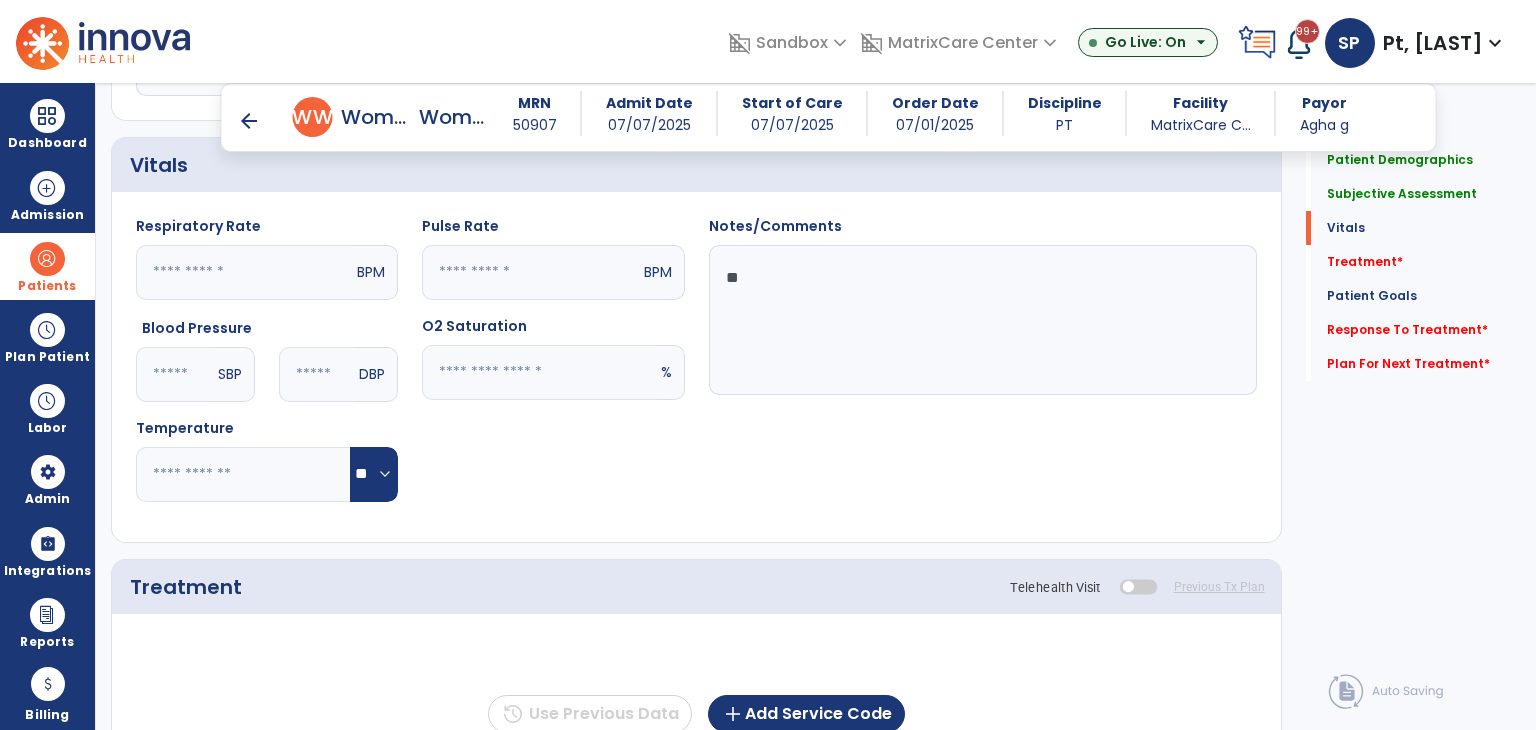 type on "**" 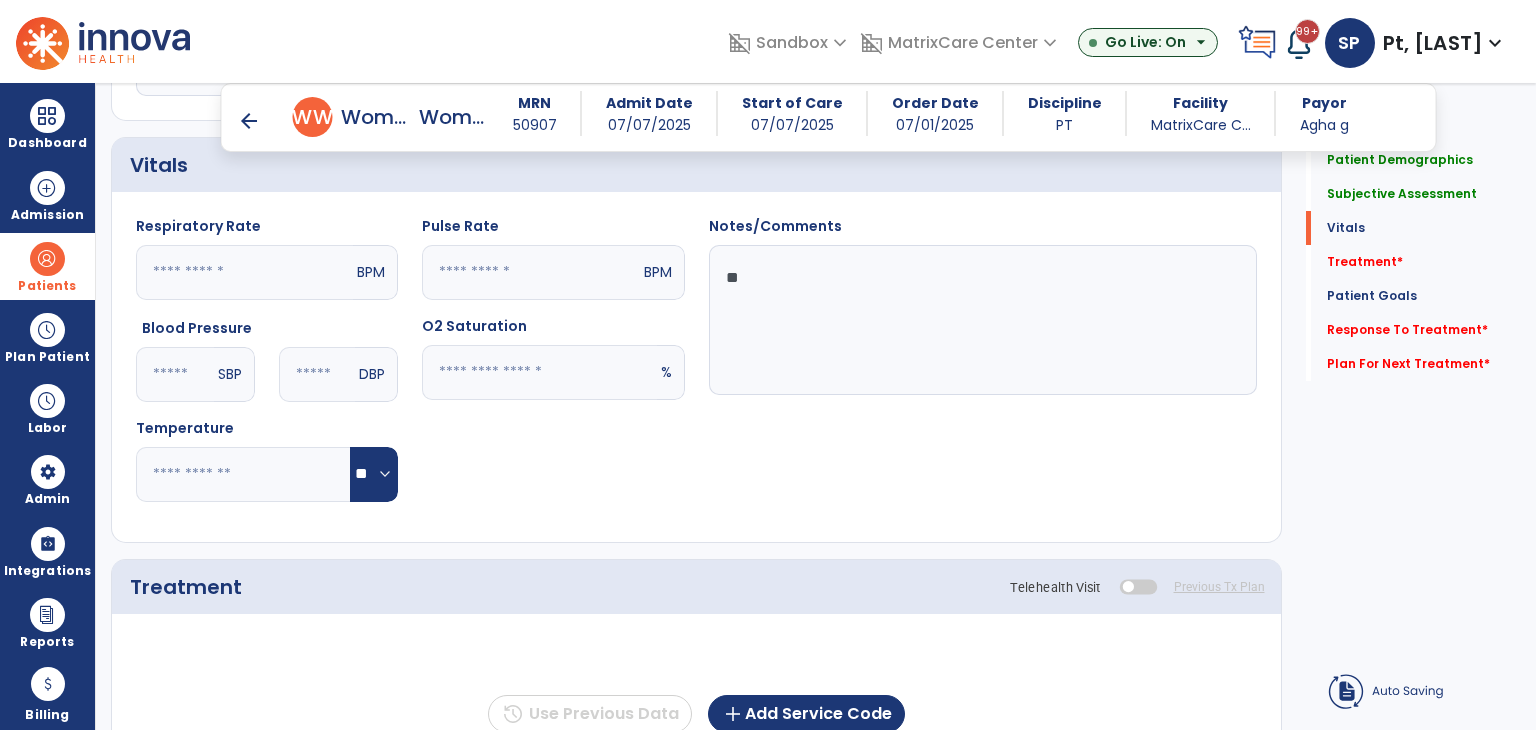 click on "Temperature" 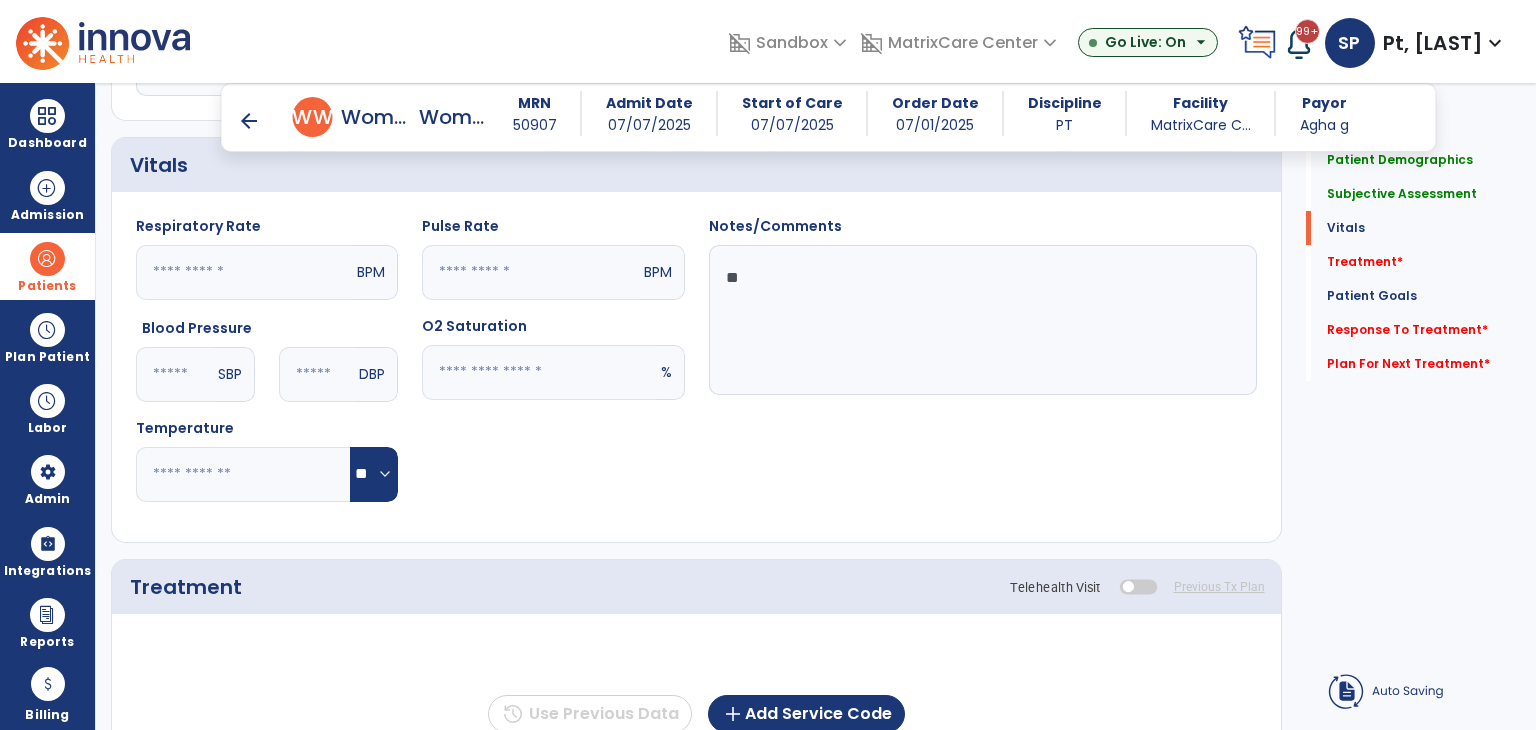 click 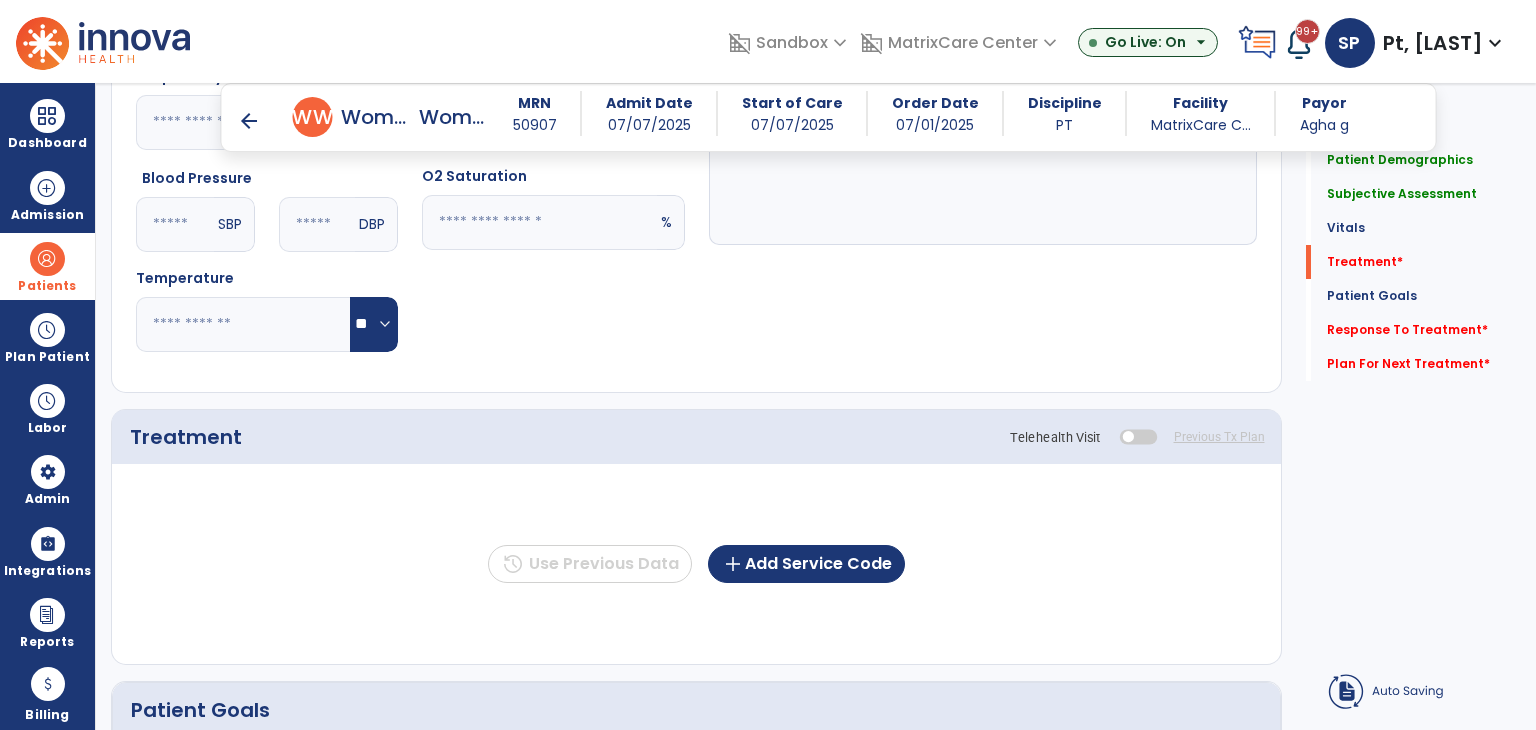 scroll, scrollTop: 1100, scrollLeft: 0, axis: vertical 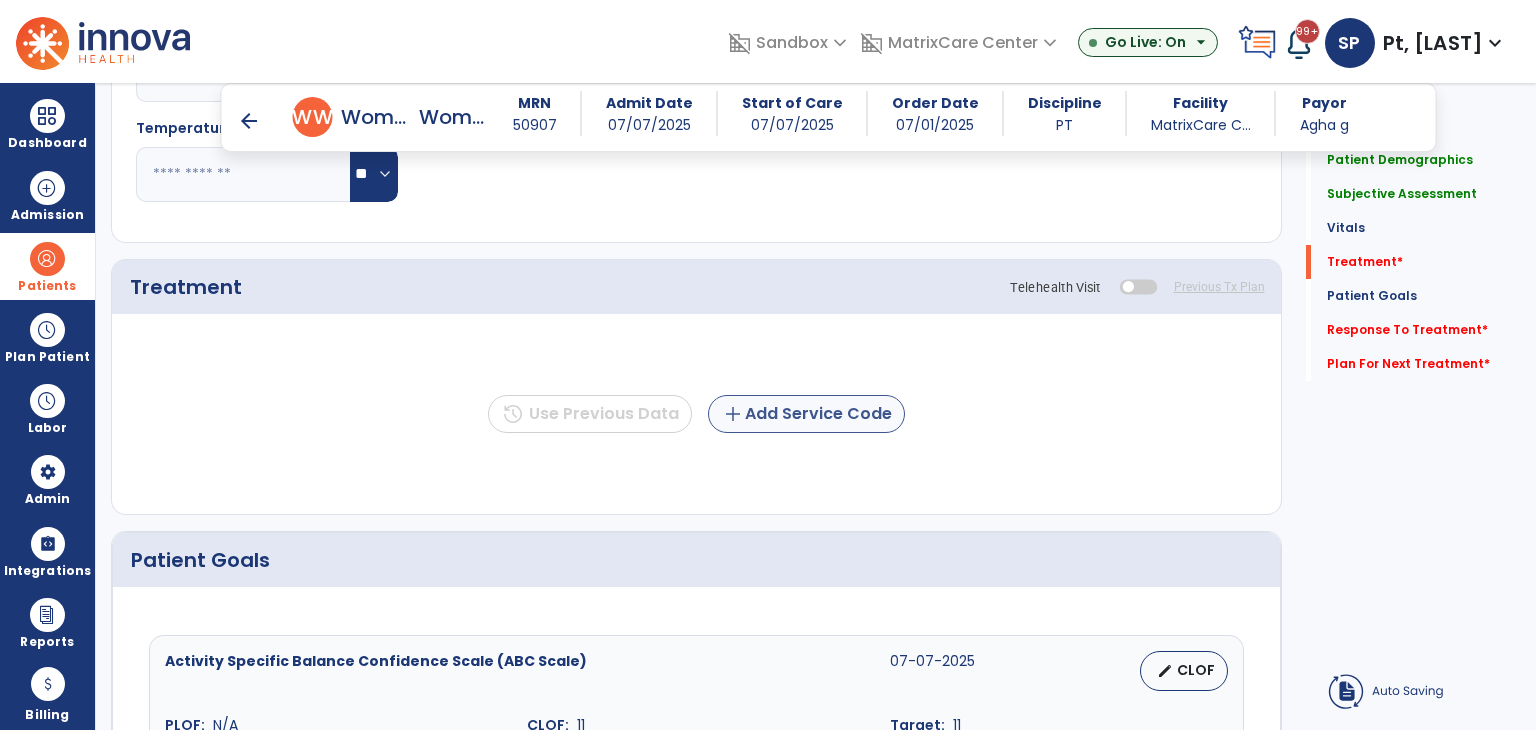 type on "**" 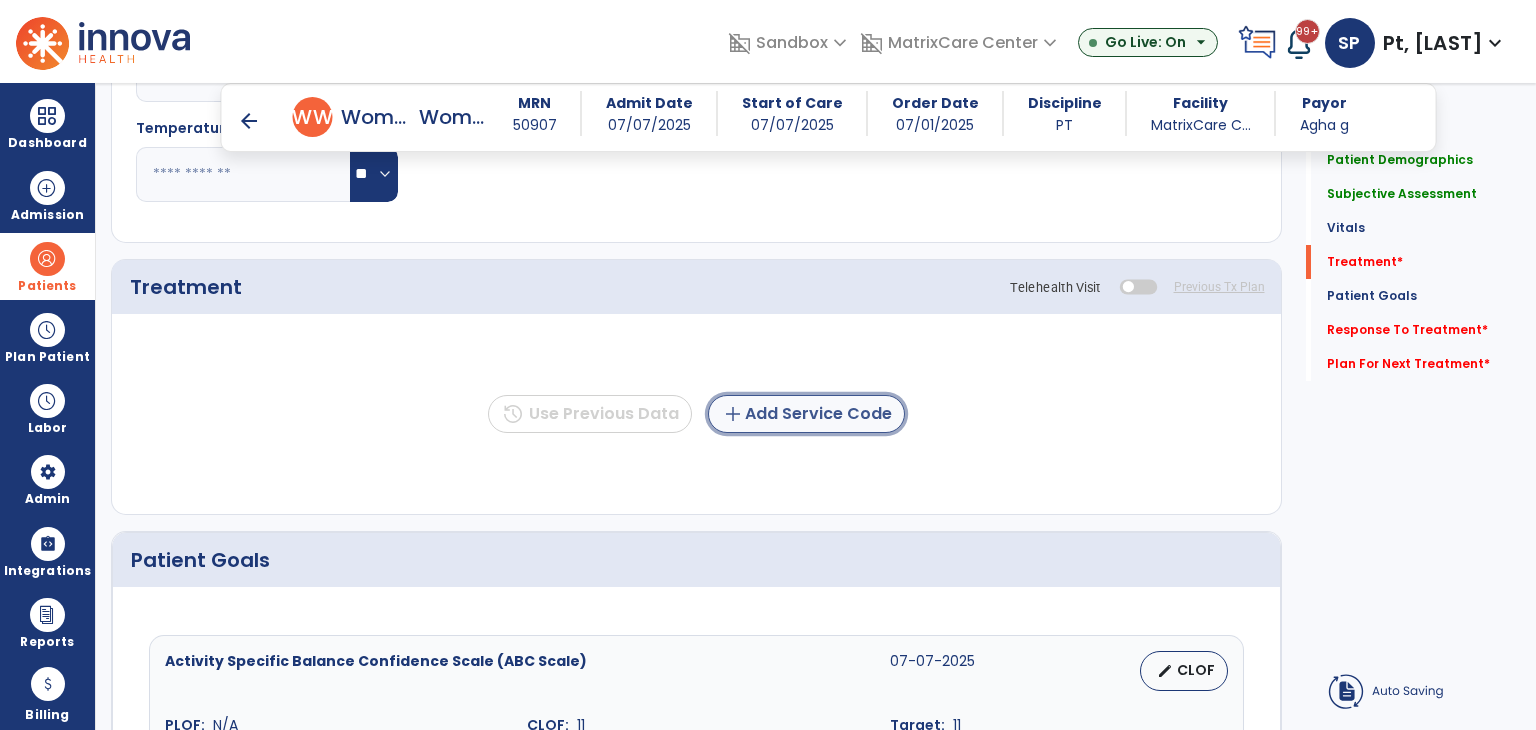 click on "add  Add Service Code" 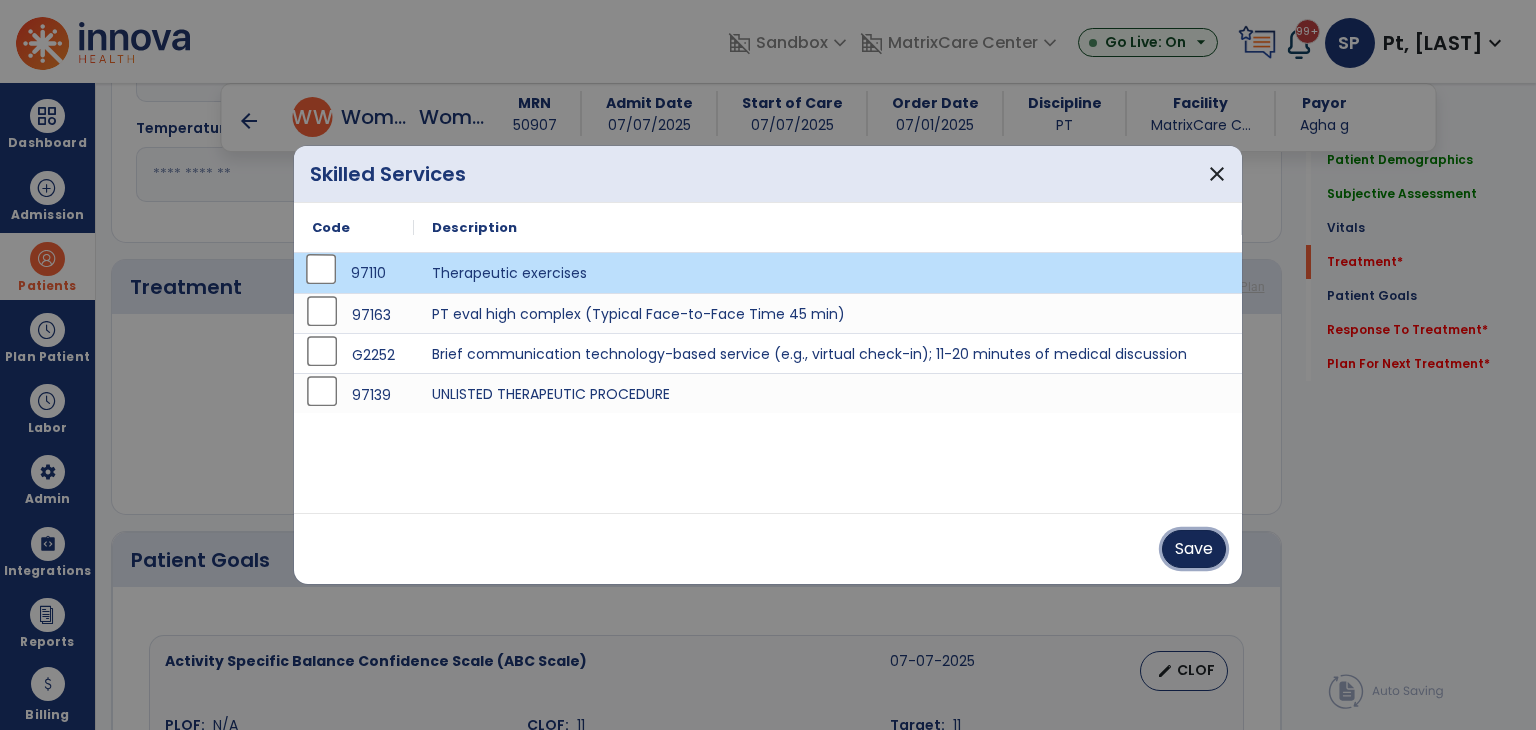 click on "Save" at bounding box center (1194, 549) 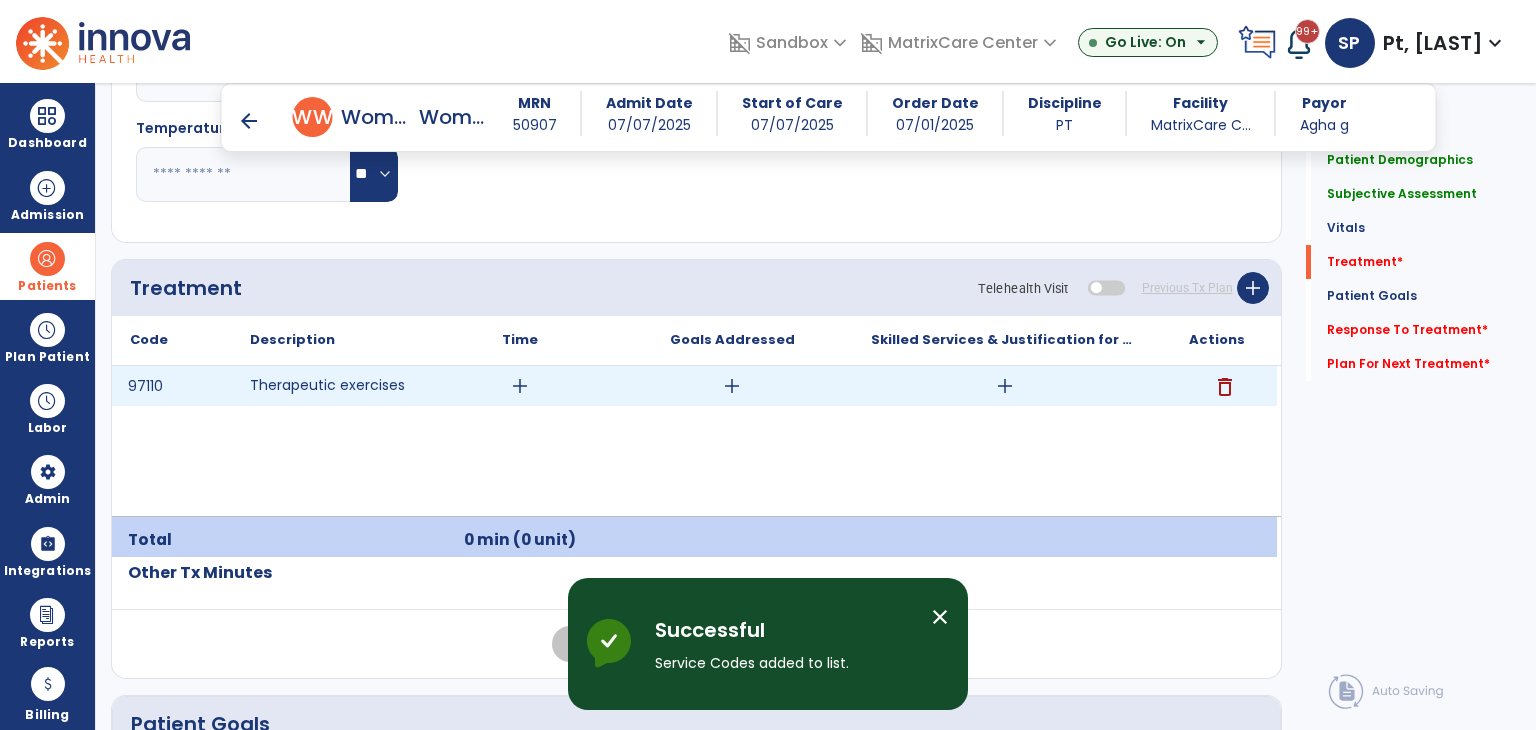 click on "add" at bounding box center (520, 386) 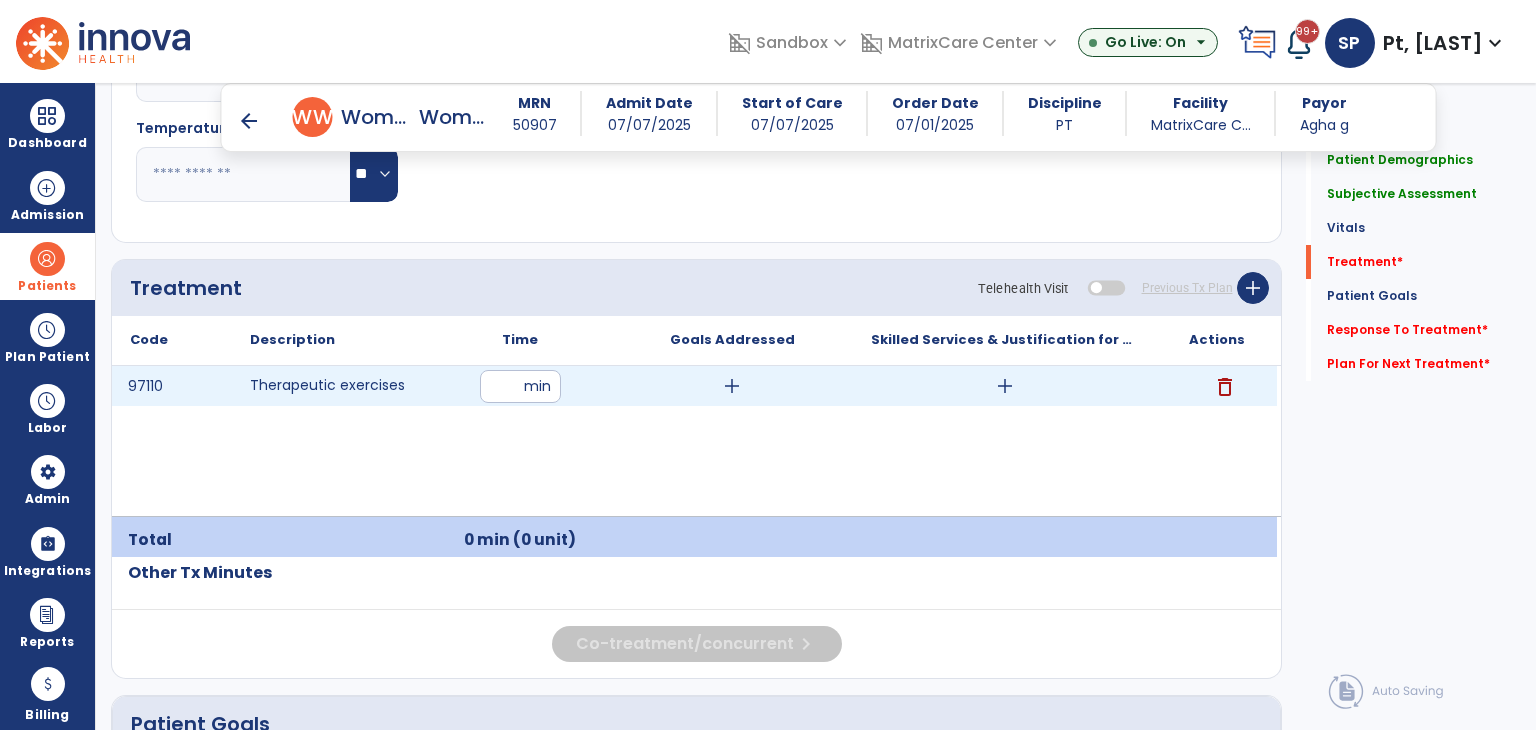 type on "**" 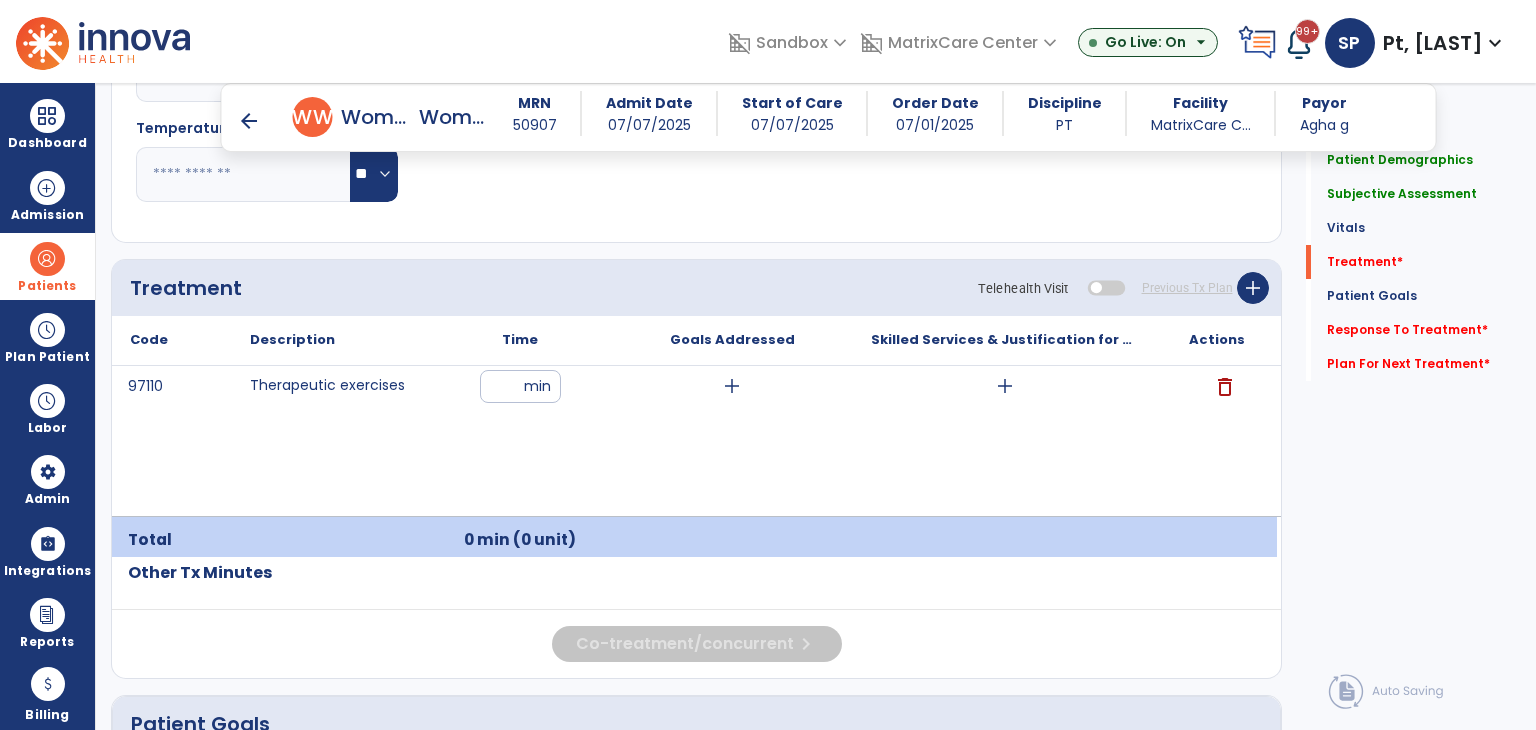click on "97110  Therapeutic exercises  ** min add add delete" at bounding box center (694, 441) 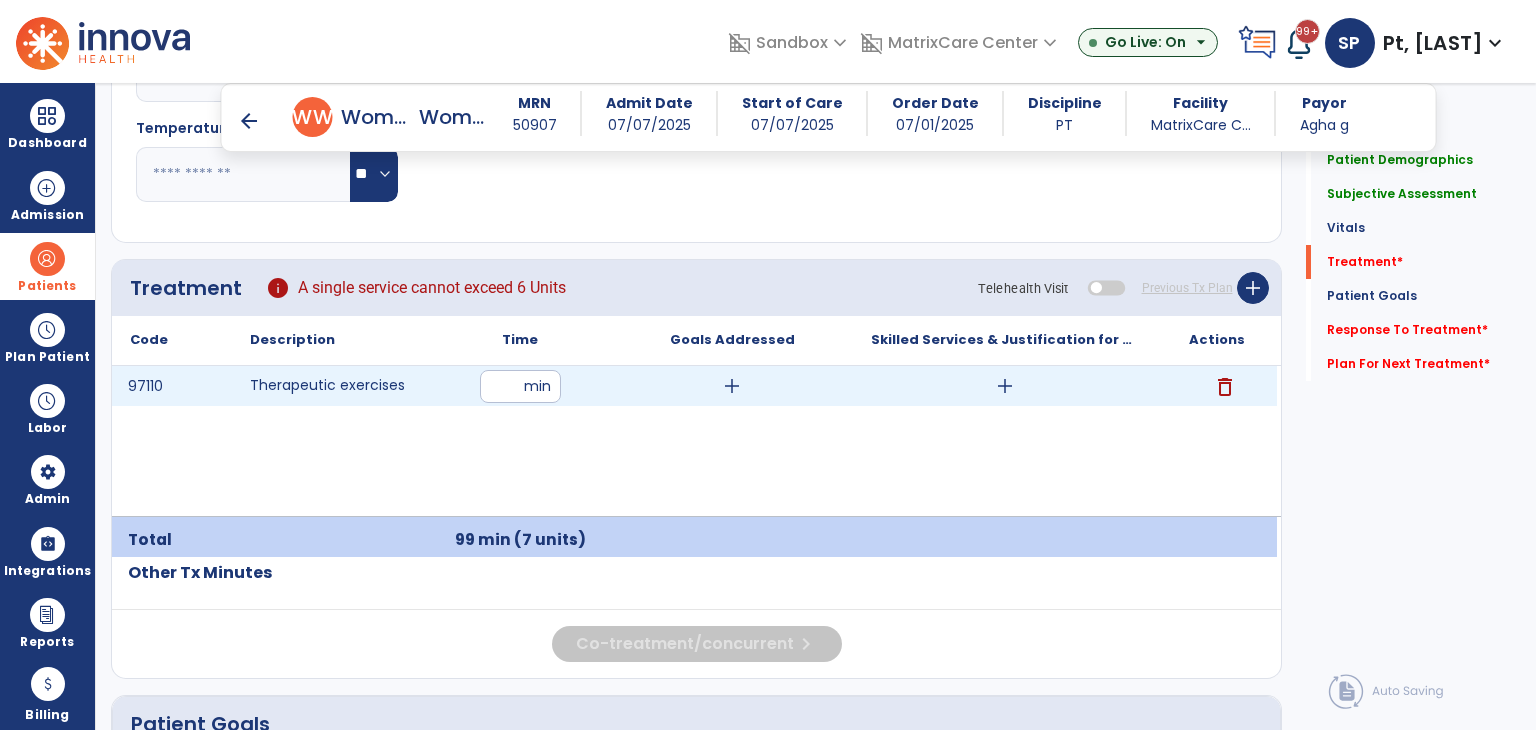 click on "**" at bounding box center [520, 386] 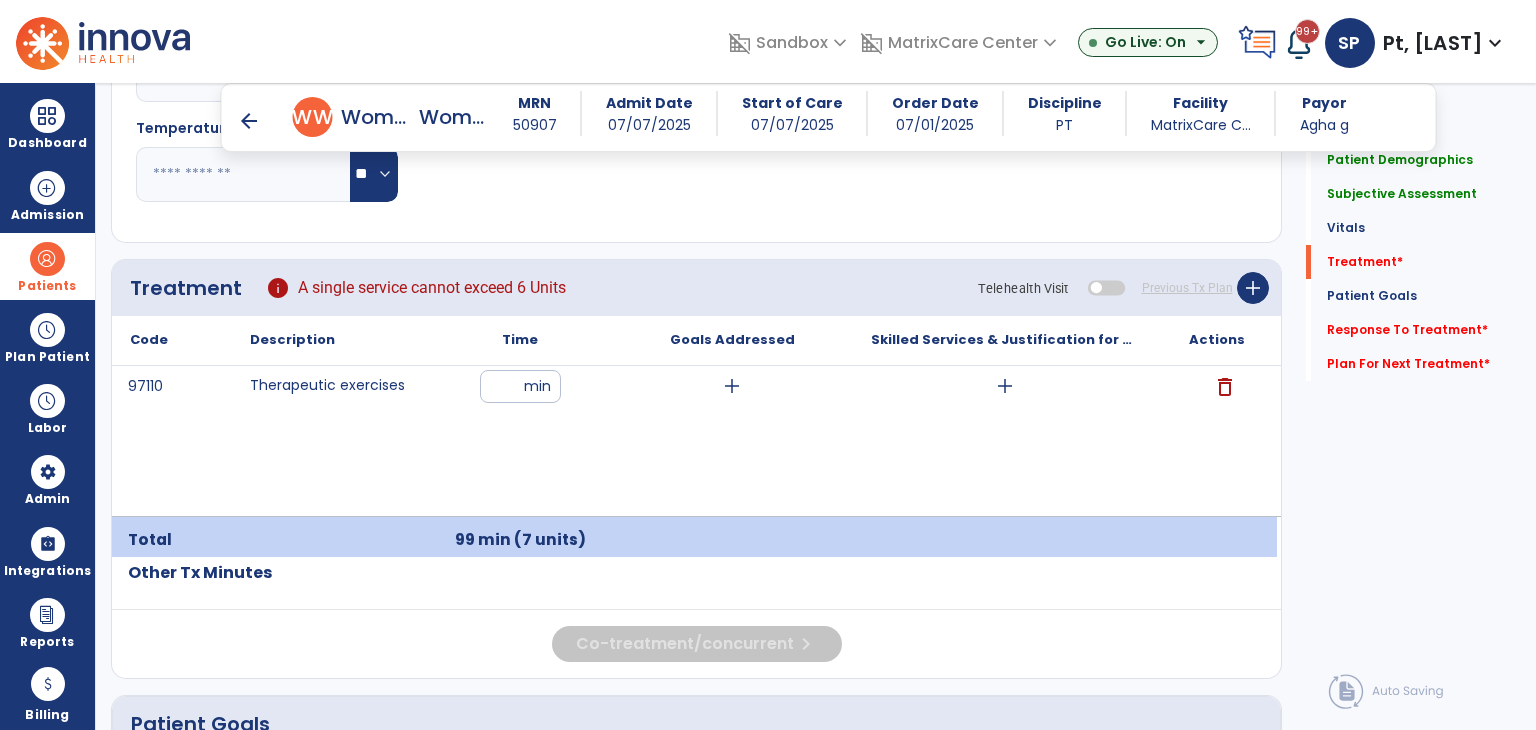 click on "97110  Therapeutic exercises  ** min add add delete" at bounding box center [694, 441] 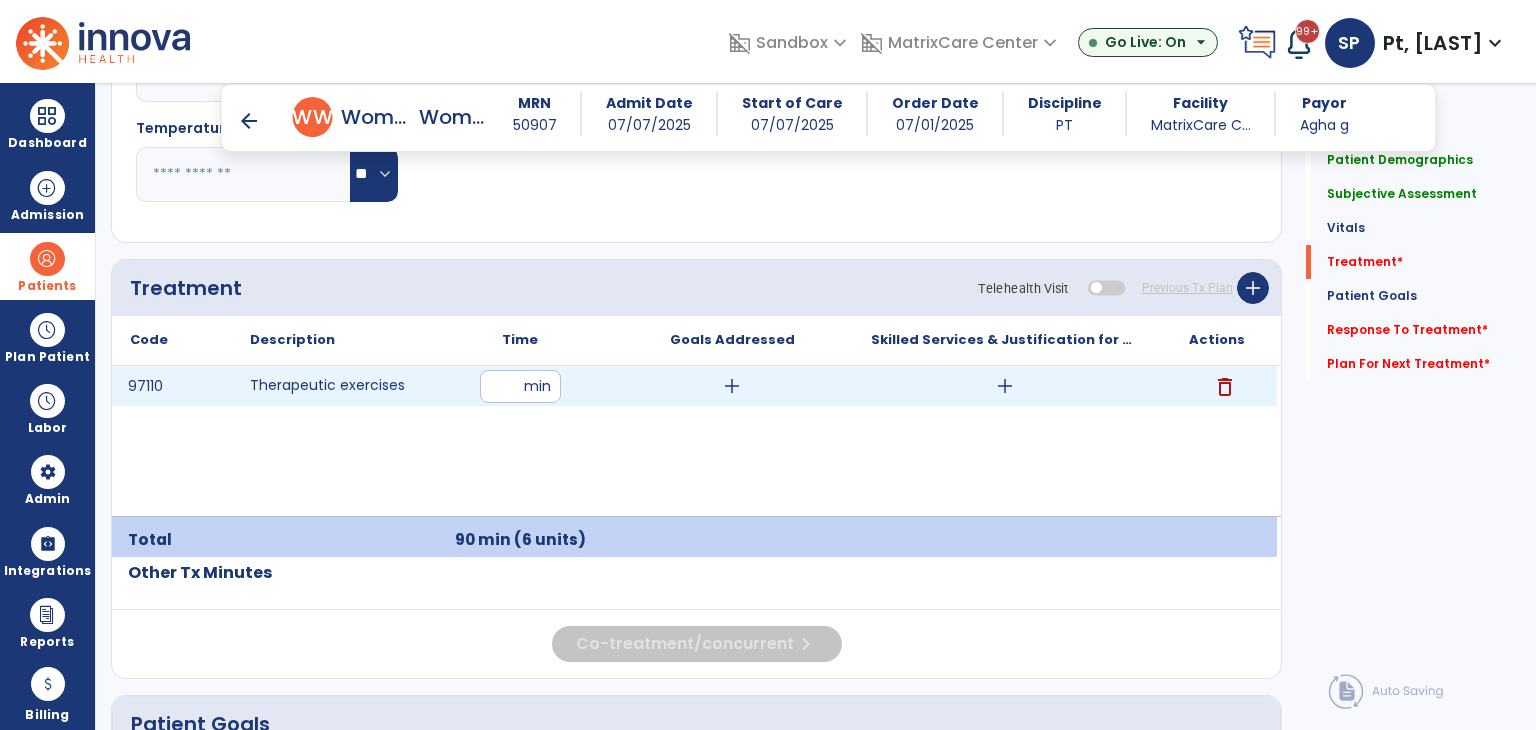 click on "add" at bounding box center (732, 386) 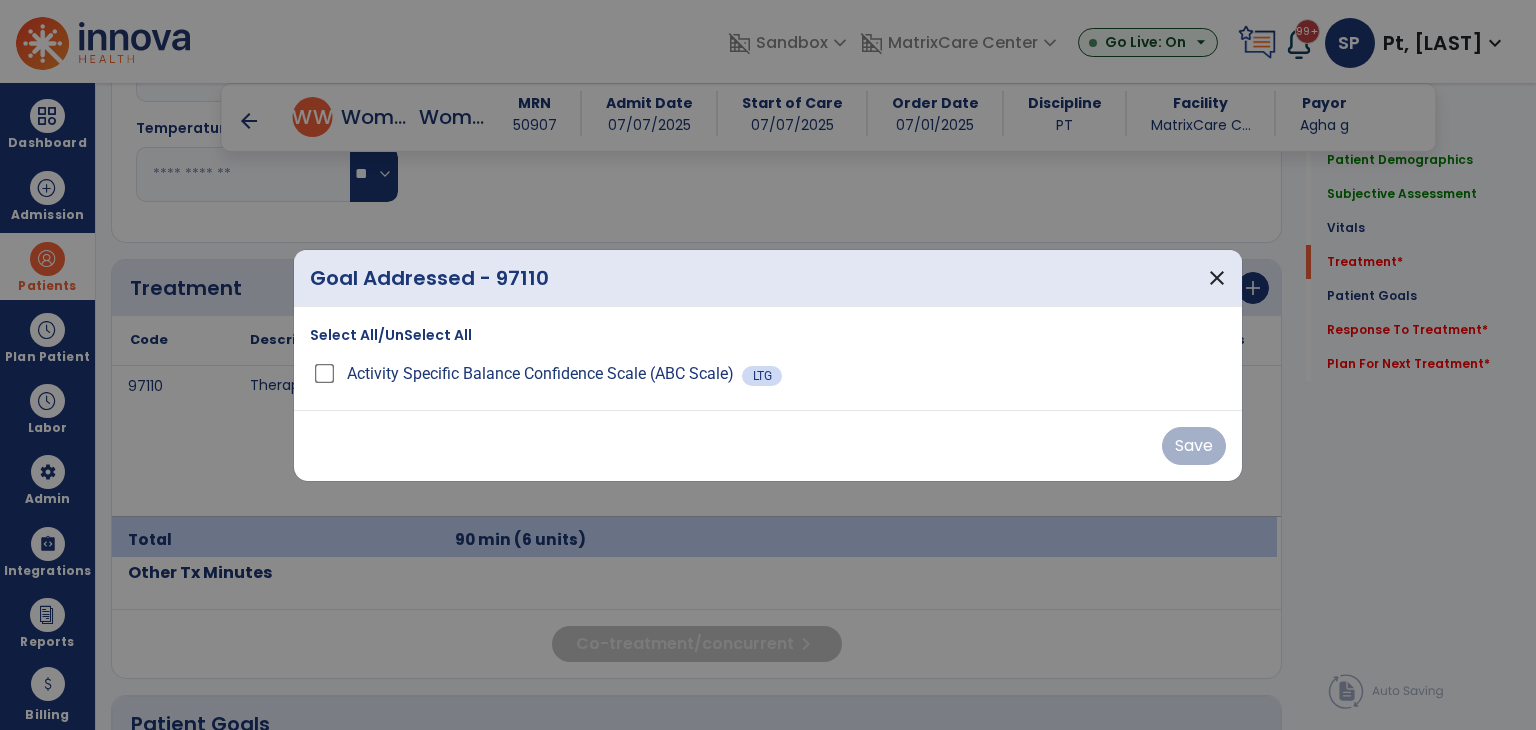 click on "Select All/UnSelect All" at bounding box center (391, 335) 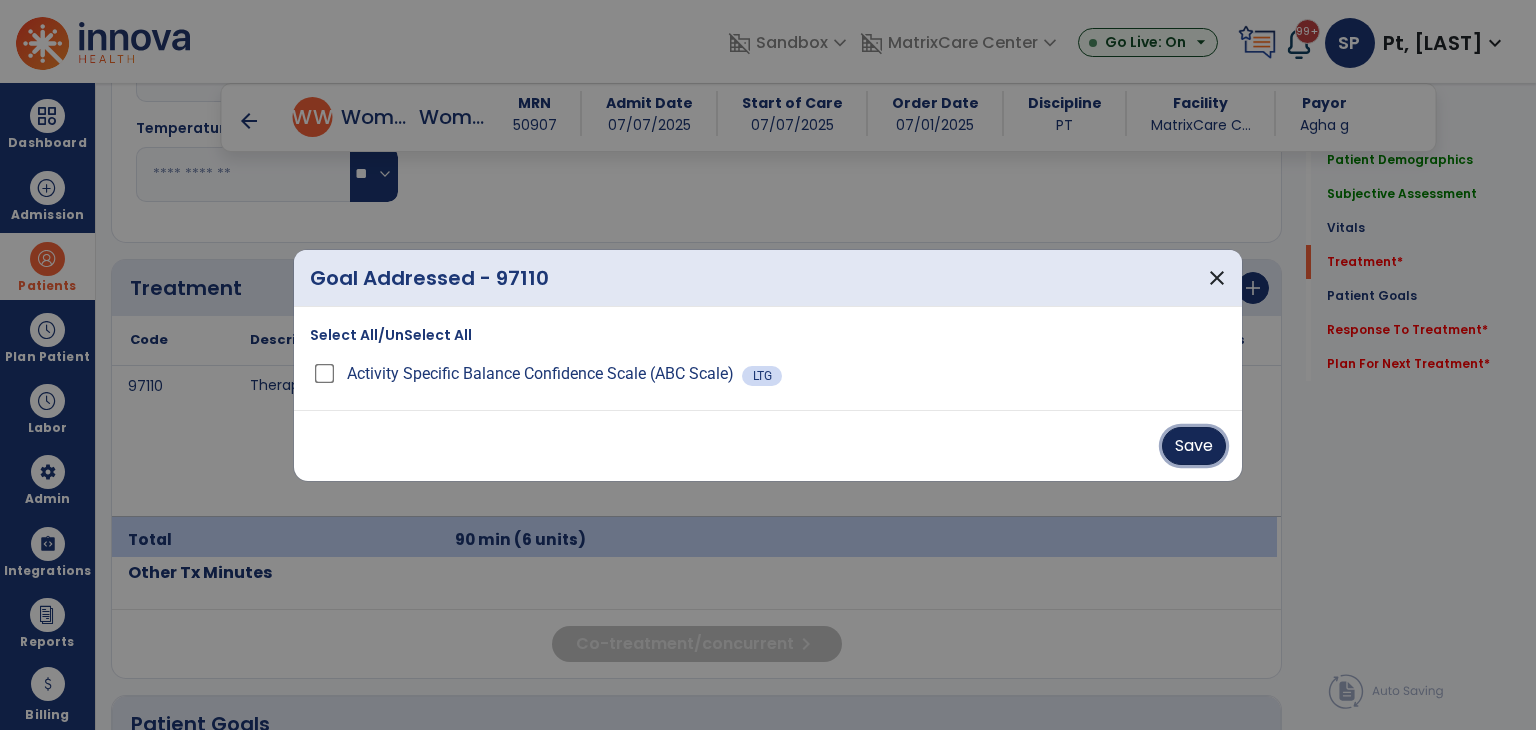 click on "Save" at bounding box center [1194, 446] 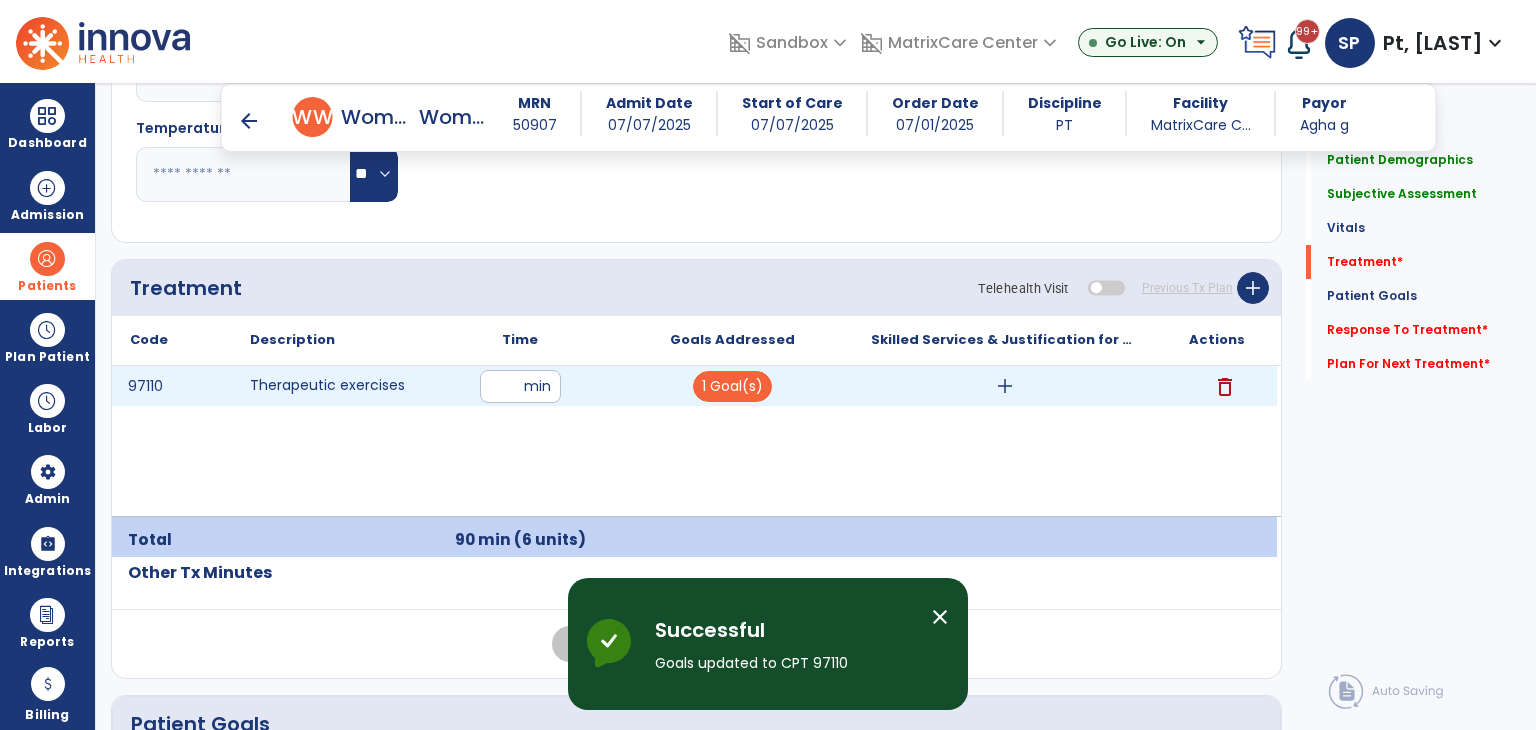 click on "add" at bounding box center [1005, 386] 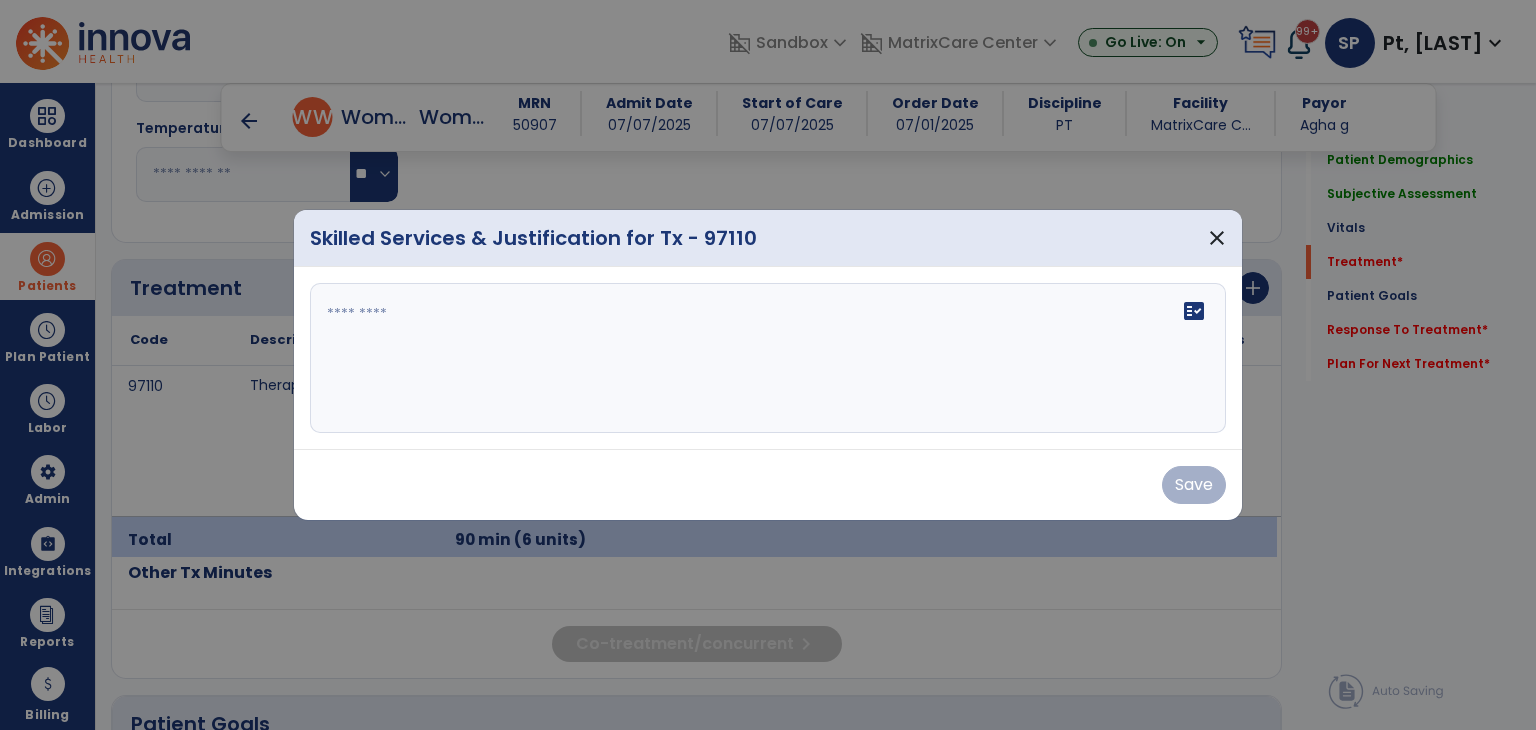 click on "fact_check" at bounding box center [768, 358] 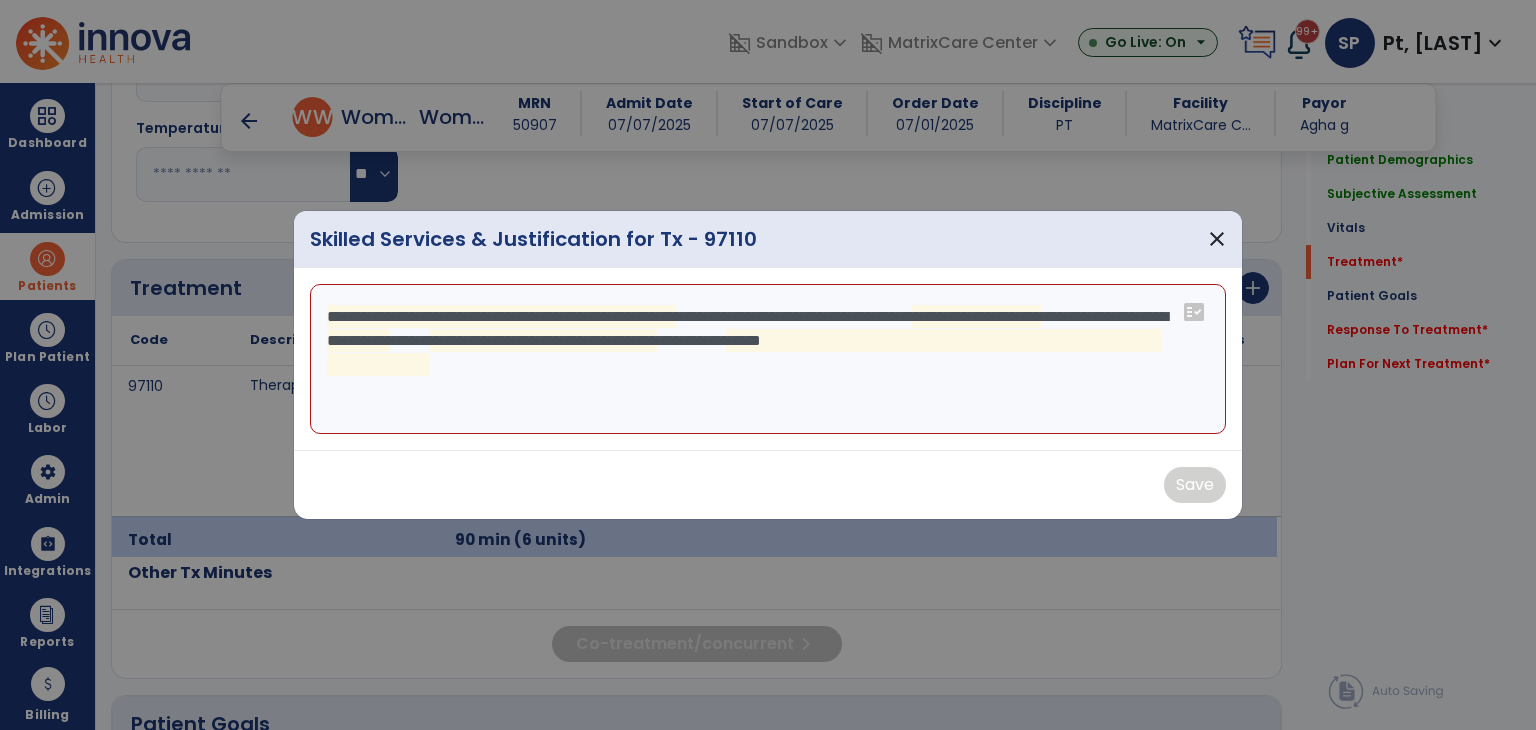 click on "**********" at bounding box center [768, 359] 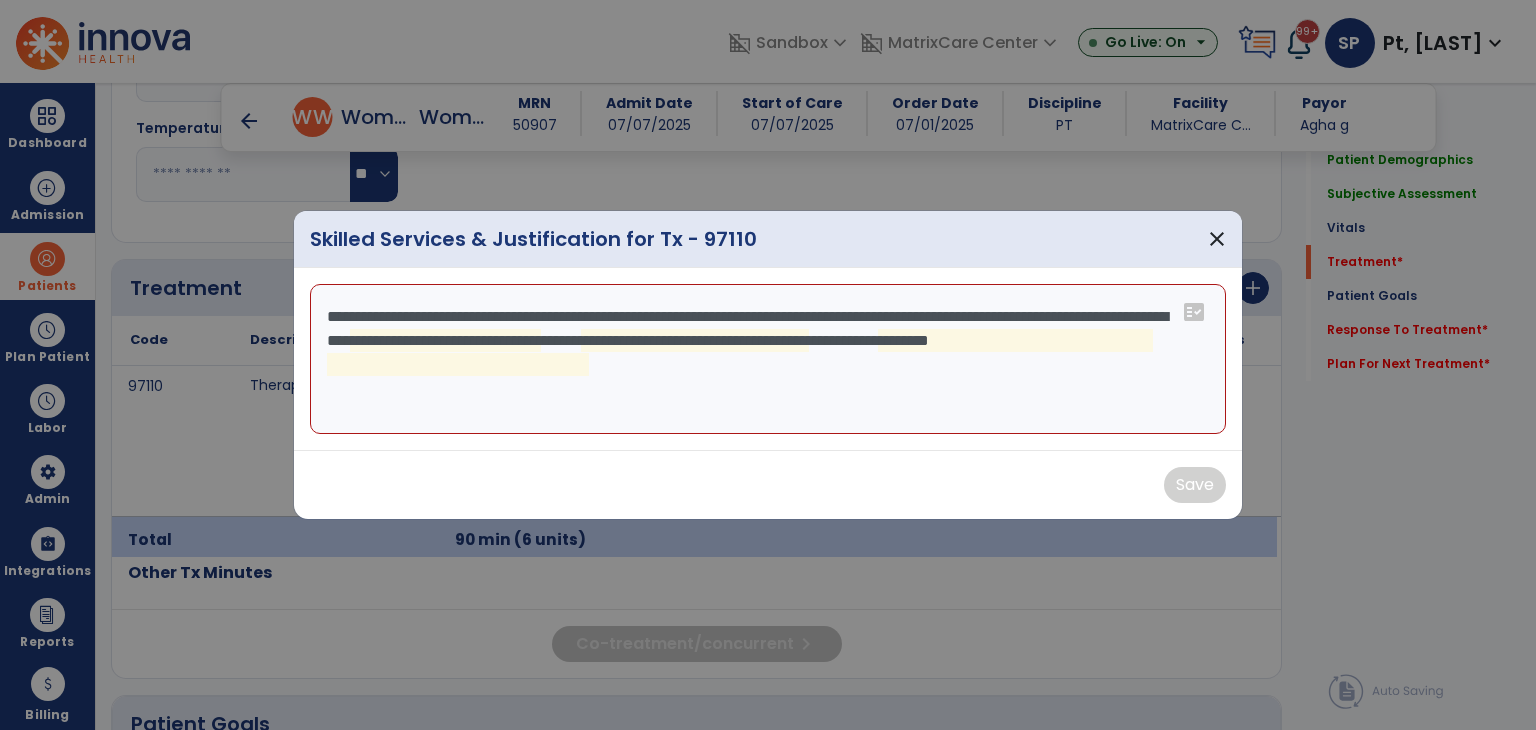 click on "**********" at bounding box center (768, 359) 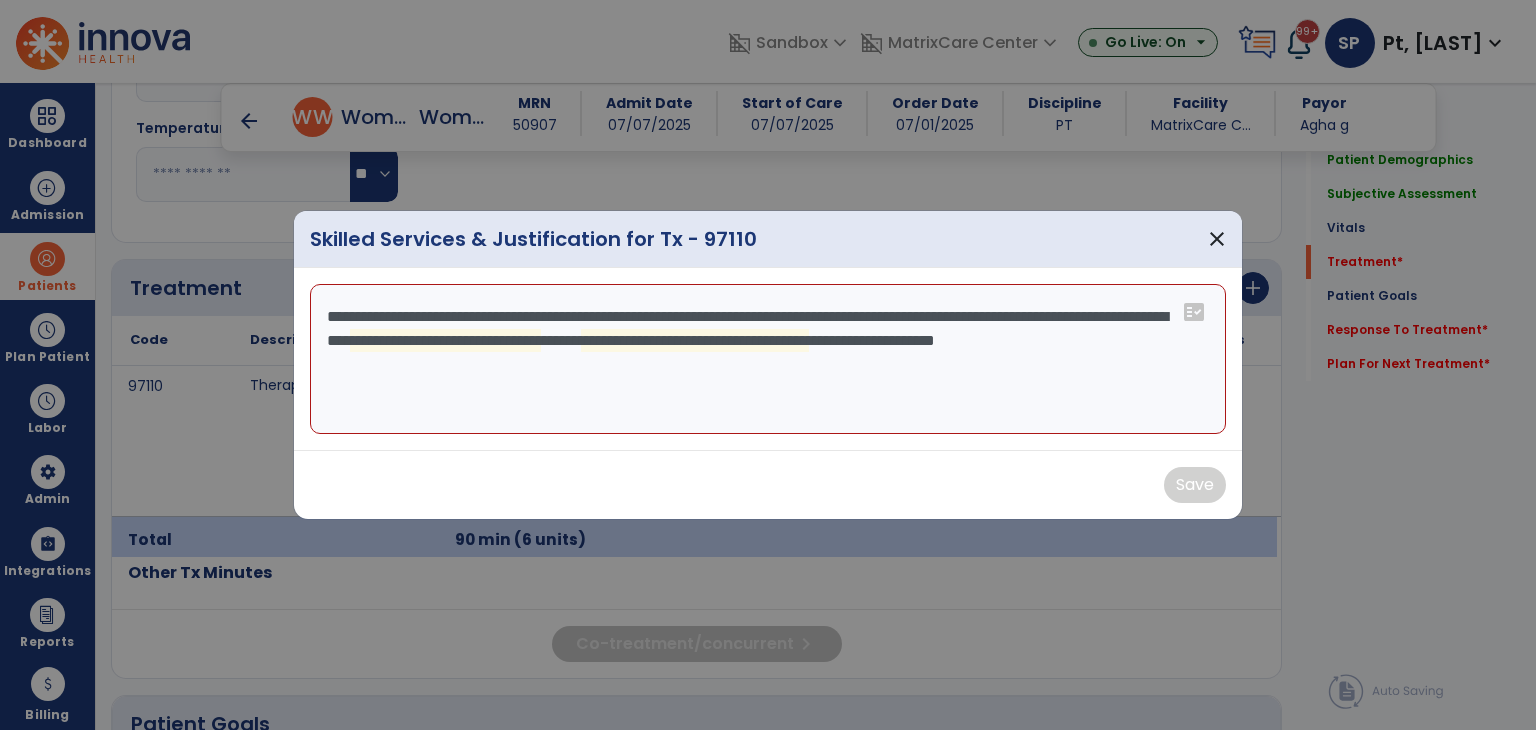 click on "**********" at bounding box center [768, 359] 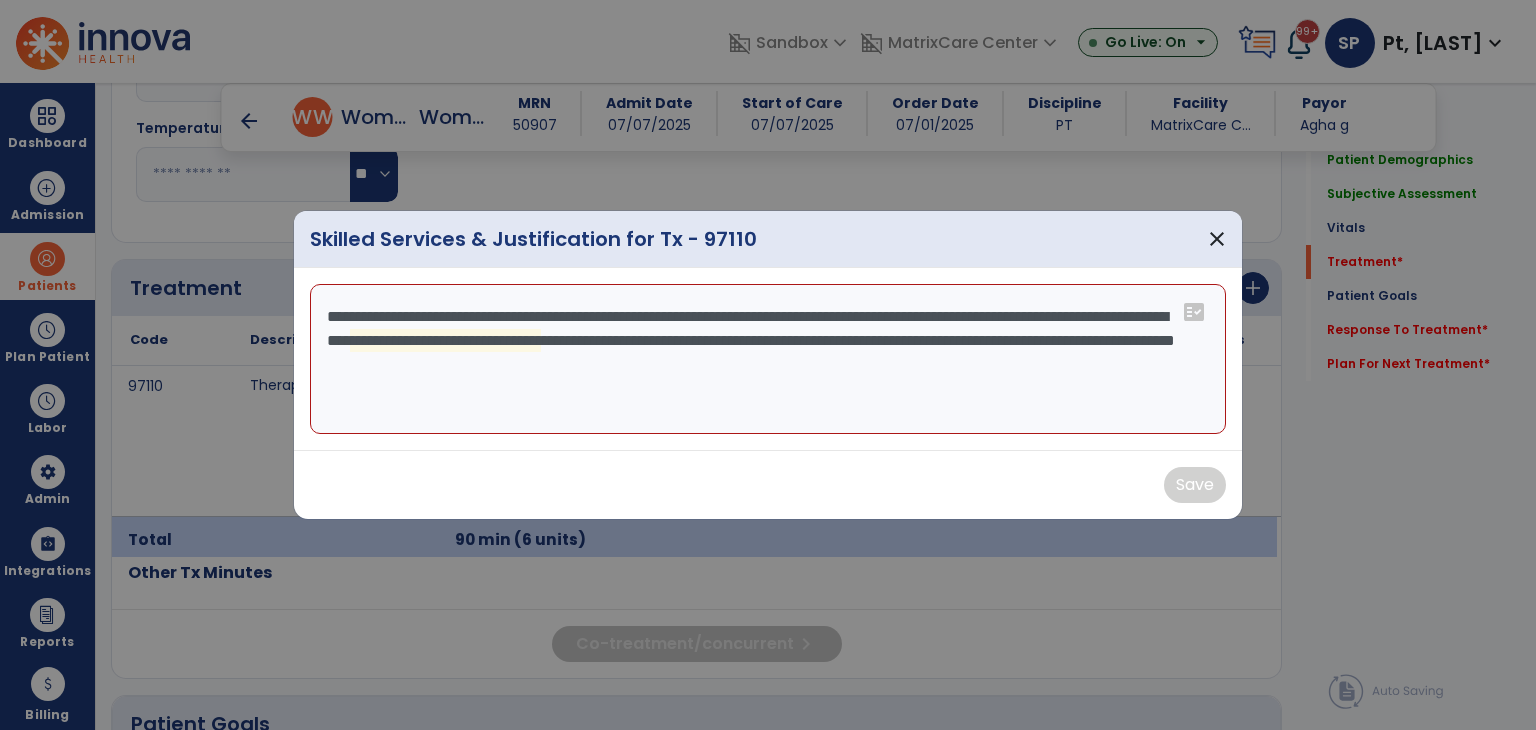 click on "**********" at bounding box center (768, 359) 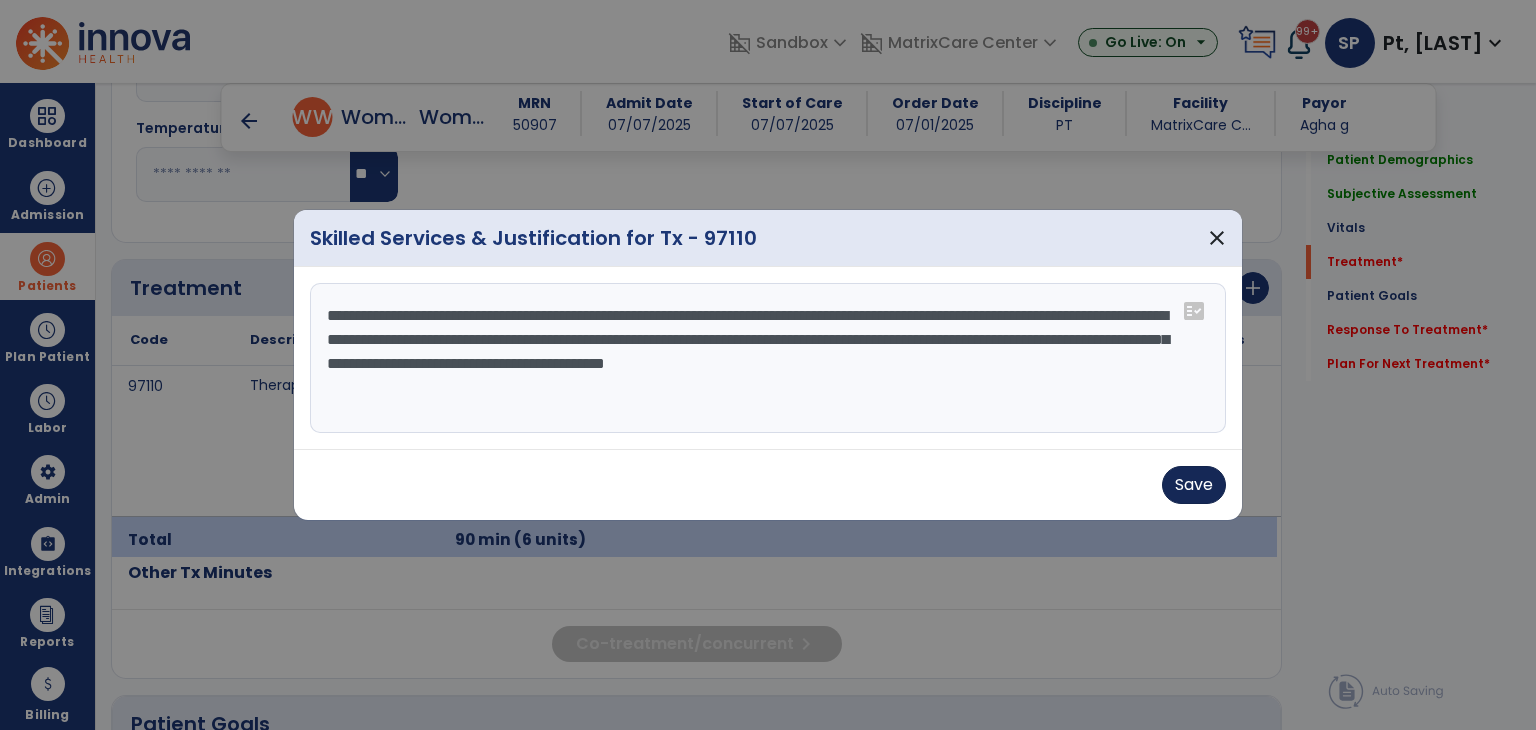 type on "**********" 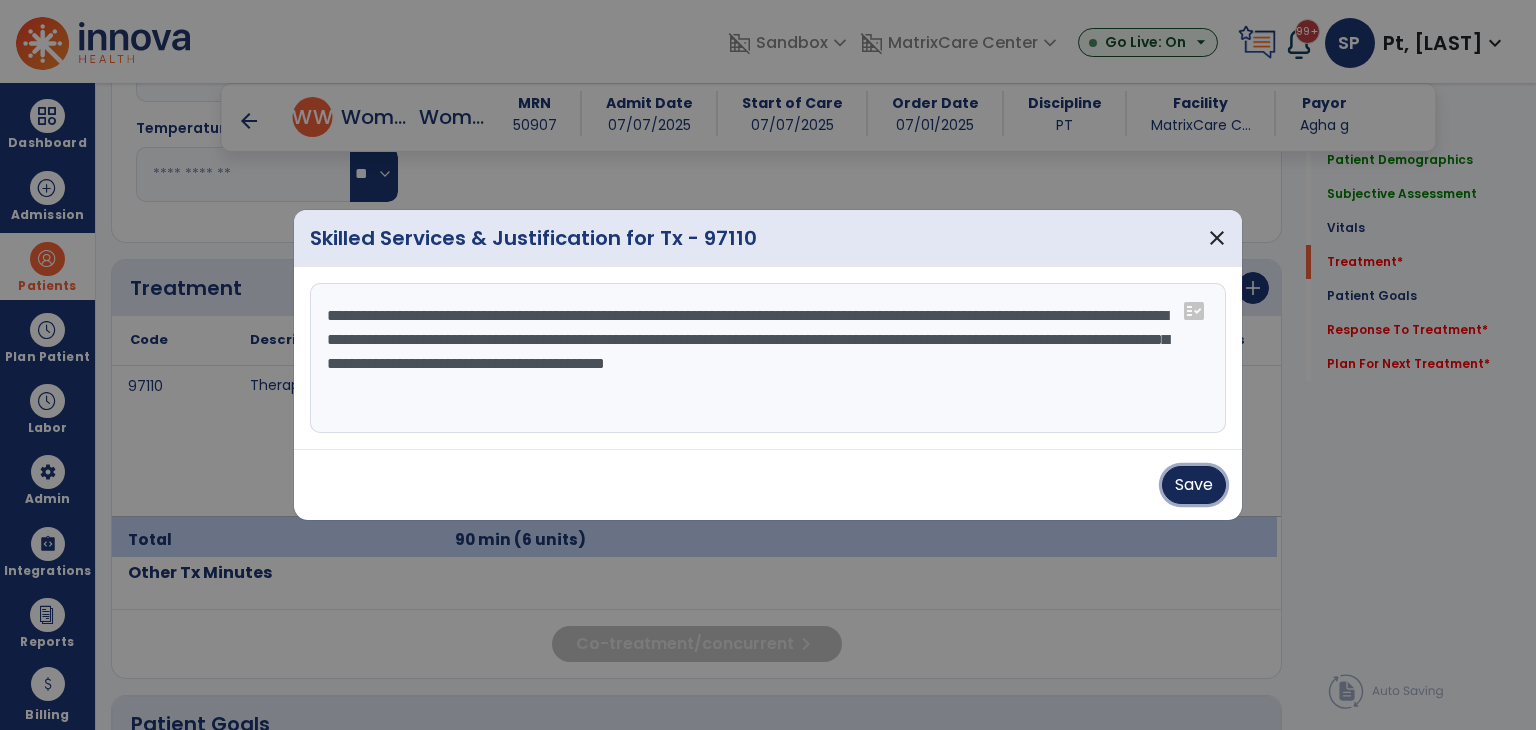 click on "Save" at bounding box center [1194, 485] 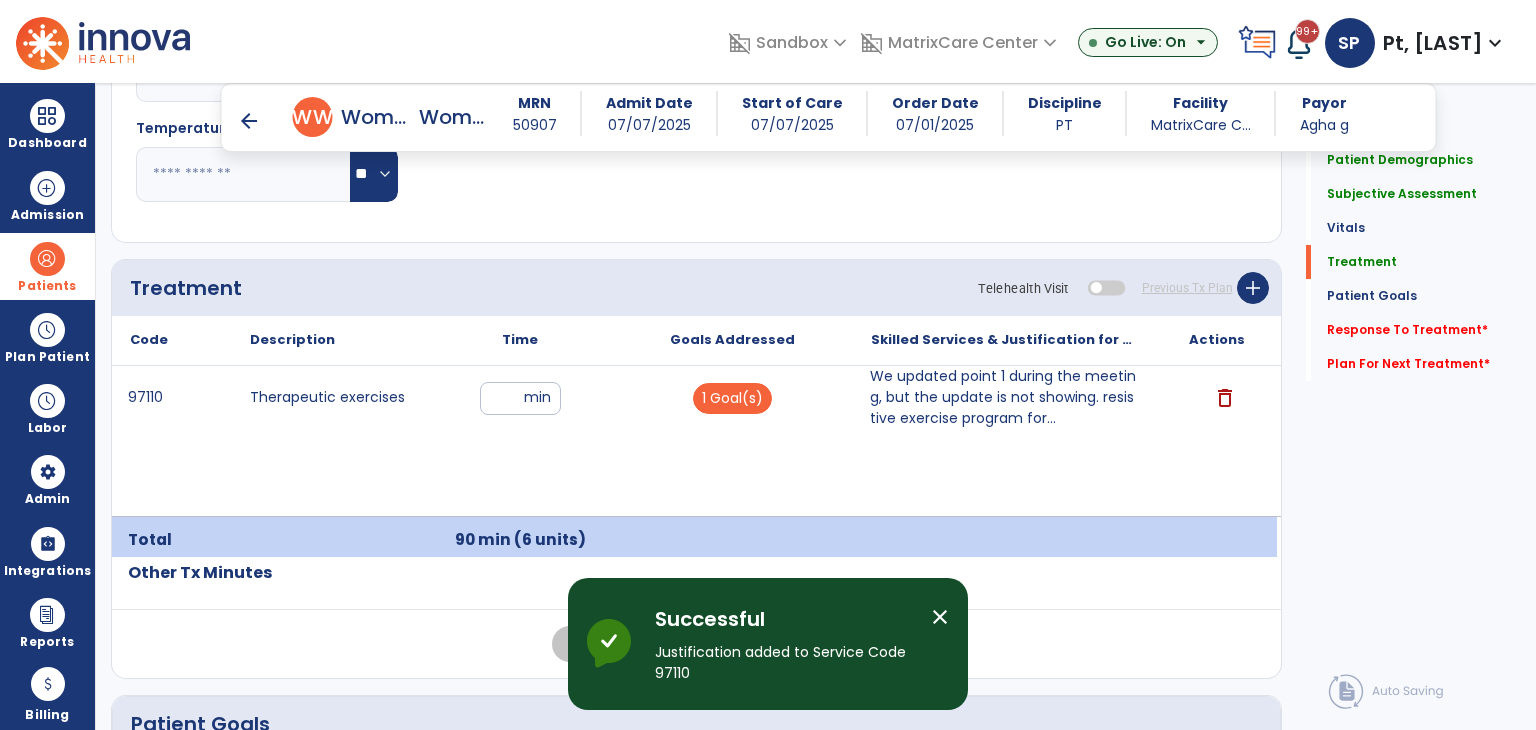 scroll, scrollTop: 1400, scrollLeft: 0, axis: vertical 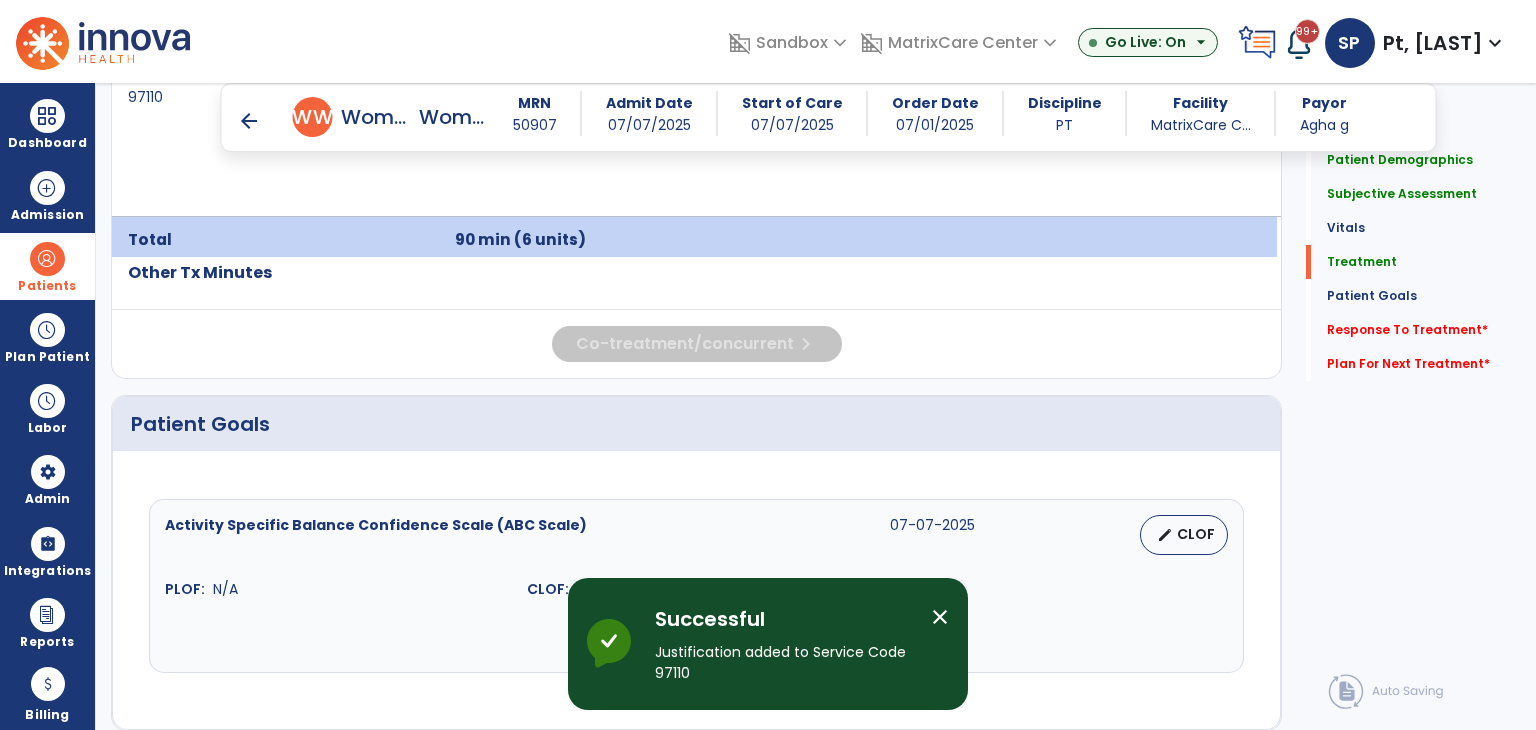 click on "close" at bounding box center [940, 617] 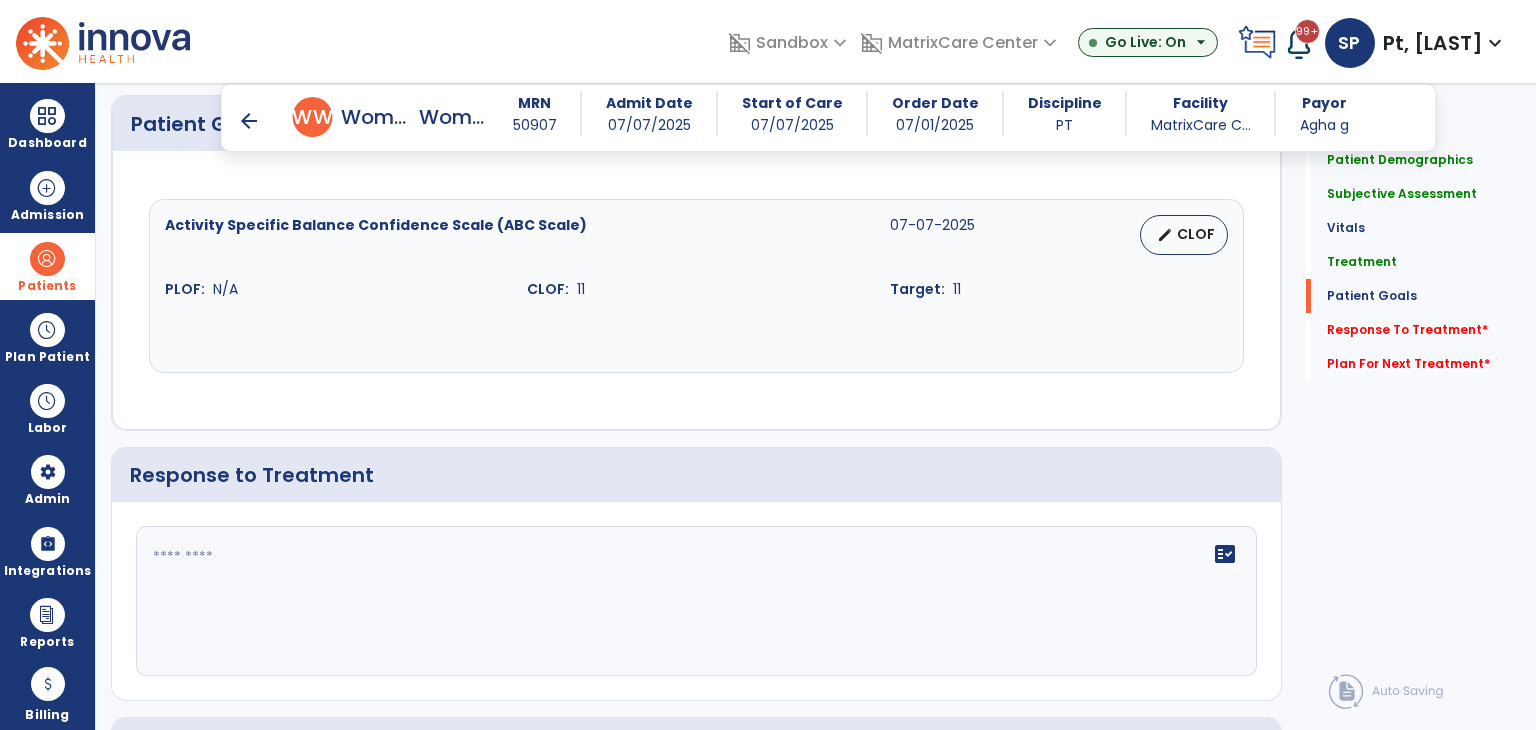 scroll, scrollTop: 2000, scrollLeft: 0, axis: vertical 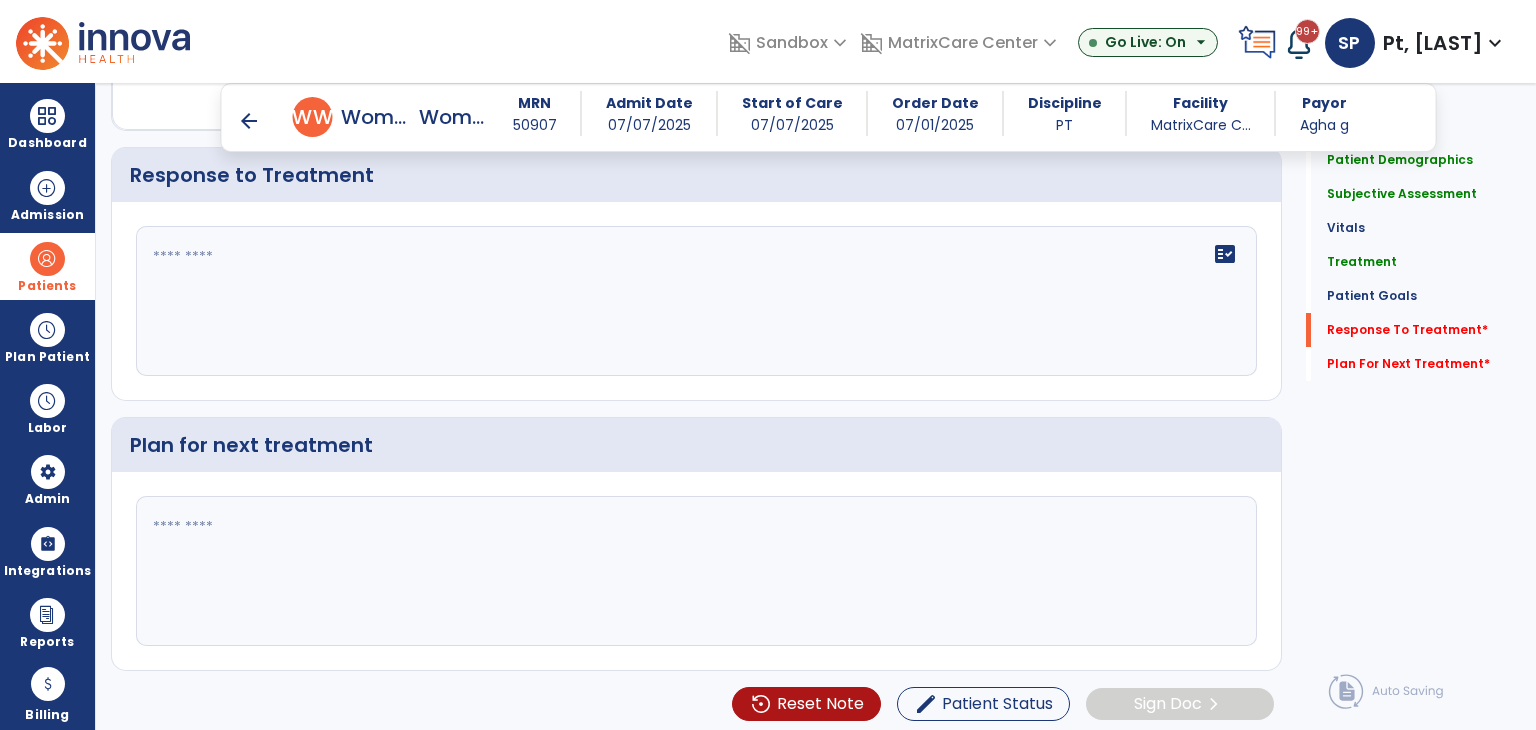 click on "fact_check" 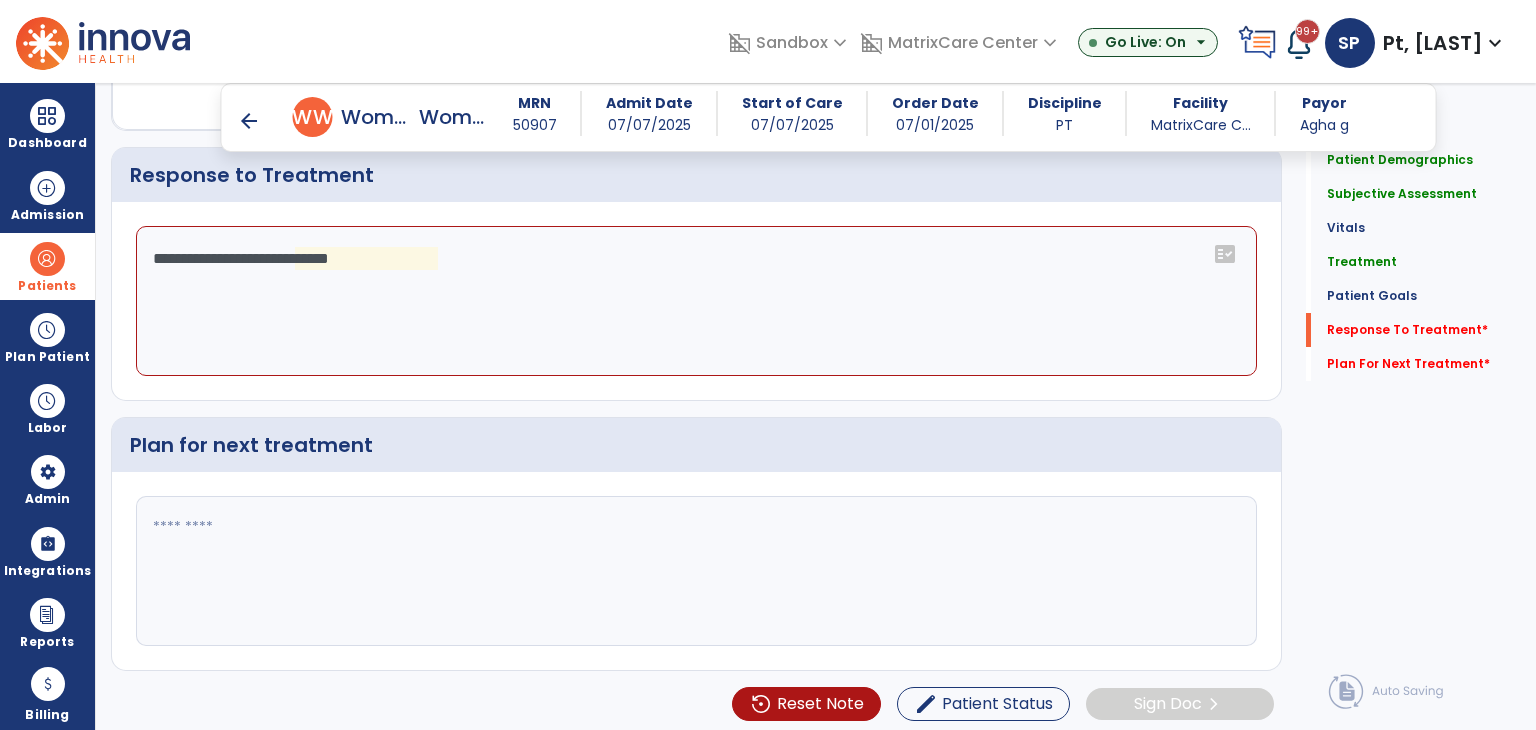 click on "**********" 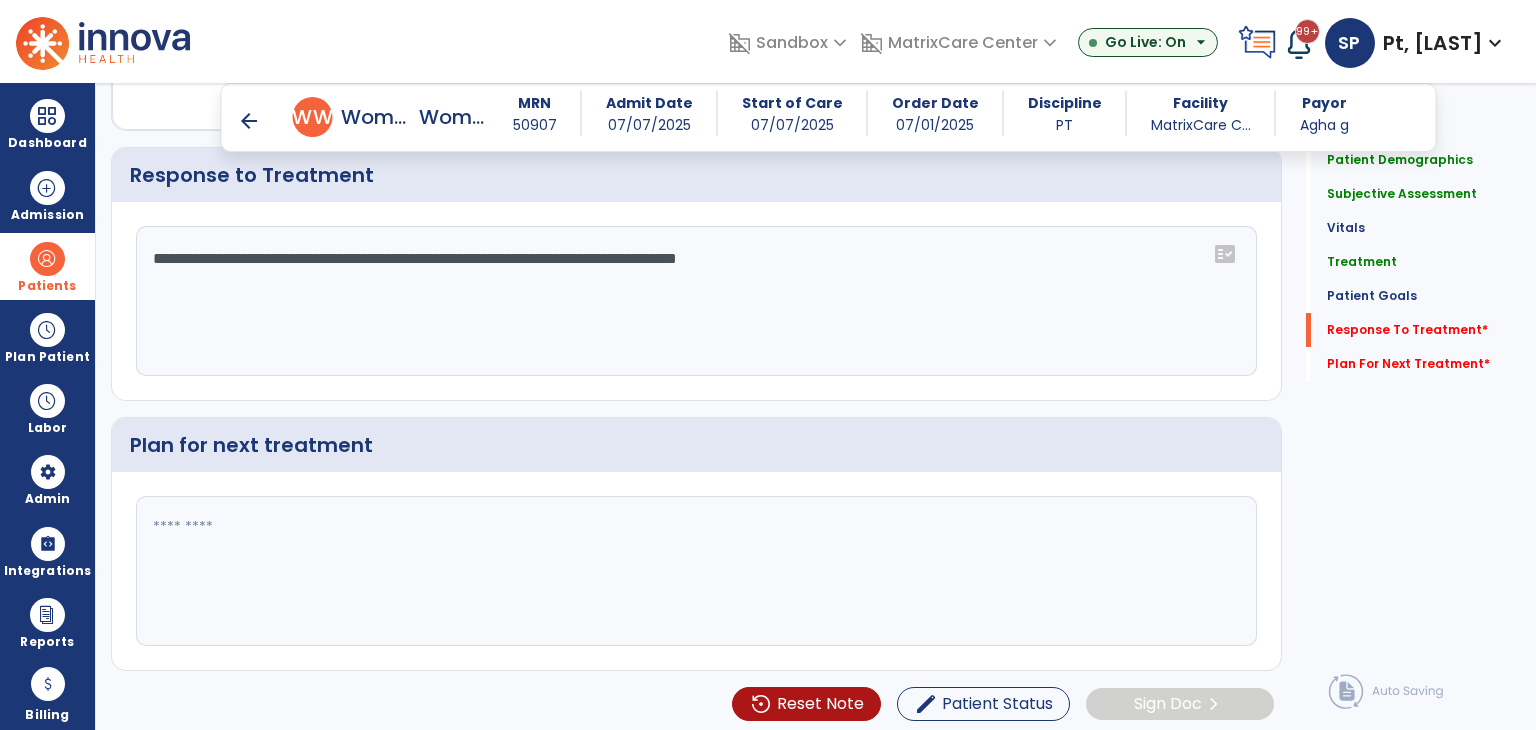 click on "**********" 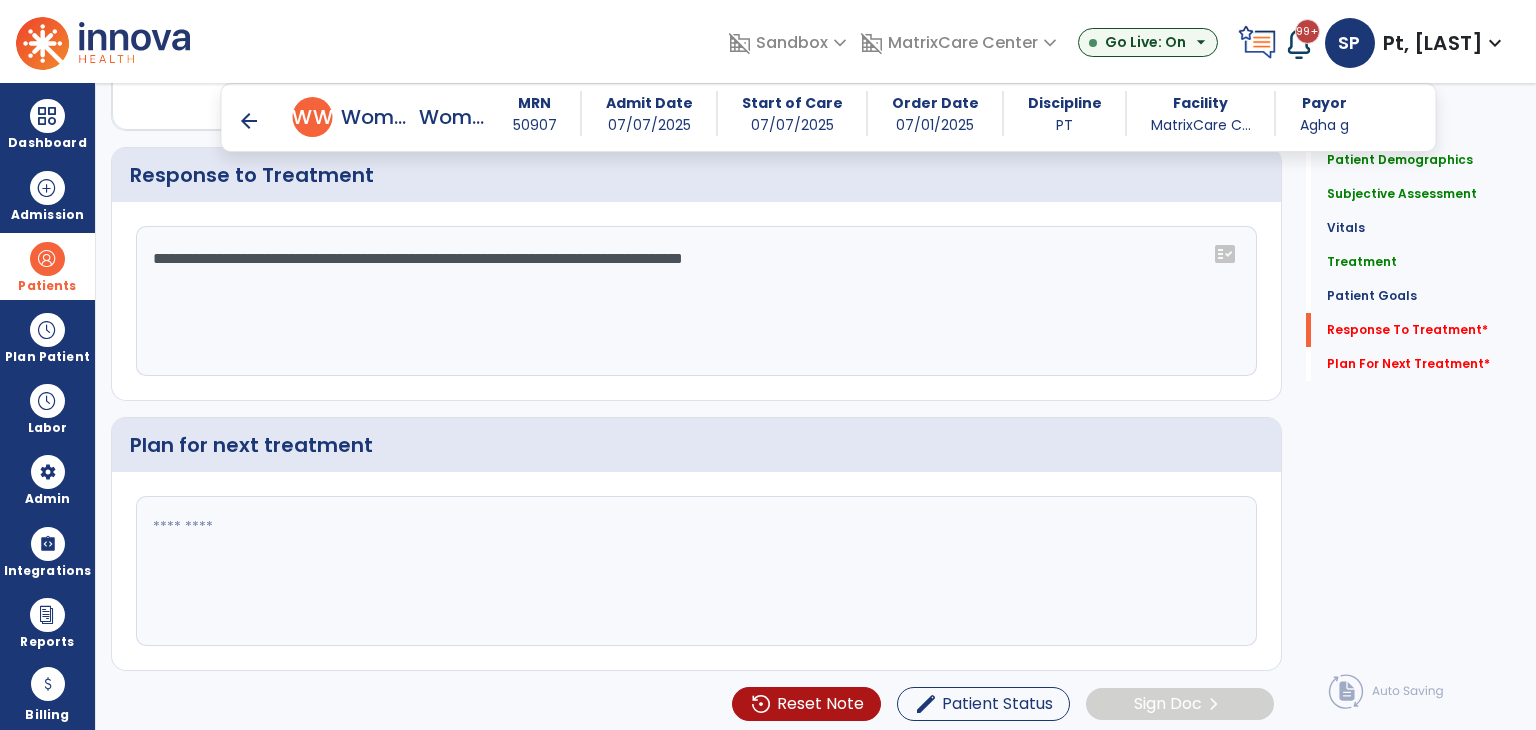 type on "**********" 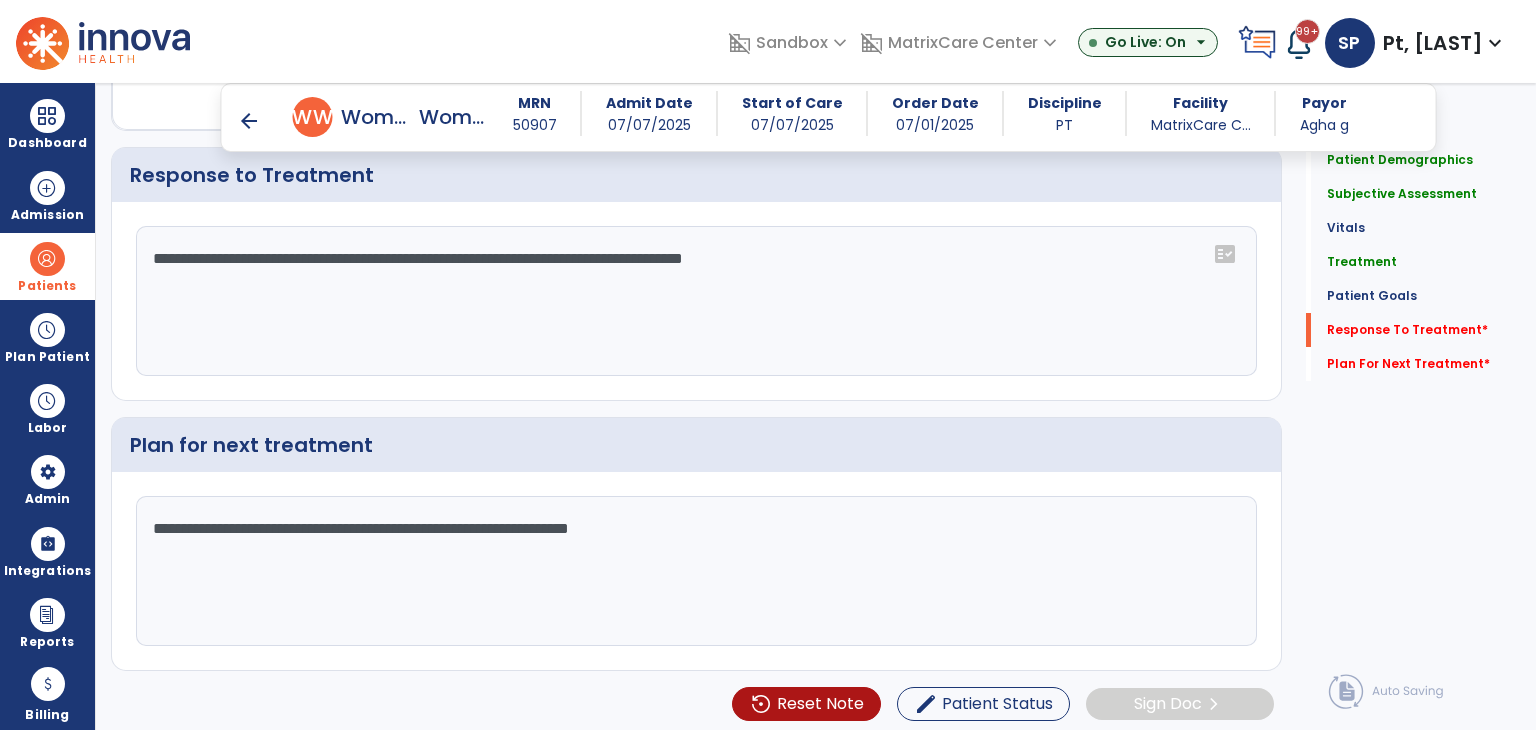 type on "**********" 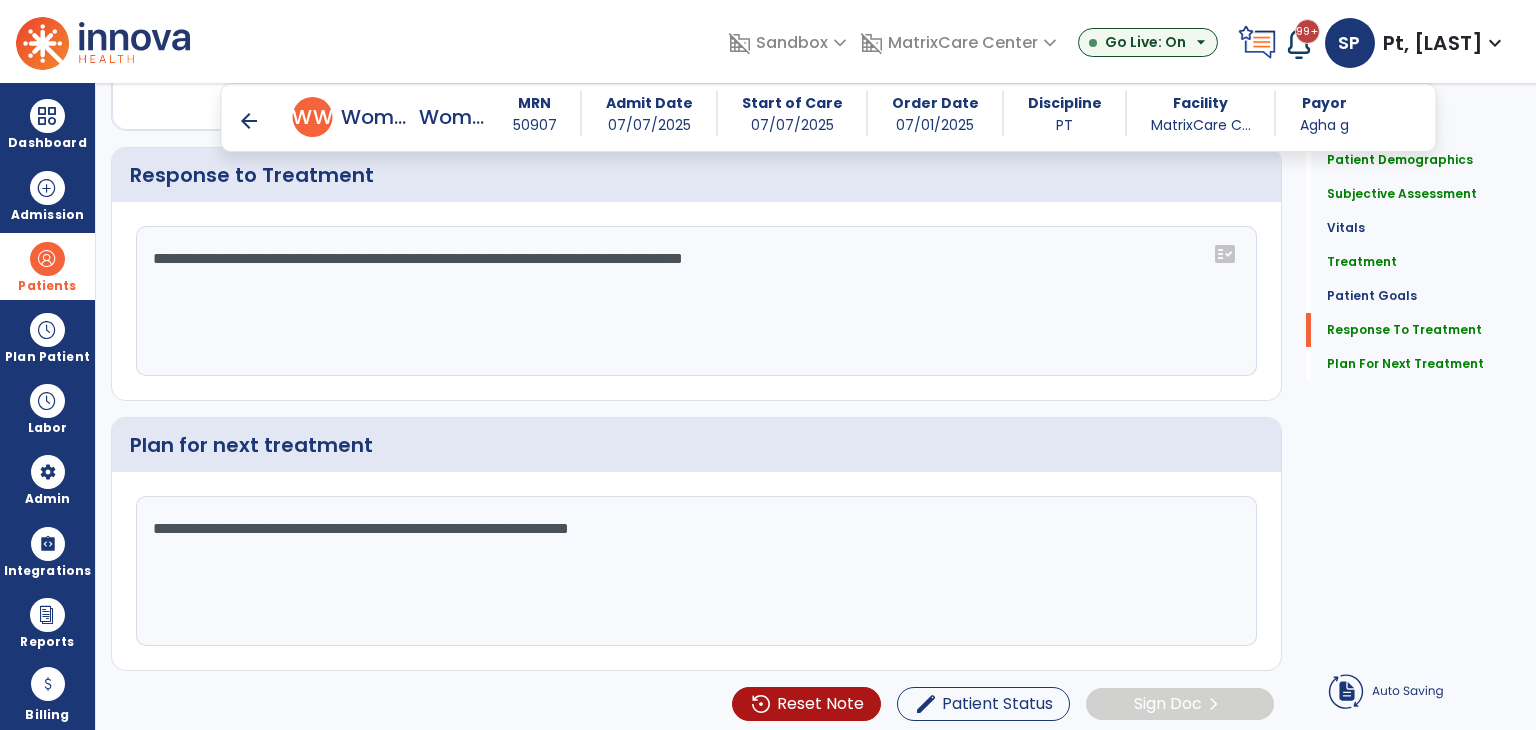 scroll, scrollTop: 2002, scrollLeft: 0, axis: vertical 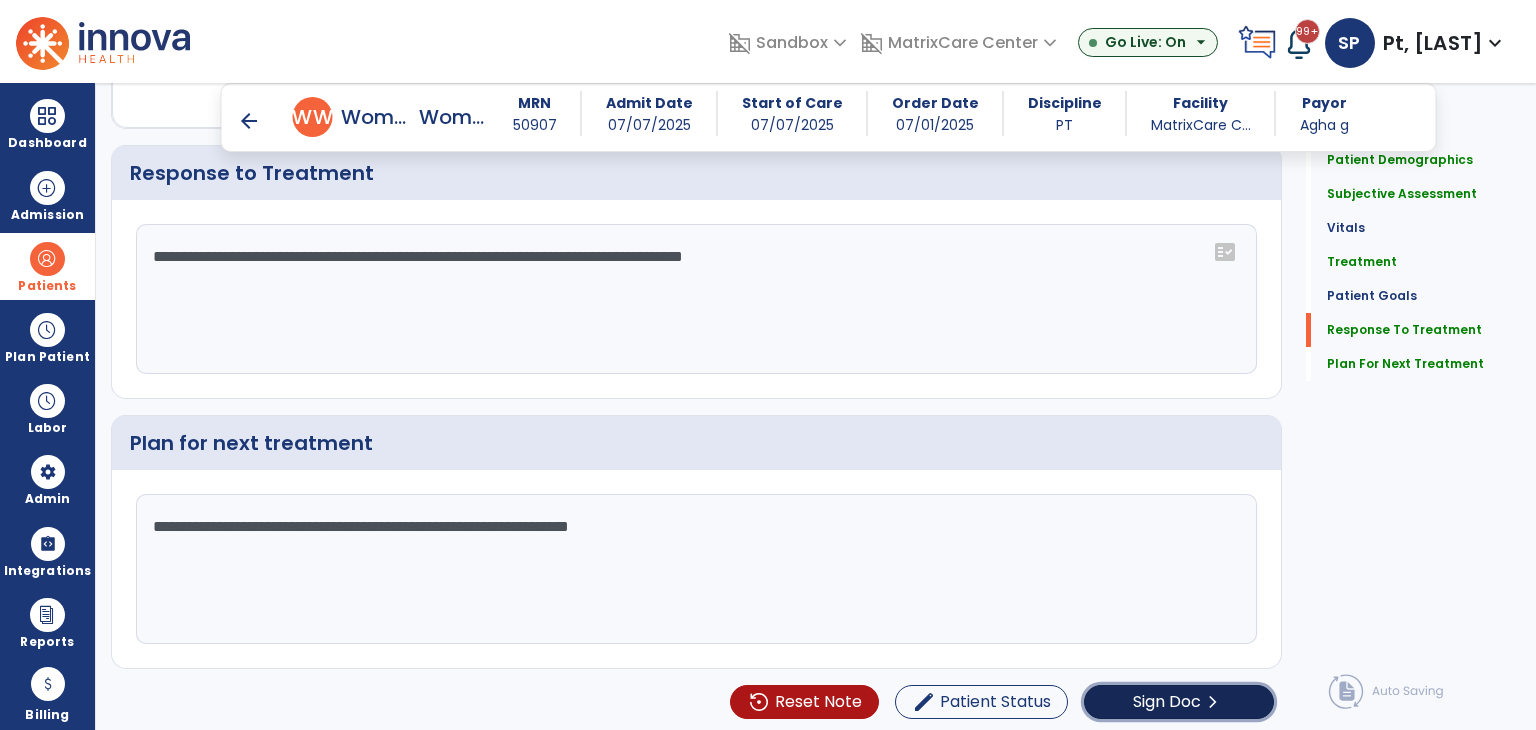 click on "Sign Doc  chevron_right" 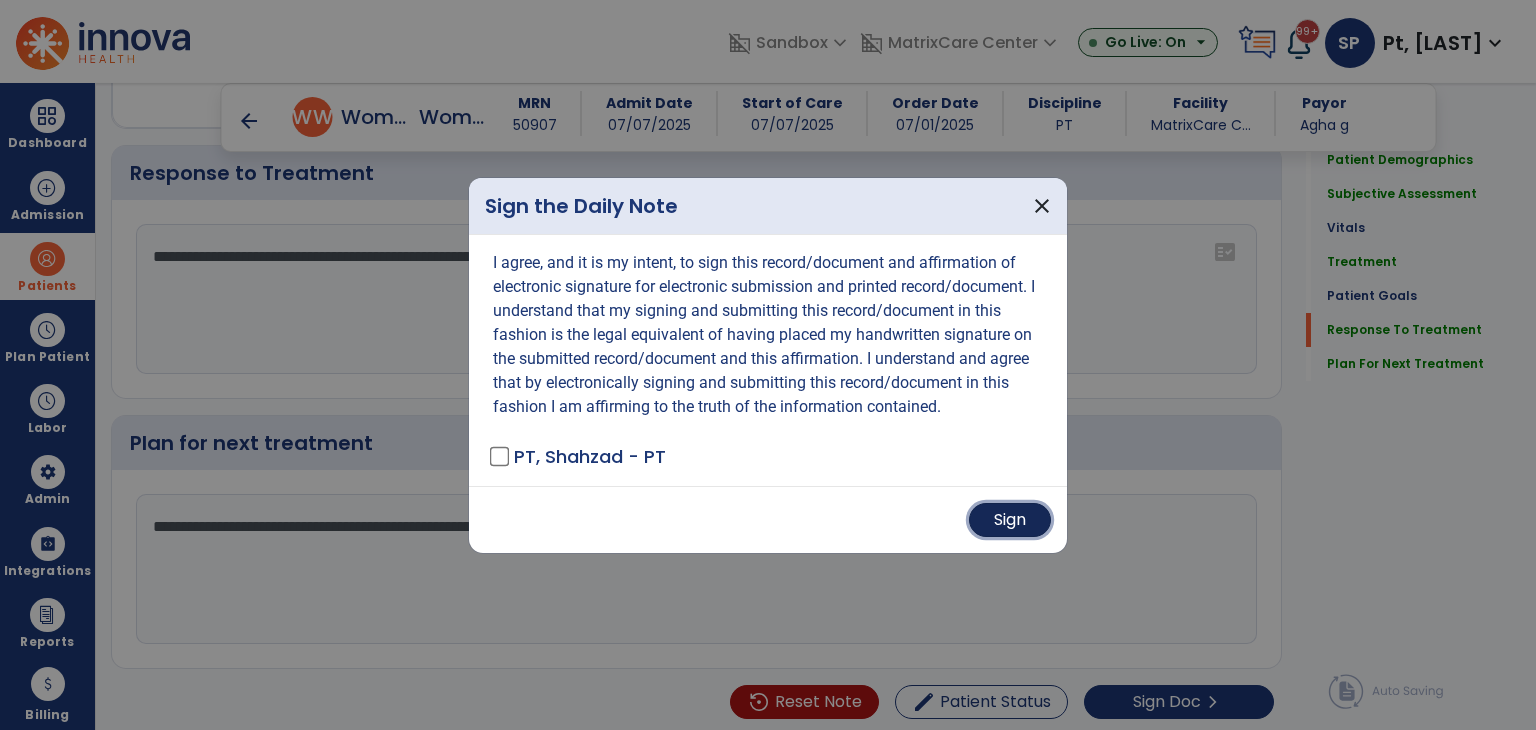 click on "Sign" at bounding box center (1010, 520) 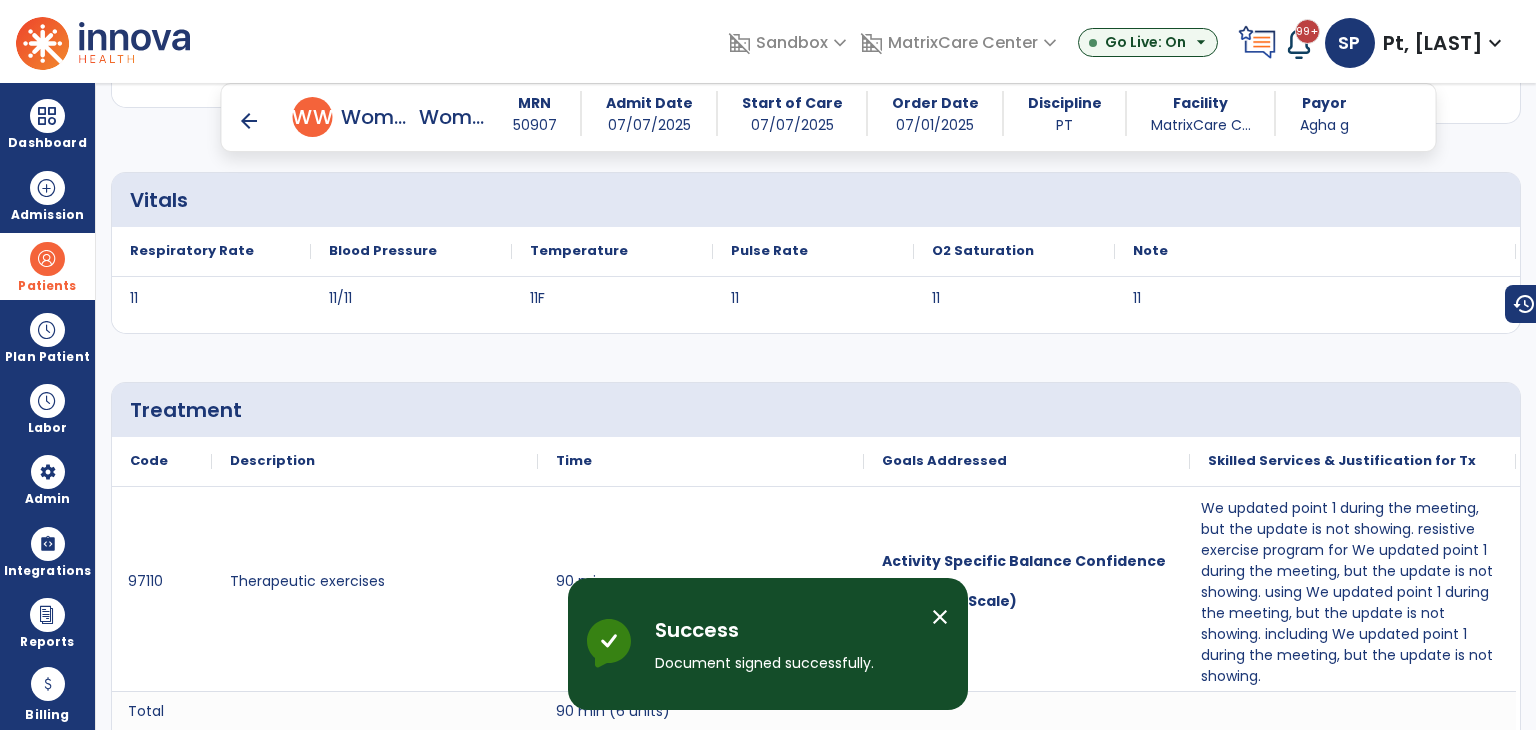 scroll, scrollTop: 932, scrollLeft: 0, axis: vertical 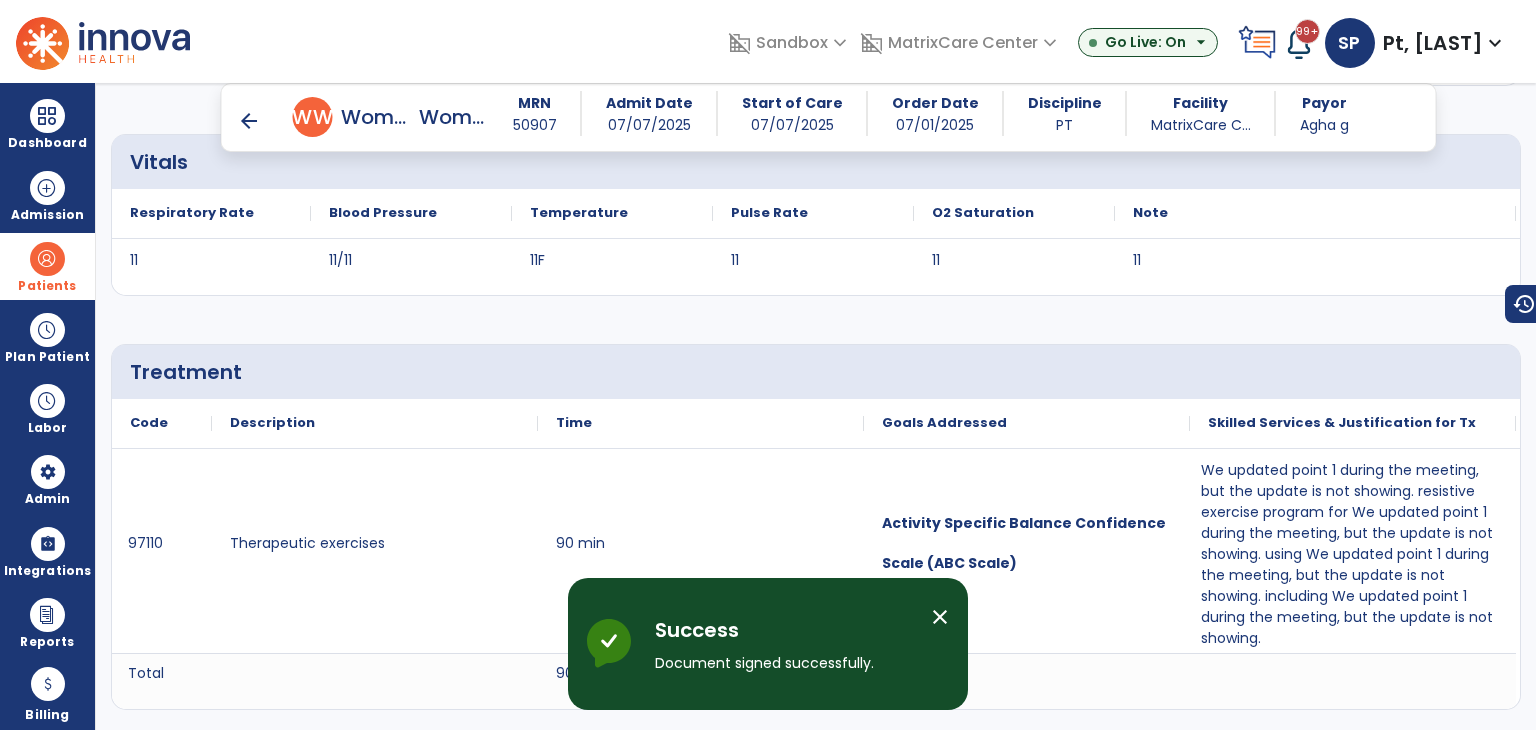click on "arrow_back" at bounding box center (249, 121) 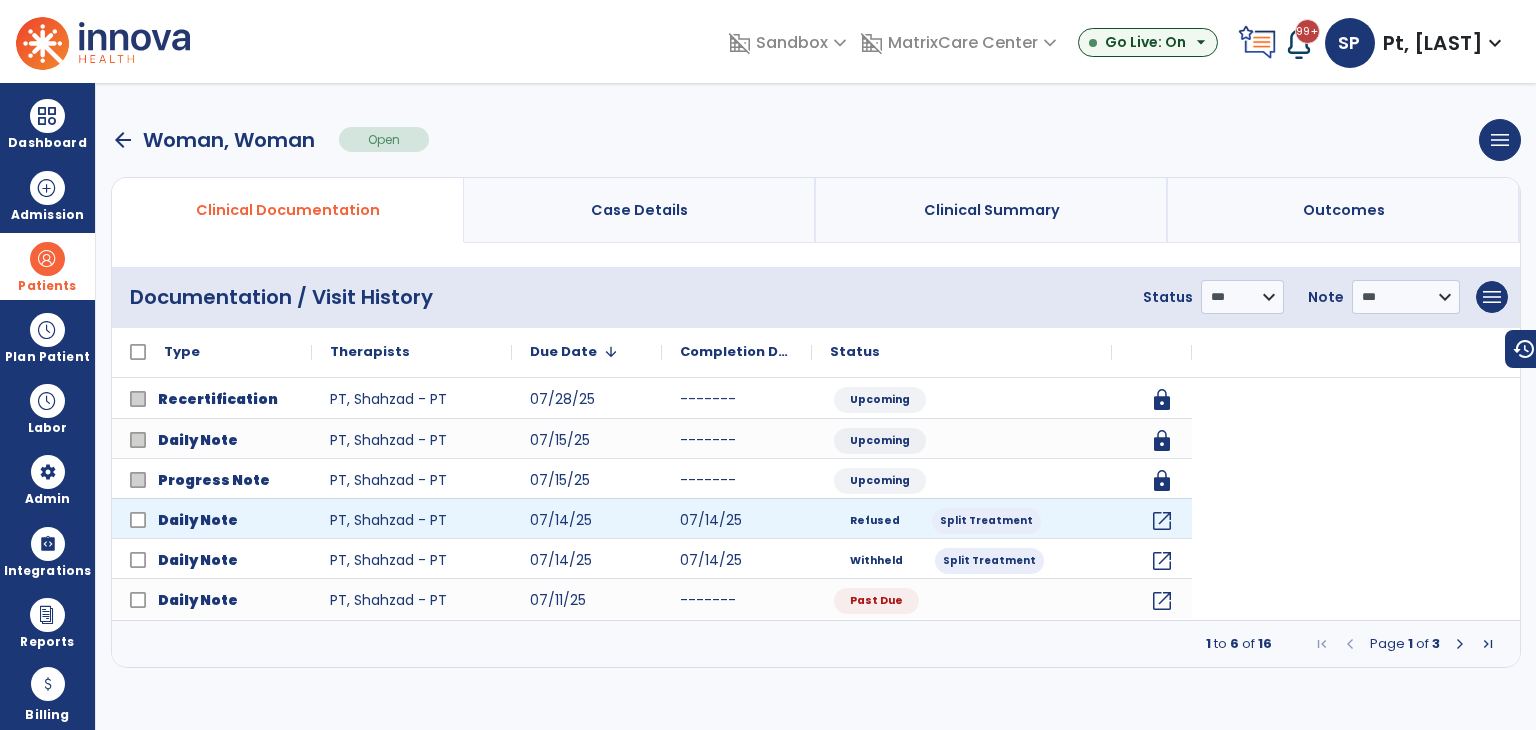scroll, scrollTop: 0, scrollLeft: 0, axis: both 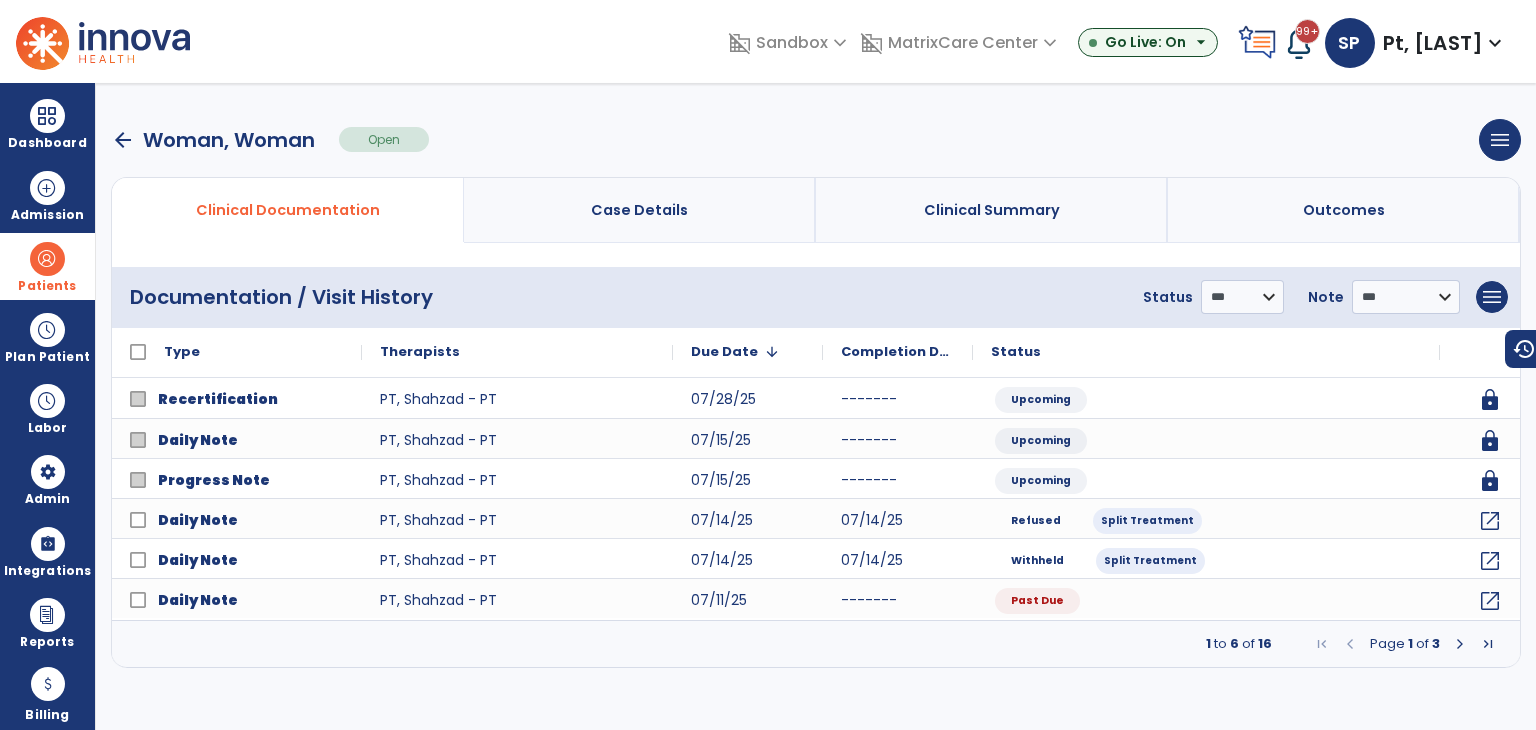 click at bounding box center (1460, 644) 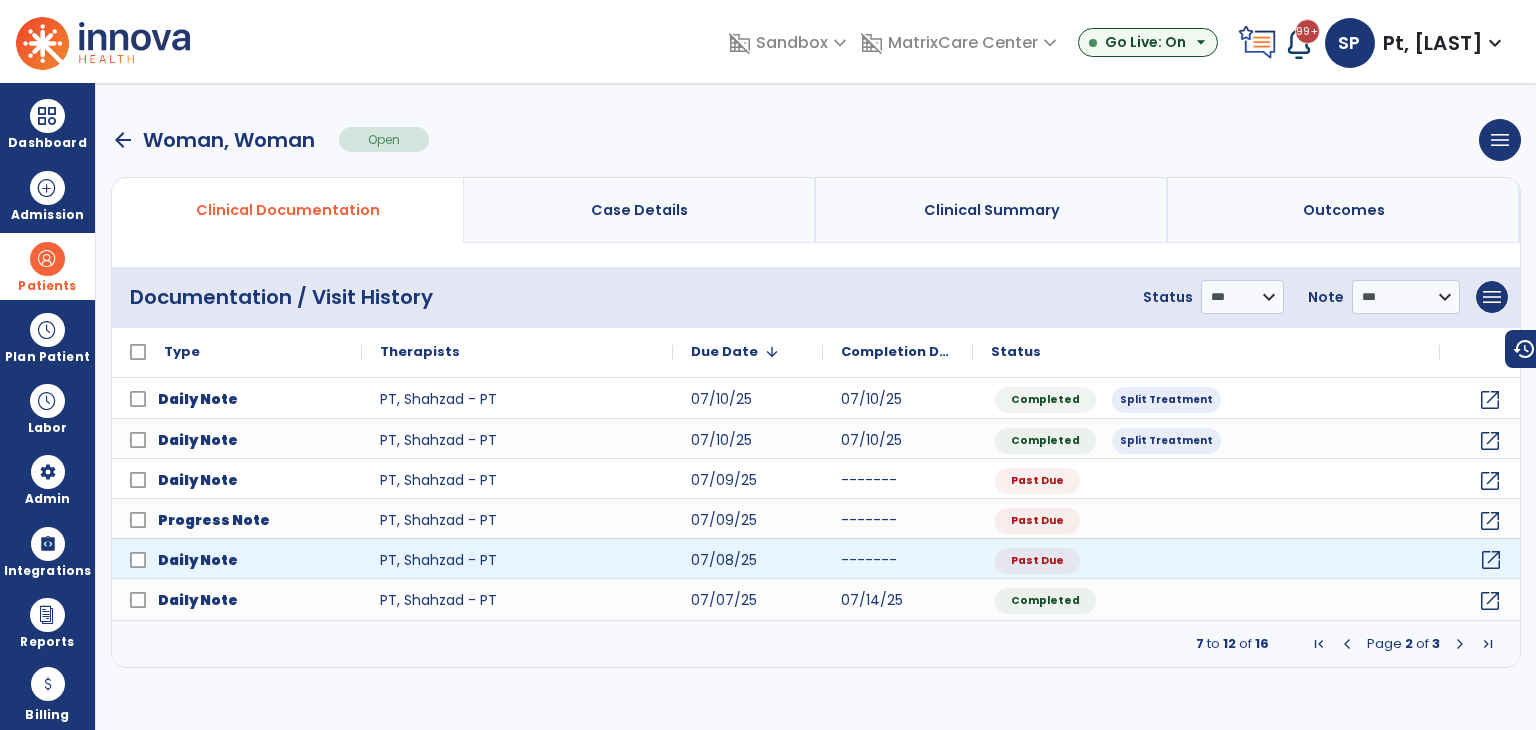 click on "open_in_new" 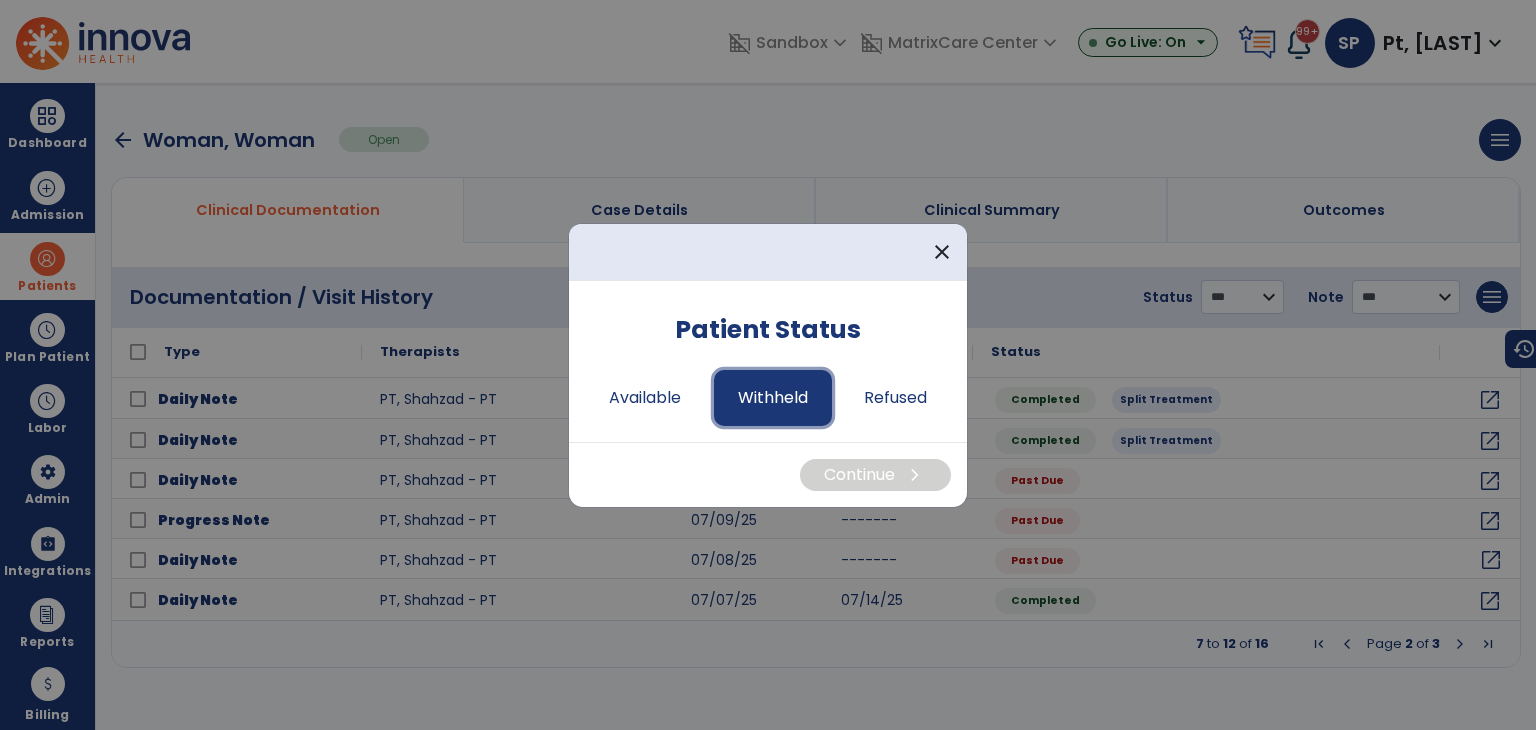 click on "Withheld" at bounding box center (773, 398) 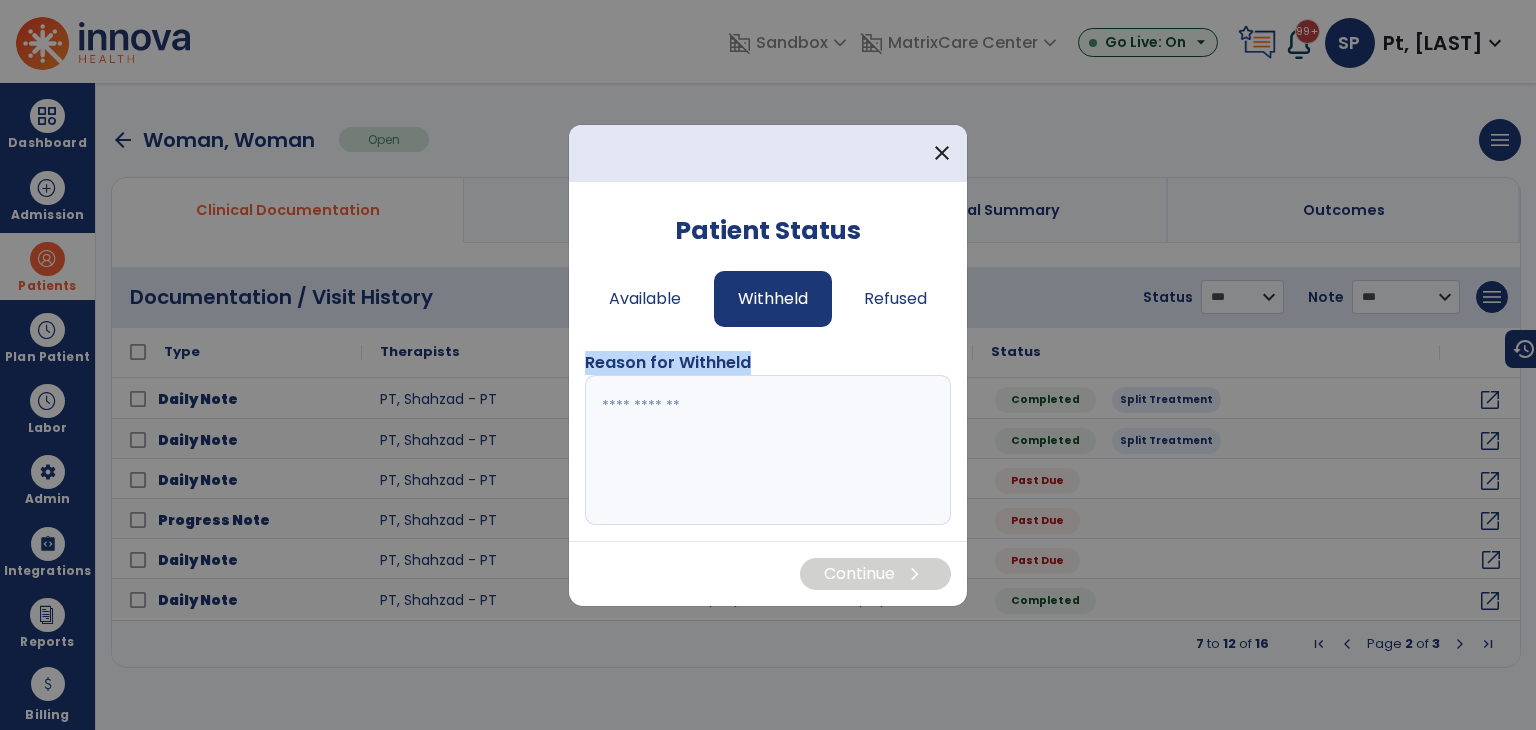drag, startPoint x: 751, startPoint y: 359, endPoint x: 579, endPoint y: 363, distance: 172.04651 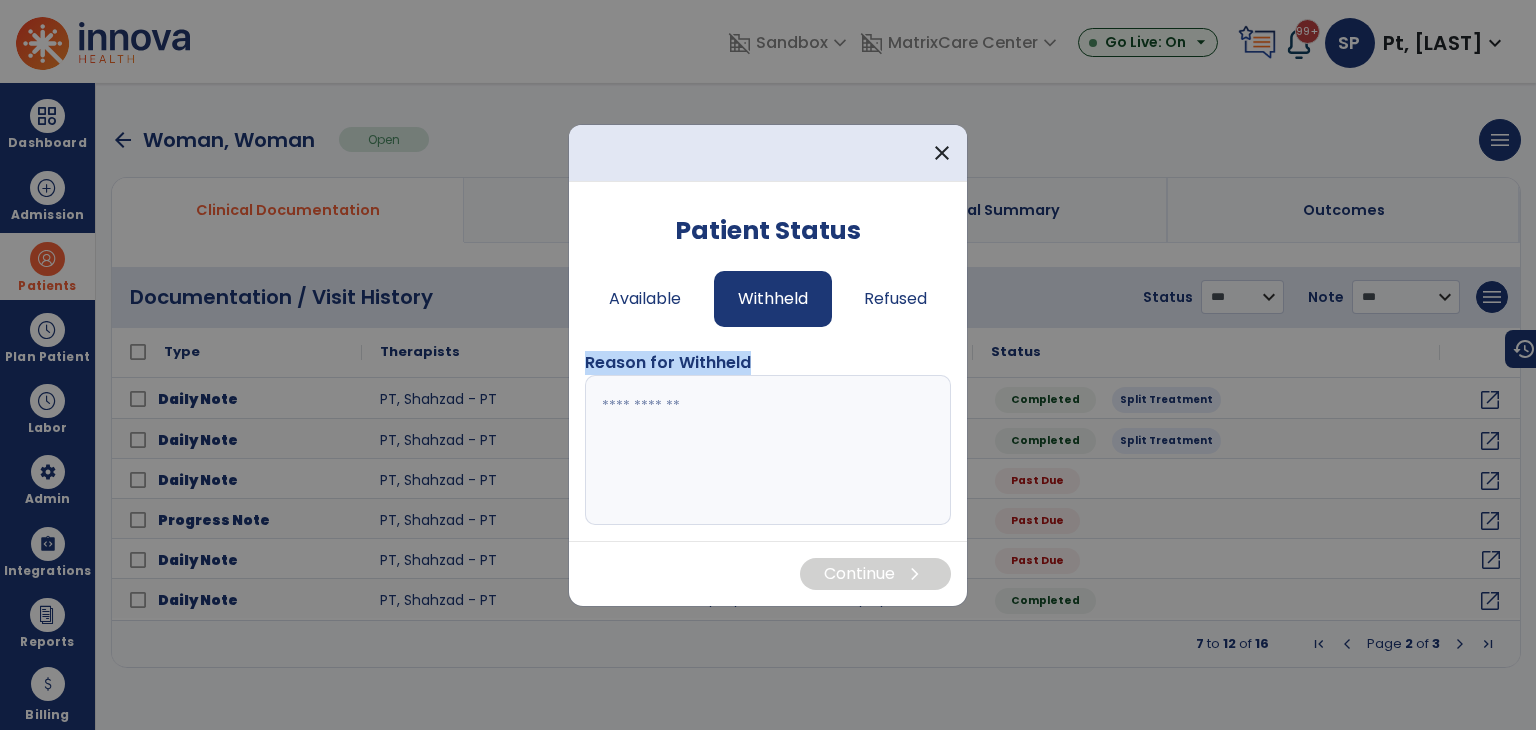 click on "Patient Status  Available   Withheld   Refused  Reason for Withheld" at bounding box center [768, 361] 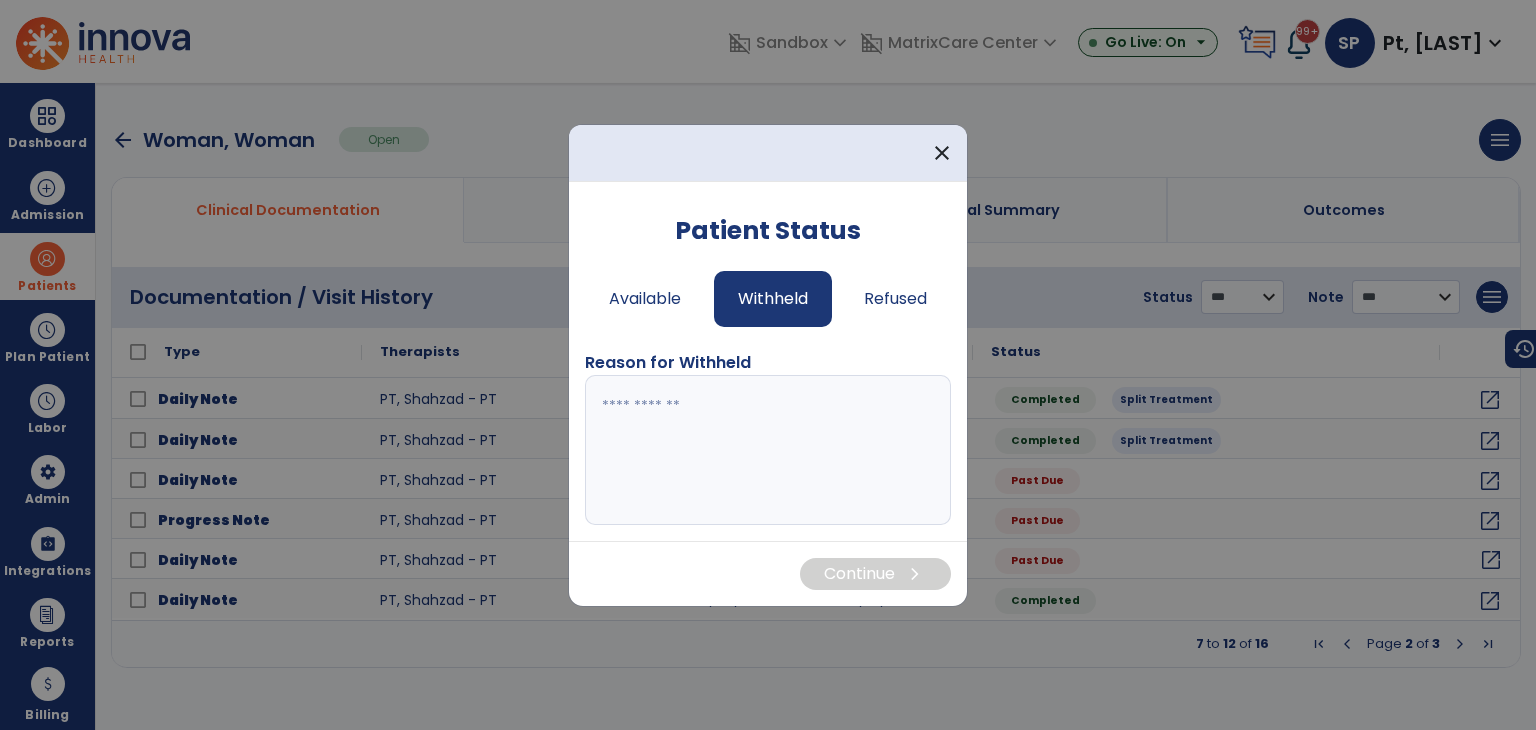click at bounding box center [768, 450] 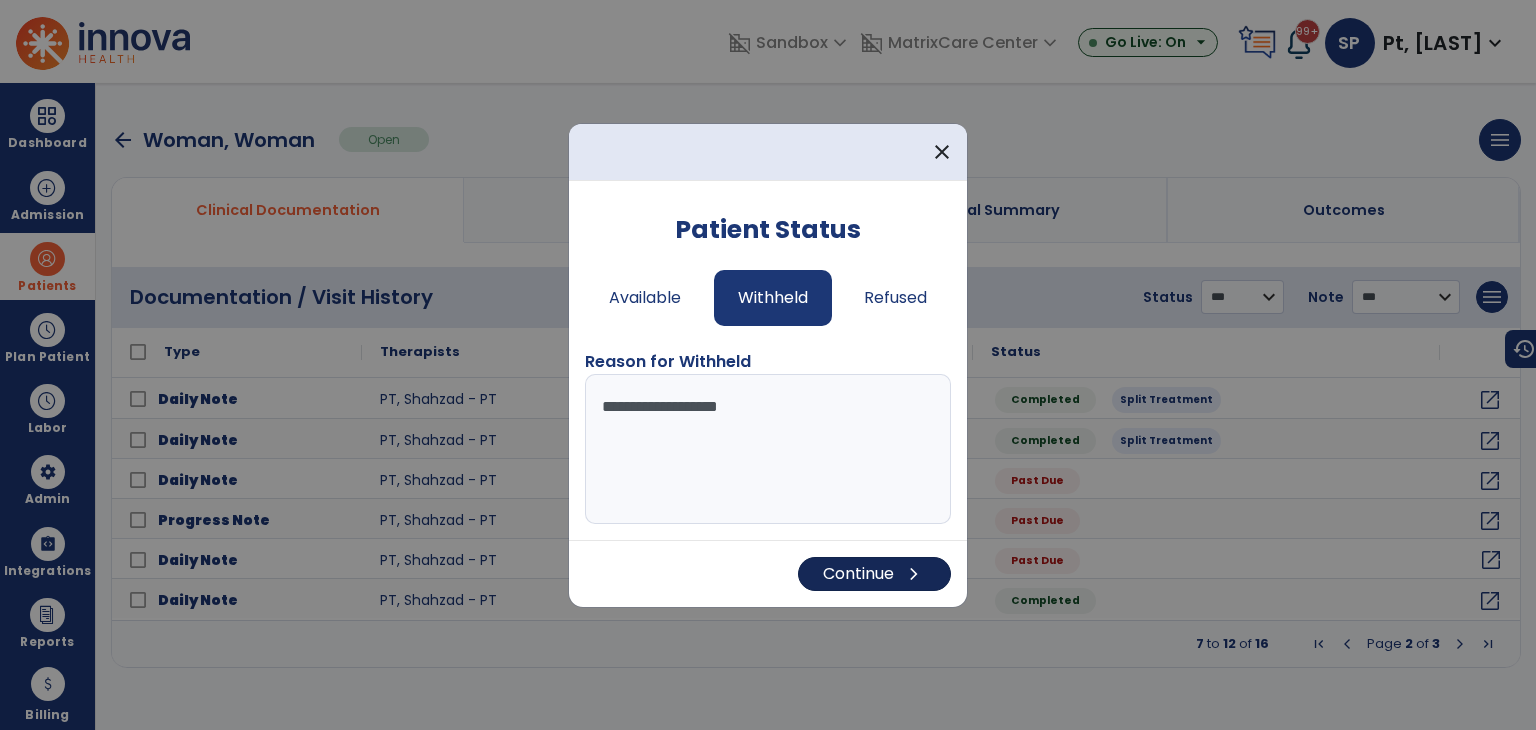 type on "**********" 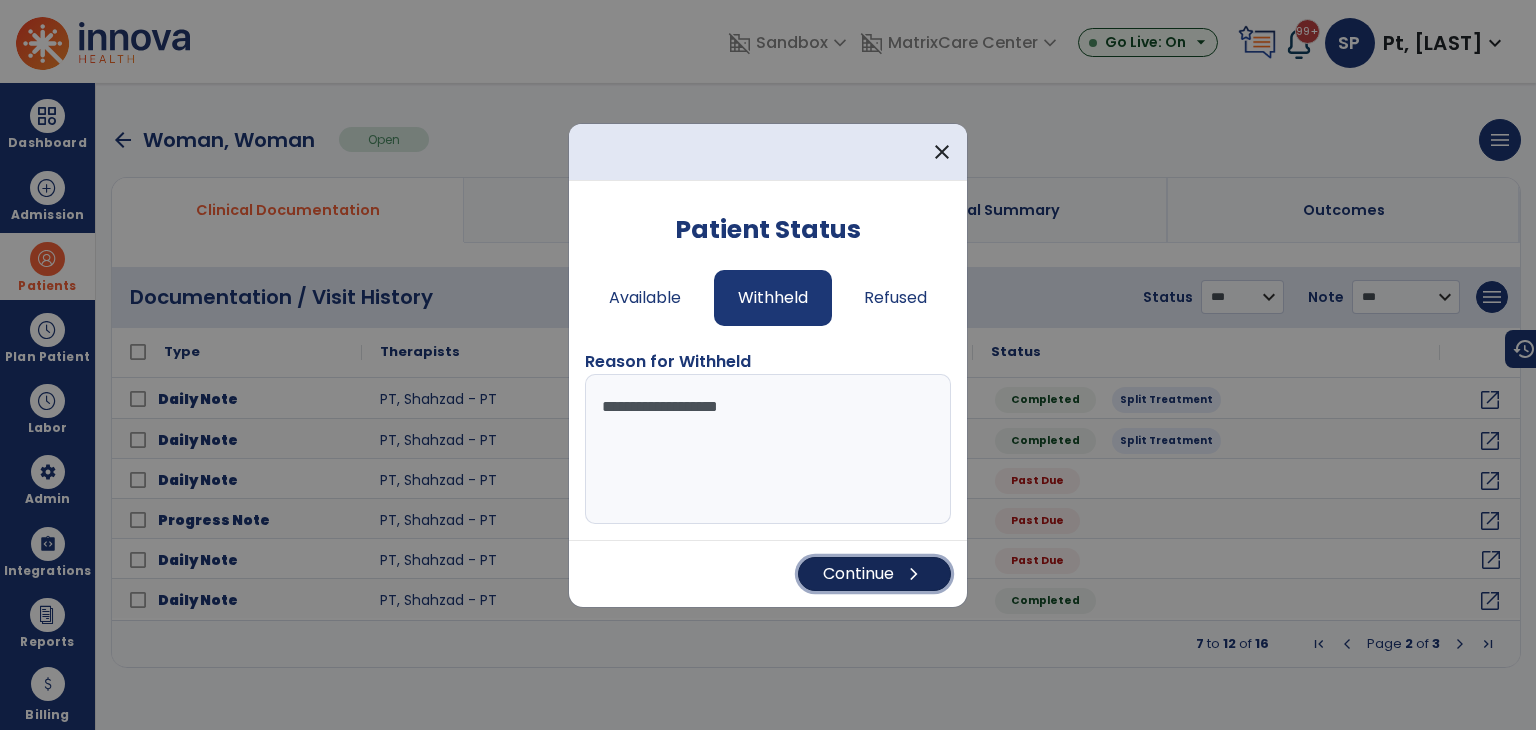 click on "Continue   chevron_right" at bounding box center (874, 574) 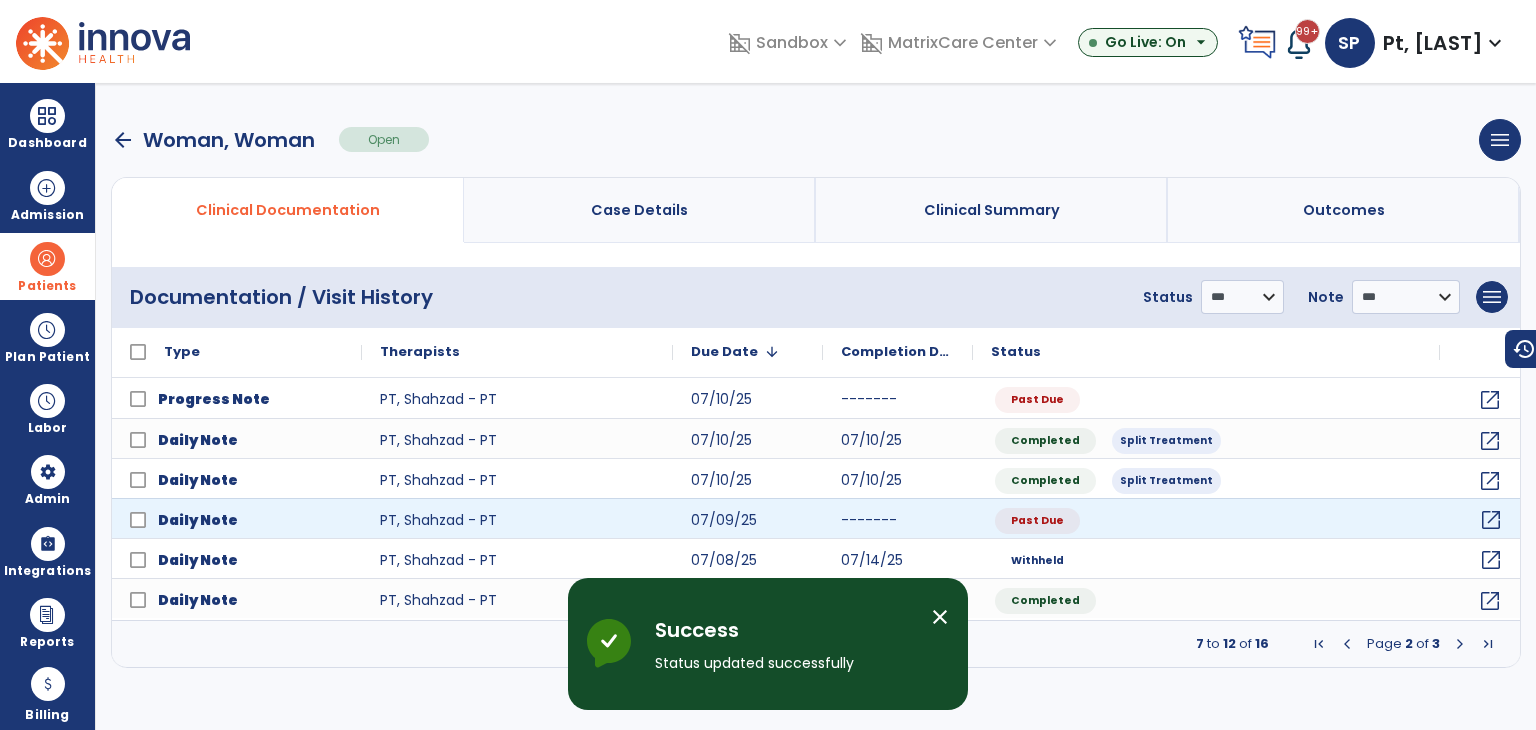 click on "open_in_new" 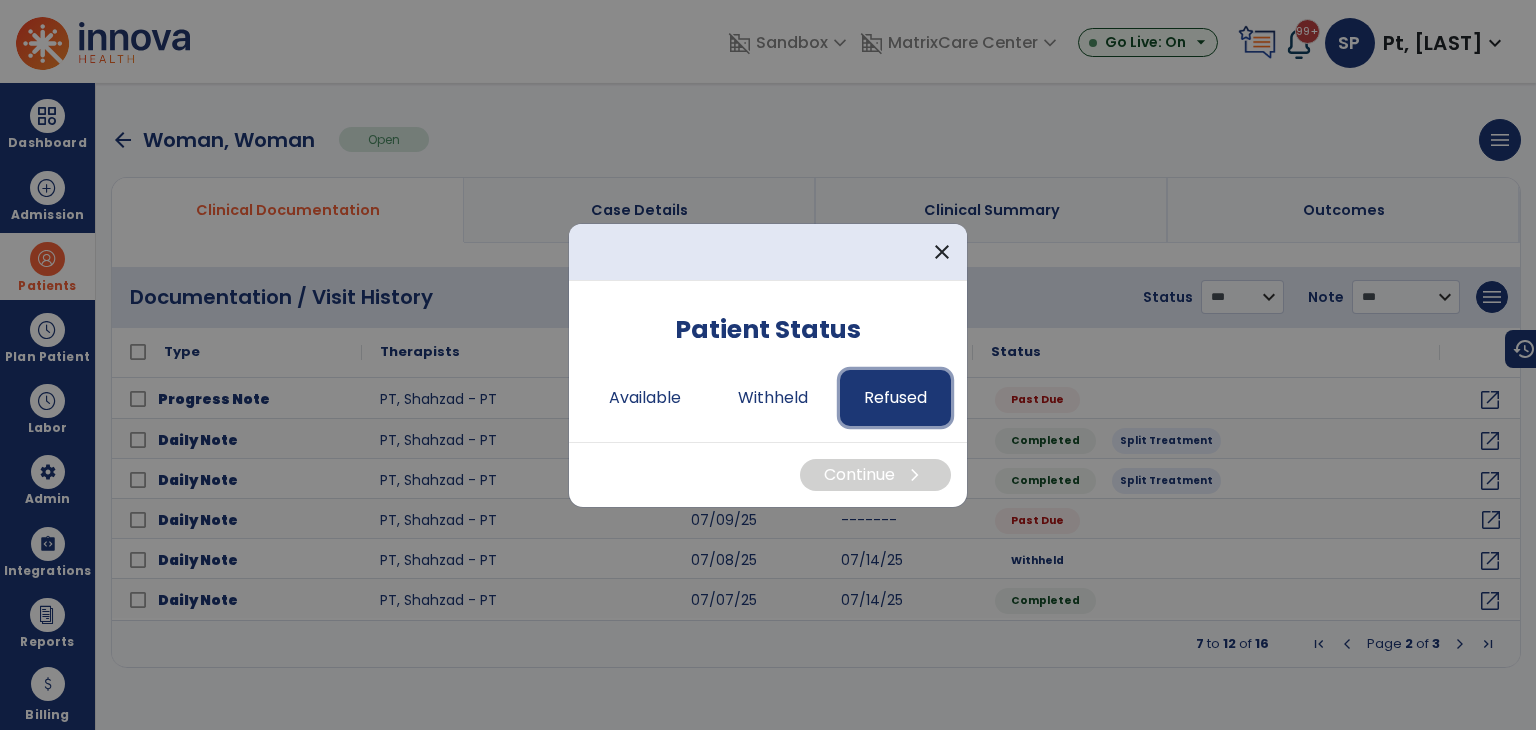 click on "Refused" at bounding box center (895, 398) 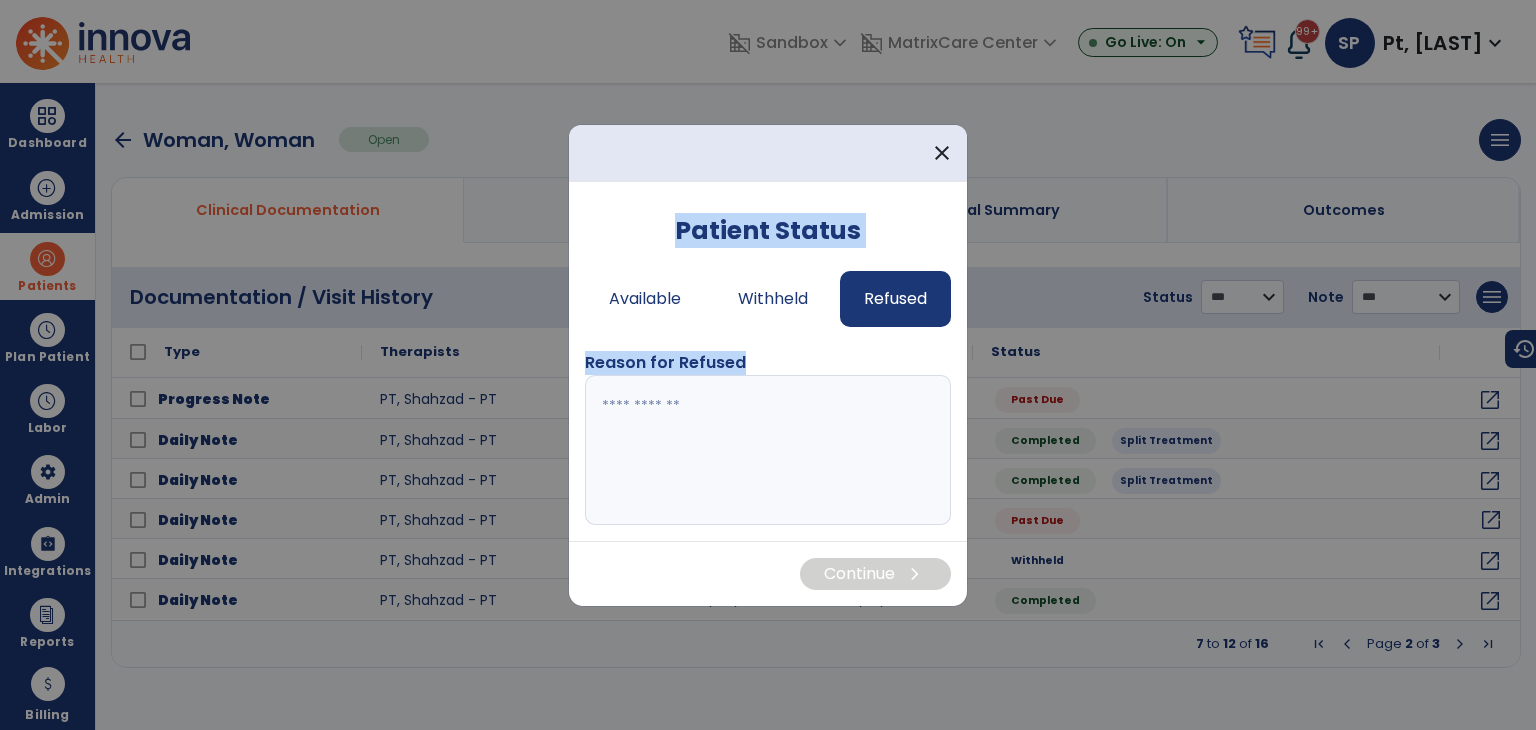drag, startPoint x: 742, startPoint y: 361, endPoint x: 555, endPoint y: 353, distance: 187.17105 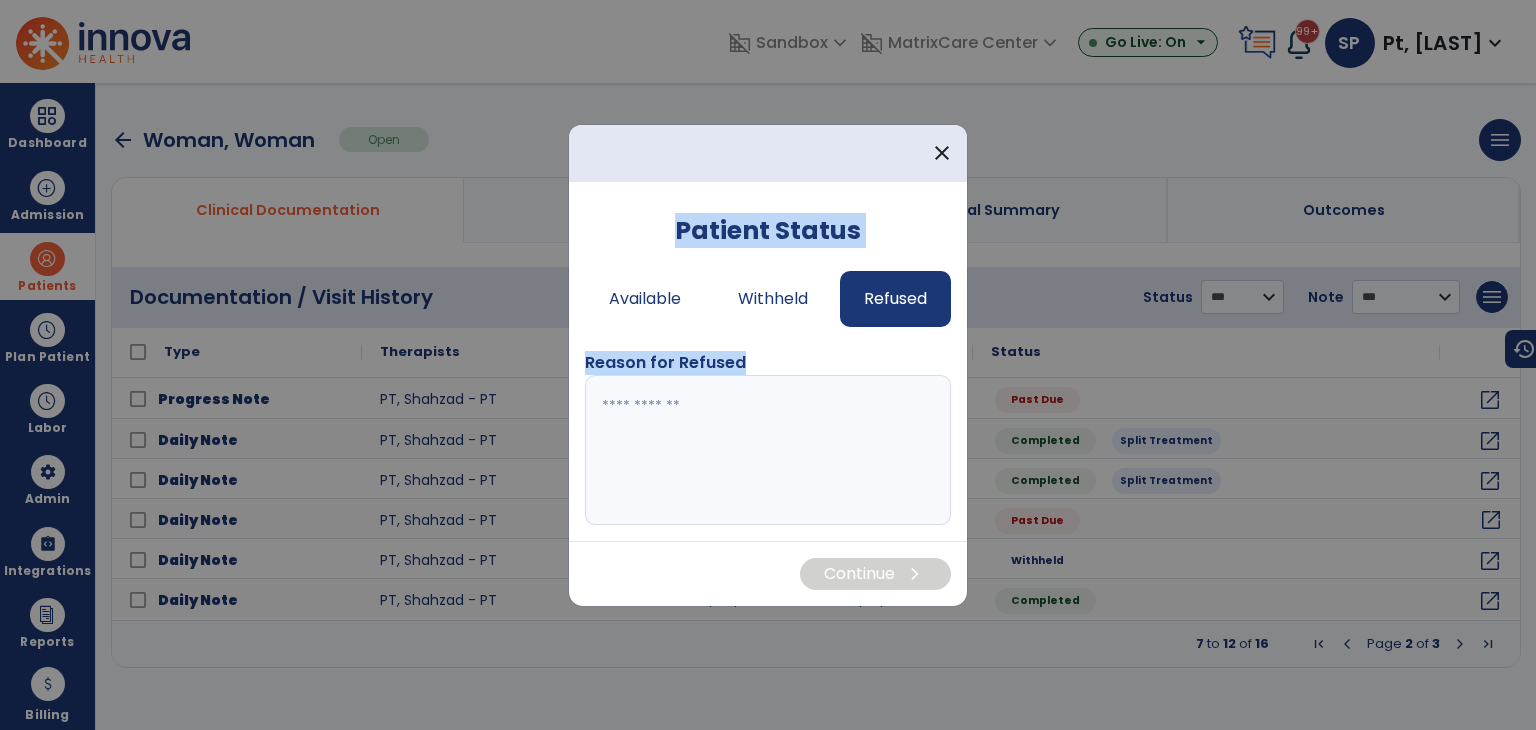 click on "close  Patient Status  Available   Withheld   Refused  Reason for Refused  Continue   chevron_right" at bounding box center [768, 365] 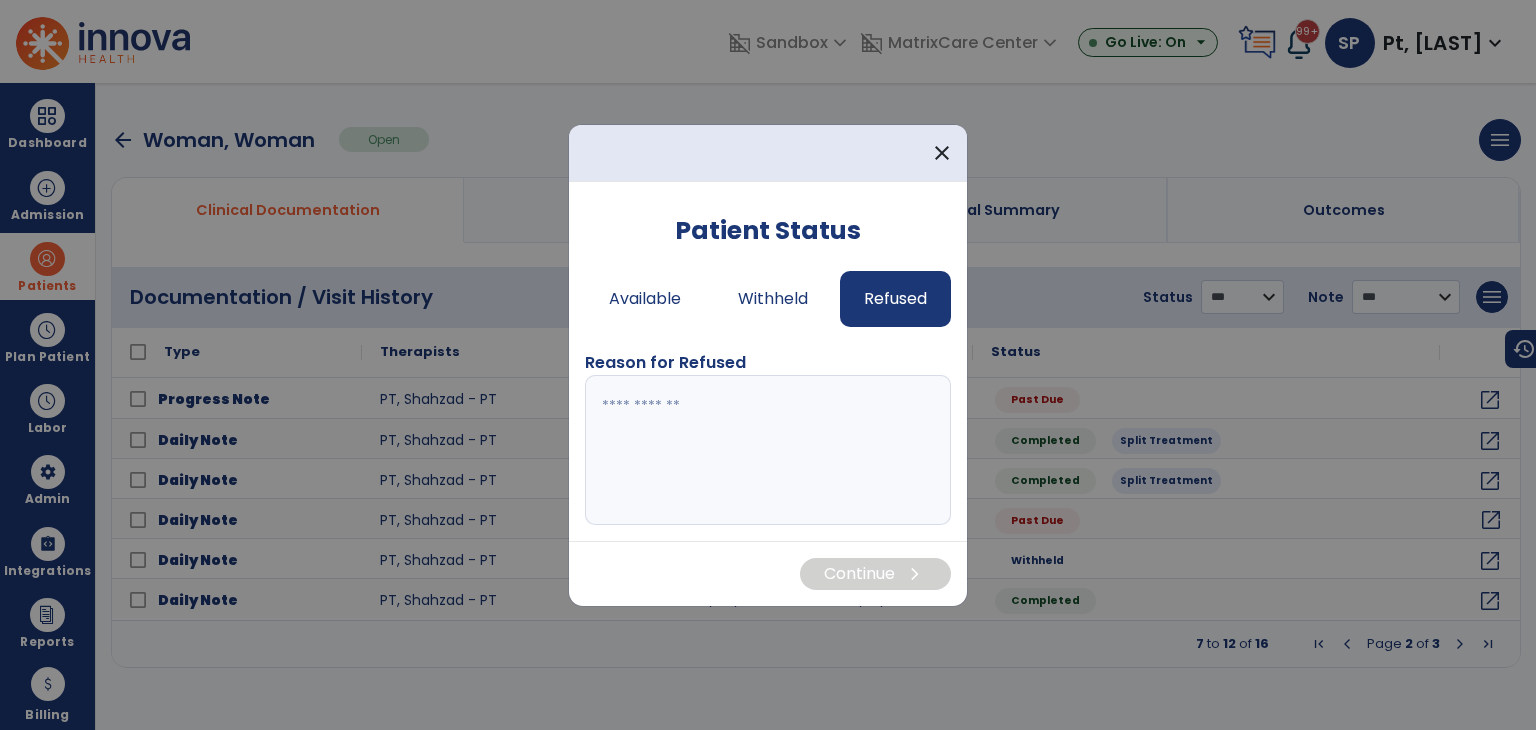 click at bounding box center [768, 450] 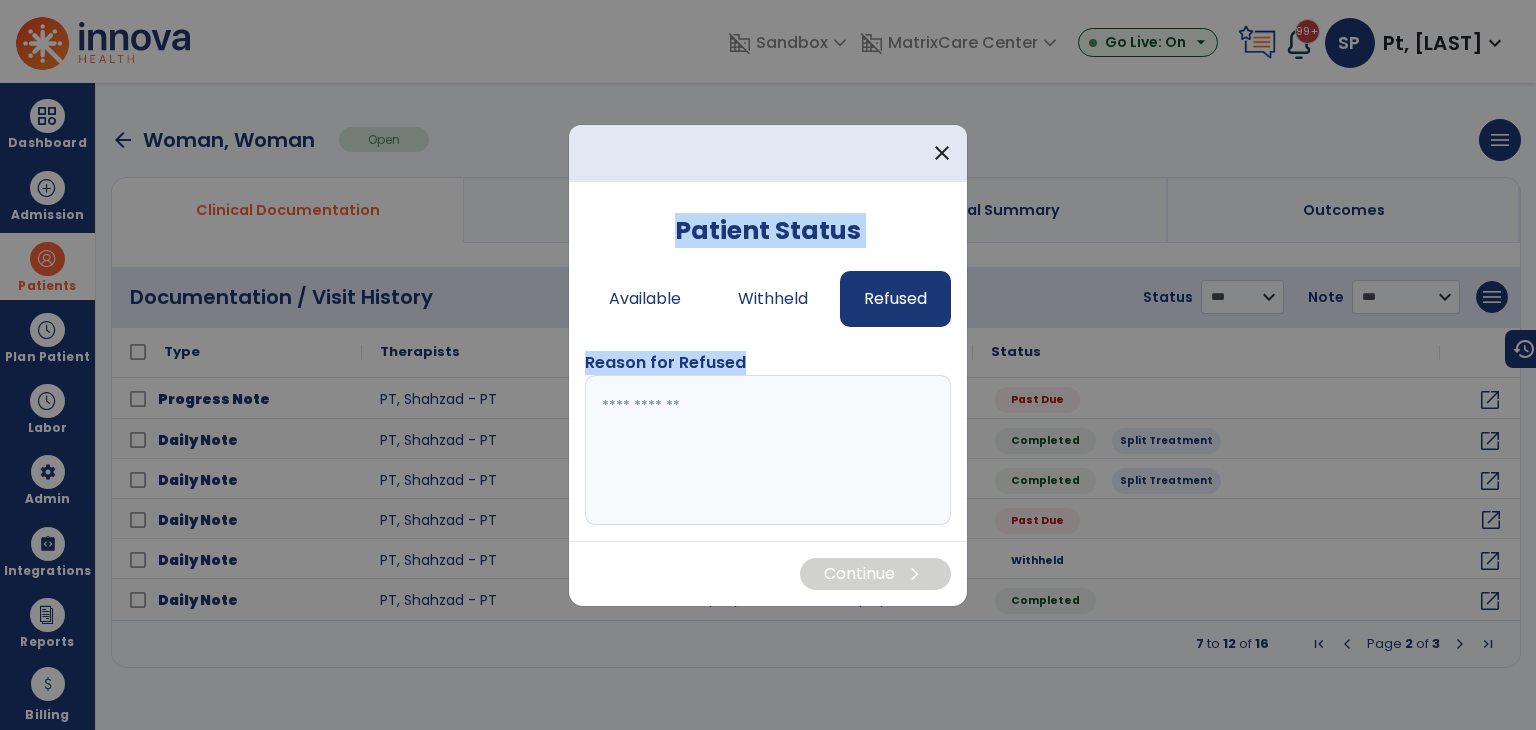 drag, startPoint x: 744, startPoint y: 369, endPoint x: 546, endPoint y: 367, distance: 198.0101 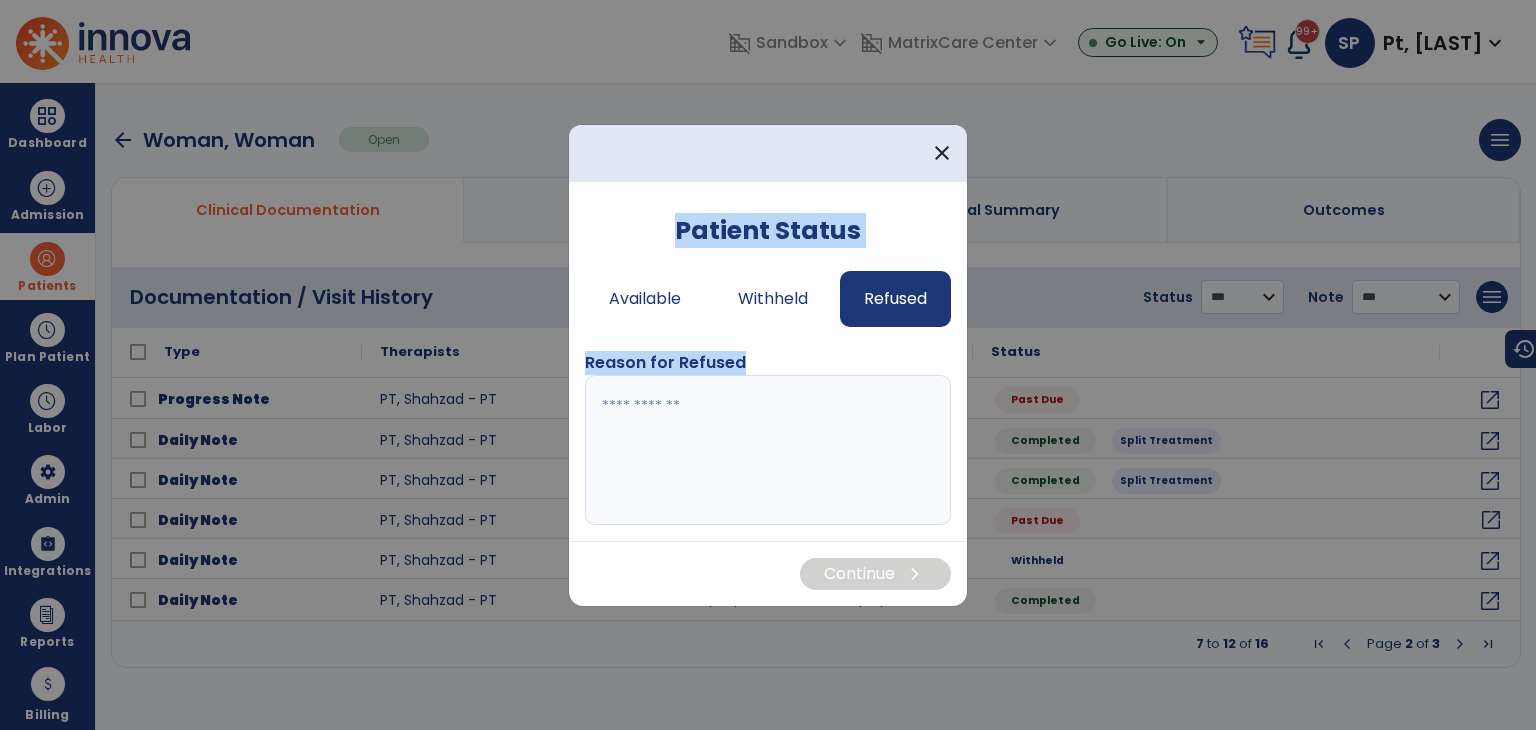 click on "close  Patient Status  Available   Withheld   Refused  Reason for Refused  Continue   chevron_right" at bounding box center (768, 365) 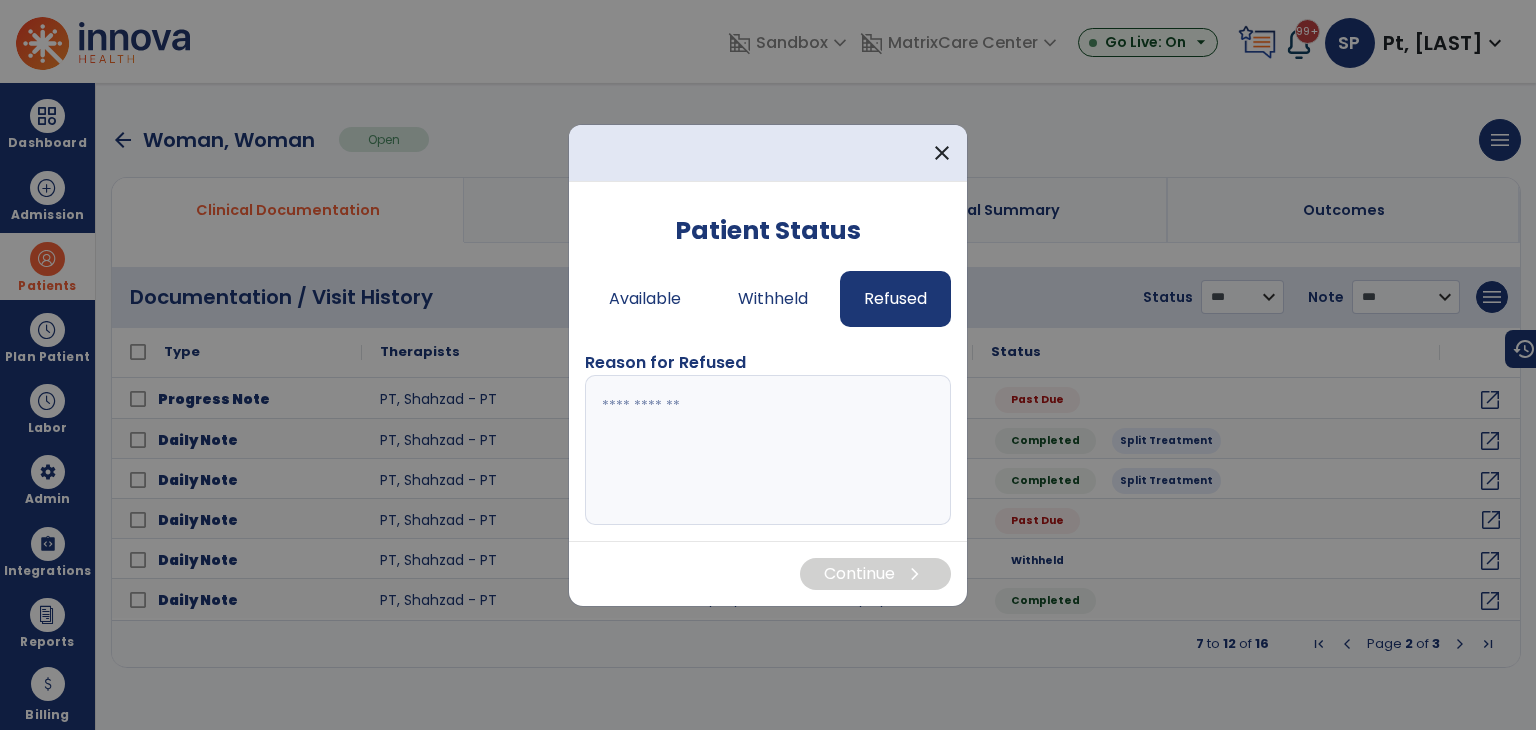 click at bounding box center [768, 450] 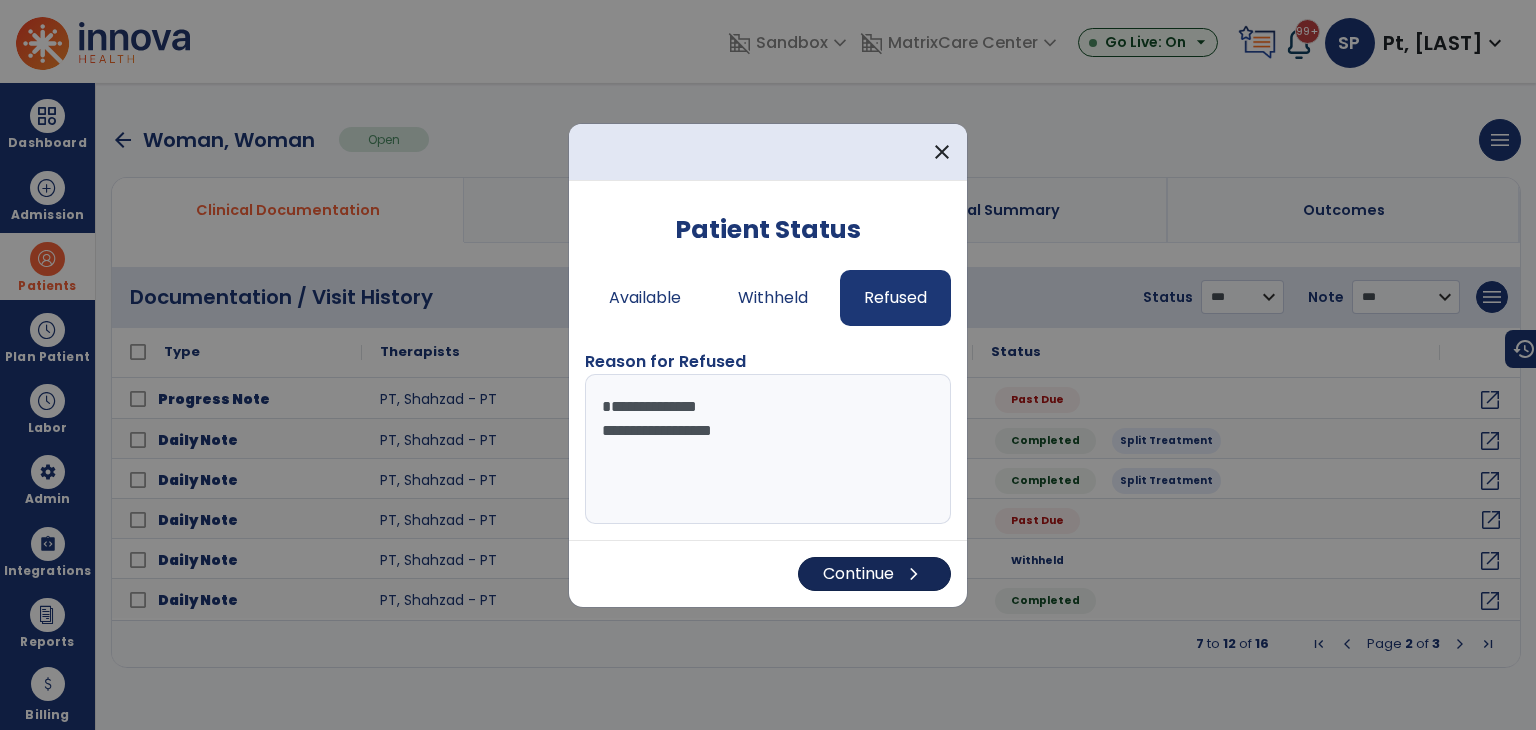 type on "**********" 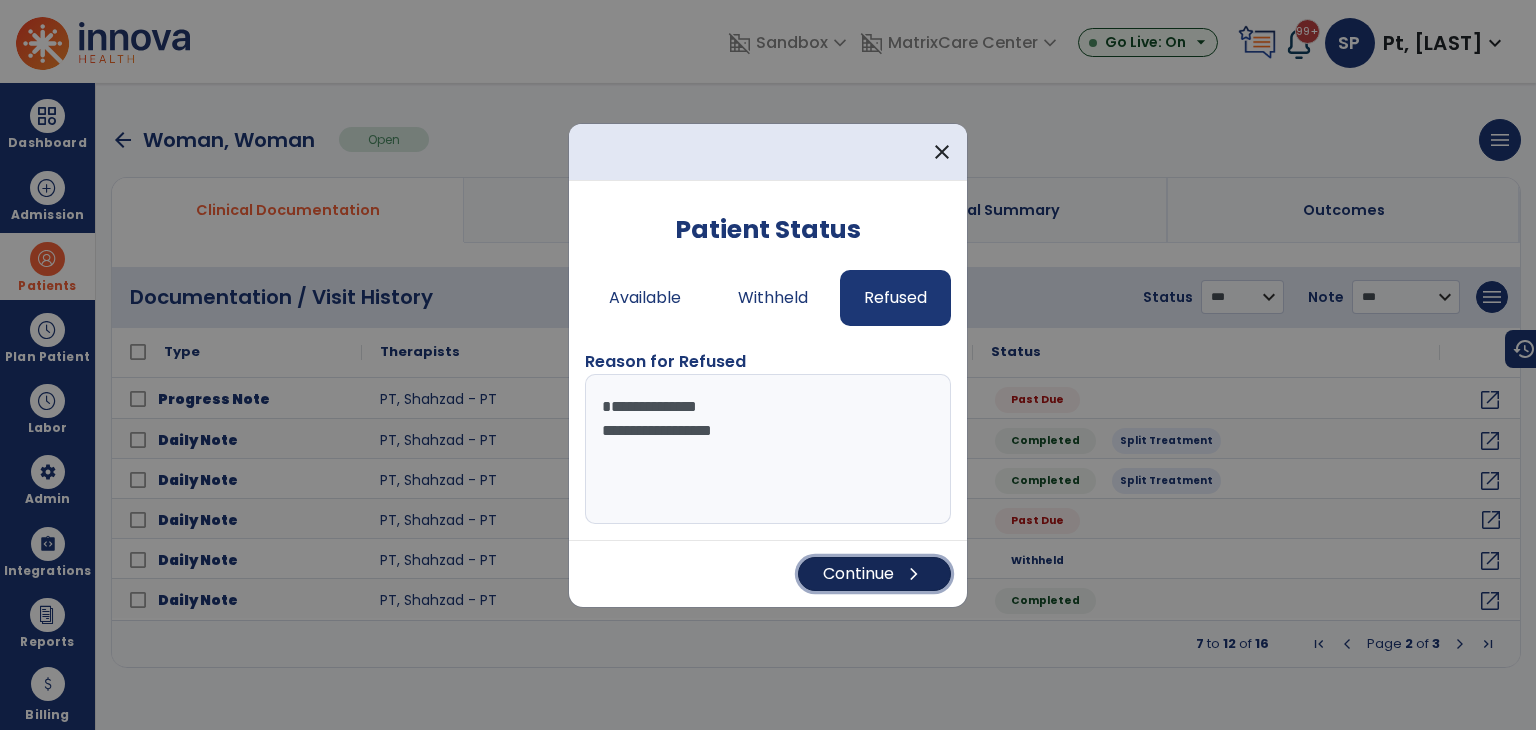 click on "chevron_right" at bounding box center [914, 574] 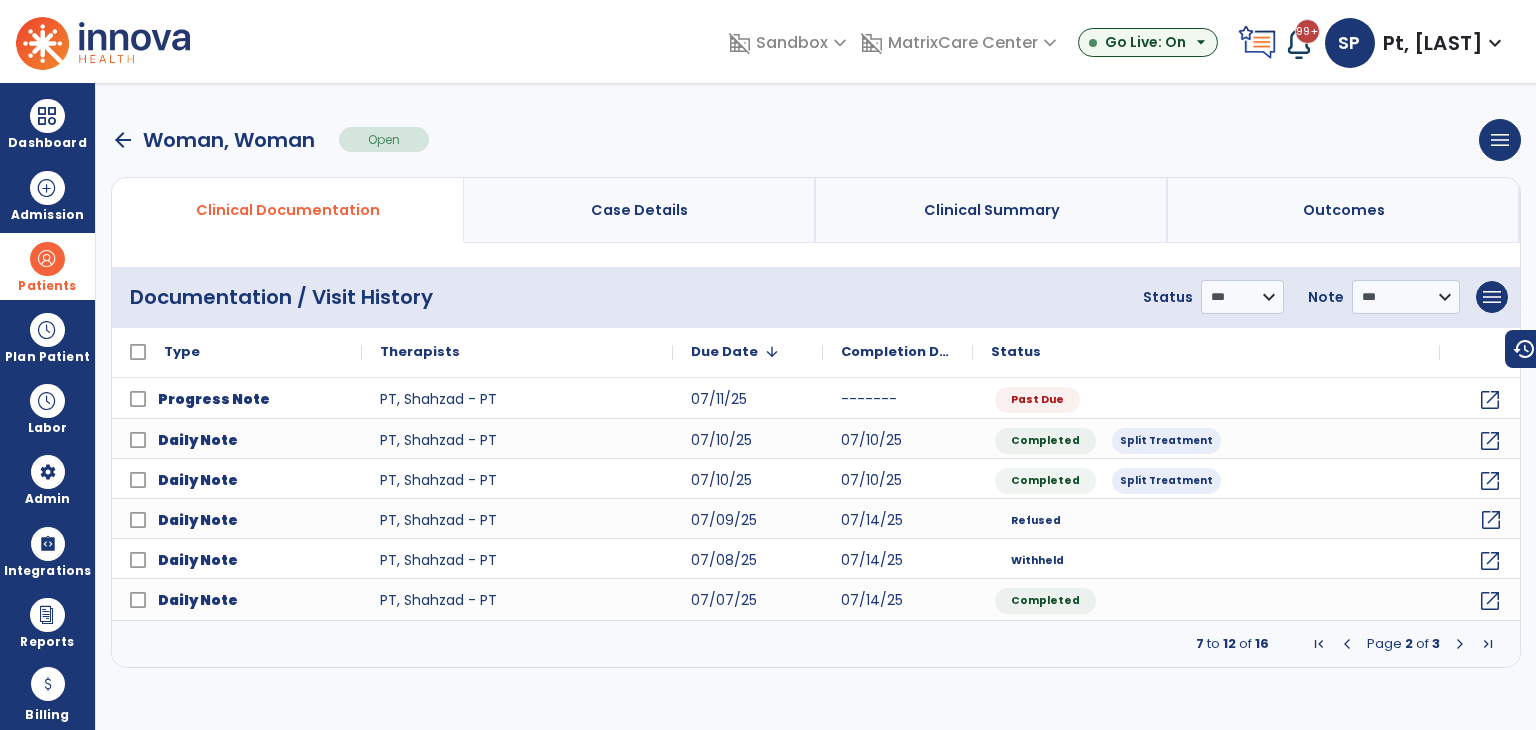 click at bounding box center (1460, 644) 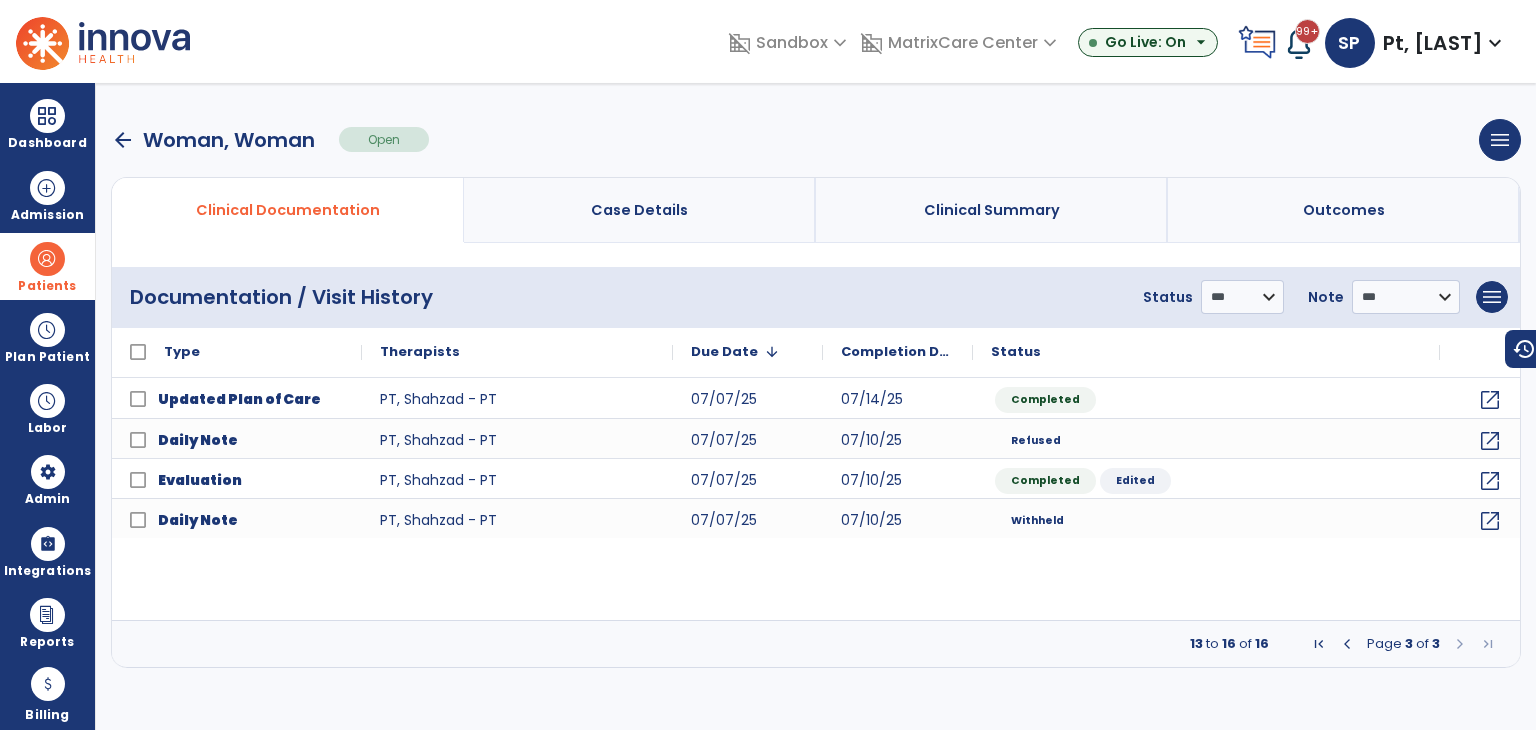 click at bounding box center (1347, 644) 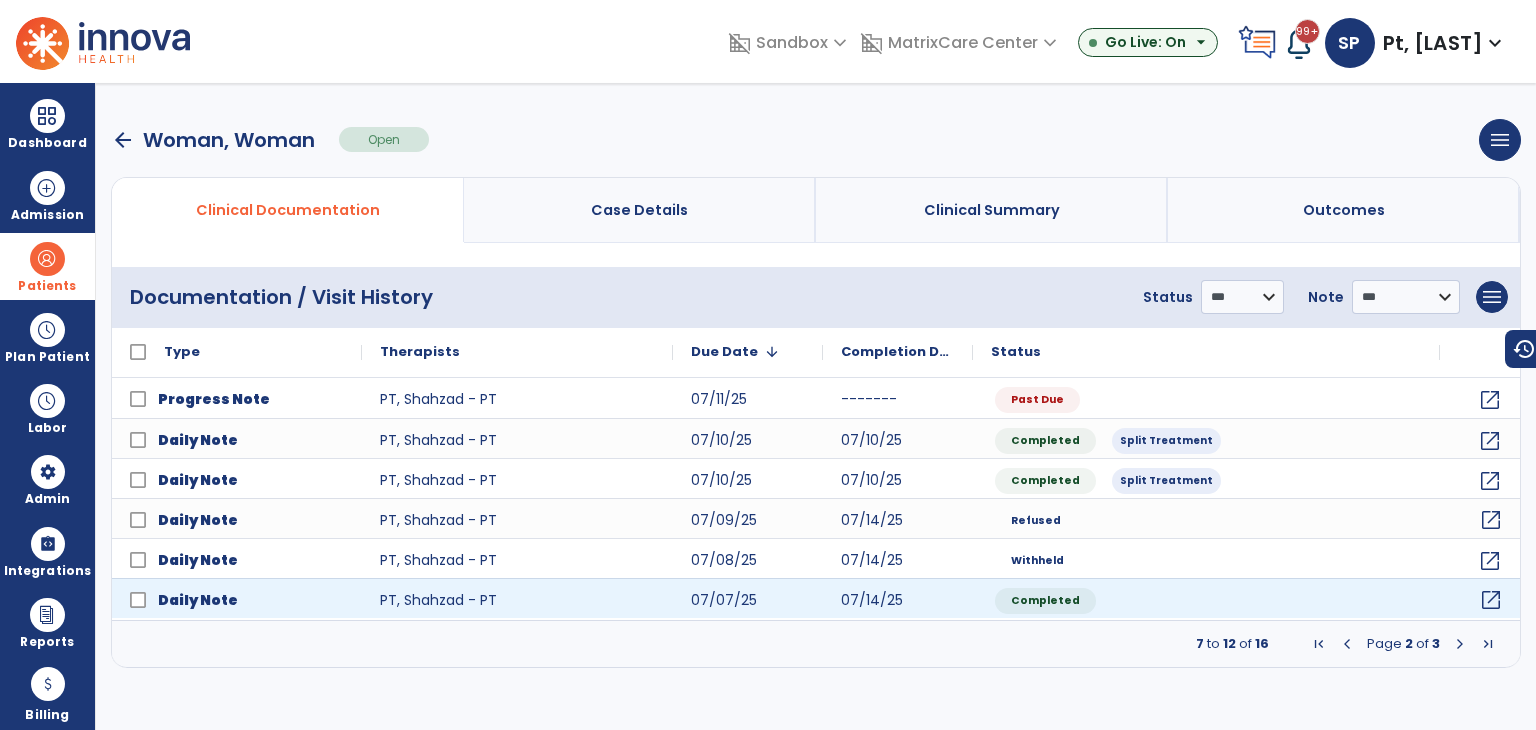 click on "open_in_new" 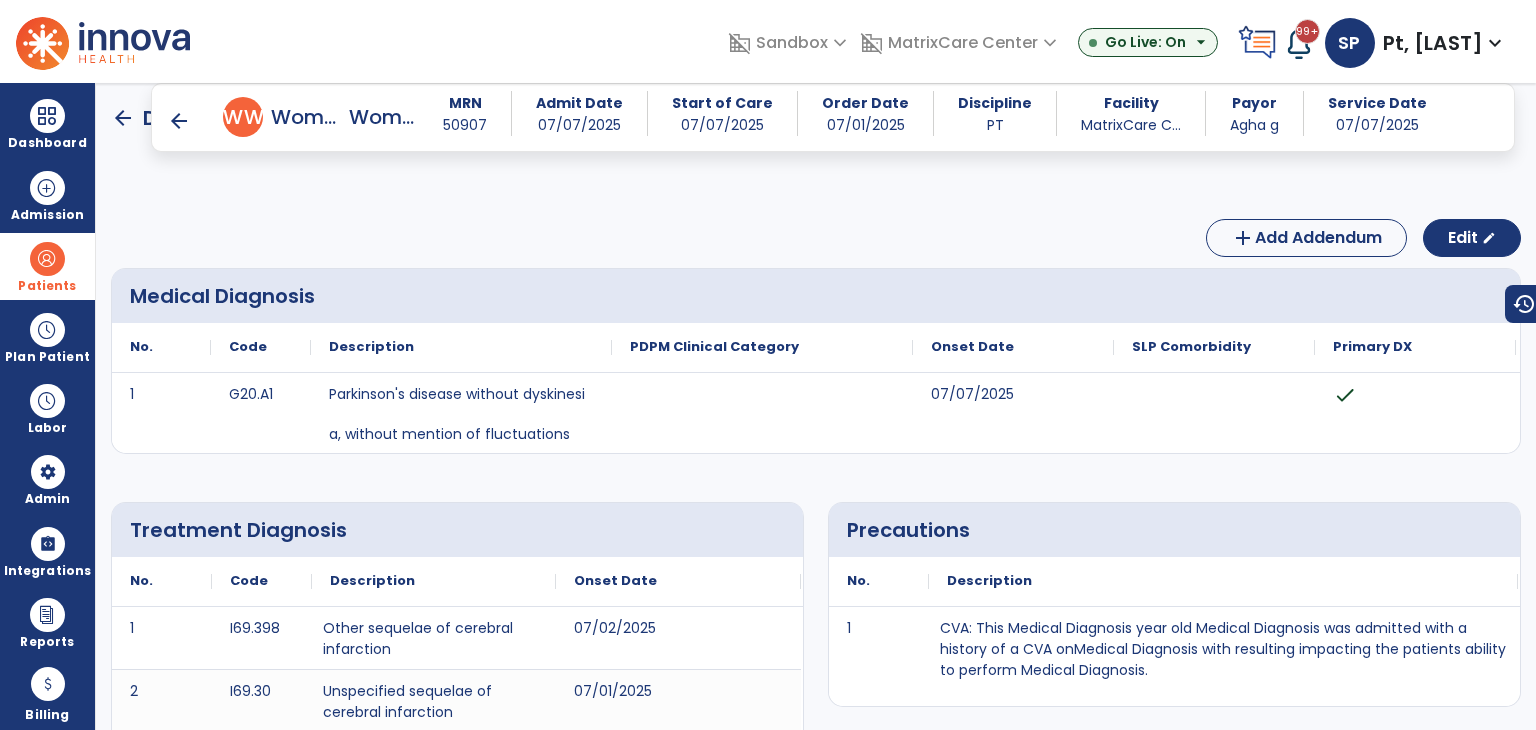 click on "arrow_back" at bounding box center [195, 117] 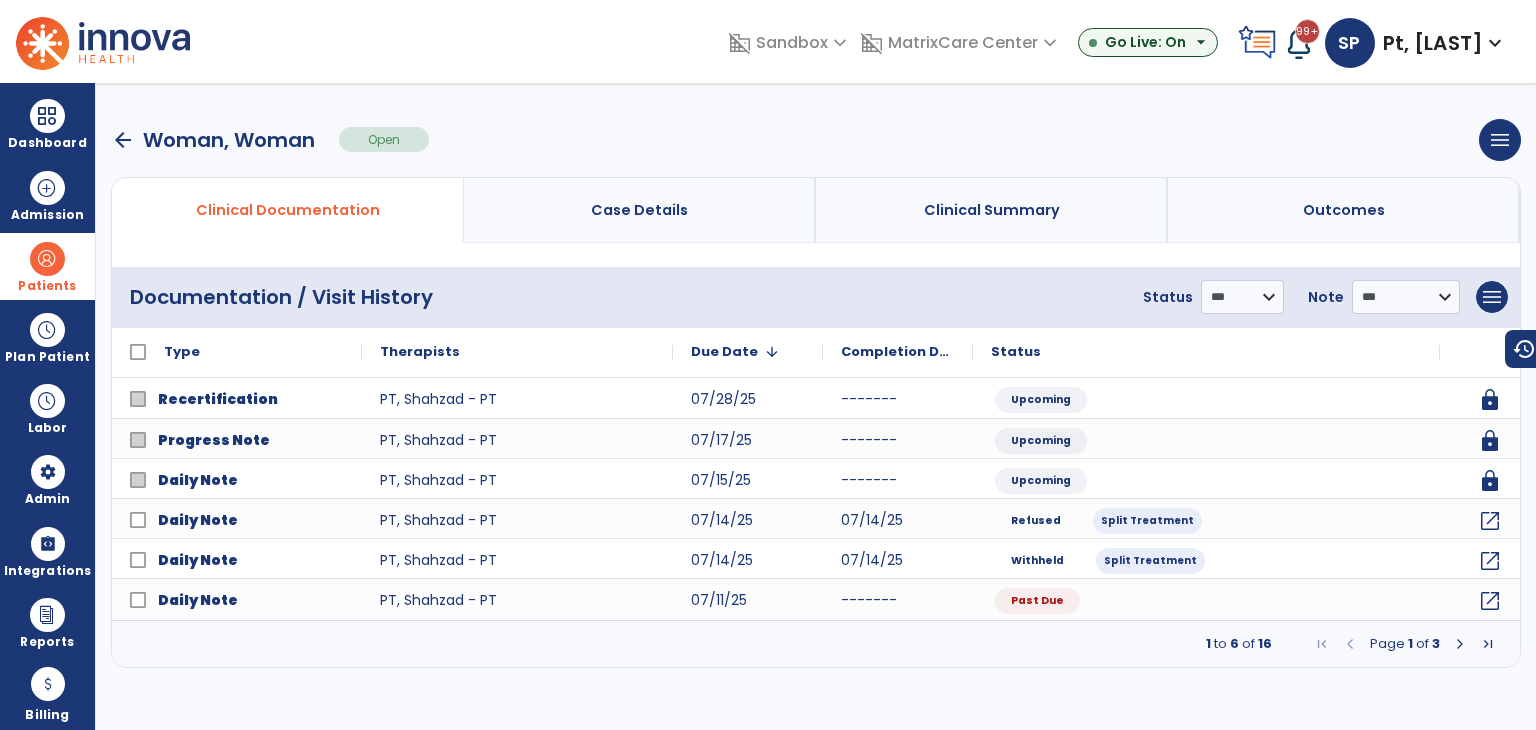 click at bounding box center (1460, 644) 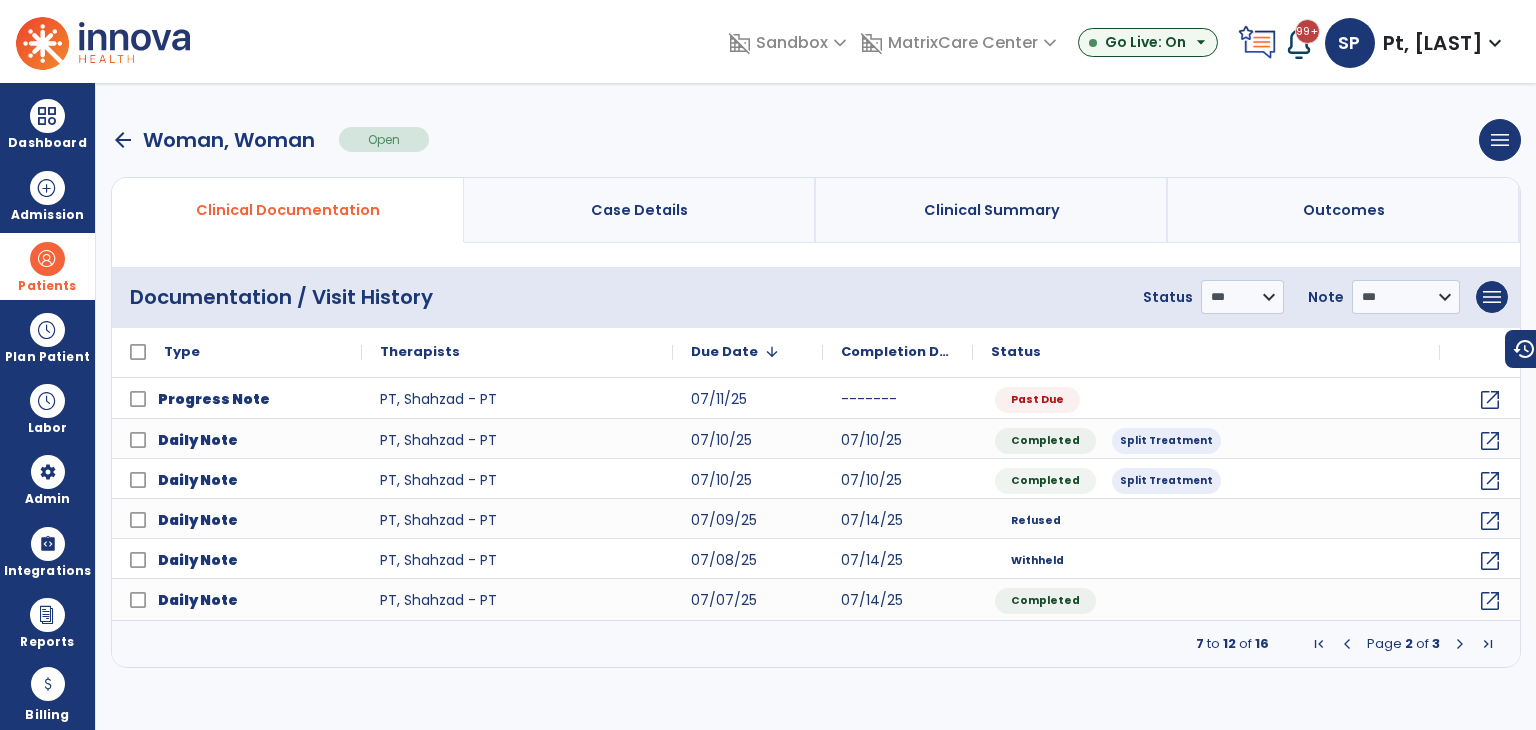click at bounding box center (1460, 644) 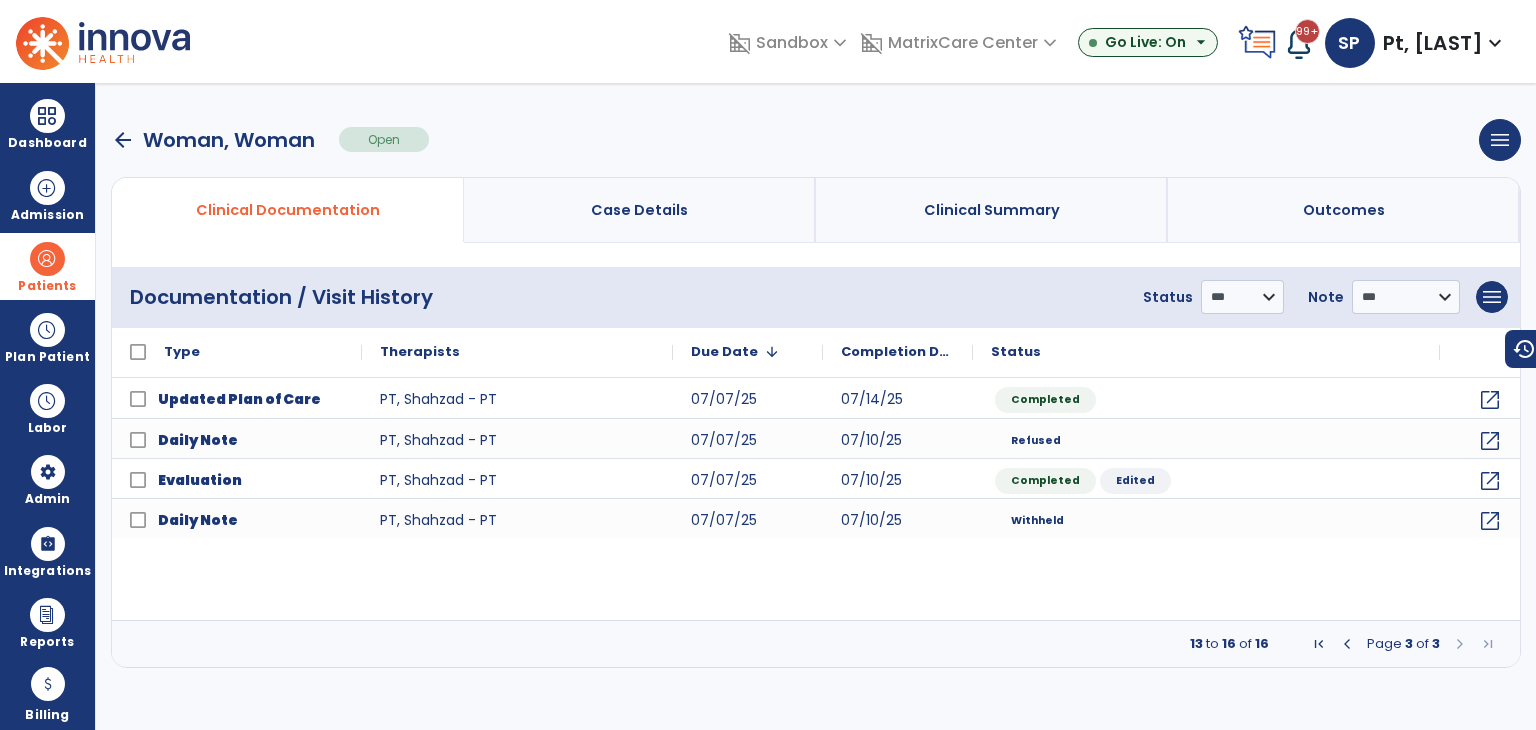 click at bounding box center (1347, 644) 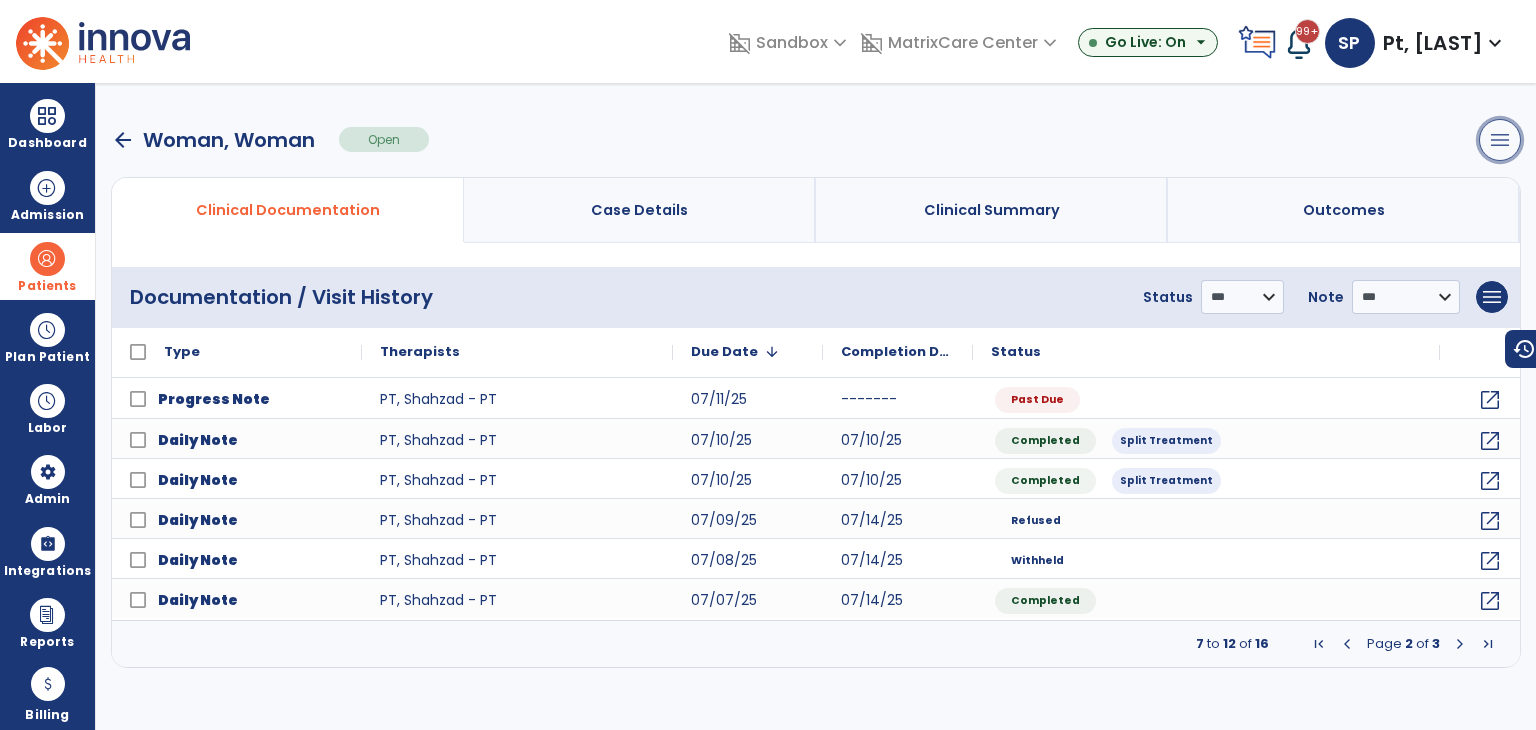 click on "menu" at bounding box center (1500, 140) 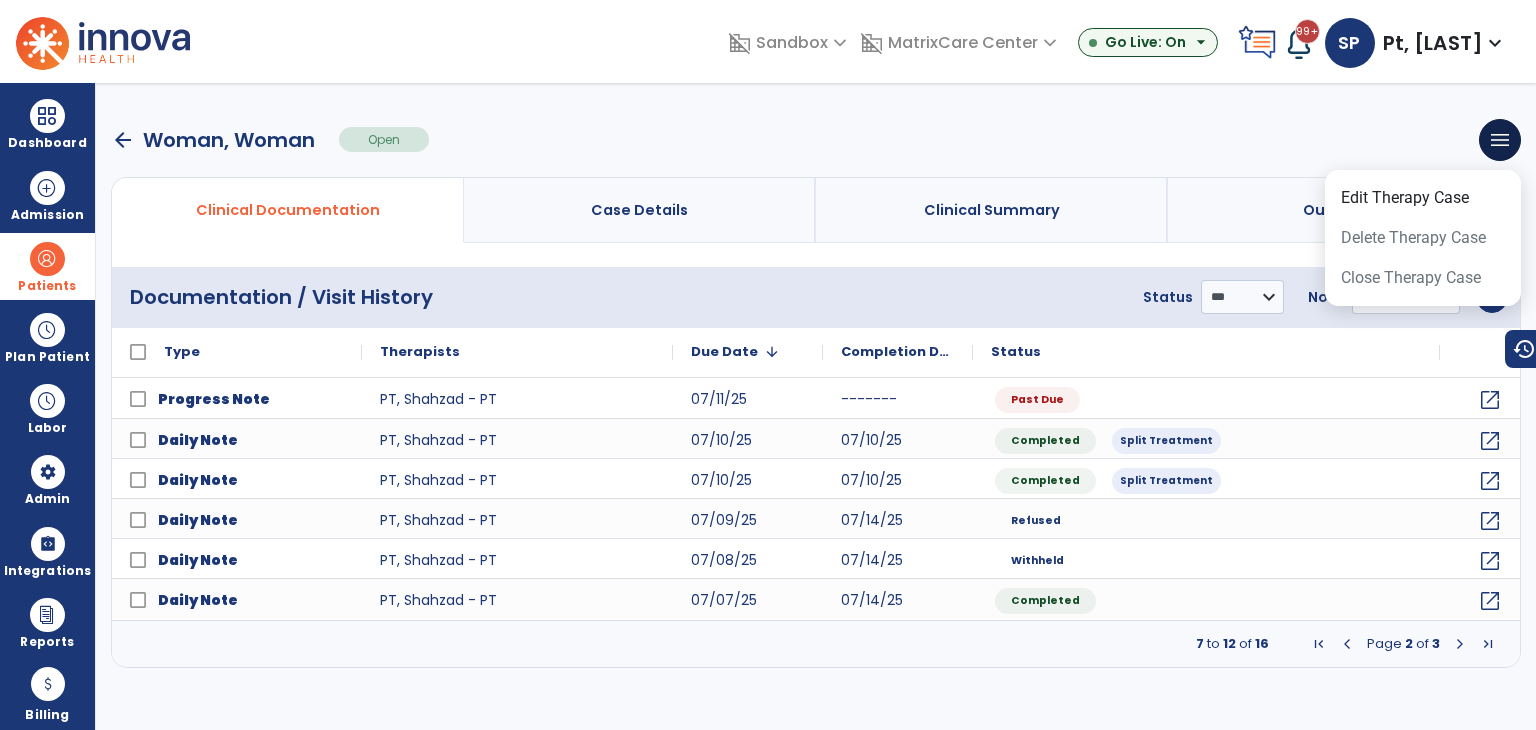 click on "arrow_back   Woman, Woman  Open  menu   Edit Therapy Case   Delete Therapy Case   Close Therapy Case" at bounding box center [816, 140] 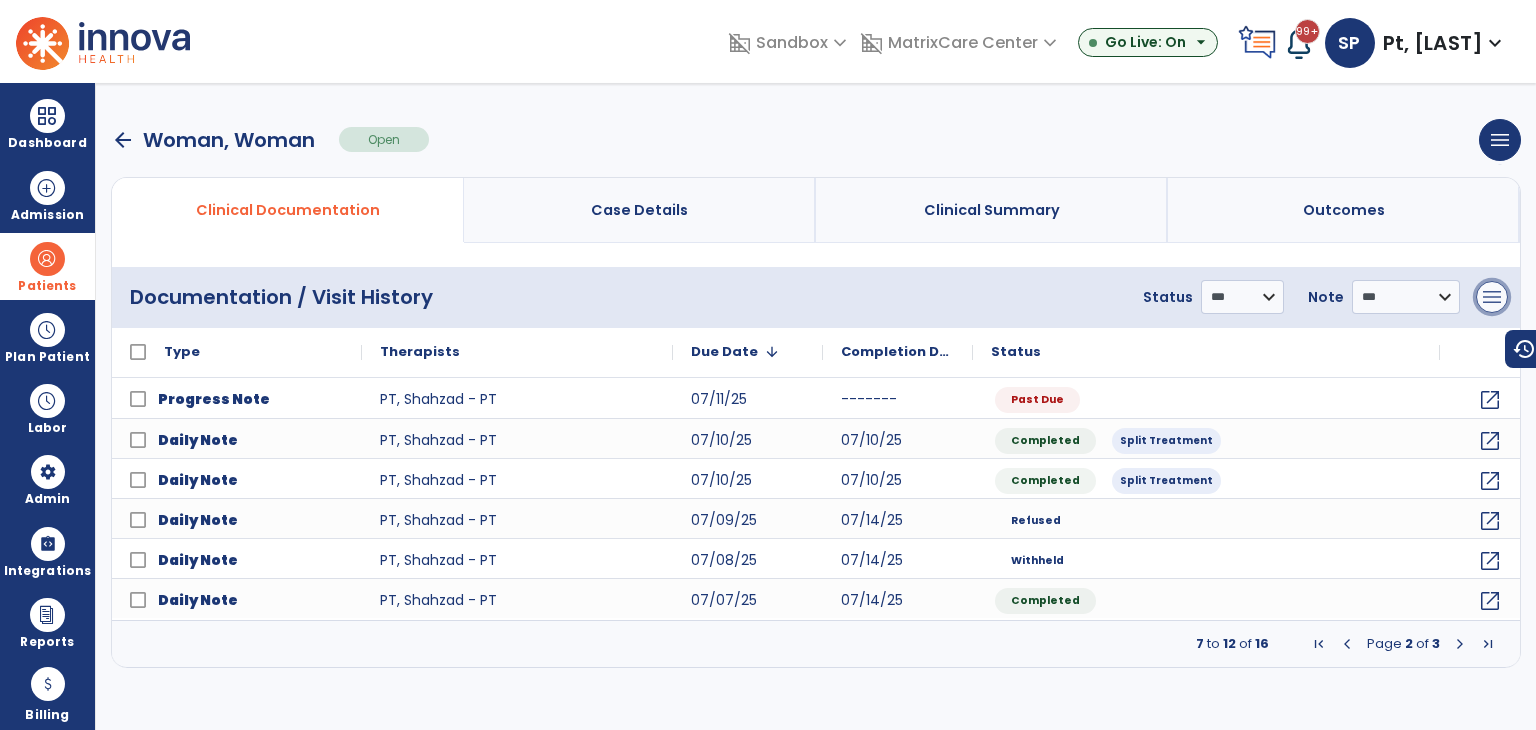 click on "menu" at bounding box center (1492, 297) 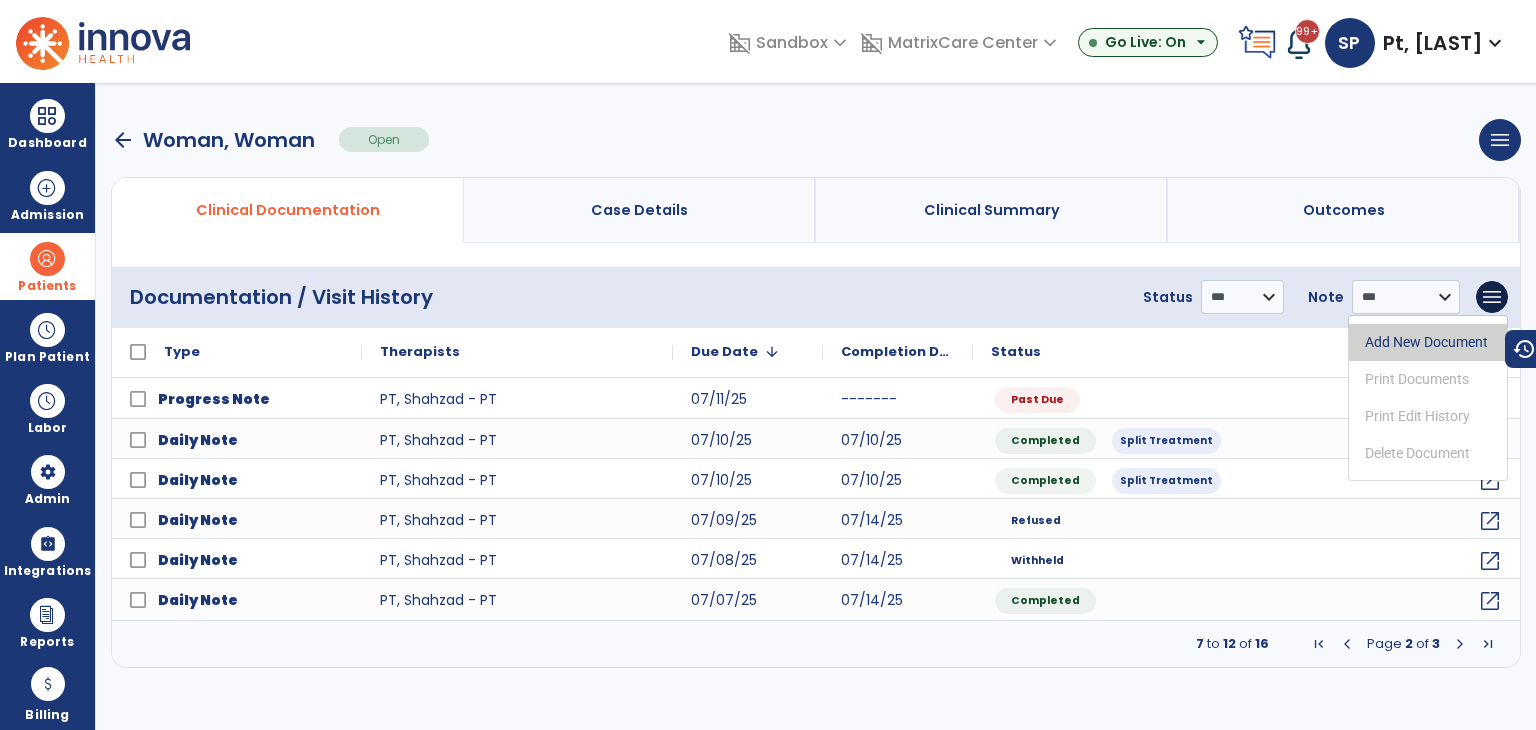 click on "Add New Document" at bounding box center [1428, 342] 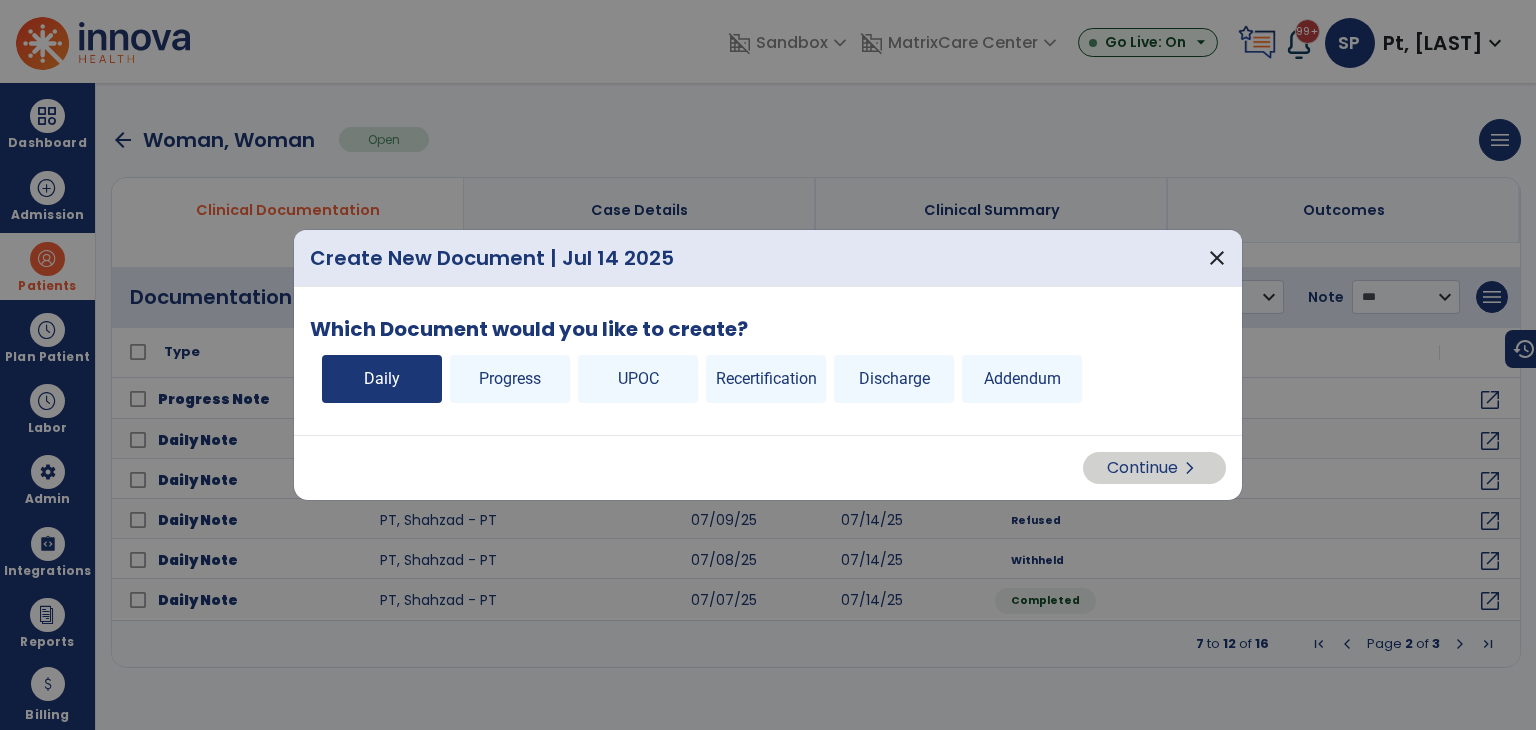 click on "Daily" at bounding box center [382, 379] 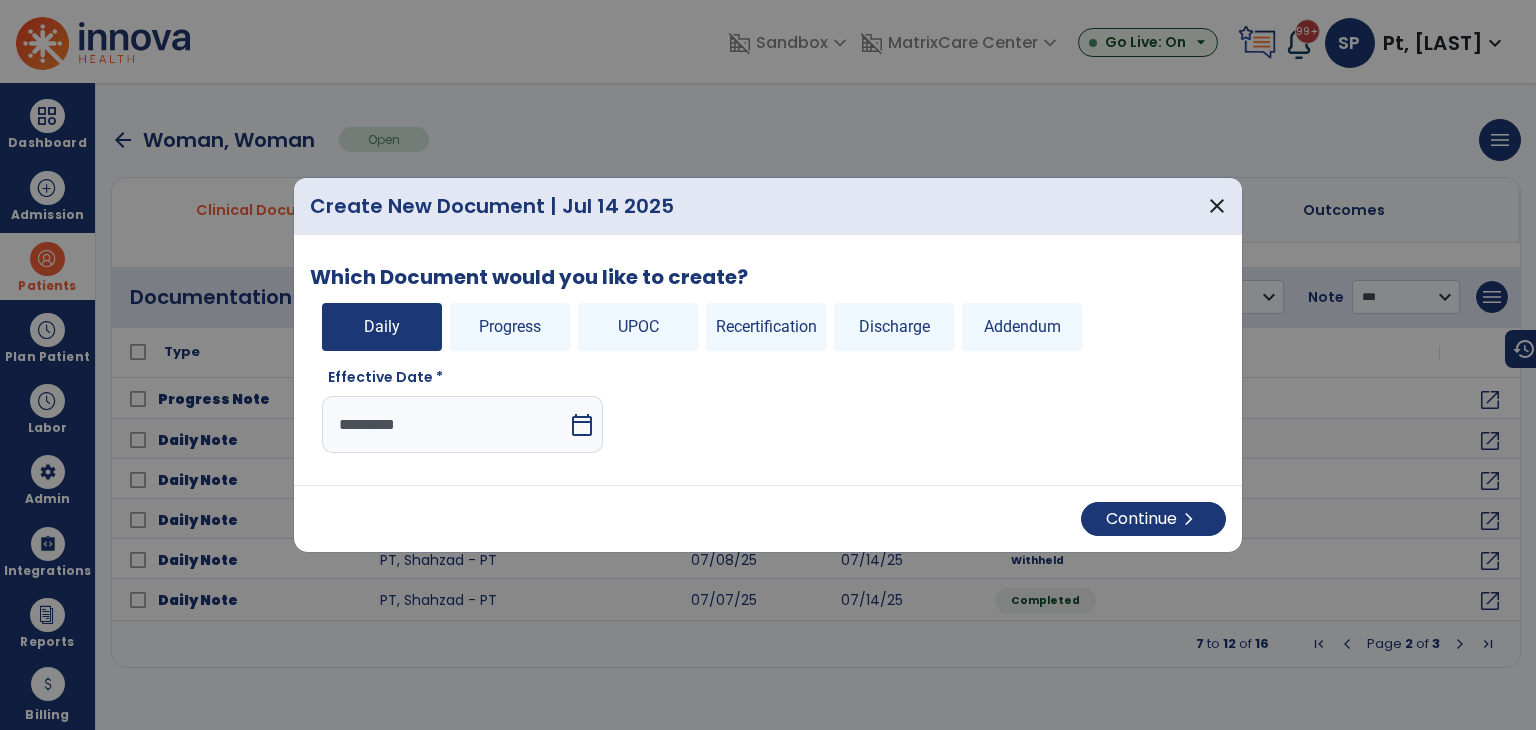 click on "*********" at bounding box center [445, 424] 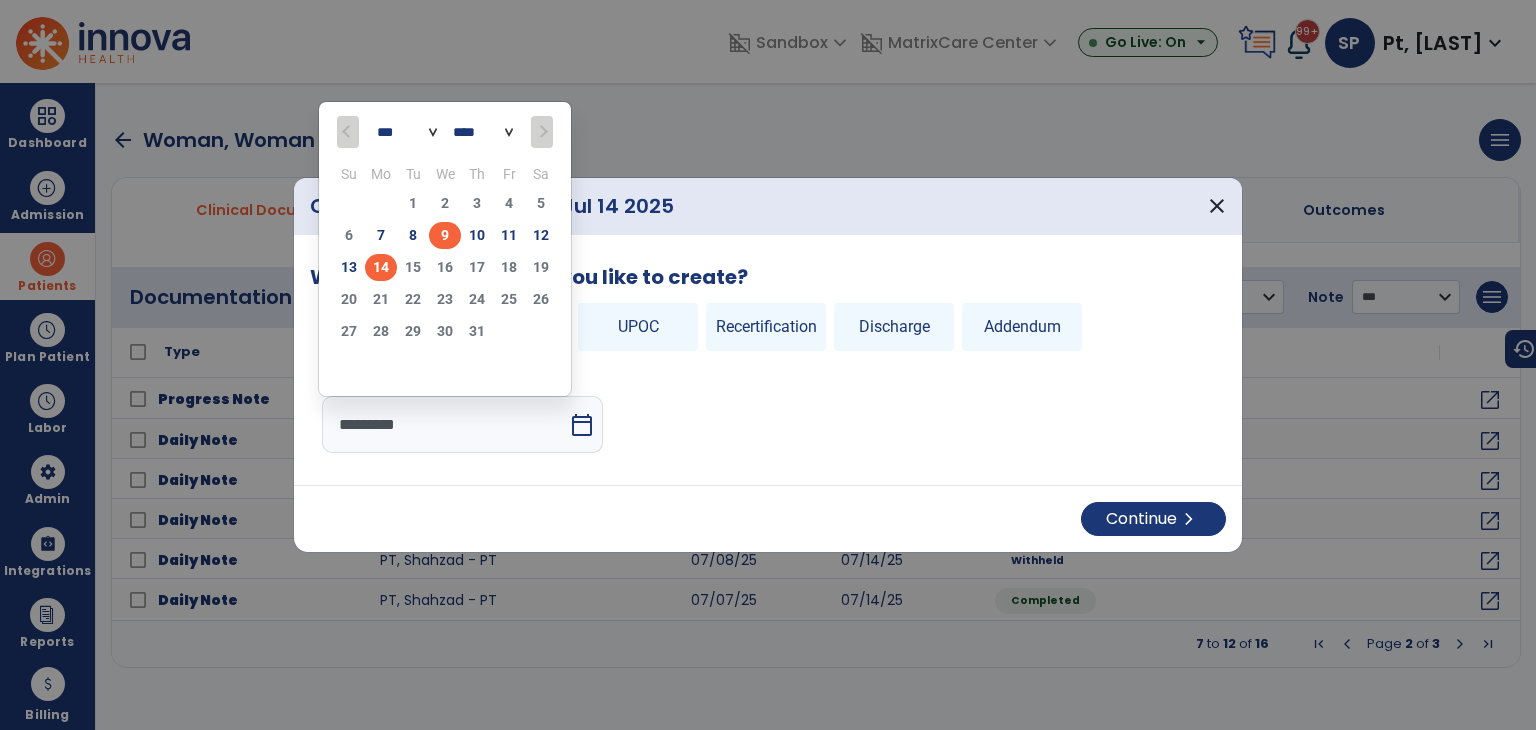 click on "9" 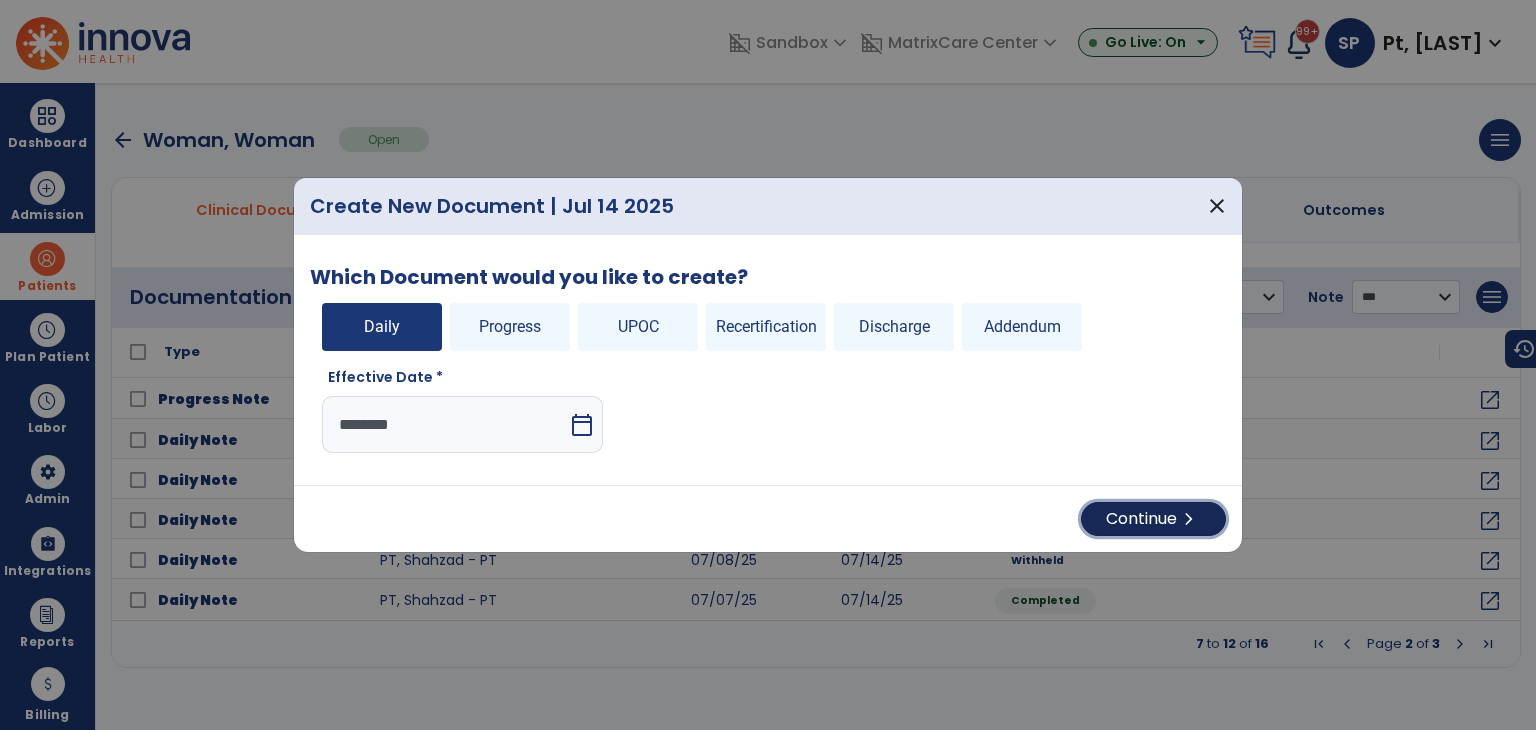 click on "Continue   chevron_right" at bounding box center (1153, 519) 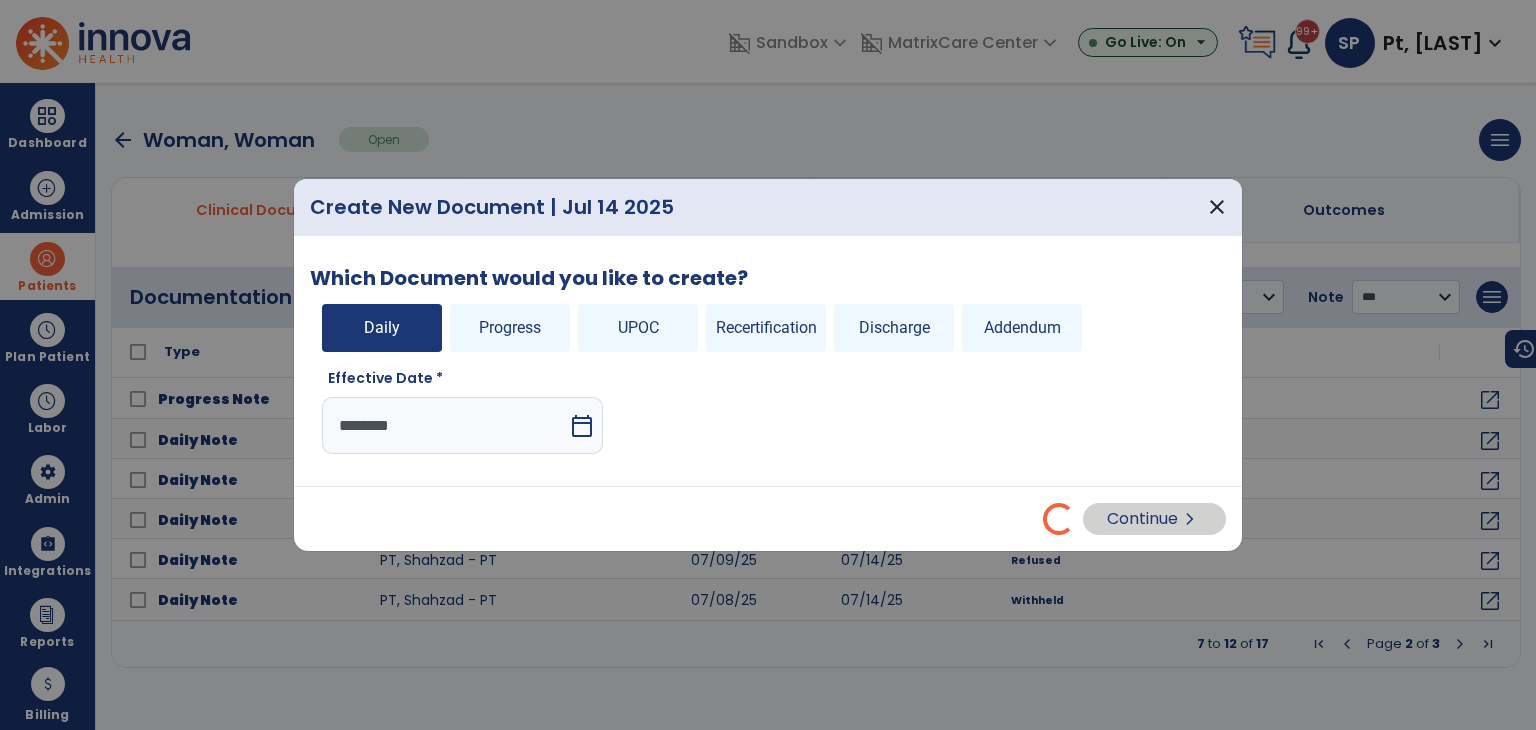 select on "*" 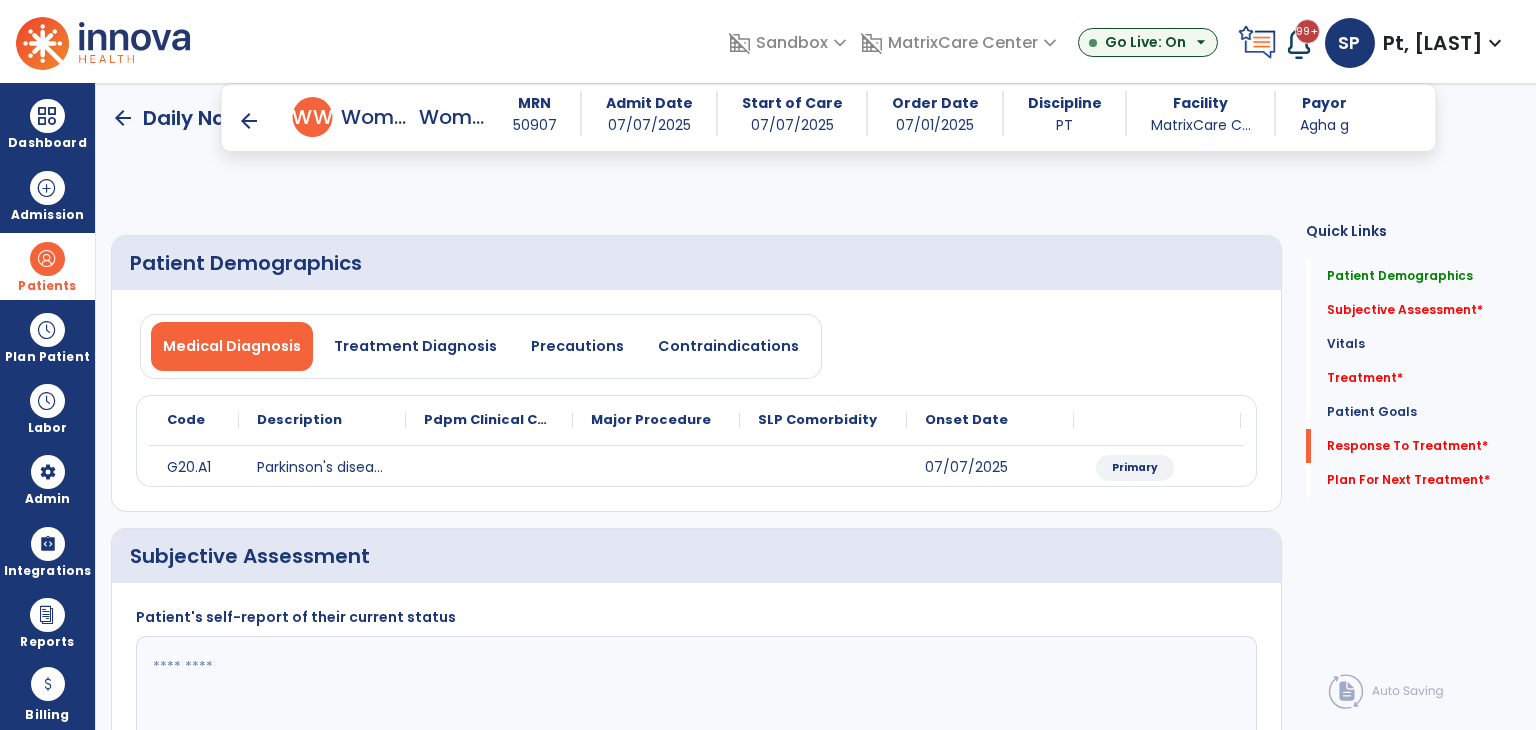 click on "Reset Note" 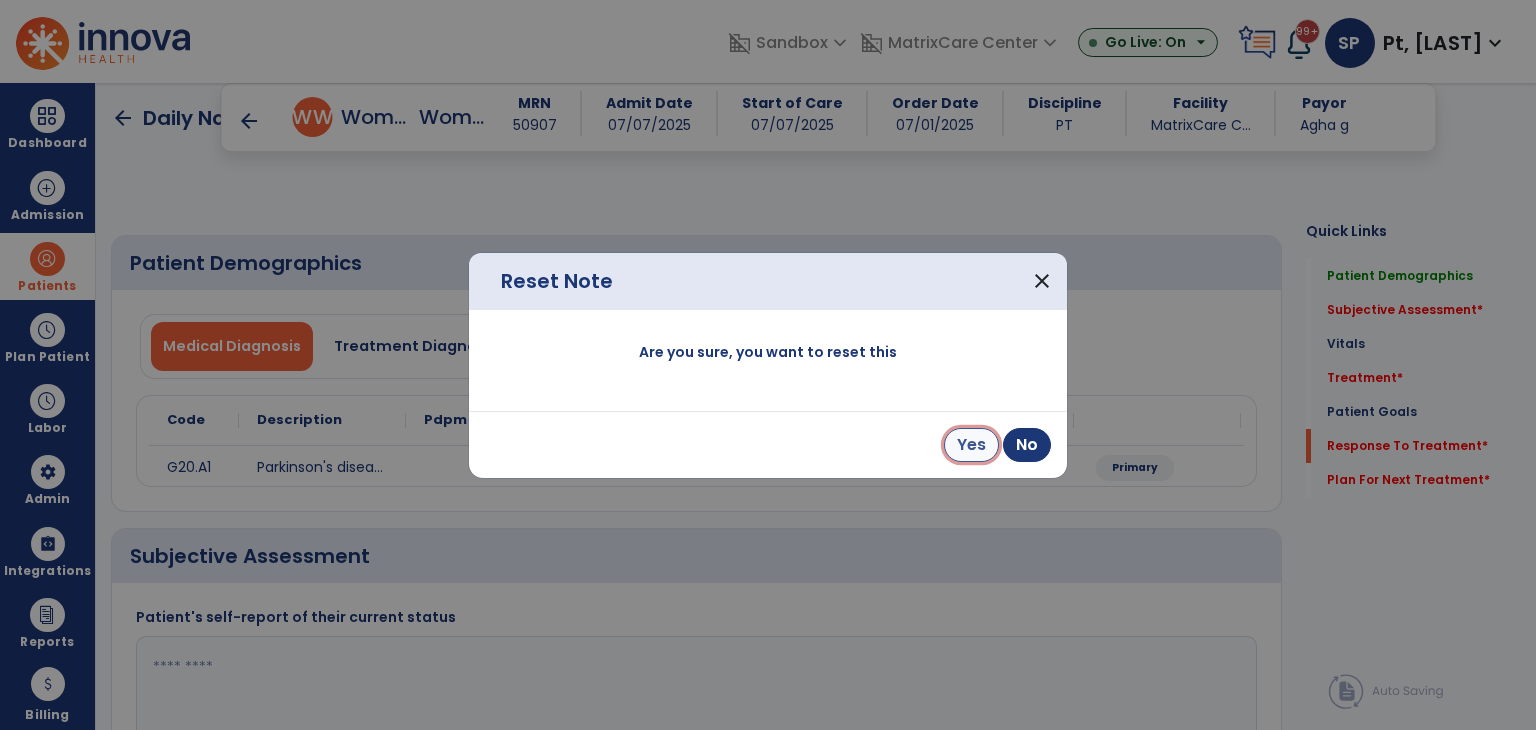 click on "Yes" at bounding box center [971, 445] 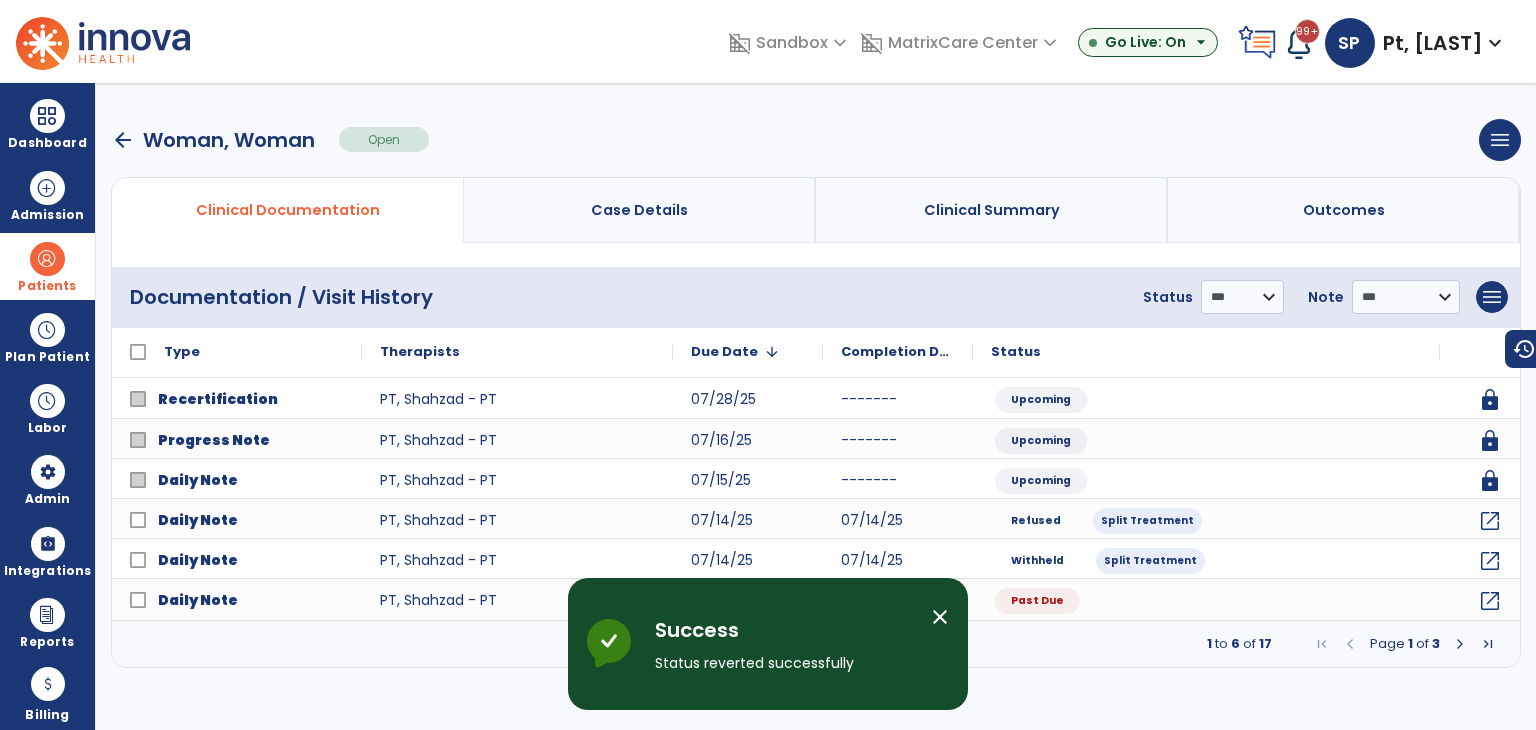 click at bounding box center [1460, 644] 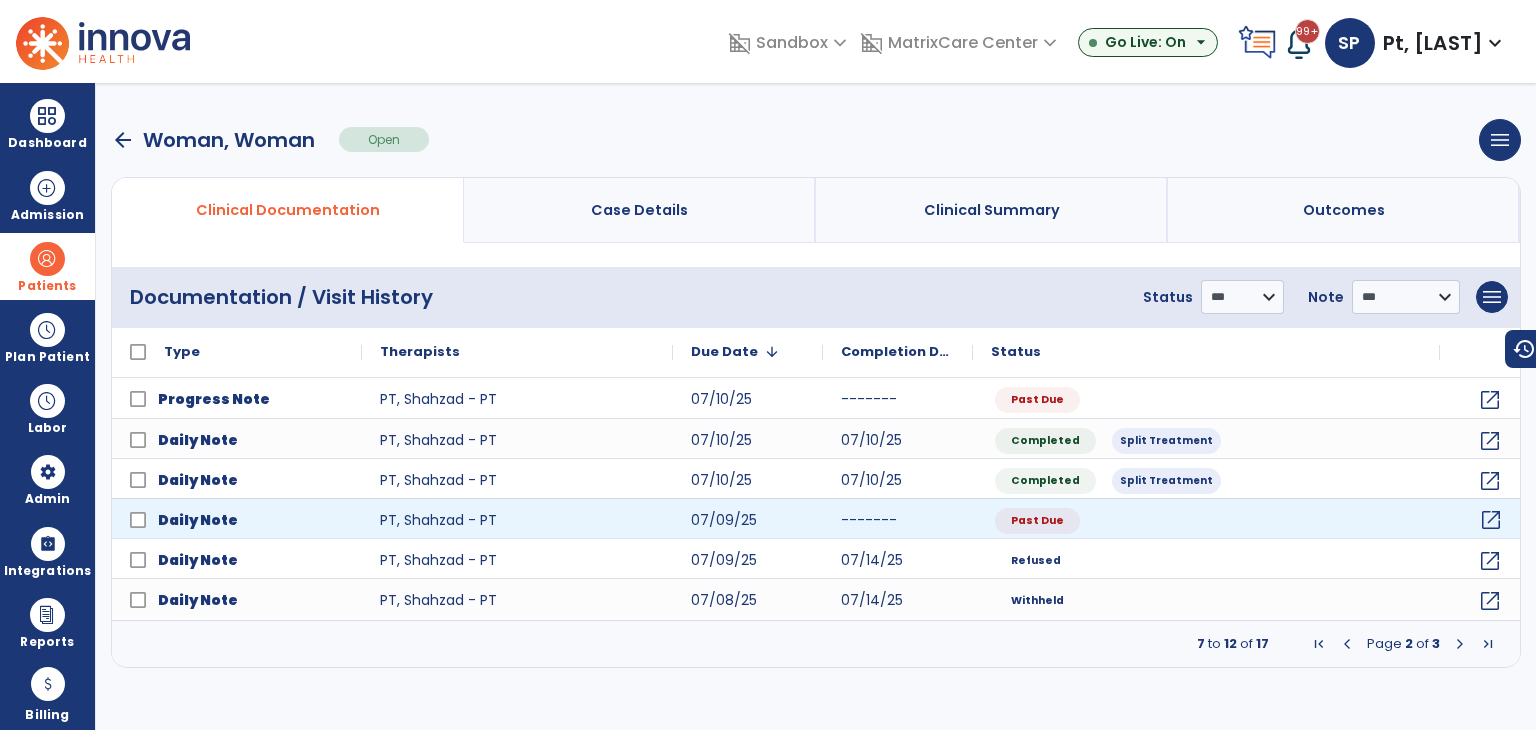 click on "open_in_new" 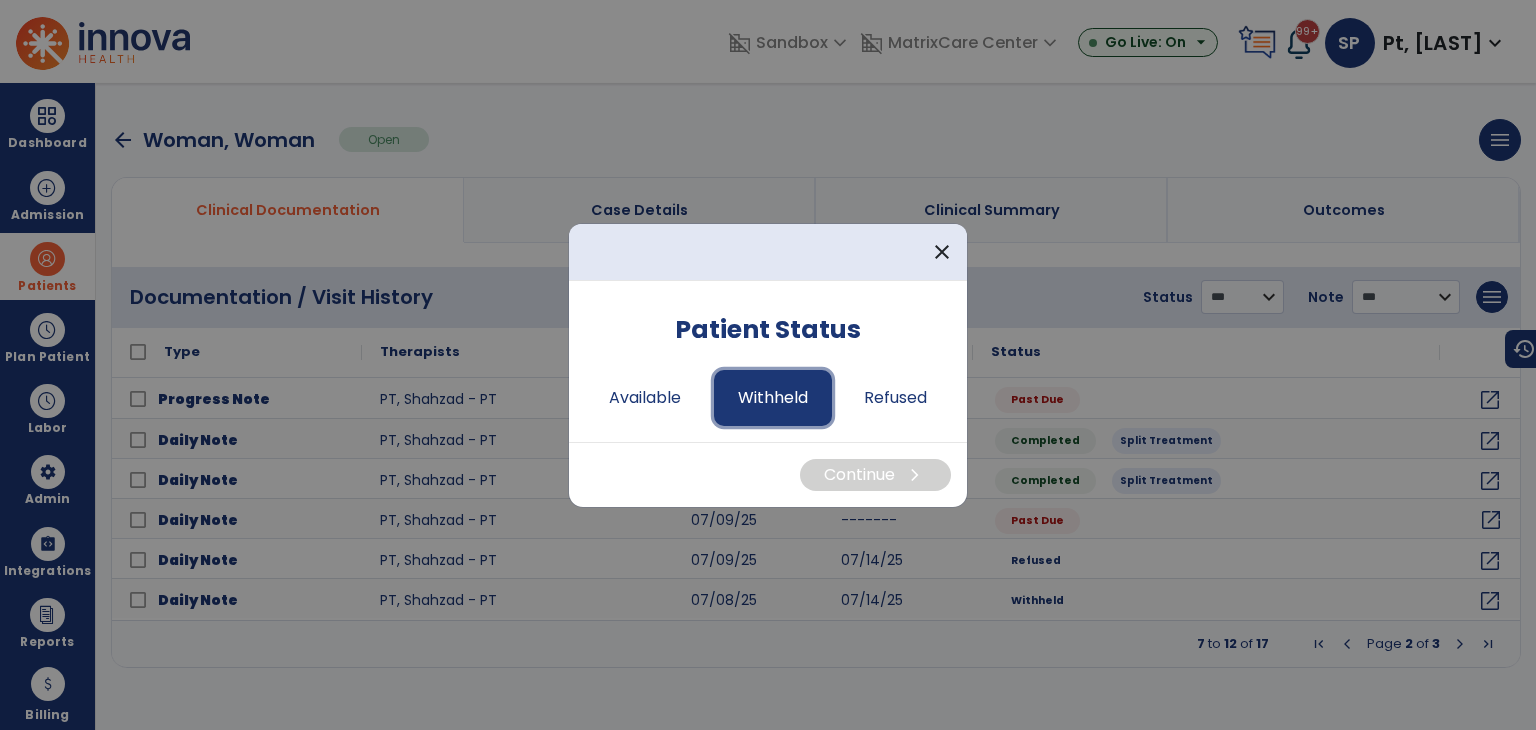 click on "Withheld" at bounding box center (773, 398) 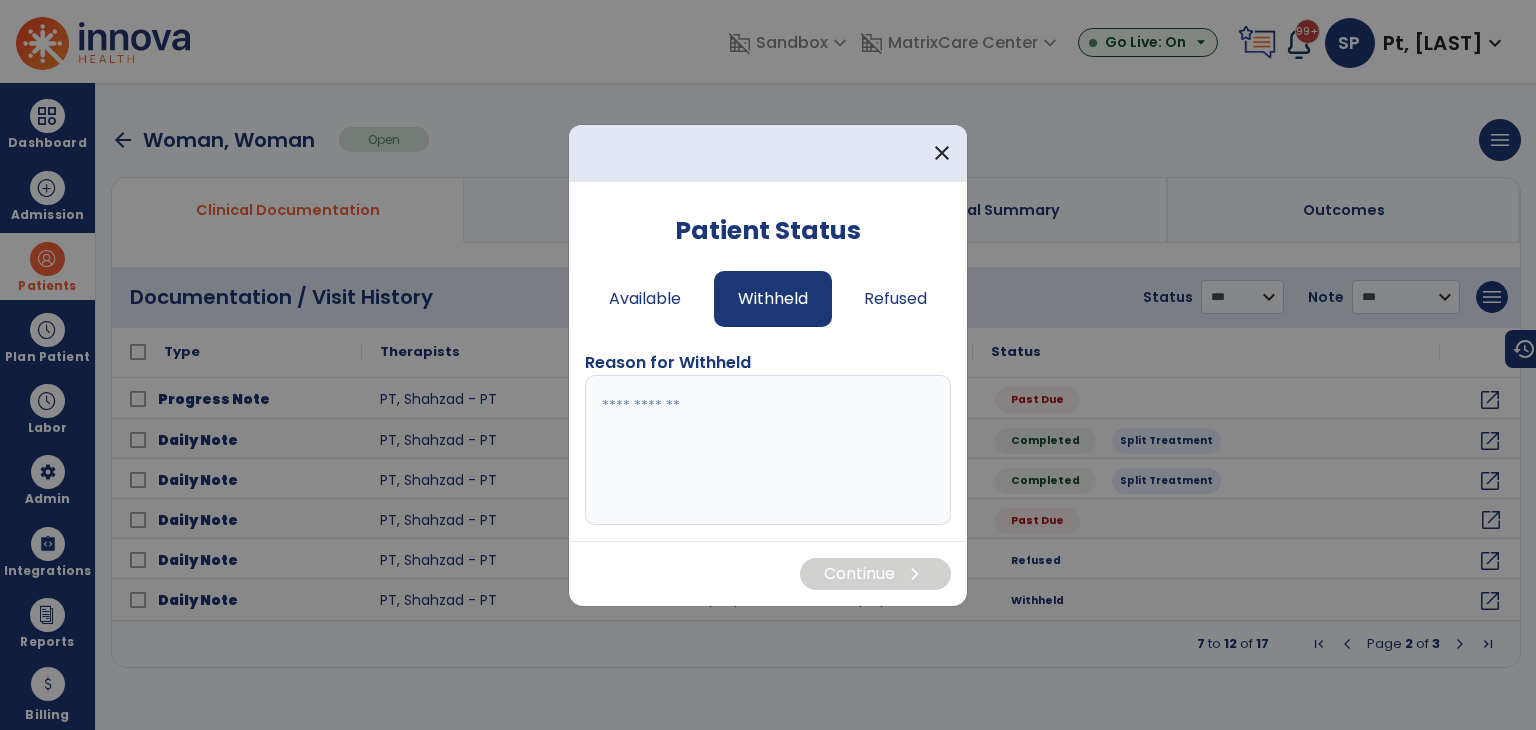 drag, startPoint x: 743, startPoint y: 365, endPoint x: 560, endPoint y: 365, distance: 183 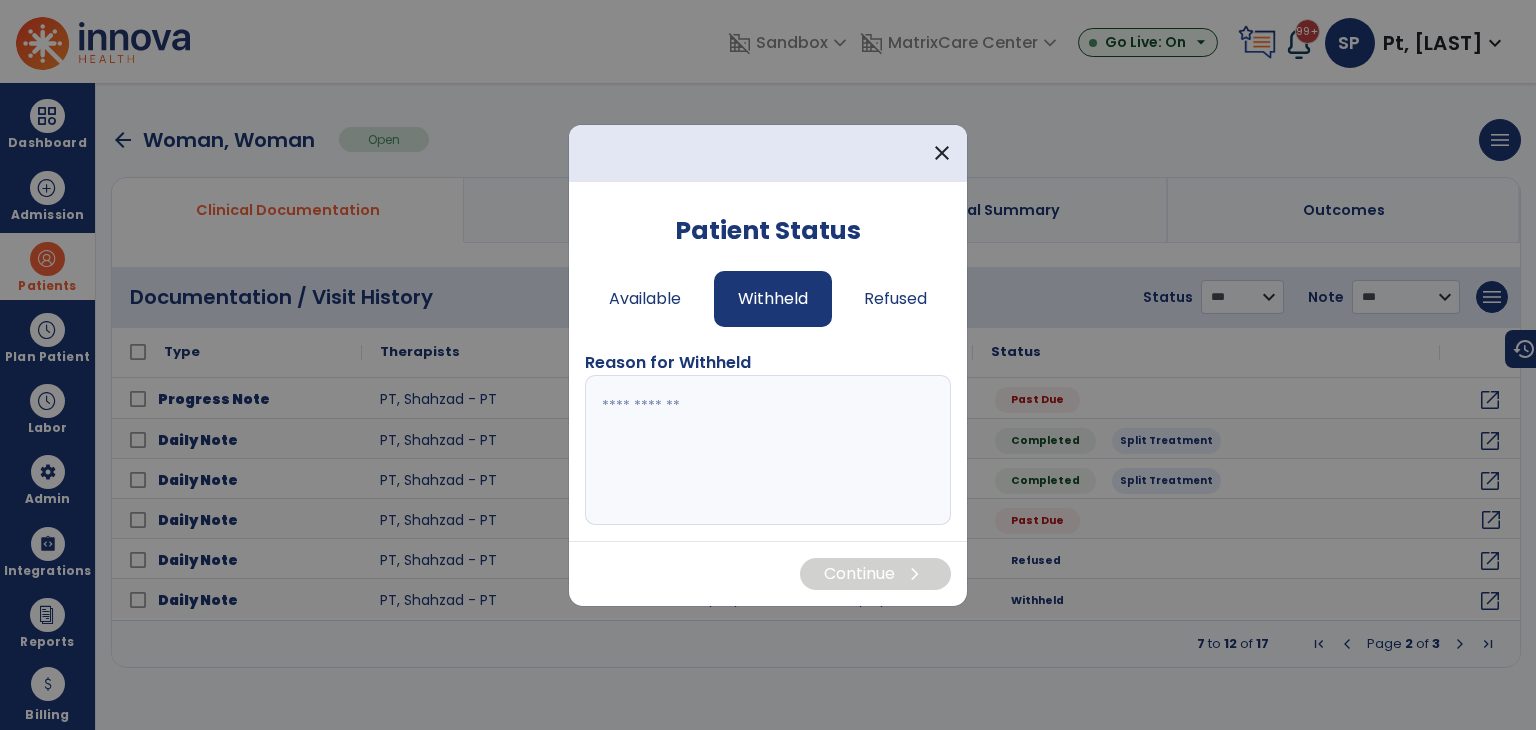 click on "close  Patient Status  Available   Withheld   Refused  Reason for Withheld  Continue   chevron_right" at bounding box center [768, 365] 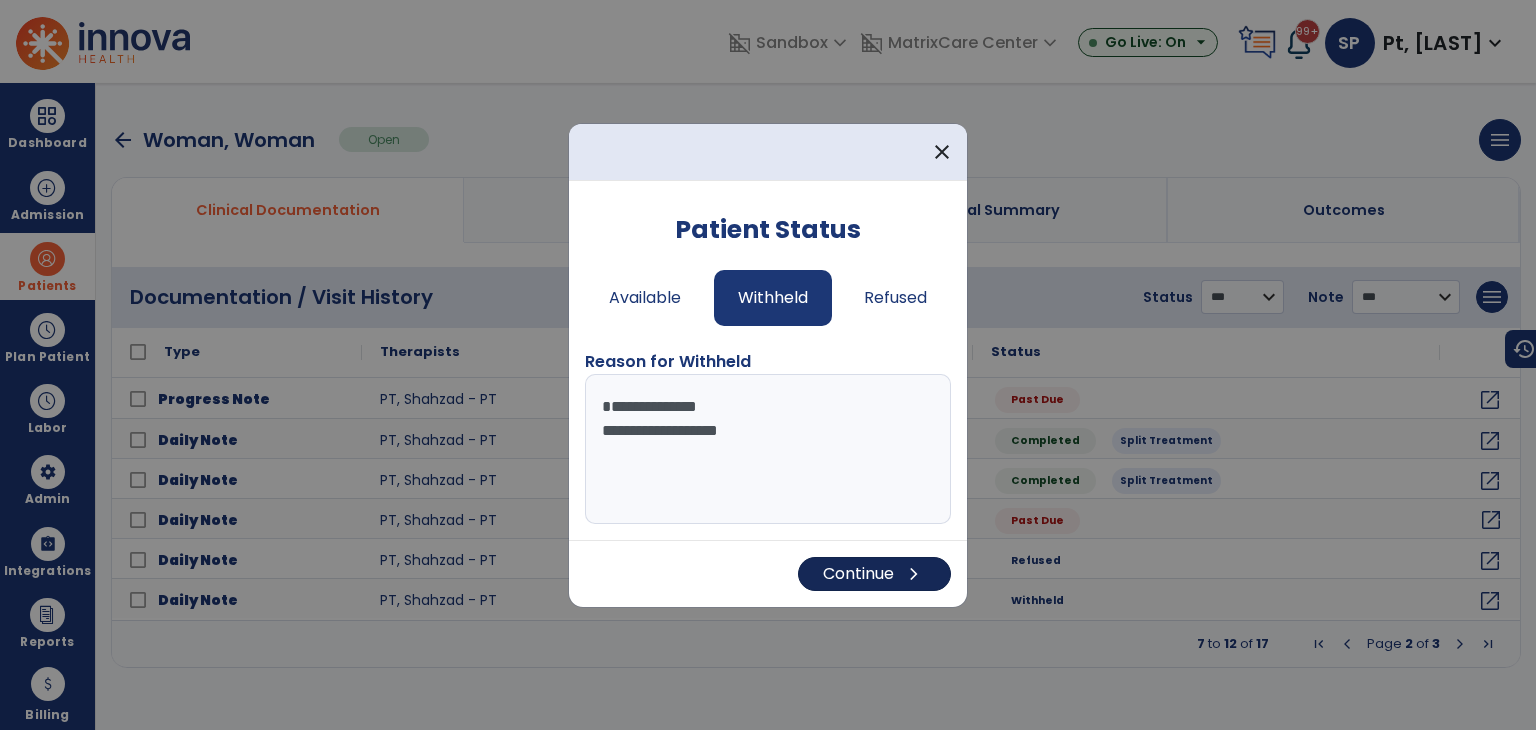 type on "**********" 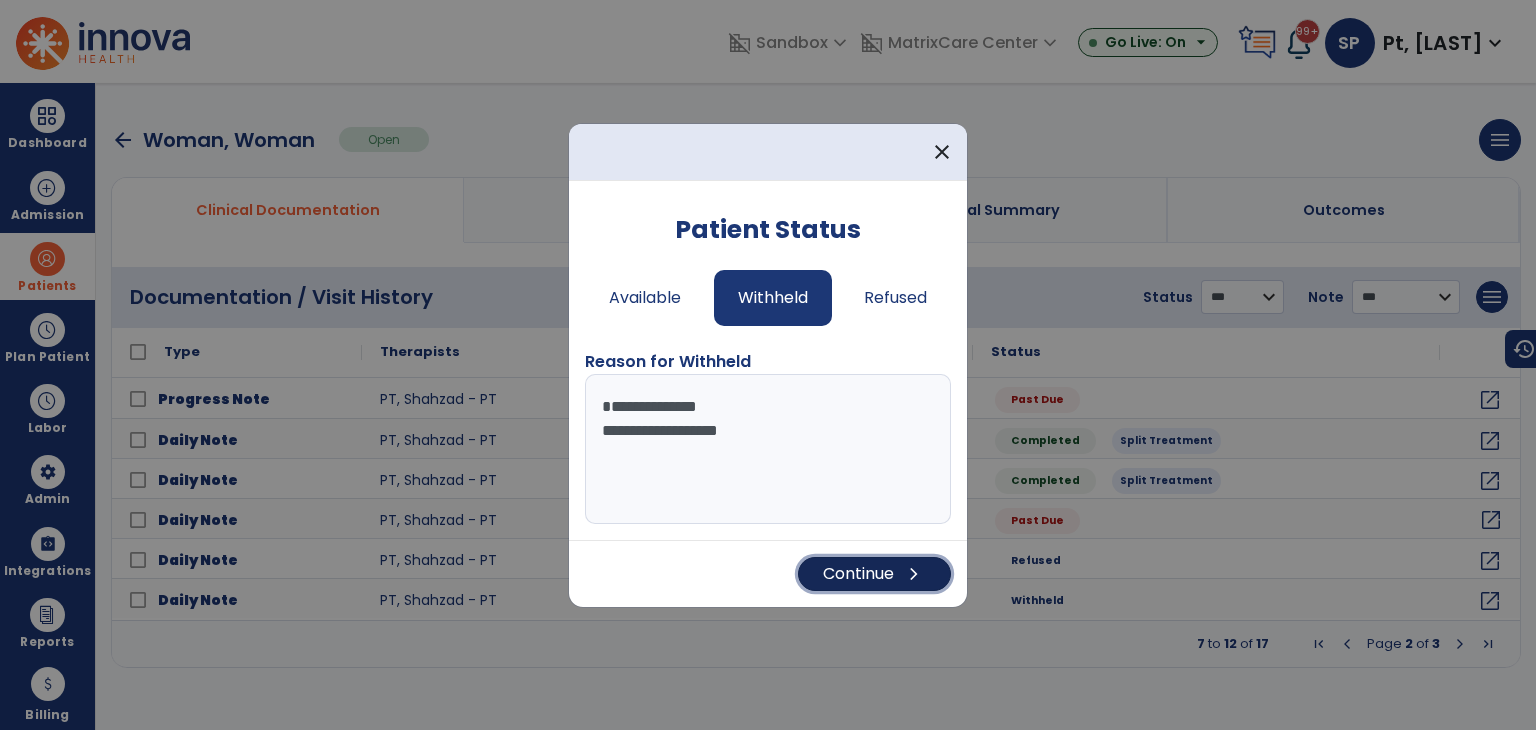 click on "Continue   chevron_right" at bounding box center (874, 574) 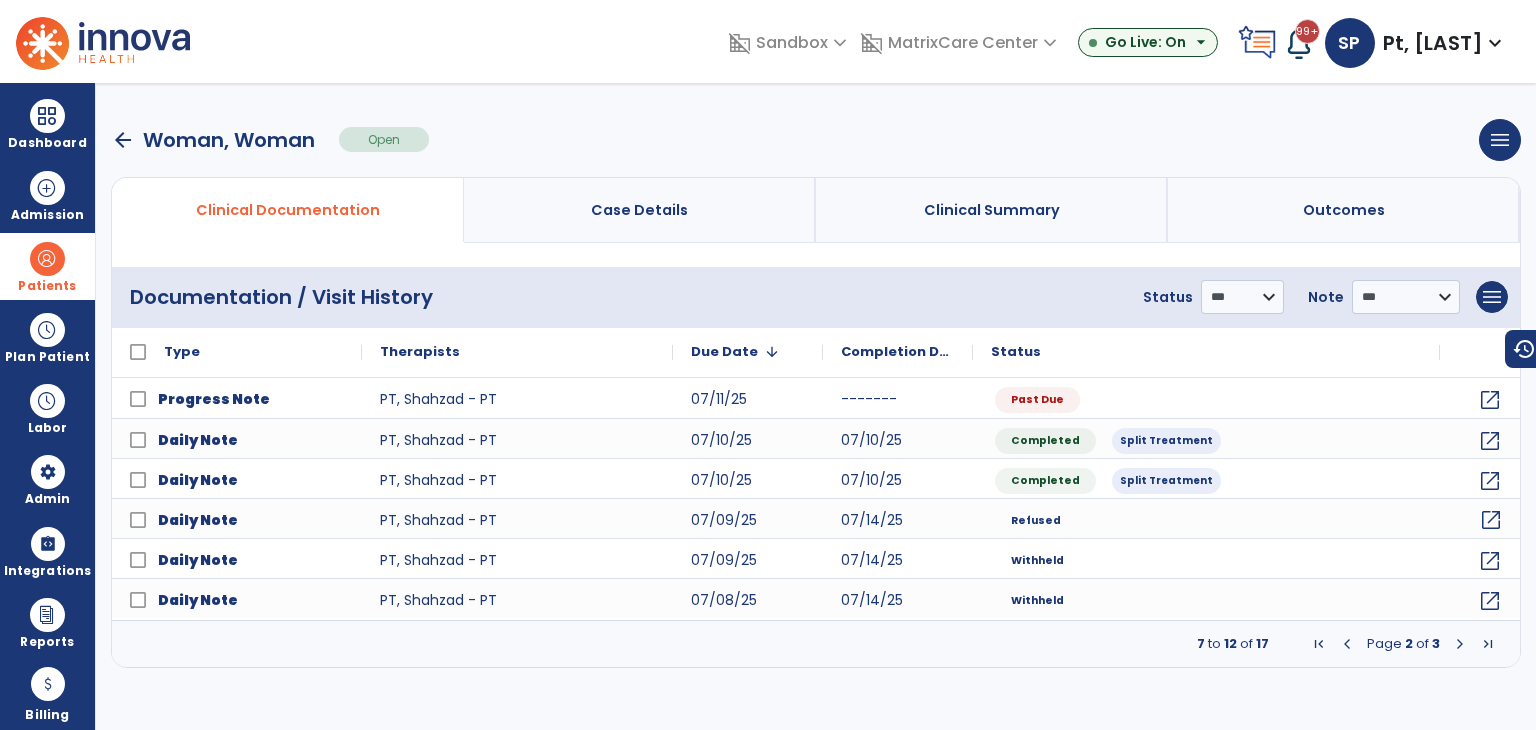 click at bounding box center [1347, 644] 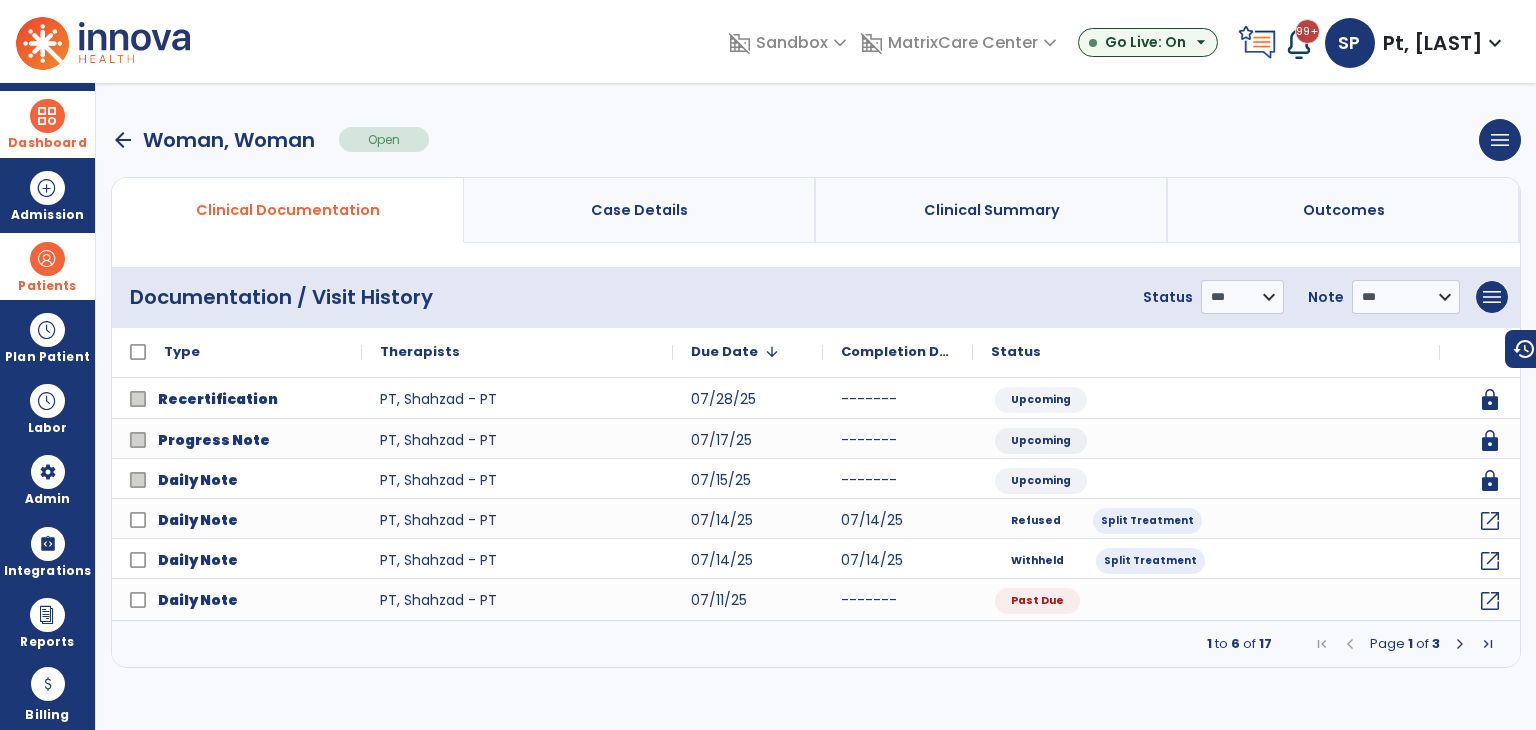 click at bounding box center [47, 116] 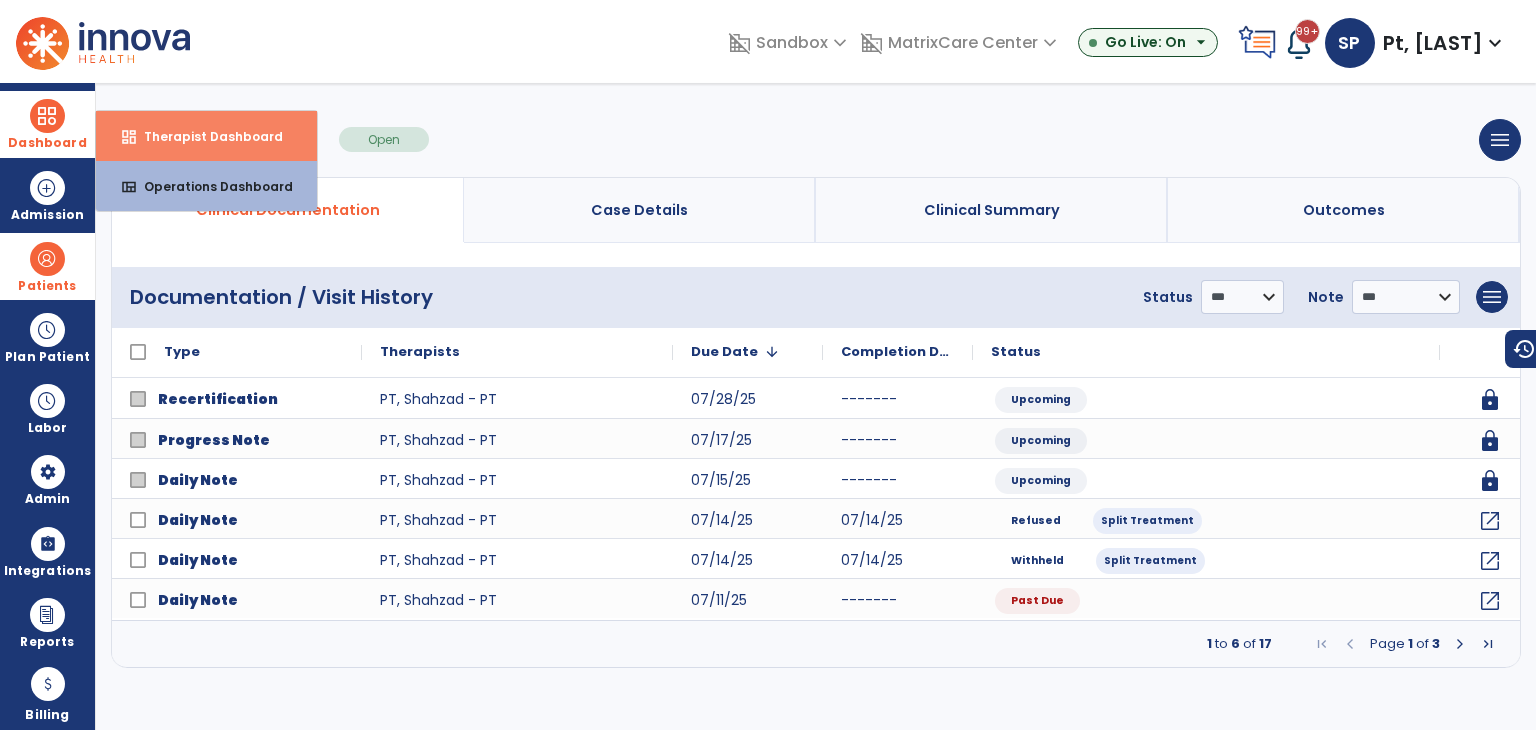 click on "Therapist Dashboard" at bounding box center [205, 136] 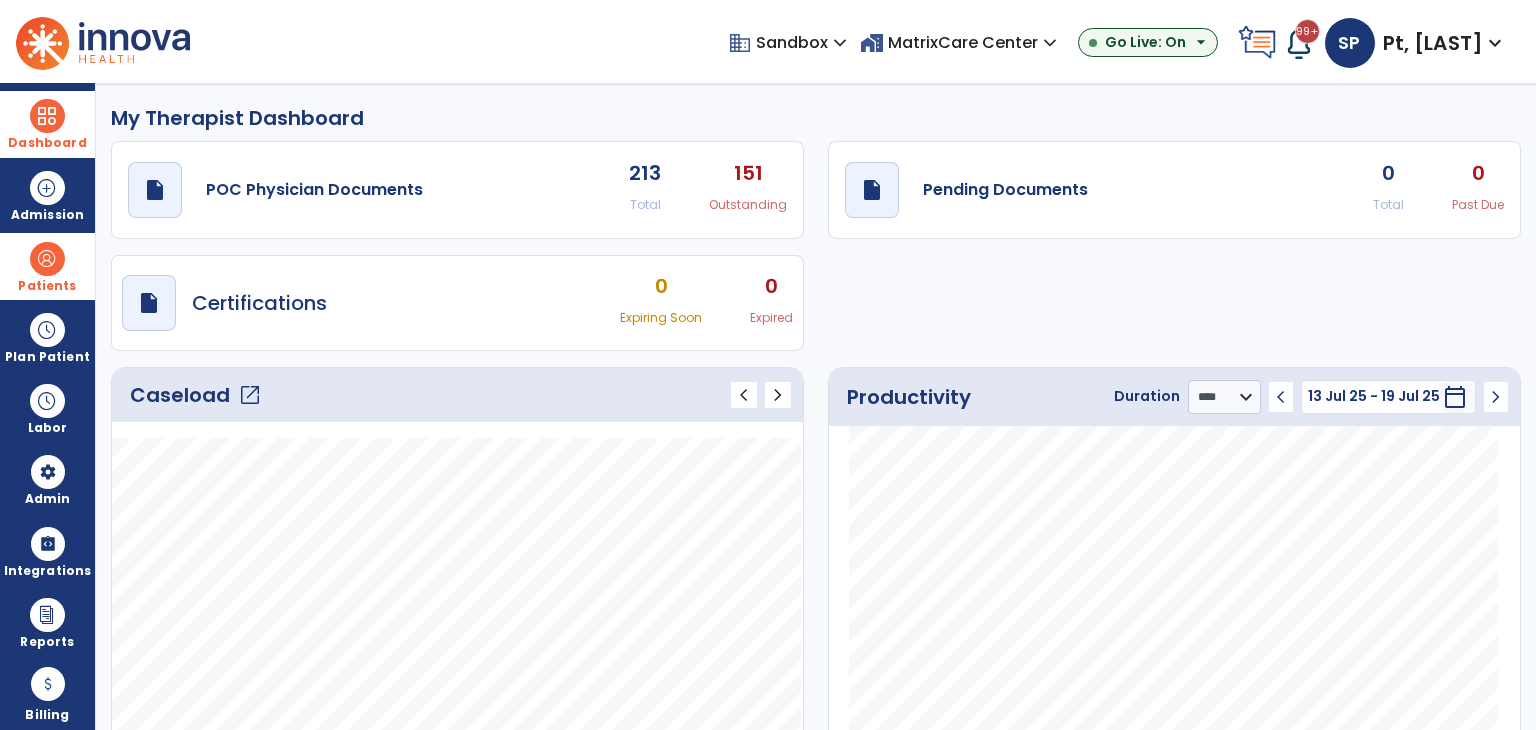 click on "open_in_new" 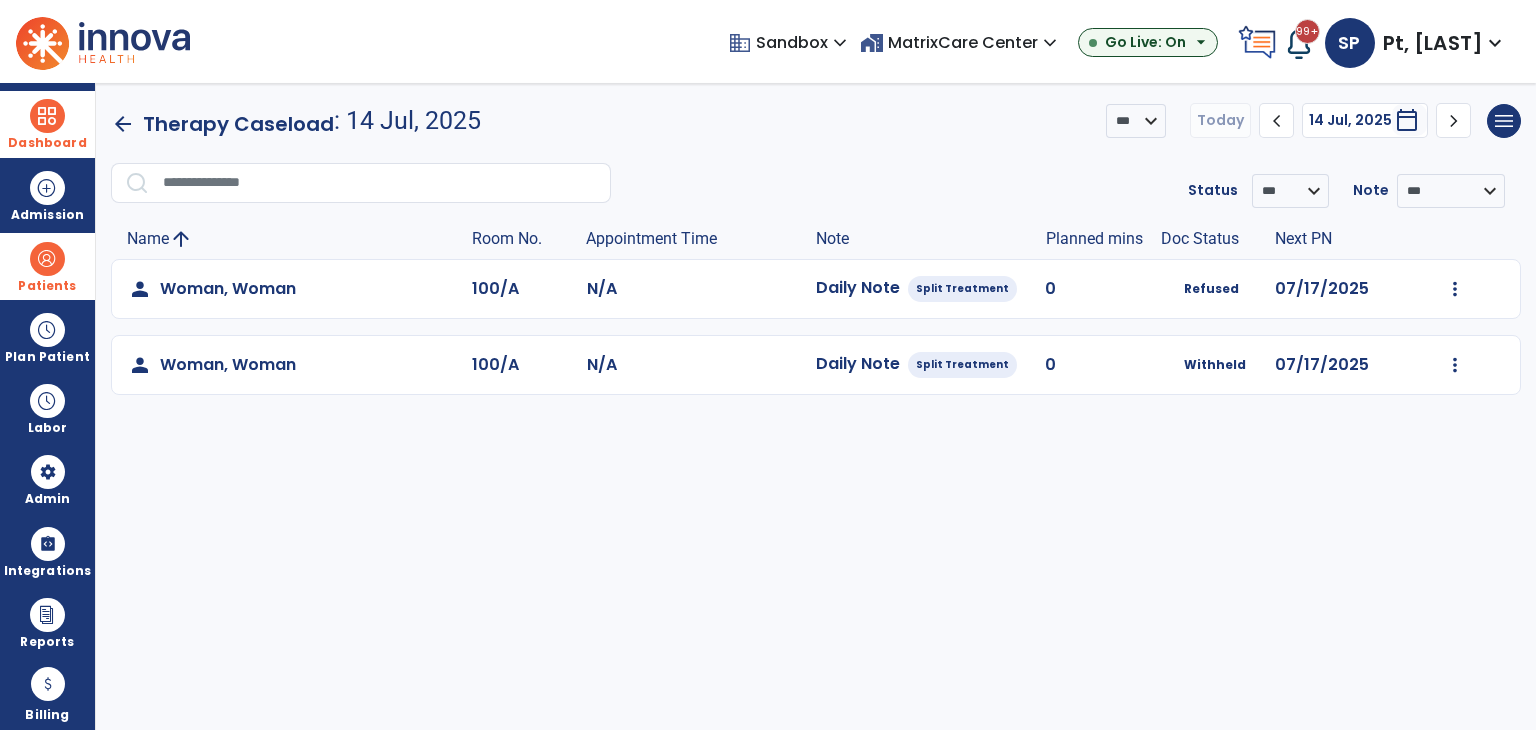 click on "chevron_left" 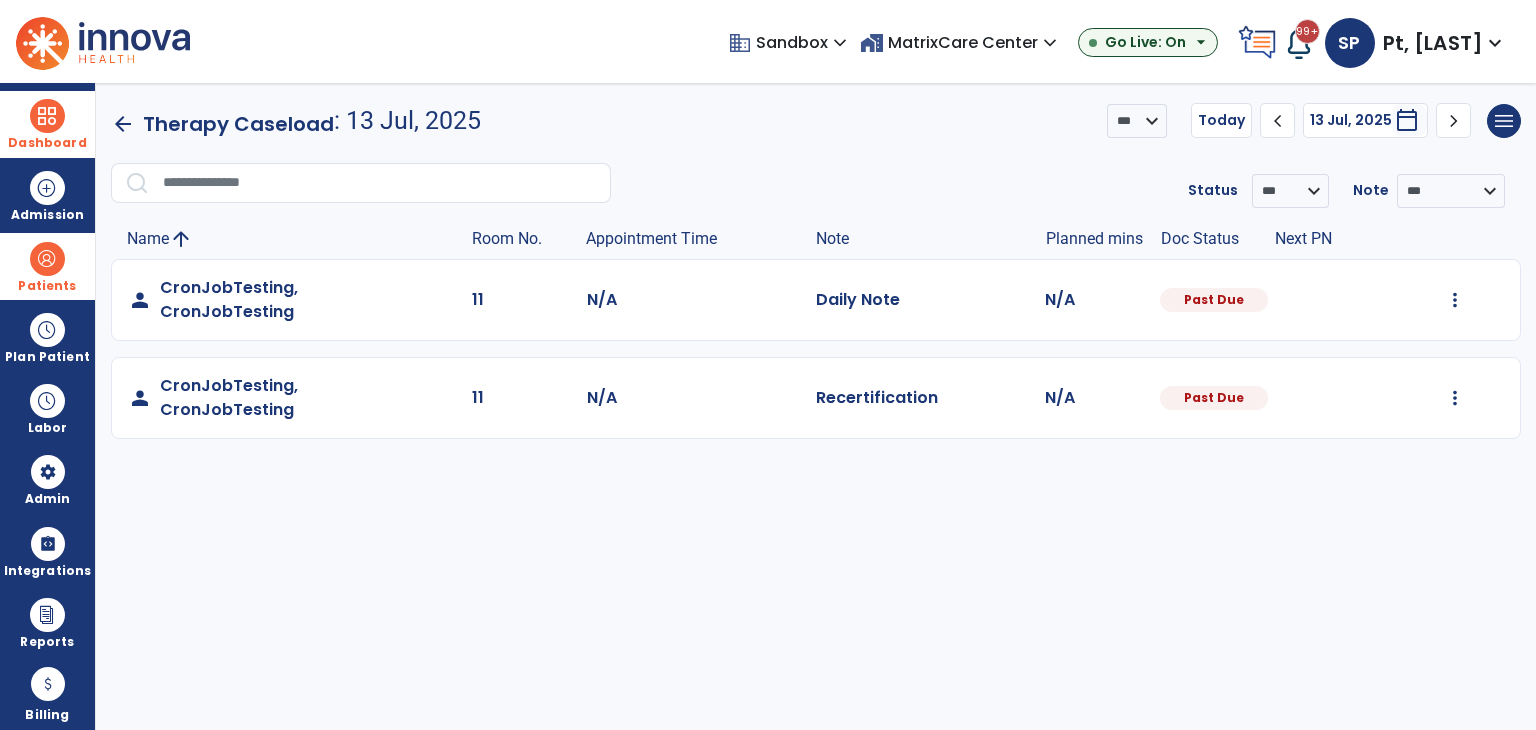 click on "calendar_today" at bounding box center [1407, 120] 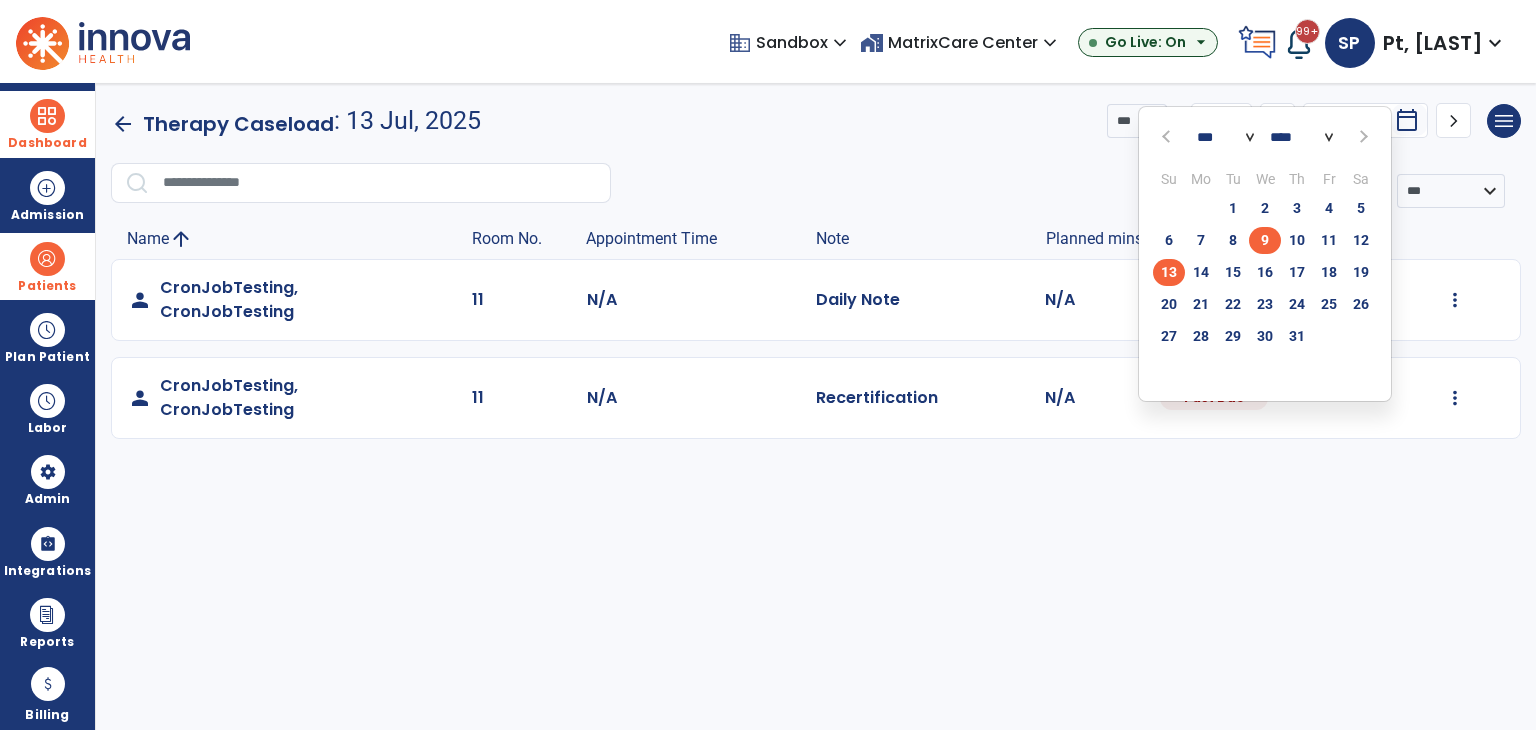 click on "9" at bounding box center [1265, 240] 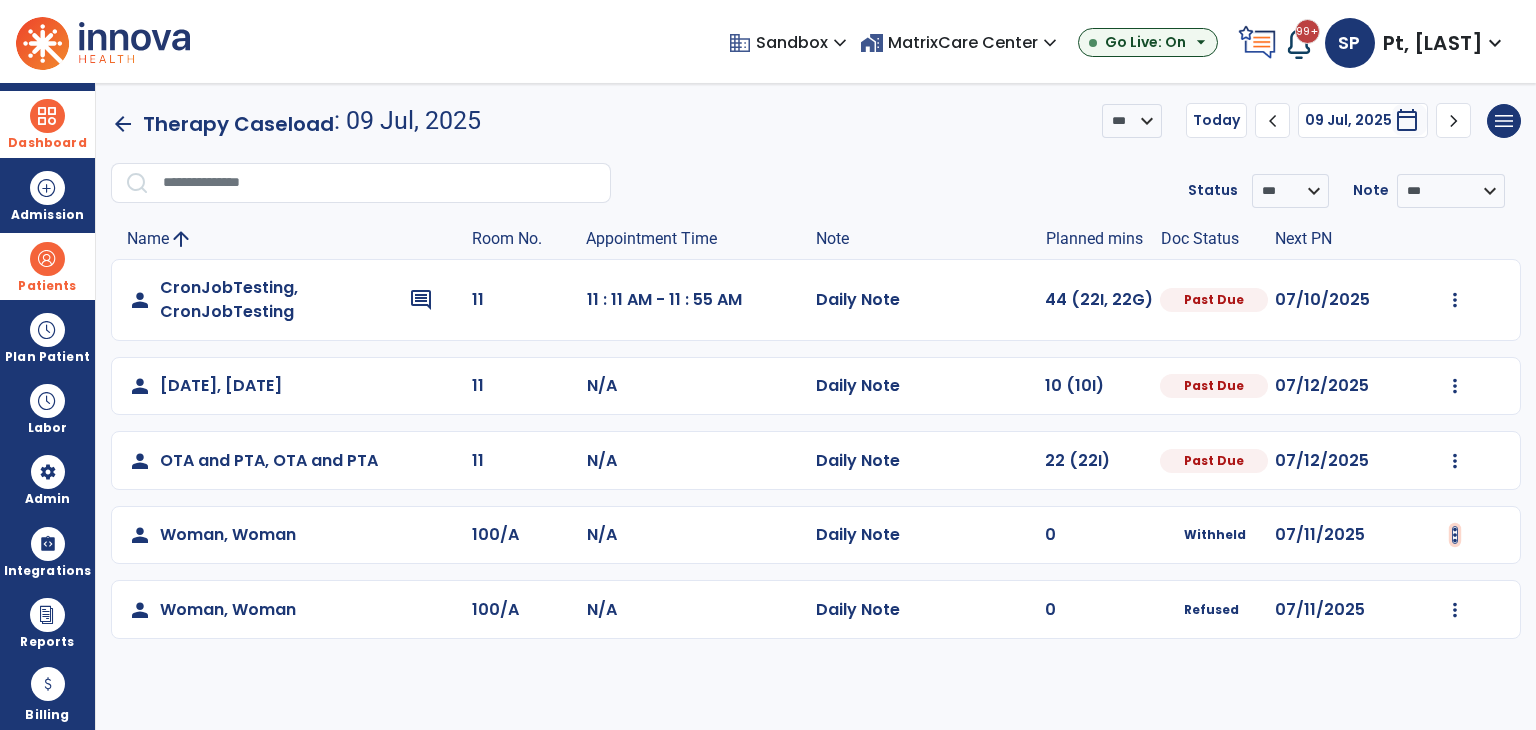 click at bounding box center (1455, 300) 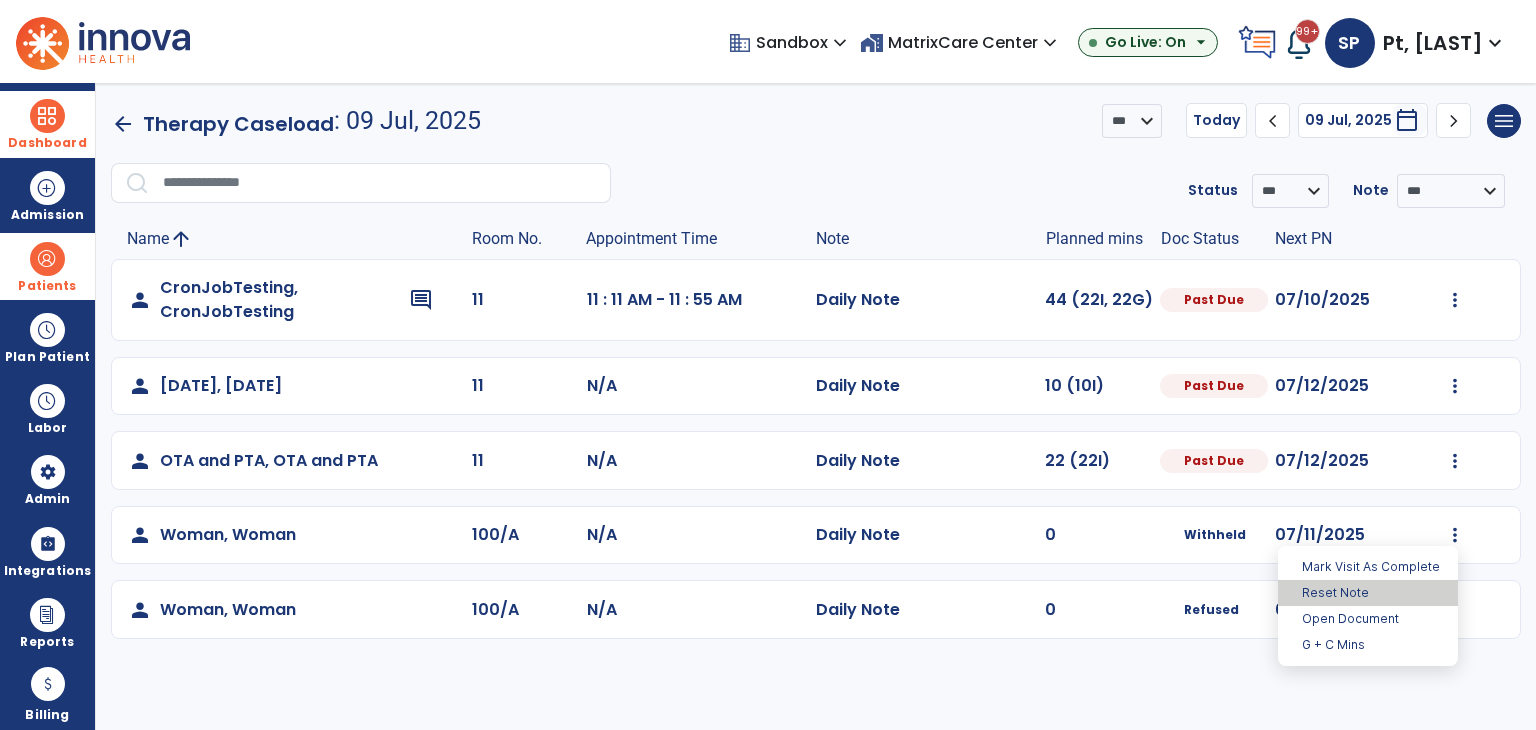 click on "Reset Note" at bounding box center [1368, 593] 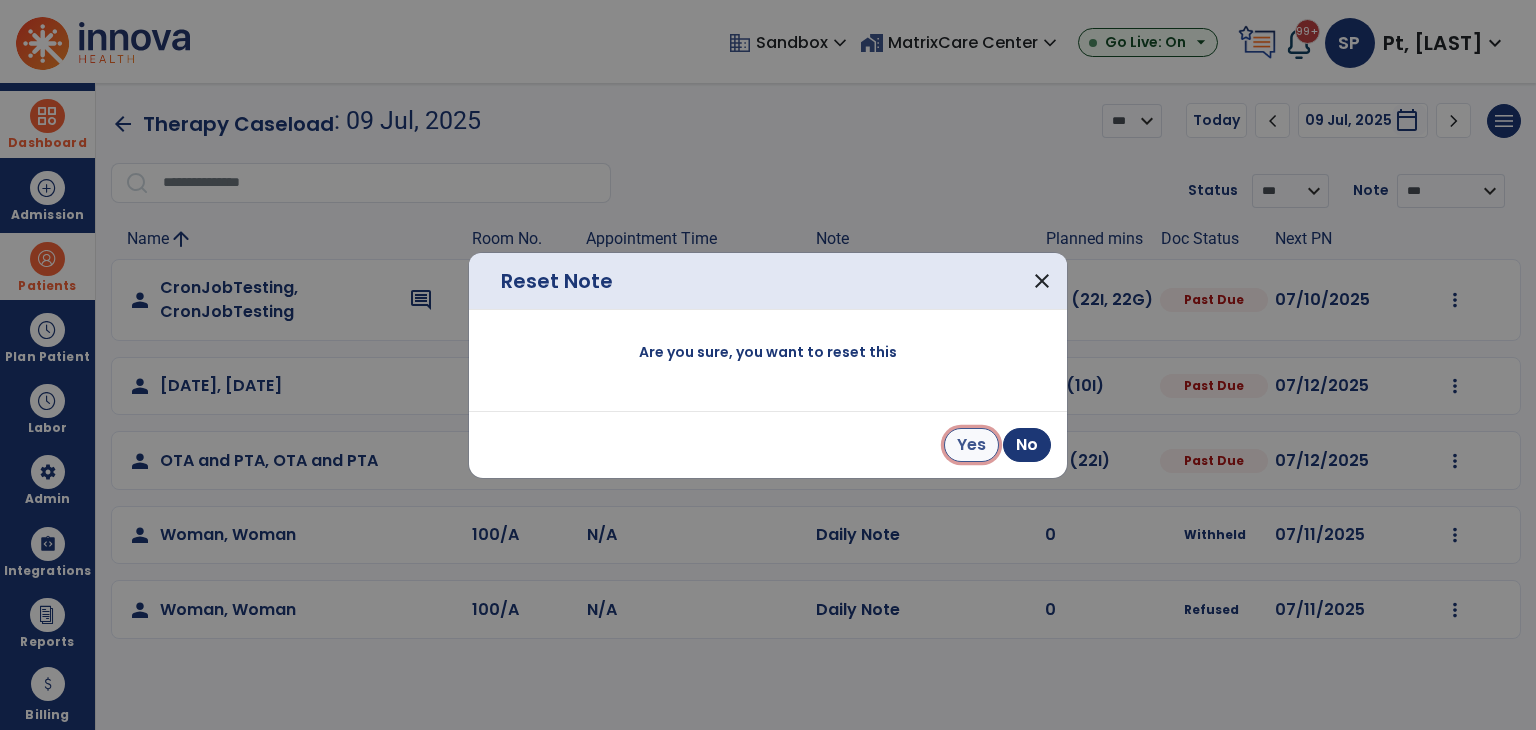 click on "Yes" at bounding box center [971, 445] 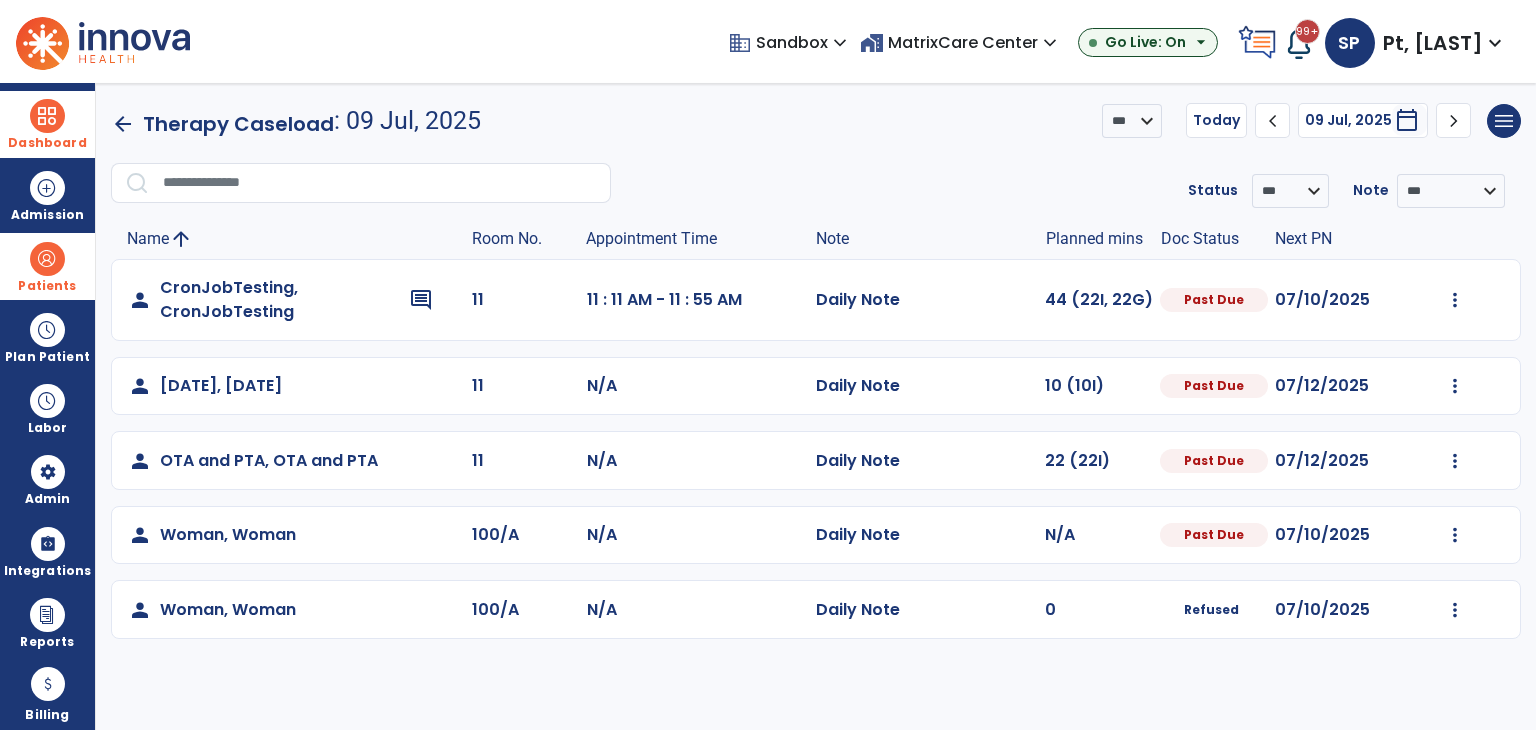 click at bounding box center [47, 259] 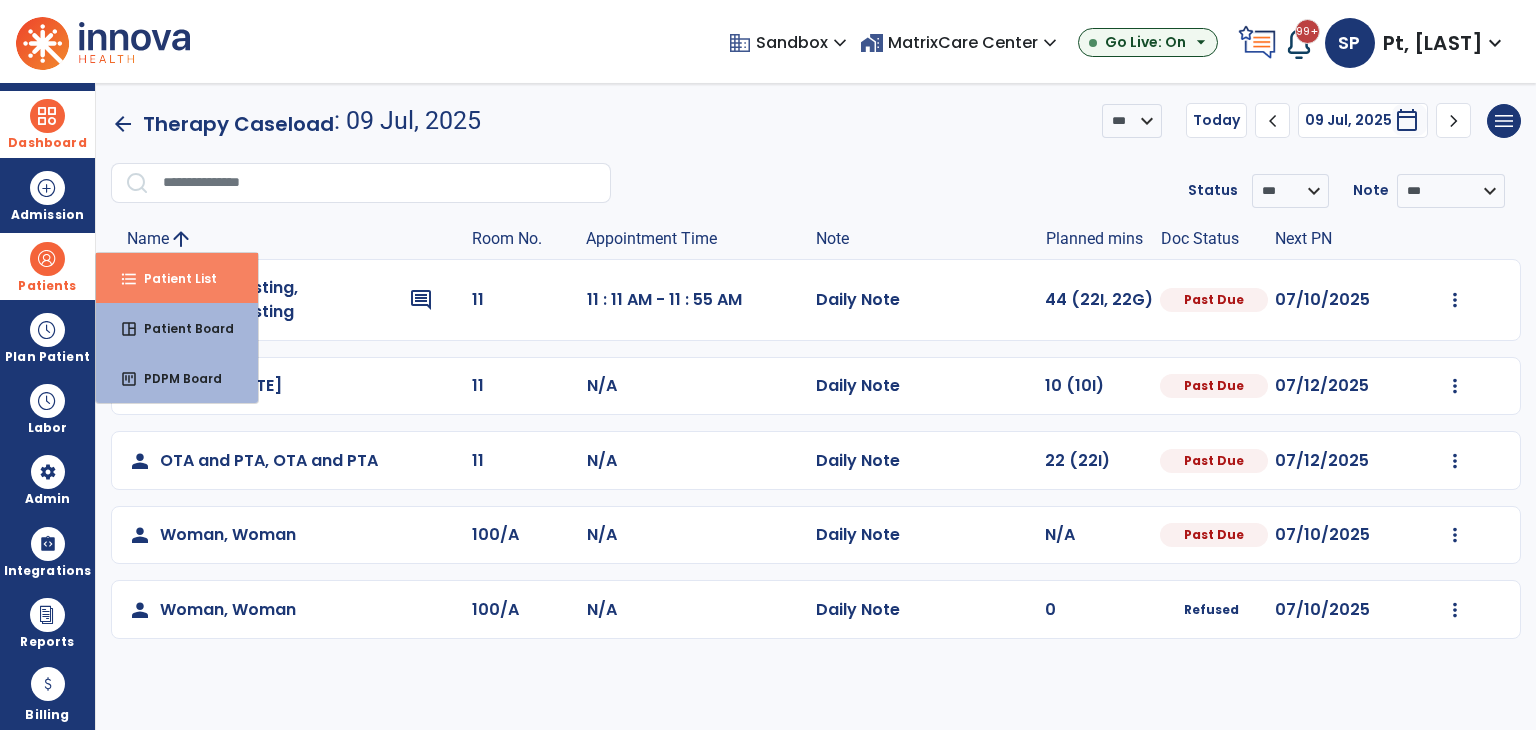 click on "format_list_bulleted" at bounding box center (129, 279) 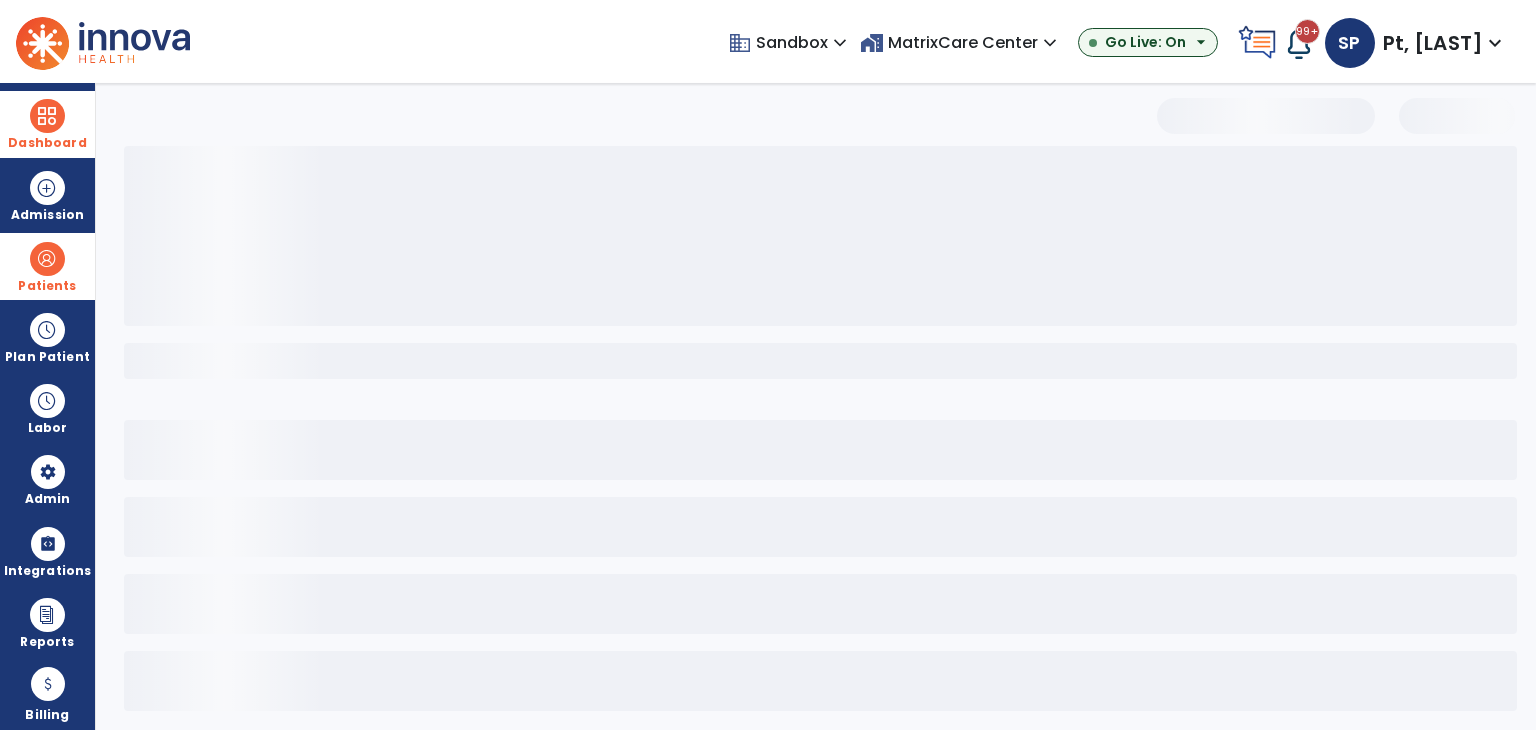 select on "***" 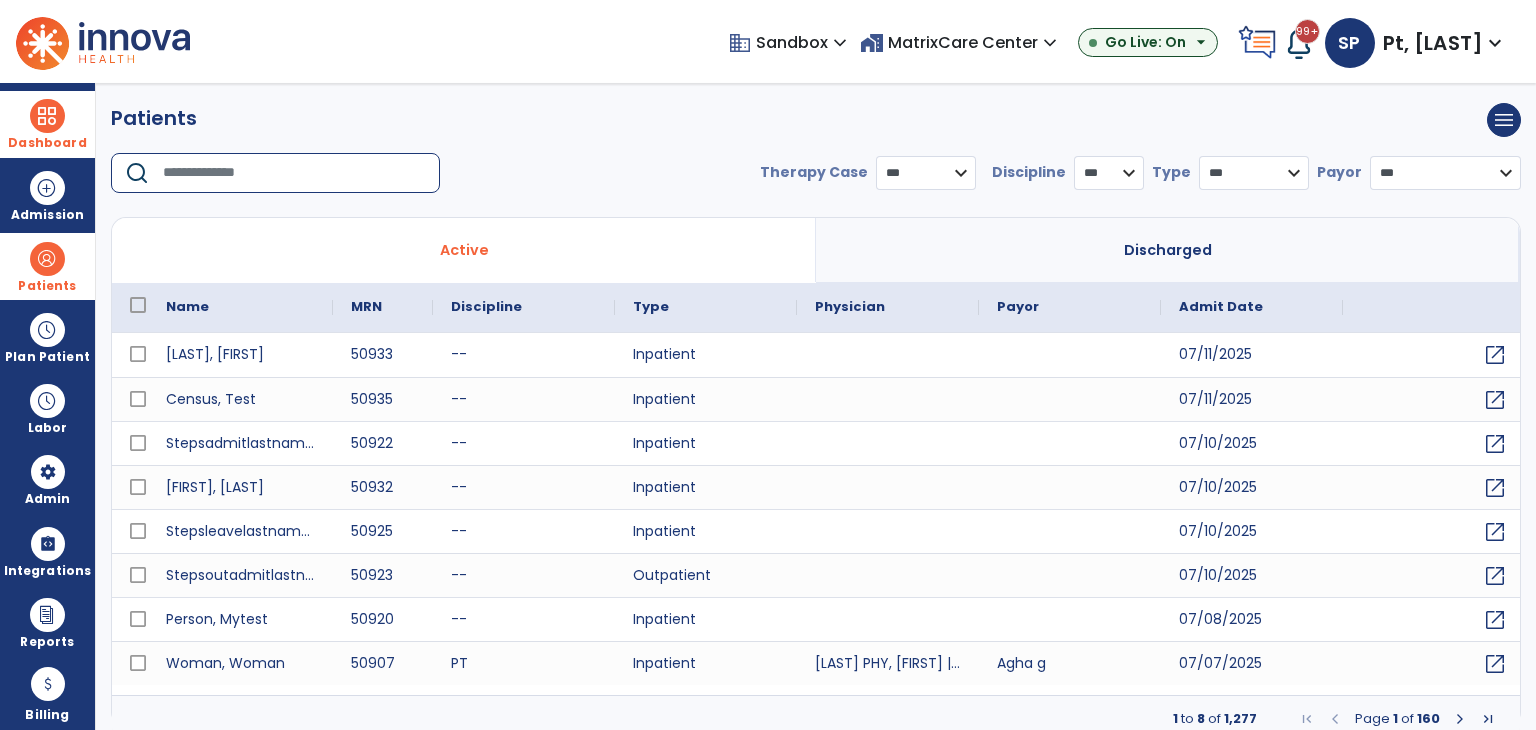 click at bounding box center [294, 173] 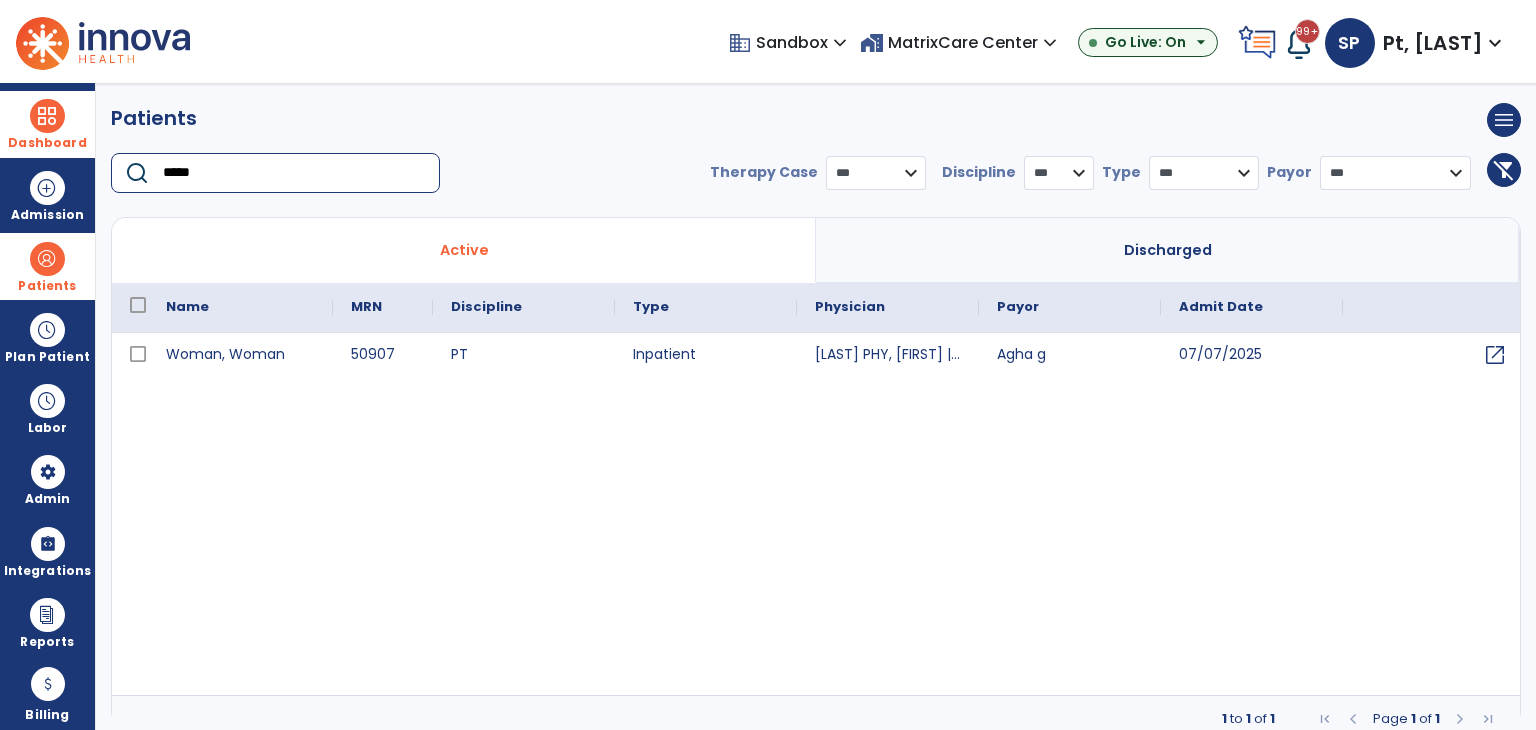 type on "*****" 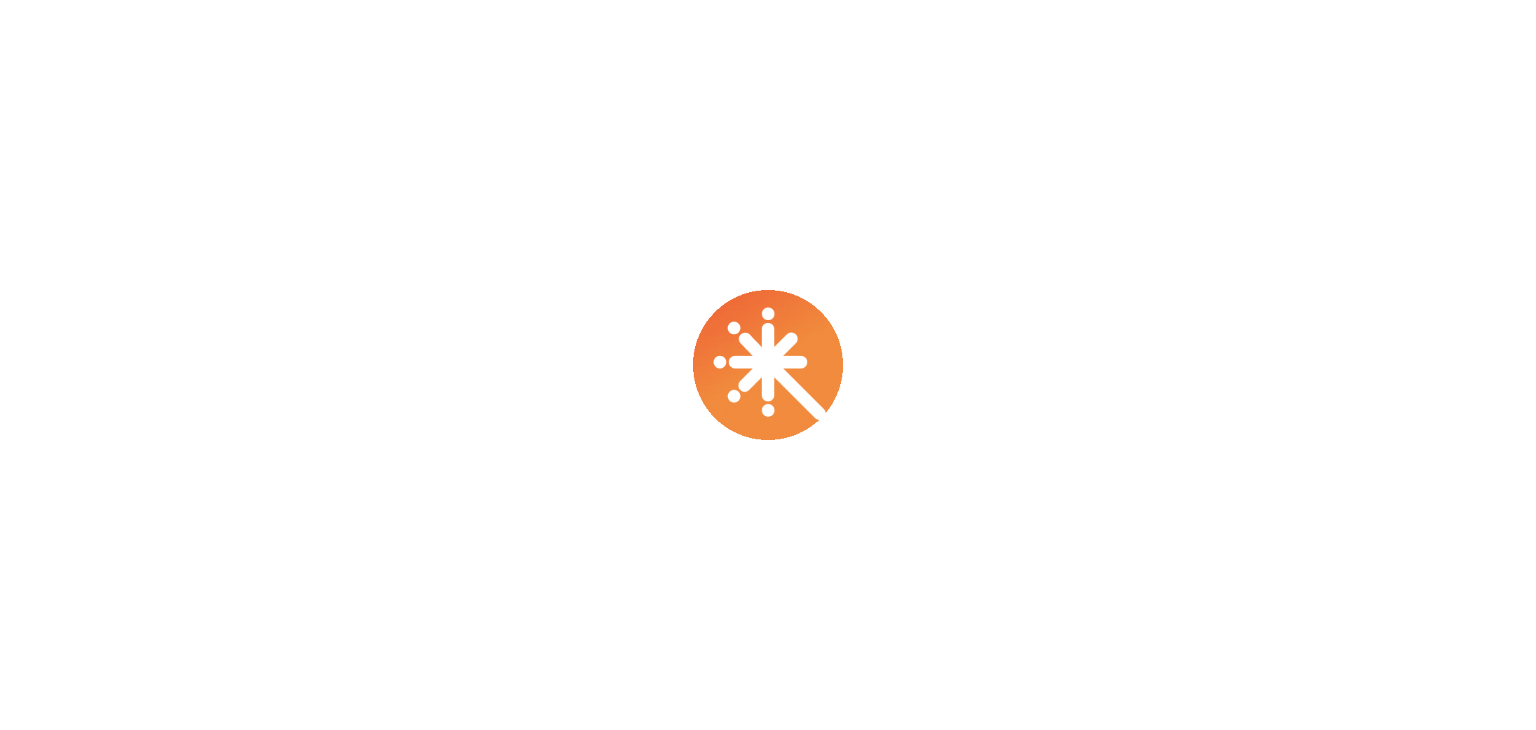 scroll, scrollTop: 0, scrollLeft: 0, axis: both 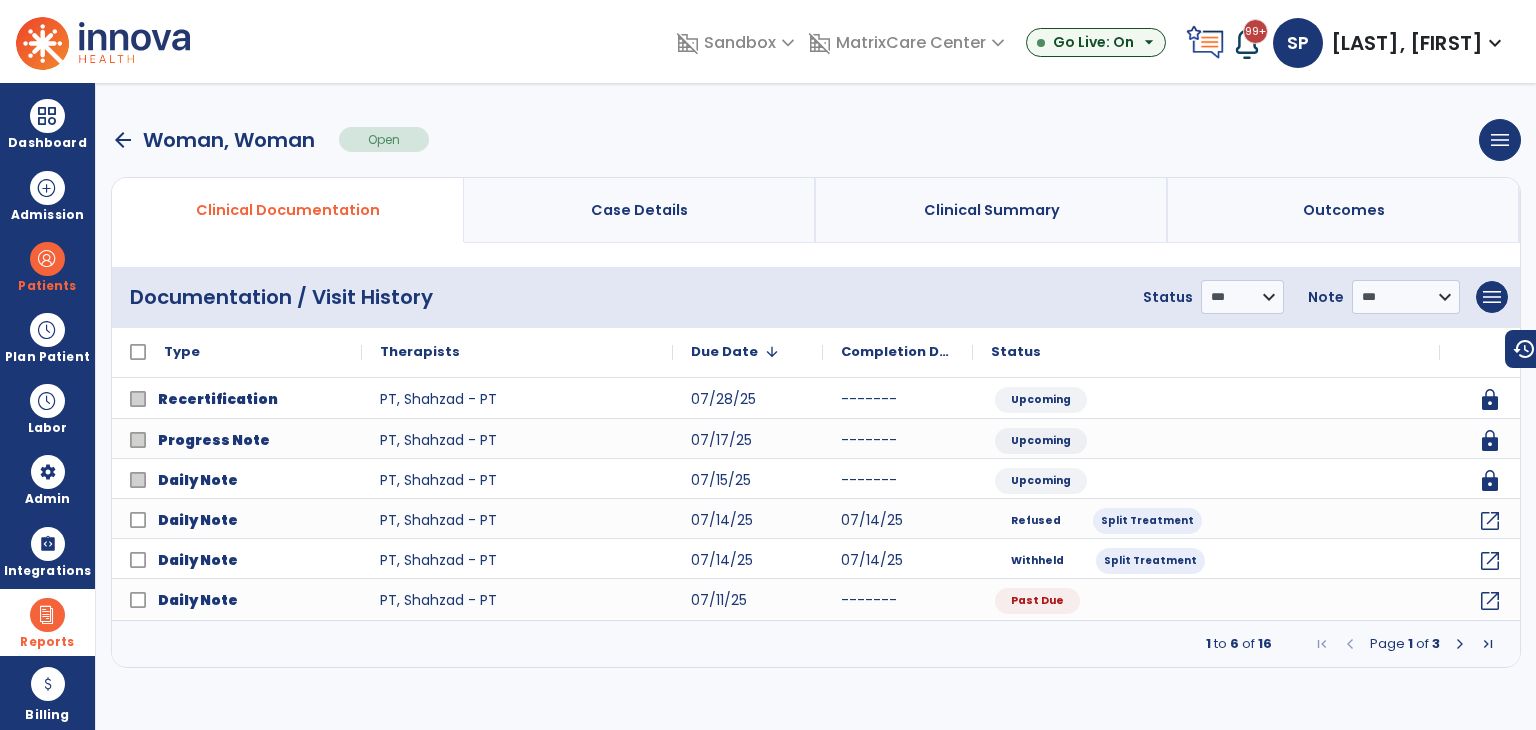 click on "Reports" at bounding box center [47, 642] 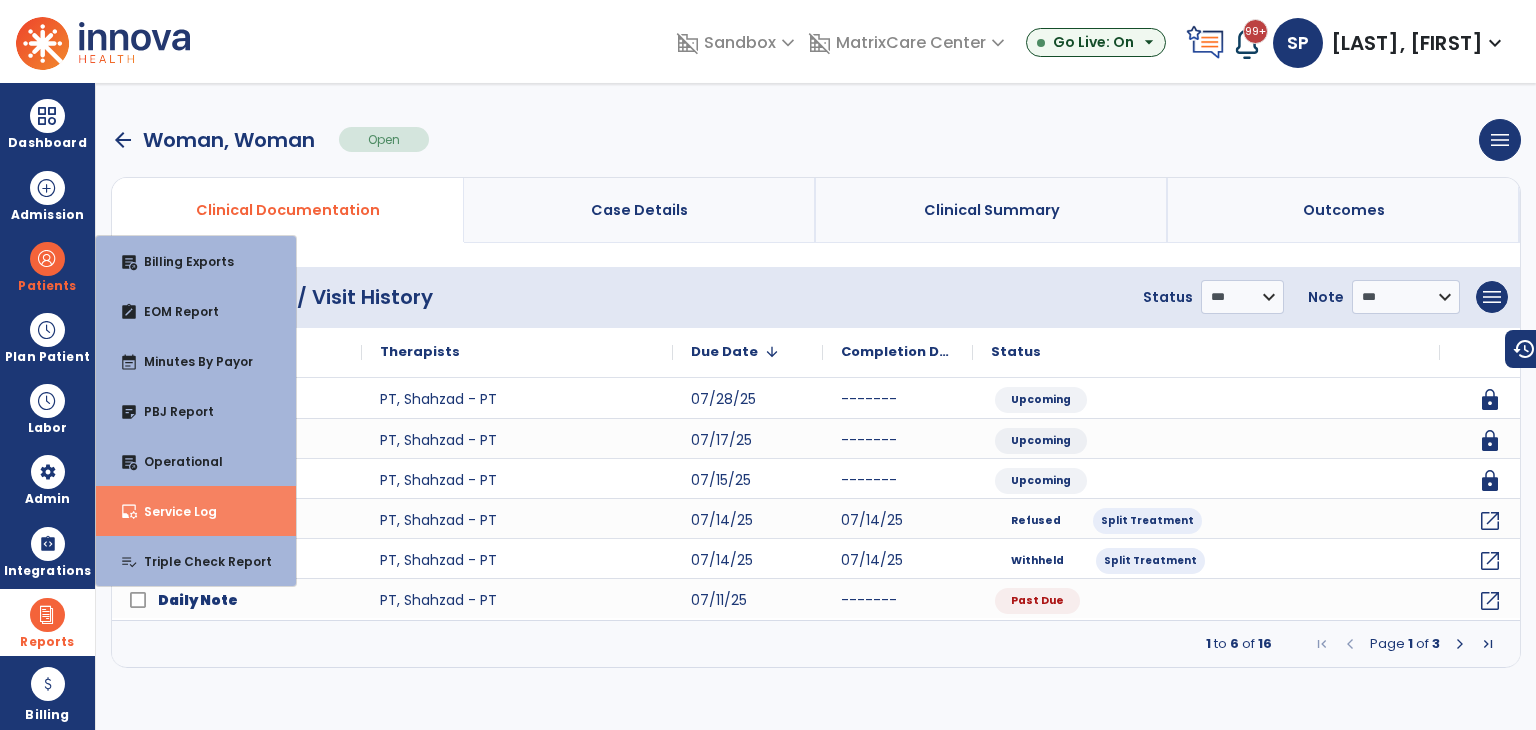 click on "Service Log" at bounding box center (172, 511) 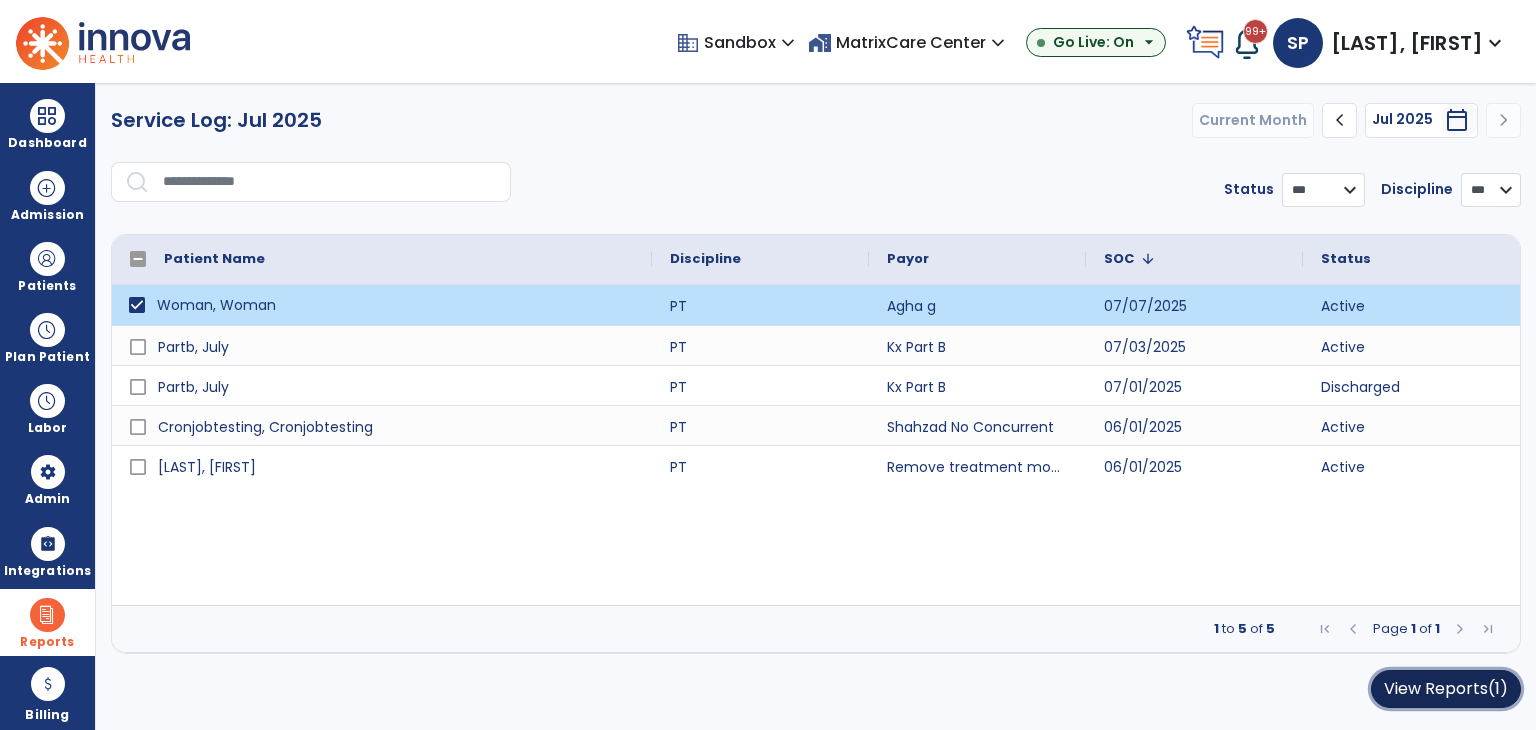 click on "View Reports  (1)" 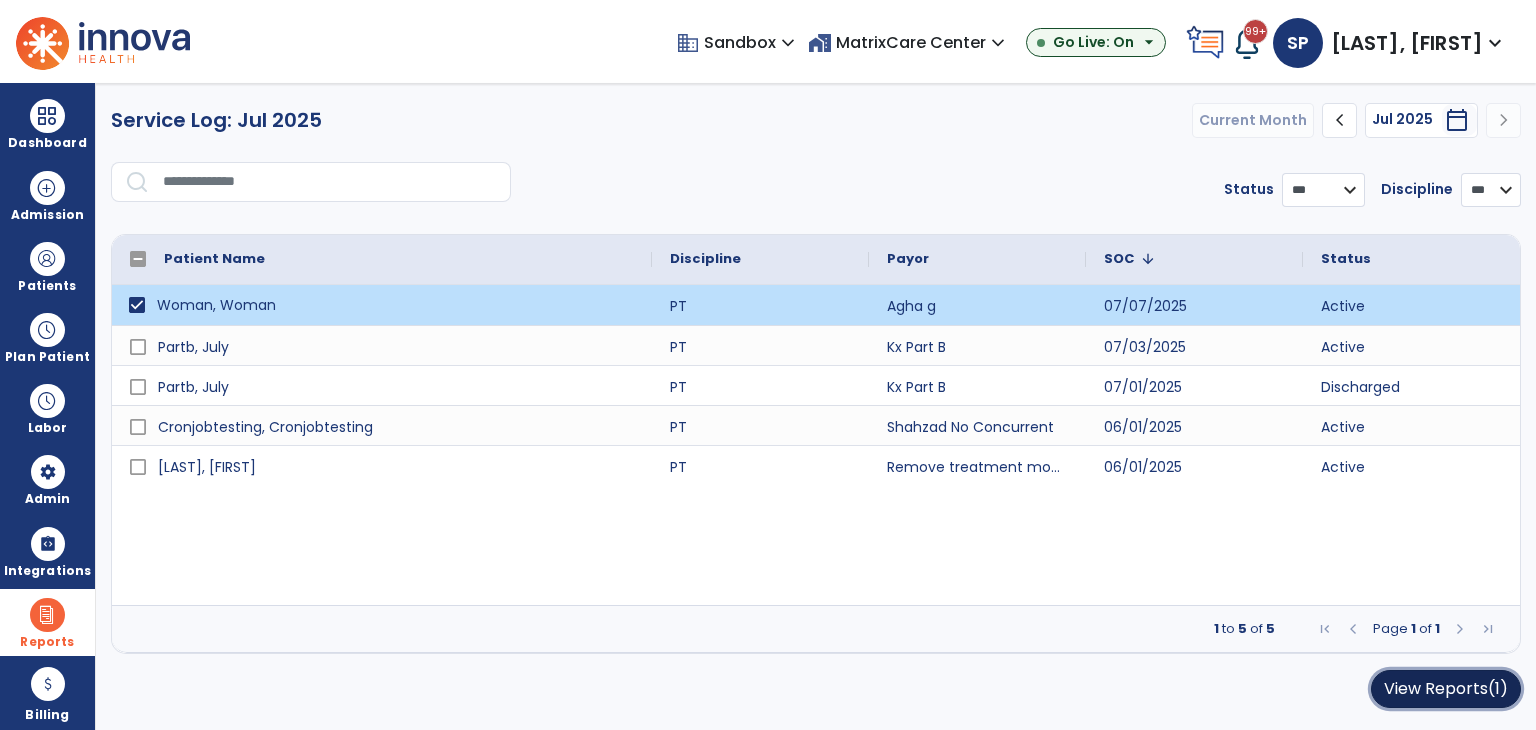 click on "View Reports  (1)" 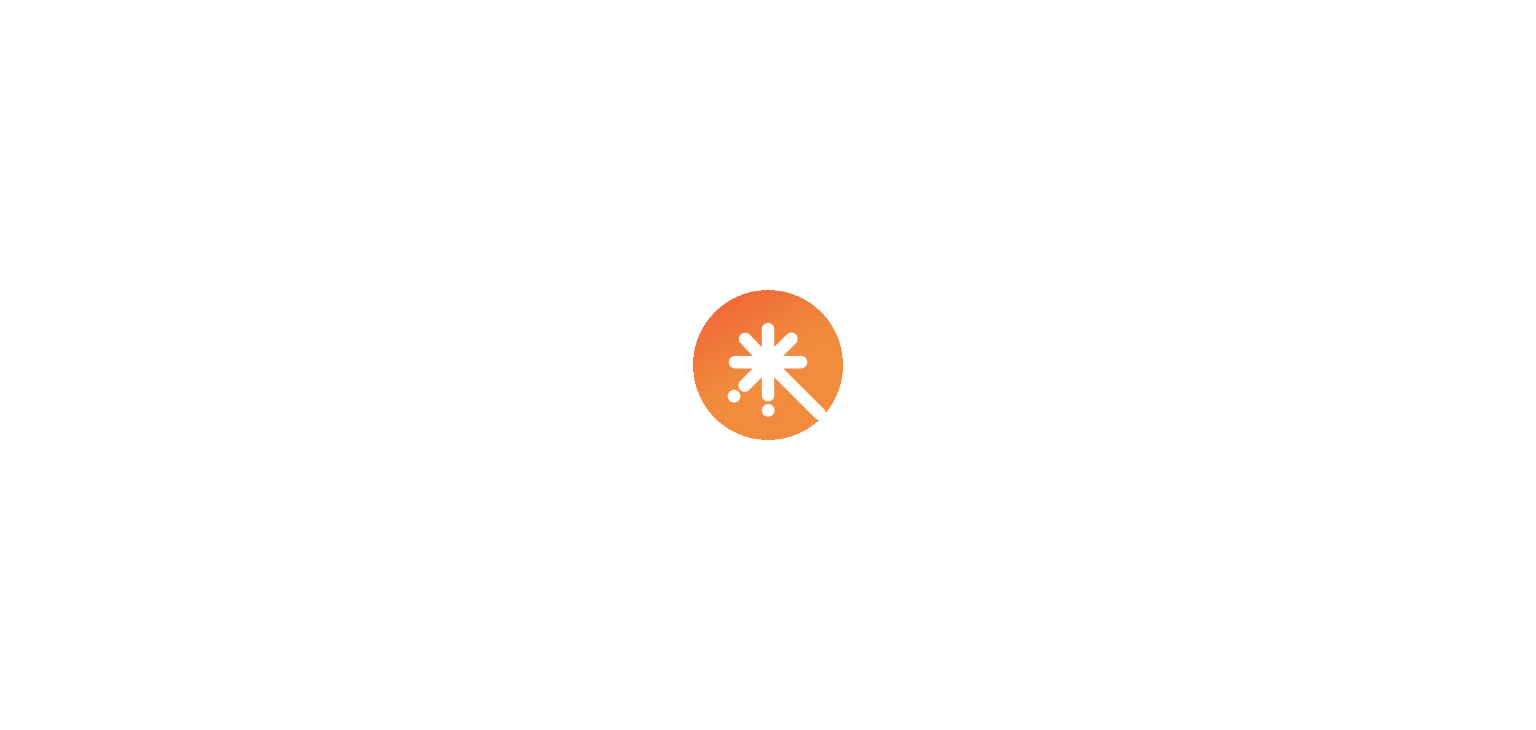 scroll, scrollTop: 0, scrollLeft: 0, axis: both 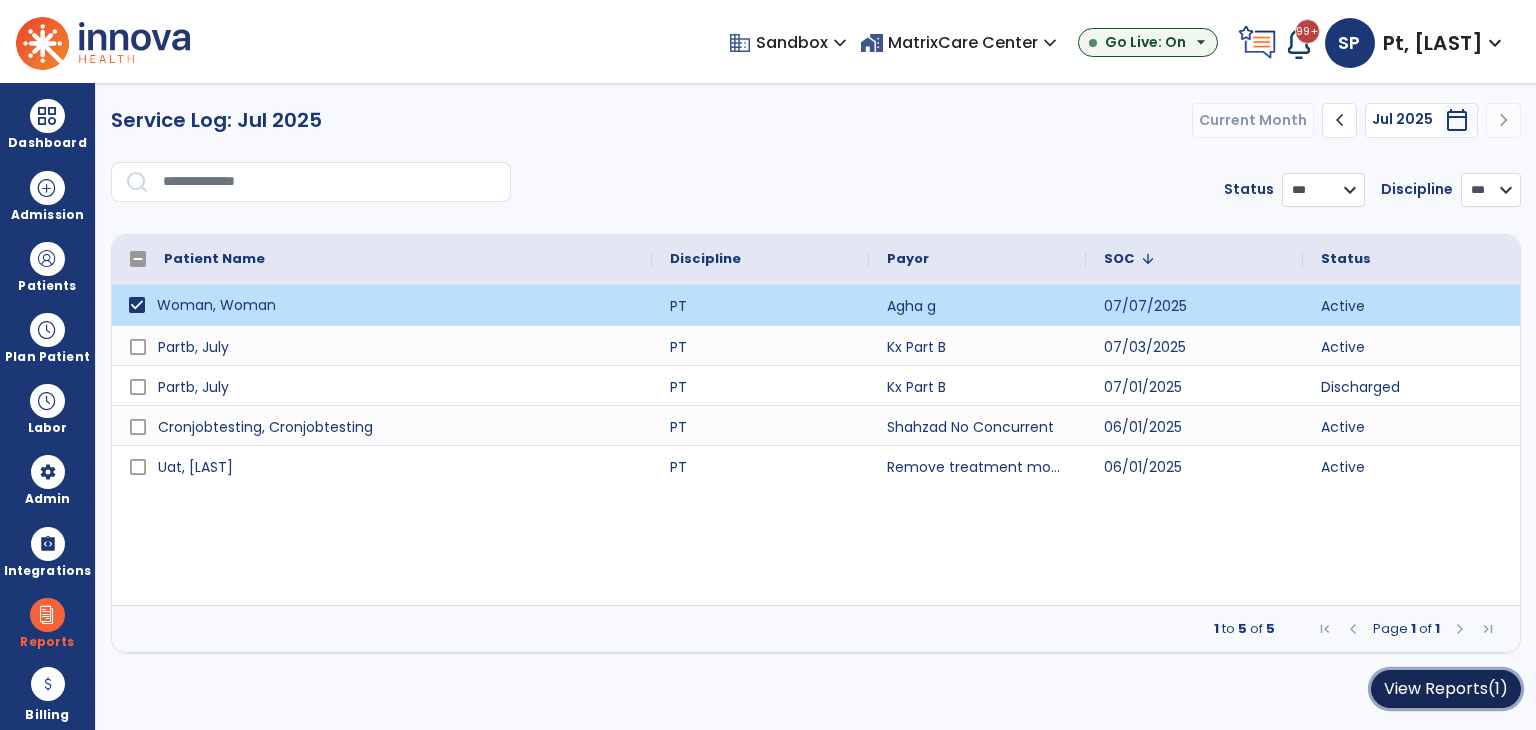 click on "View Reports  (1)" 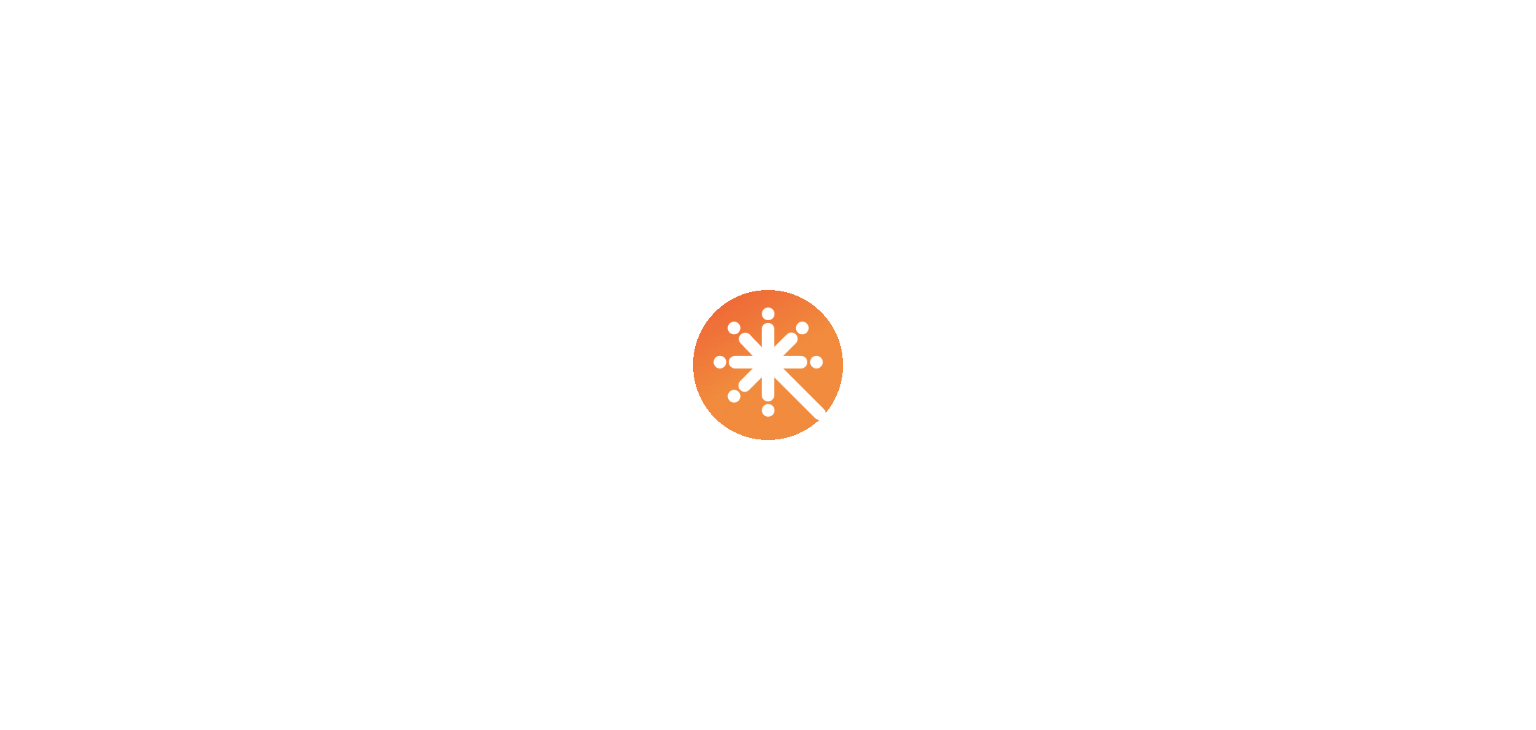 scroll, scrollTop: 0, scrollLeft: 0, axis: both 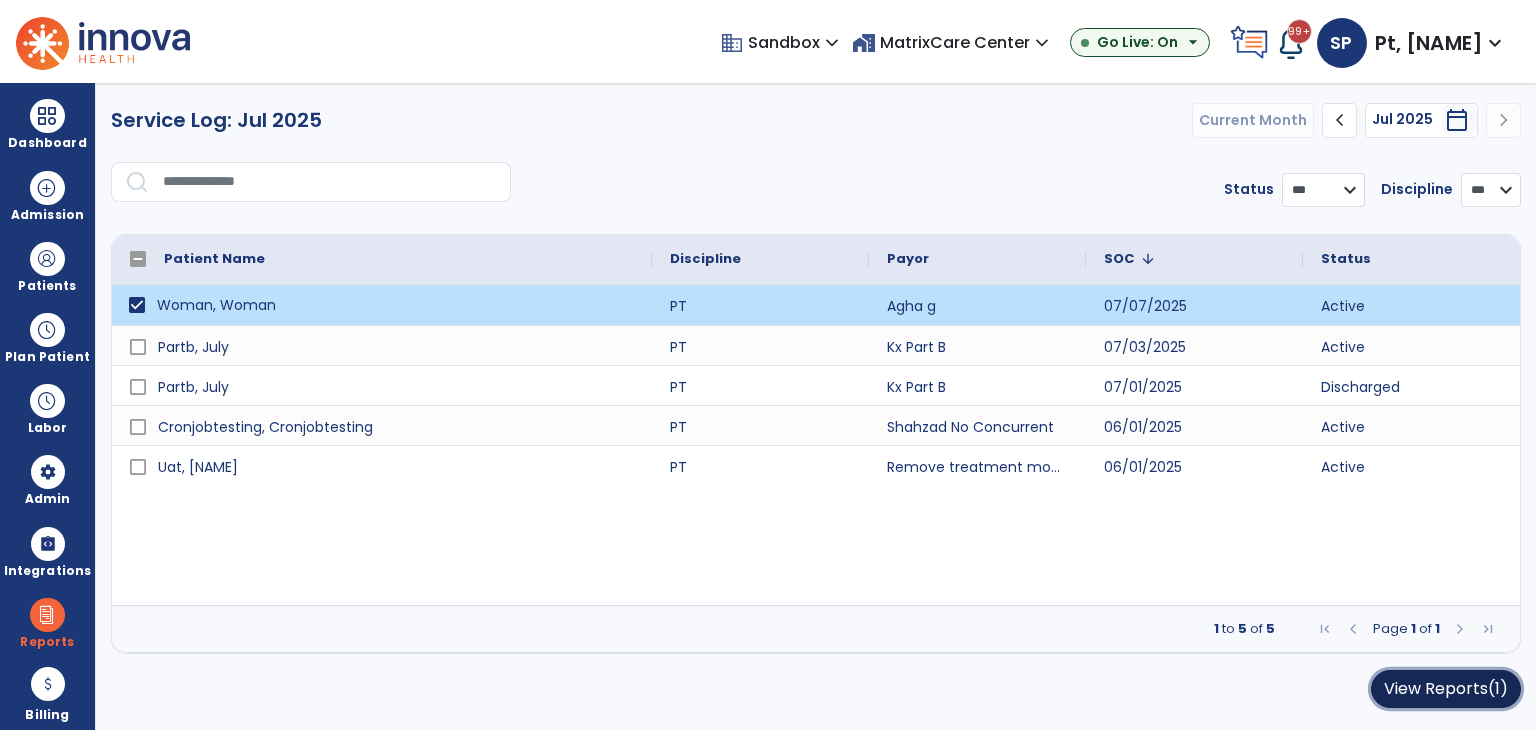 click on "View Reports  (1)" 